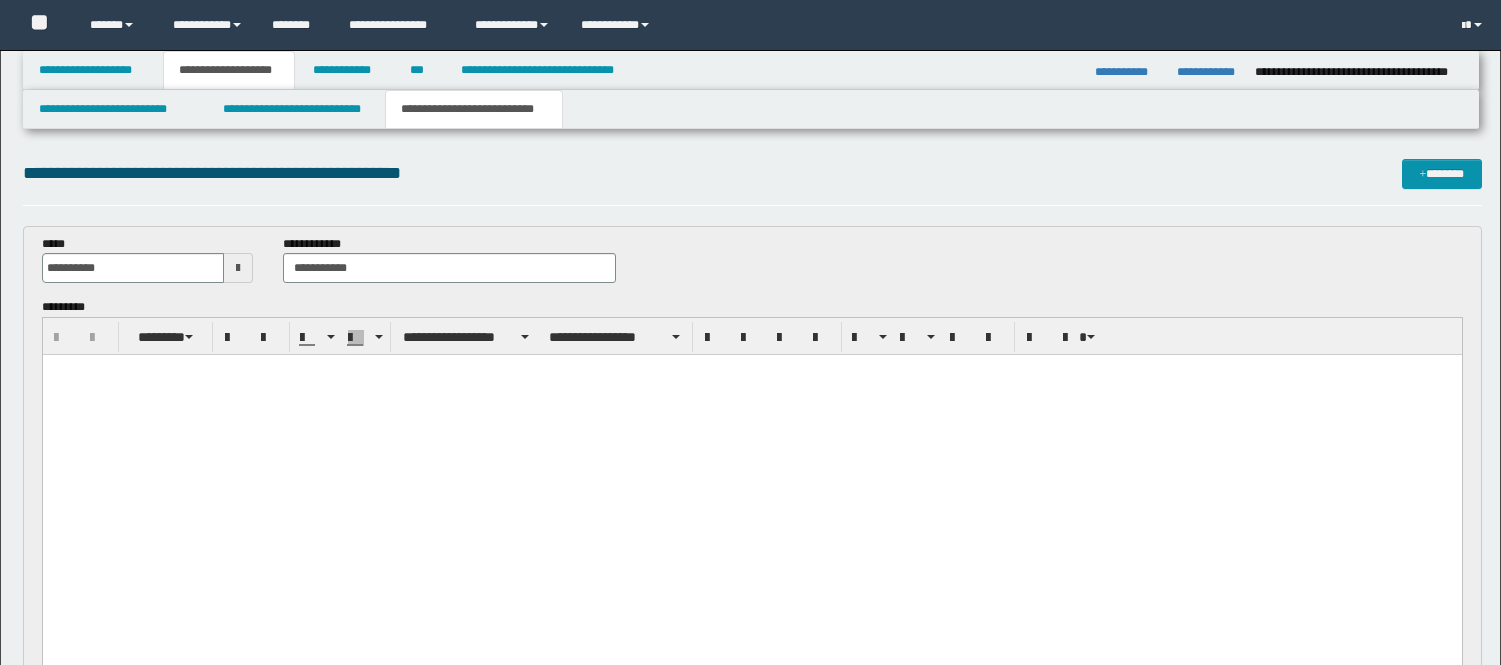 scroll, scrollTop: 0, scrollLeft: 0, axis: both 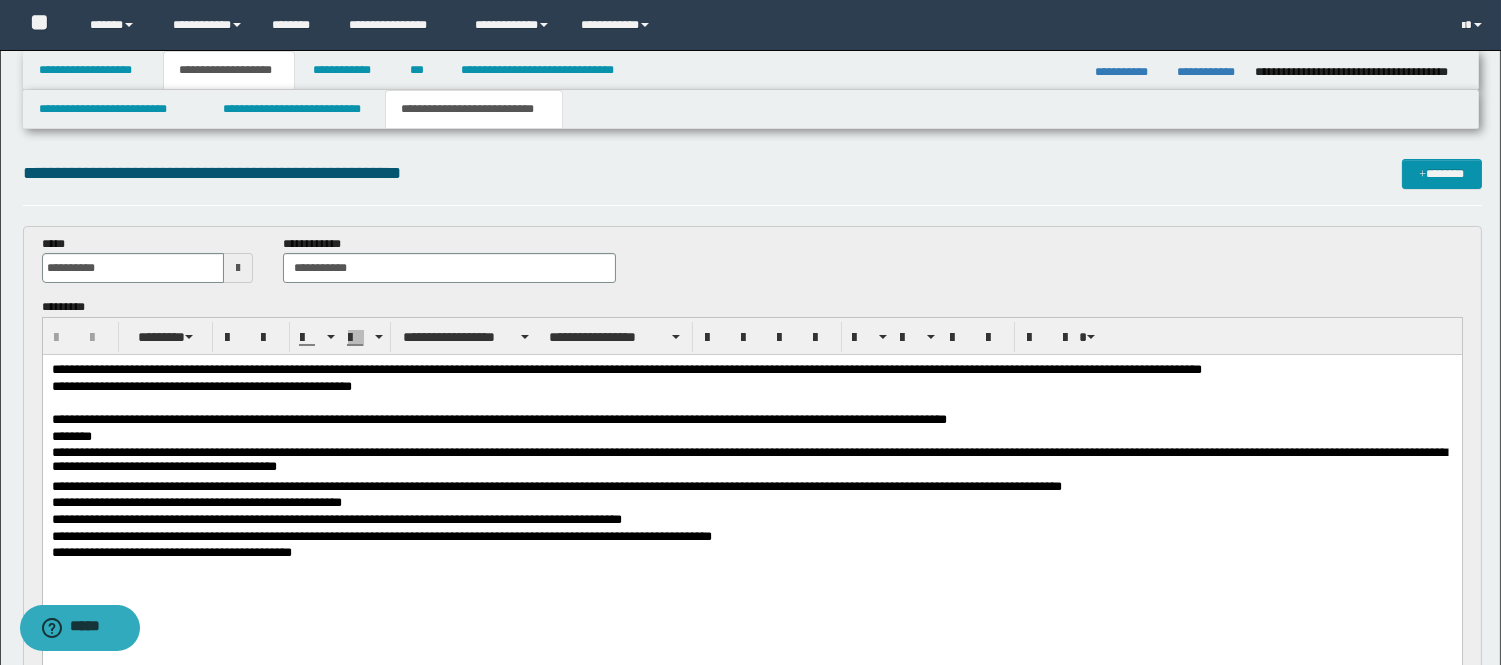 click on "**********" at bounding box center (751, 421) 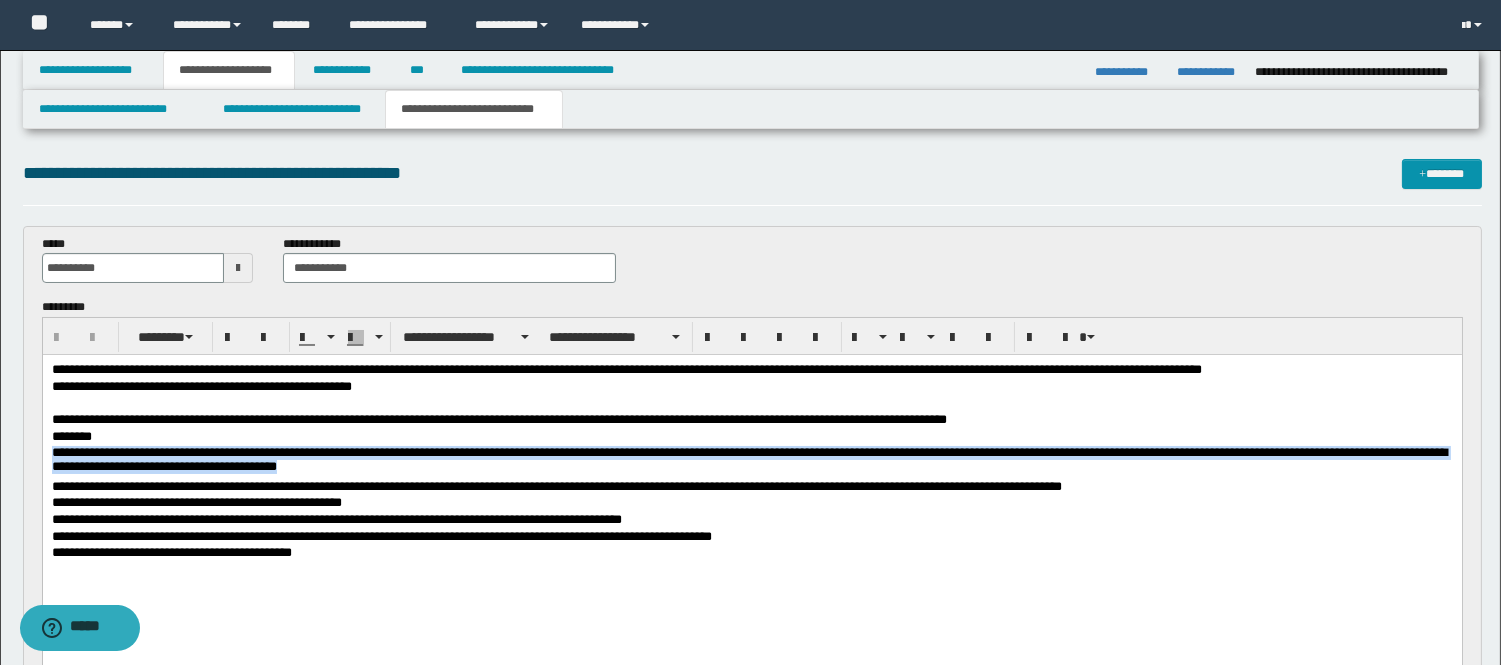 drag, startPoint x: 405, startPoint y: 469, endPoint x: 51, endPoint y: 452, distance: 354.40796 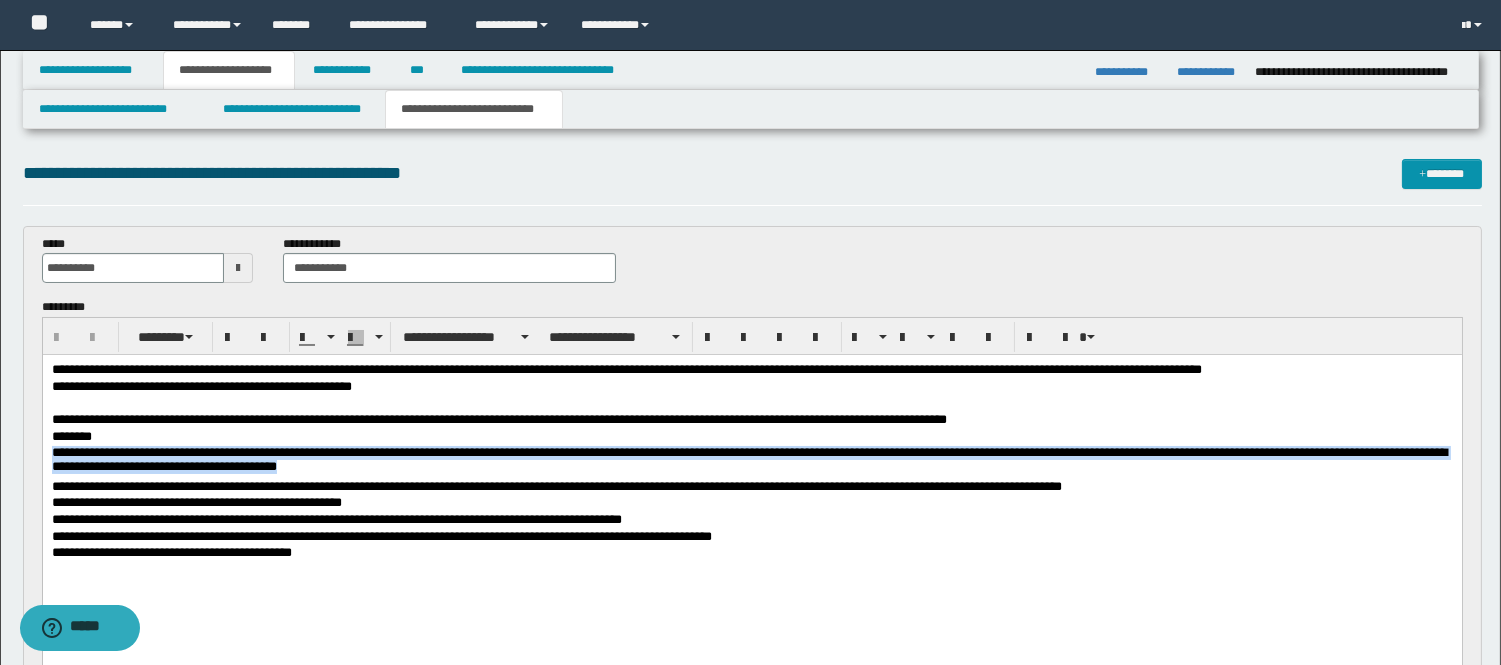 click on "**********" at bounding box center (751, 462) 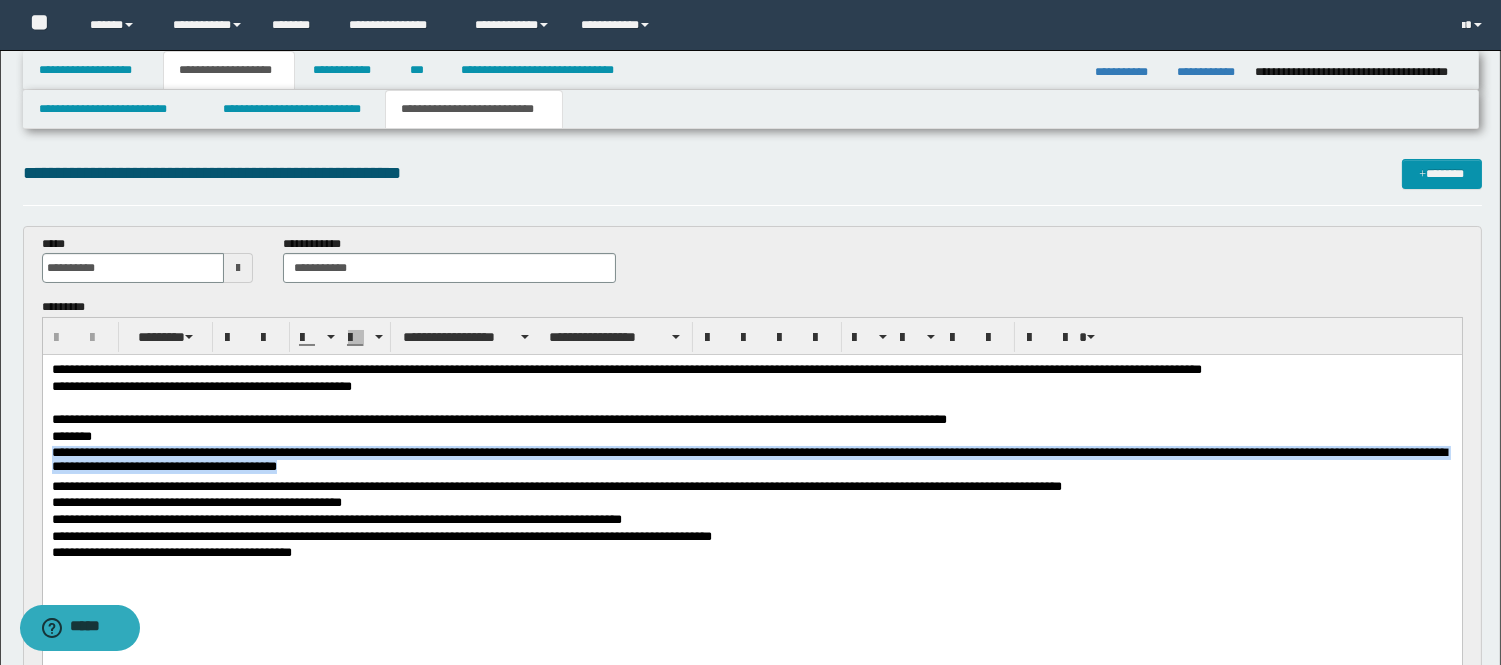 type 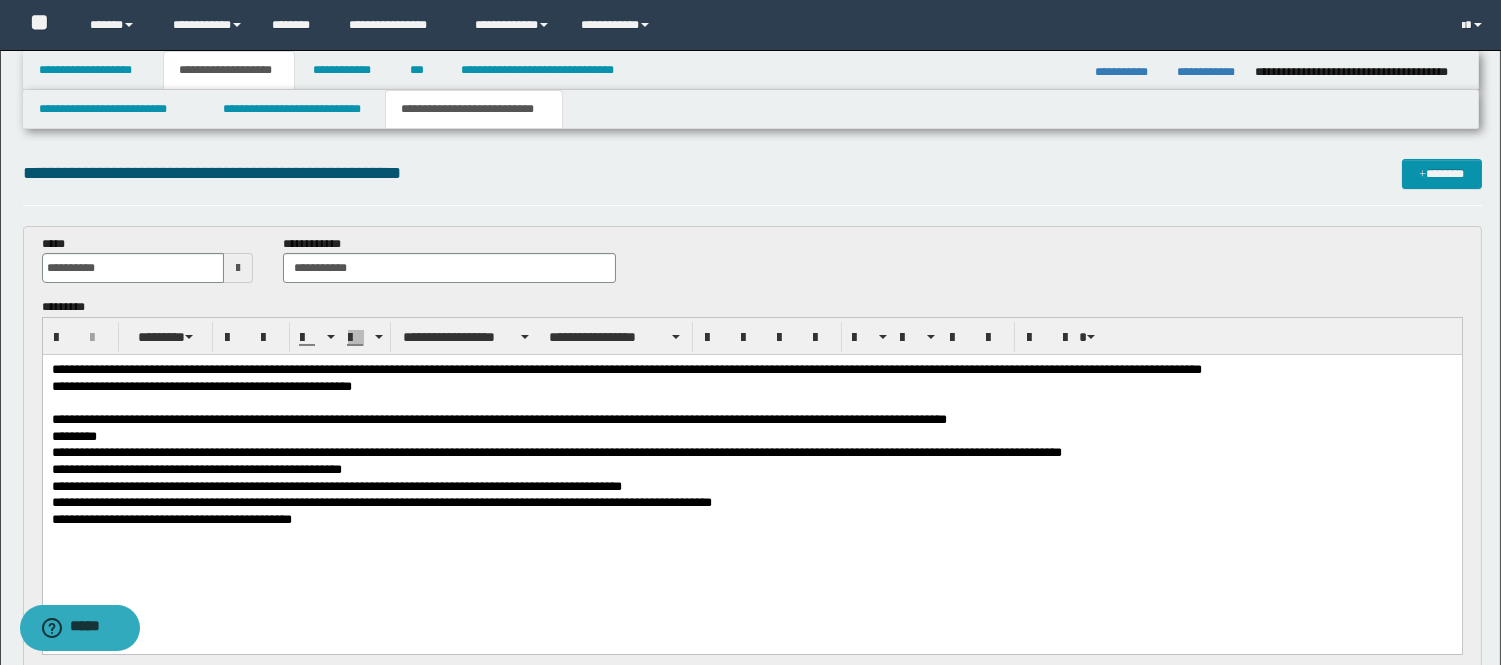 click on "**********" at bounding box center [751, 454] 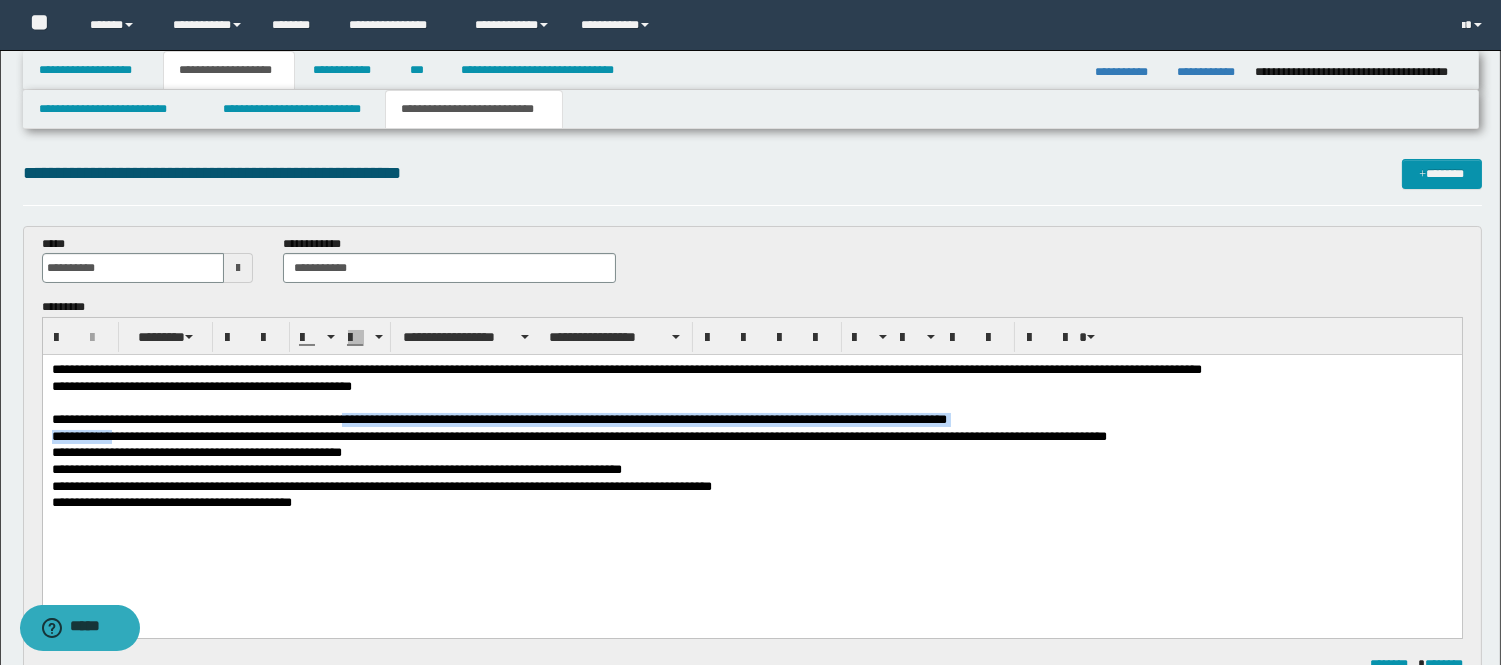 drag, startPoint x: 117, startPoint y: 443, endPoint x: 345, endPoint y: 420, distance: 229.15715 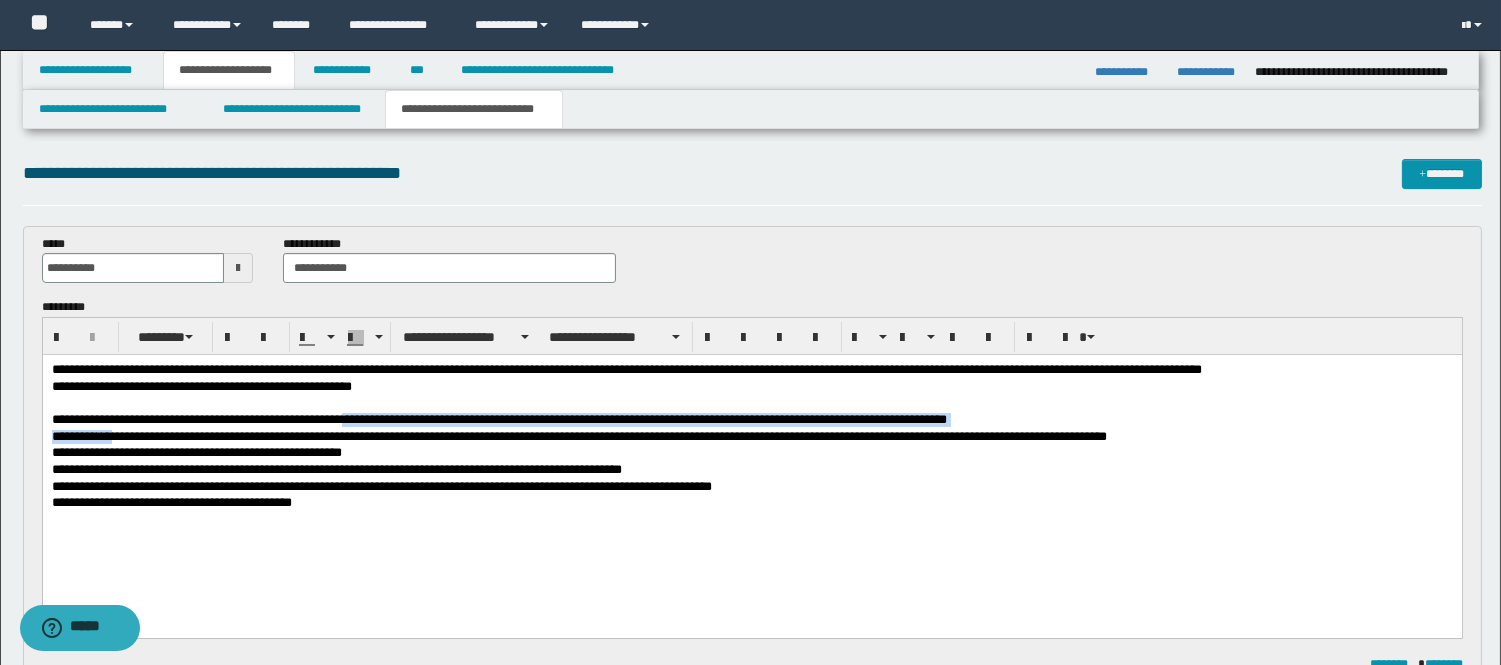click on "[NUMBER] [STREET], [CITY] [ZIP] [COUNTRY] [NUMBER] [NUMBER] [NUMBER]" at bounding box center (751, 471) 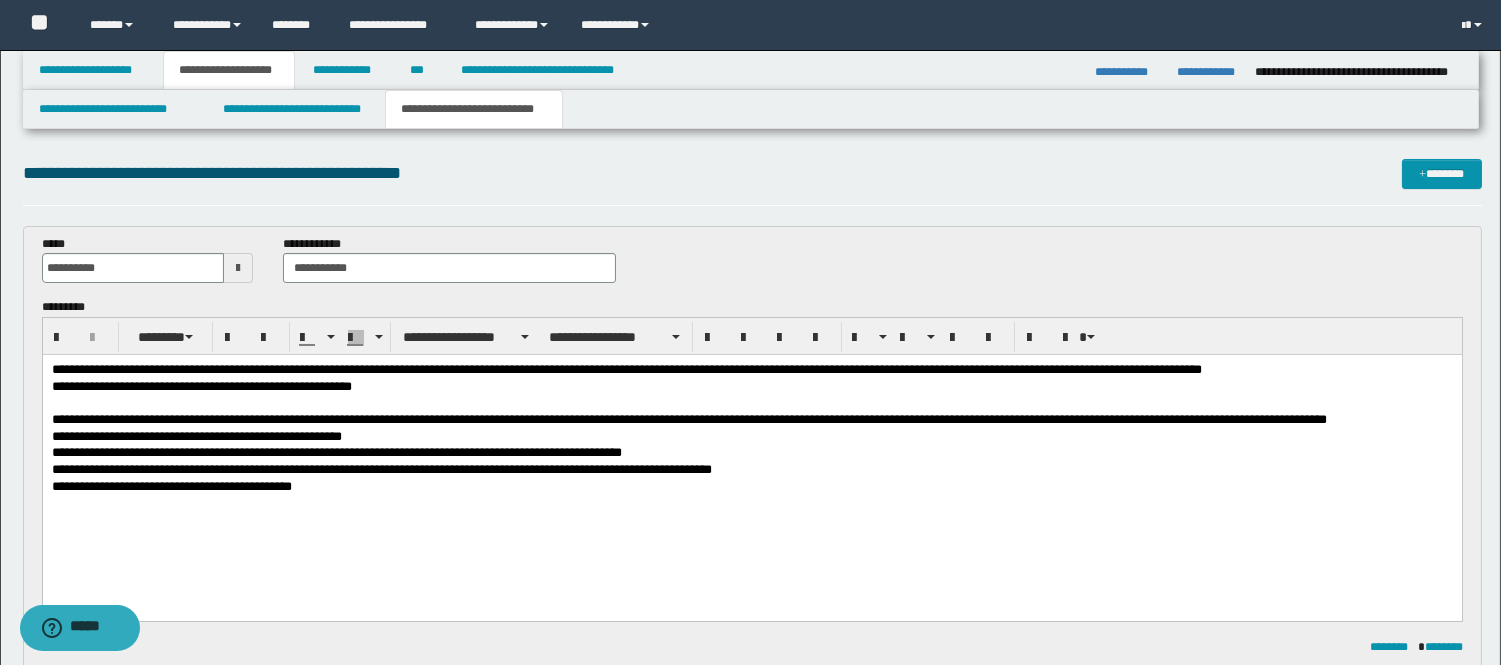 drag, startPoint x: 227, startPoint y: 438, endPoint x: 133, endPoint y: 502, distance: 113.71895 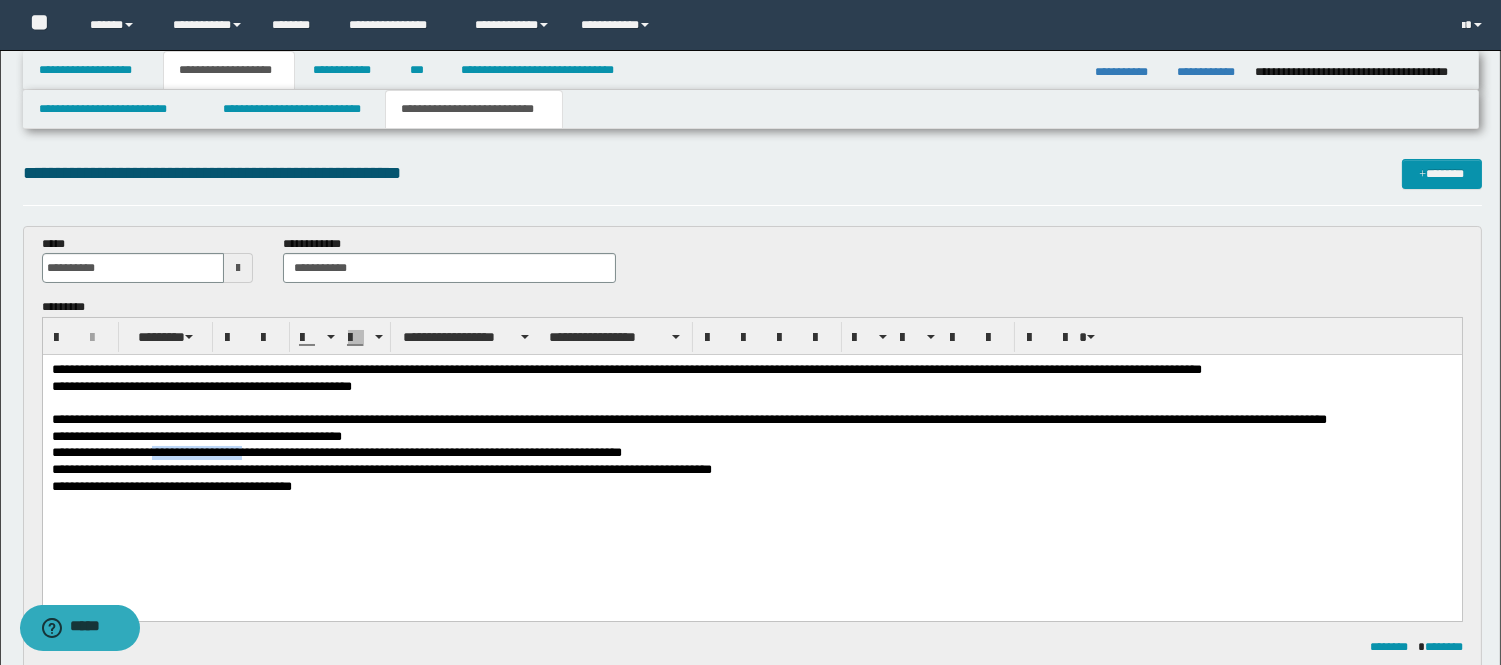 drag, startPoint x: 264, startPoint y: 452, endPoint x: 162, endPoint y: 453, distance: 102.0049 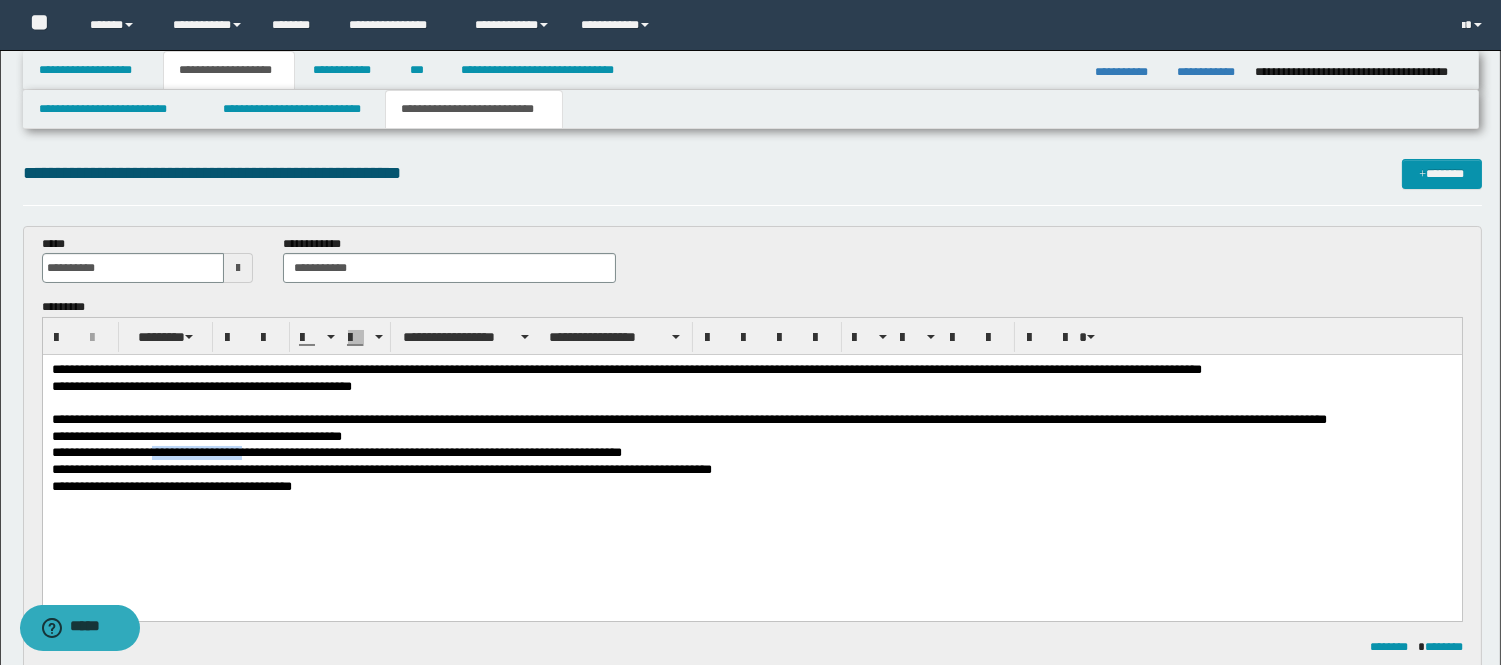 click on "**********" at bounding box center (751, 454) 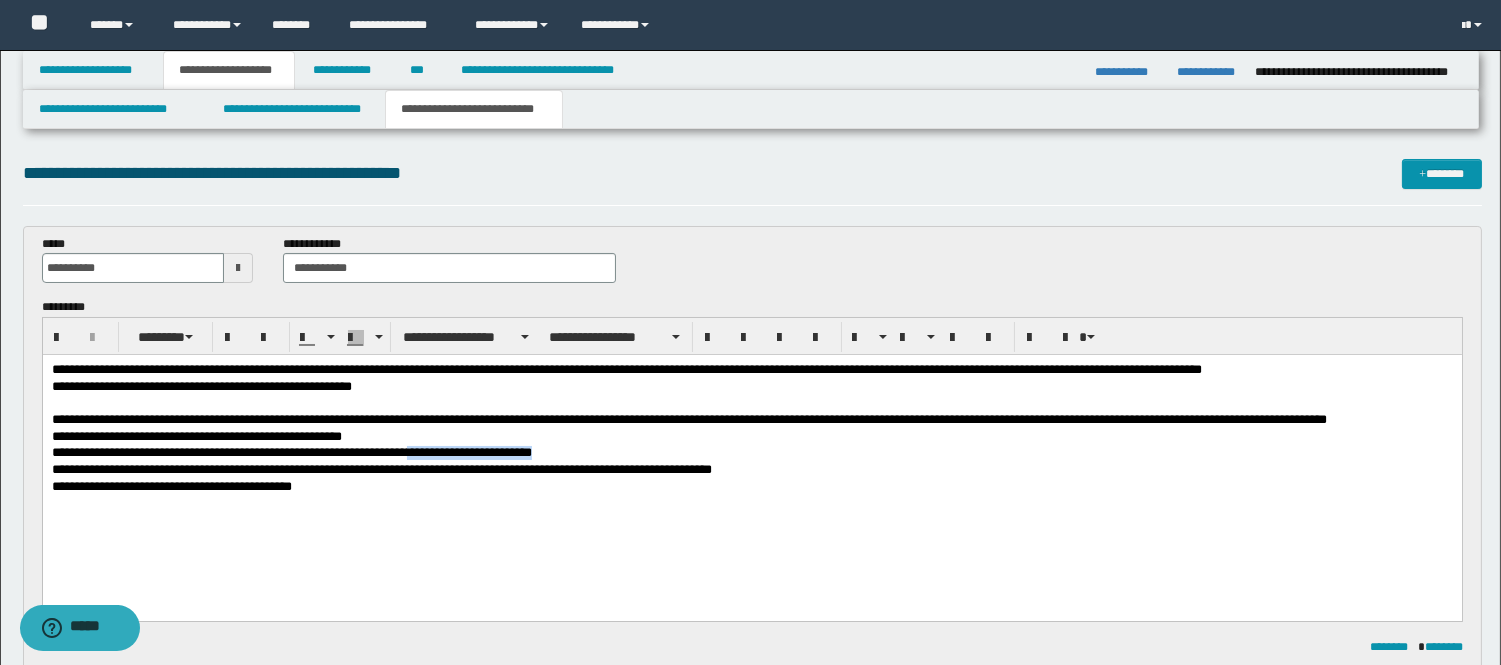 drag, startPoint x: 574, startPoint y: 450, endPoint x: 430, endPoint y: 442, distance: 144.22205 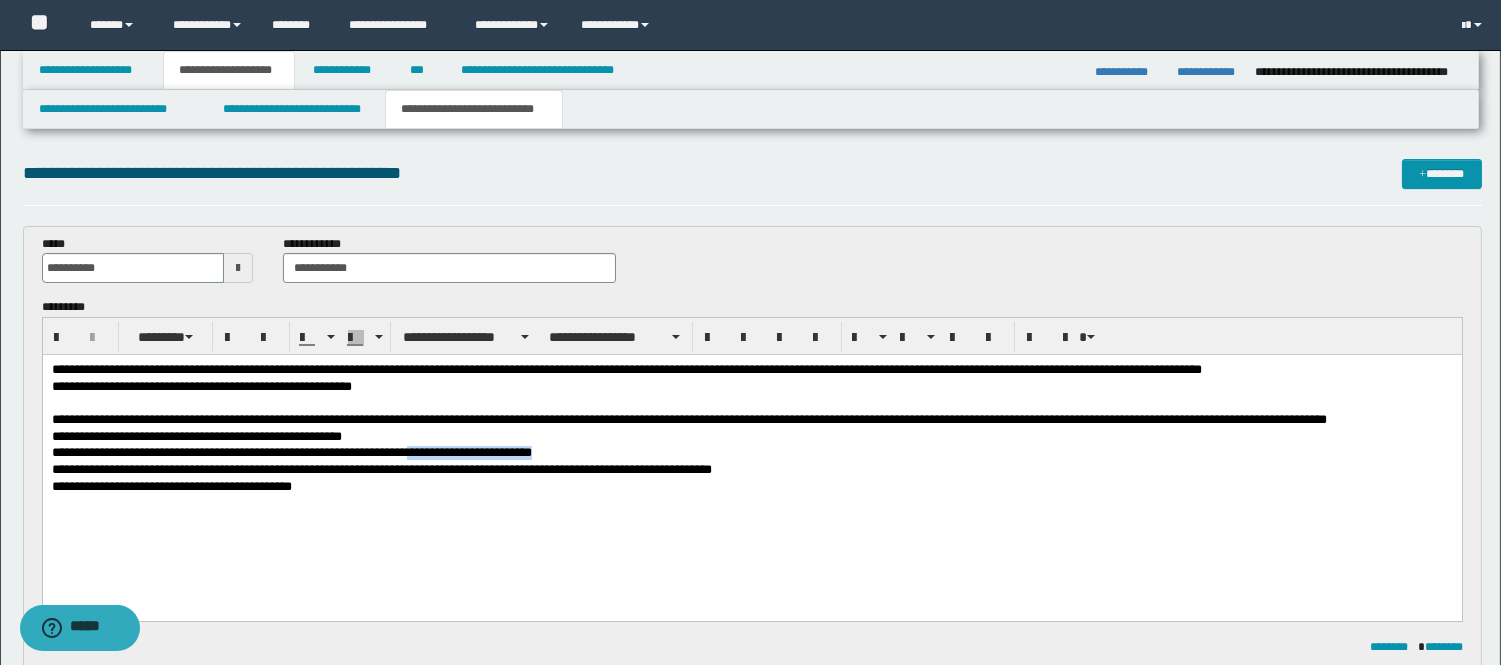 click on "**********" at bounding box center [751, 454] 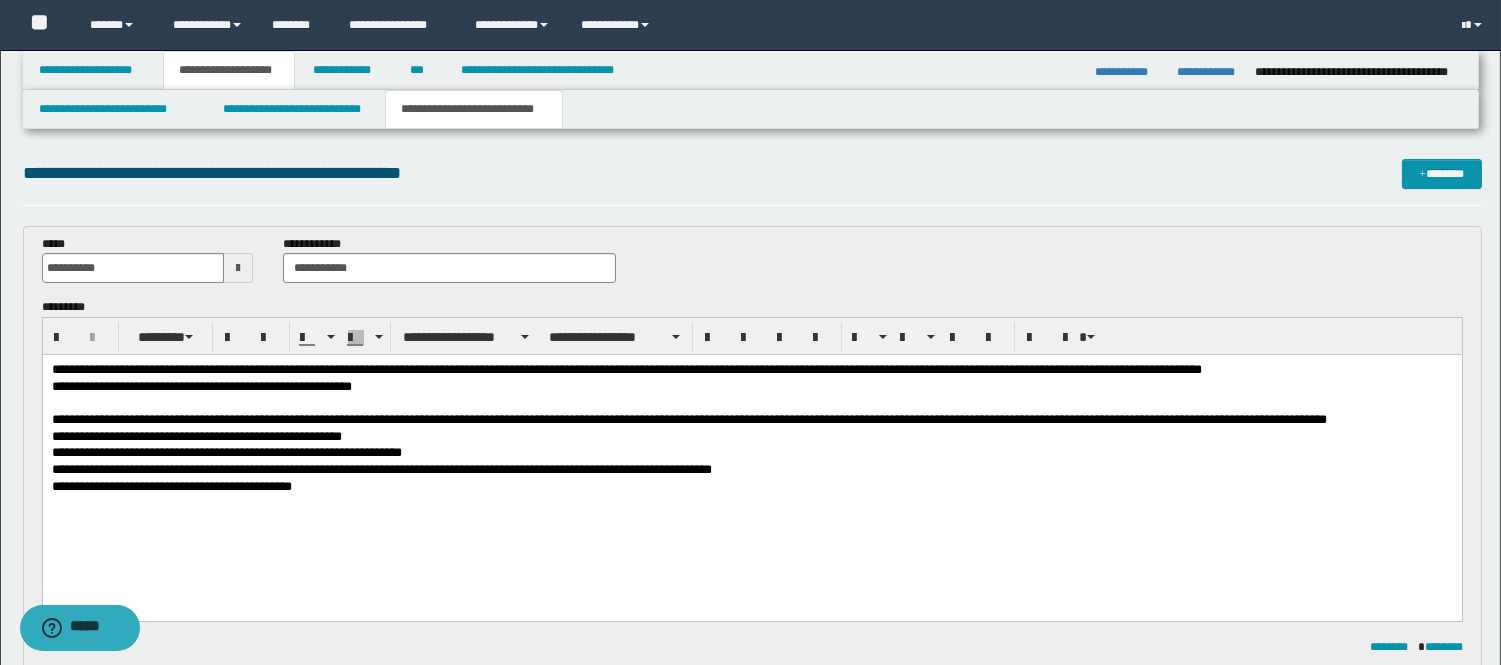 click on "**********" at bounding box center (751, 471) 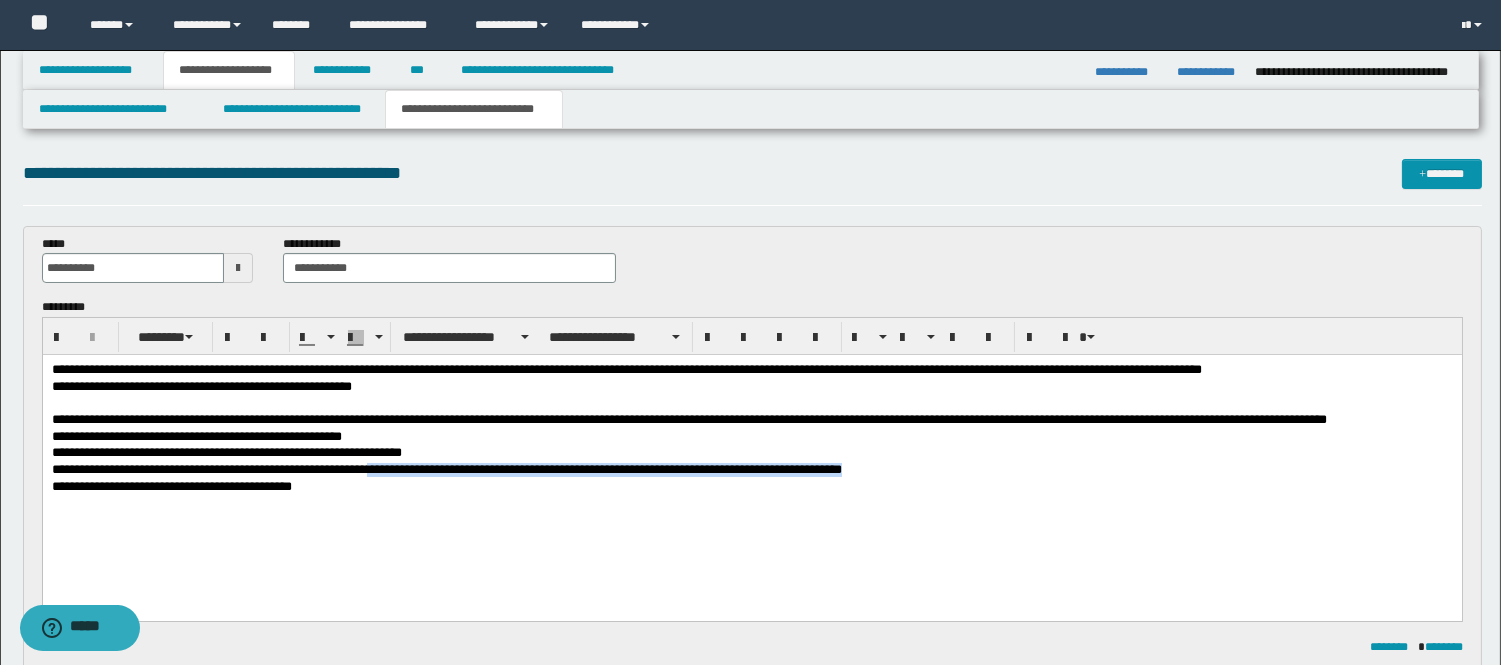drag, startPoint x: 387, startPoint y: 470, endPoint x: 950, endPoint y: 468, distance: 563.00354 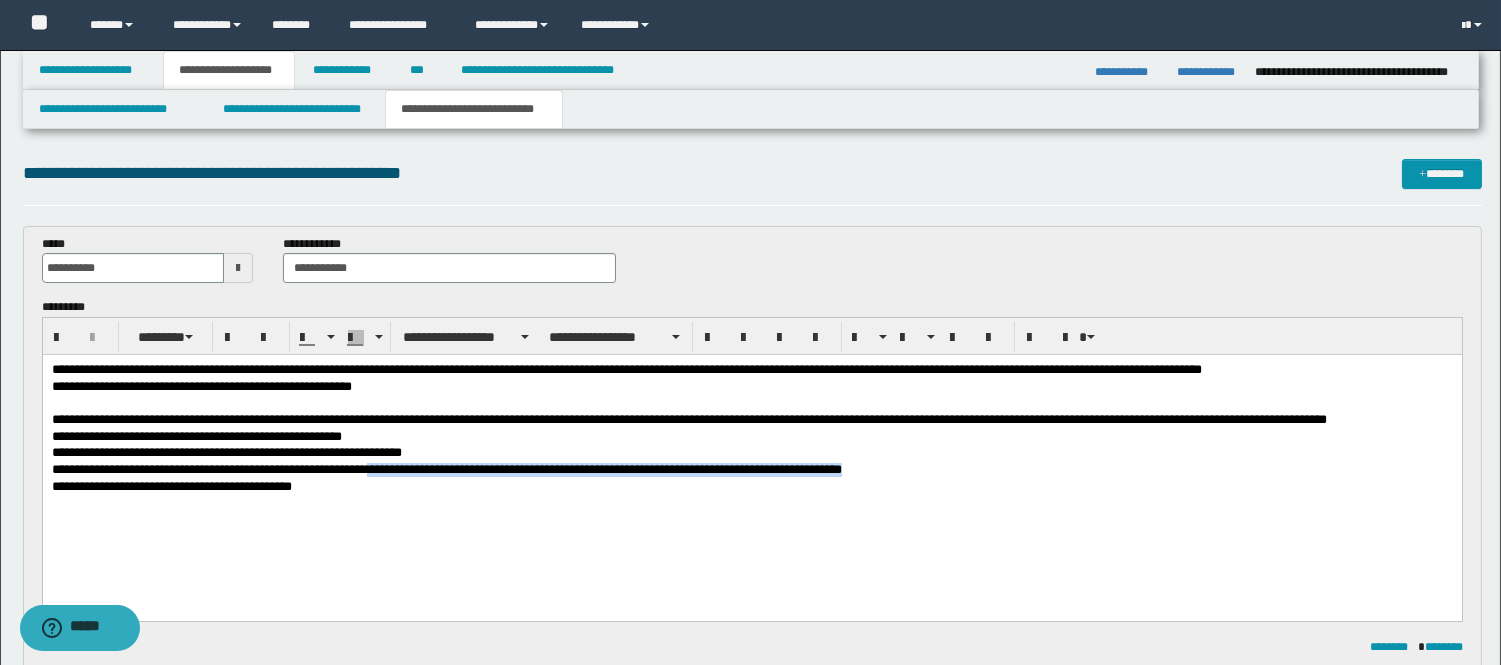 click on "**********" at bounding box center [751, 471] 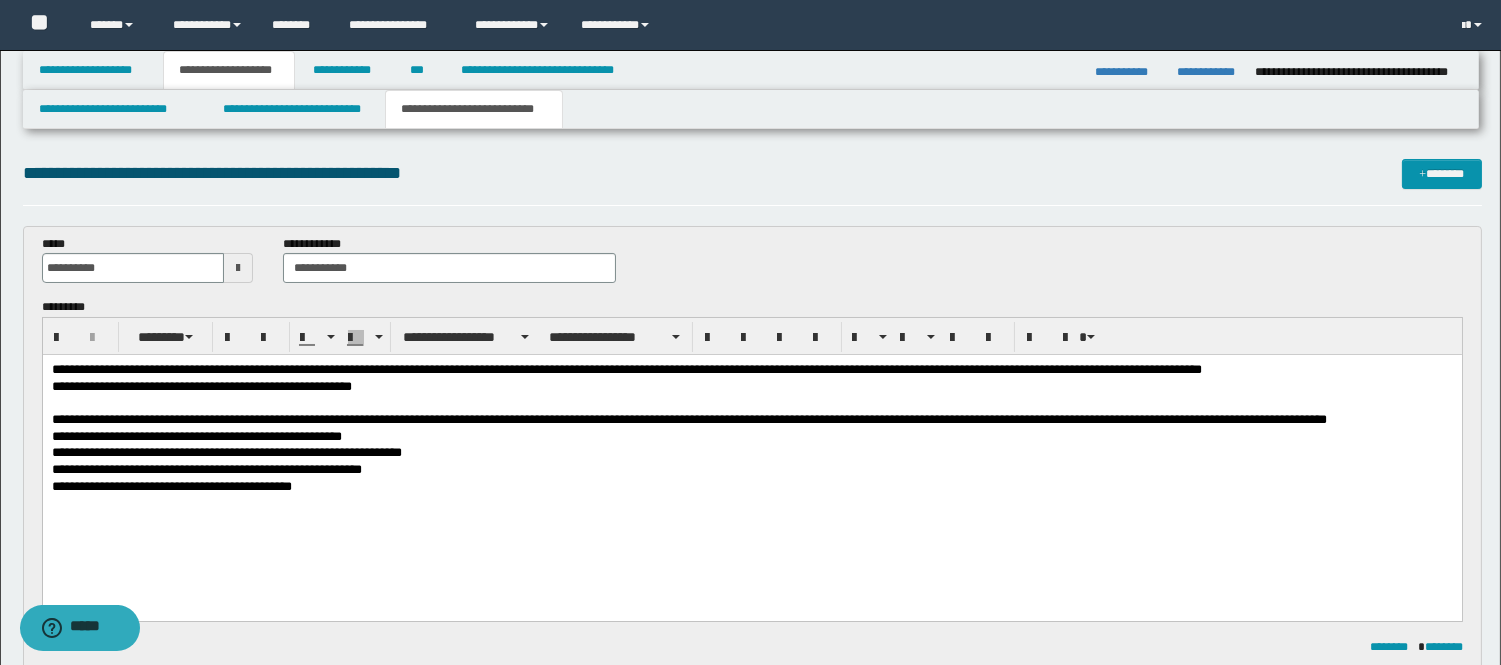 click on "**********" at bounding box center [751, 471] 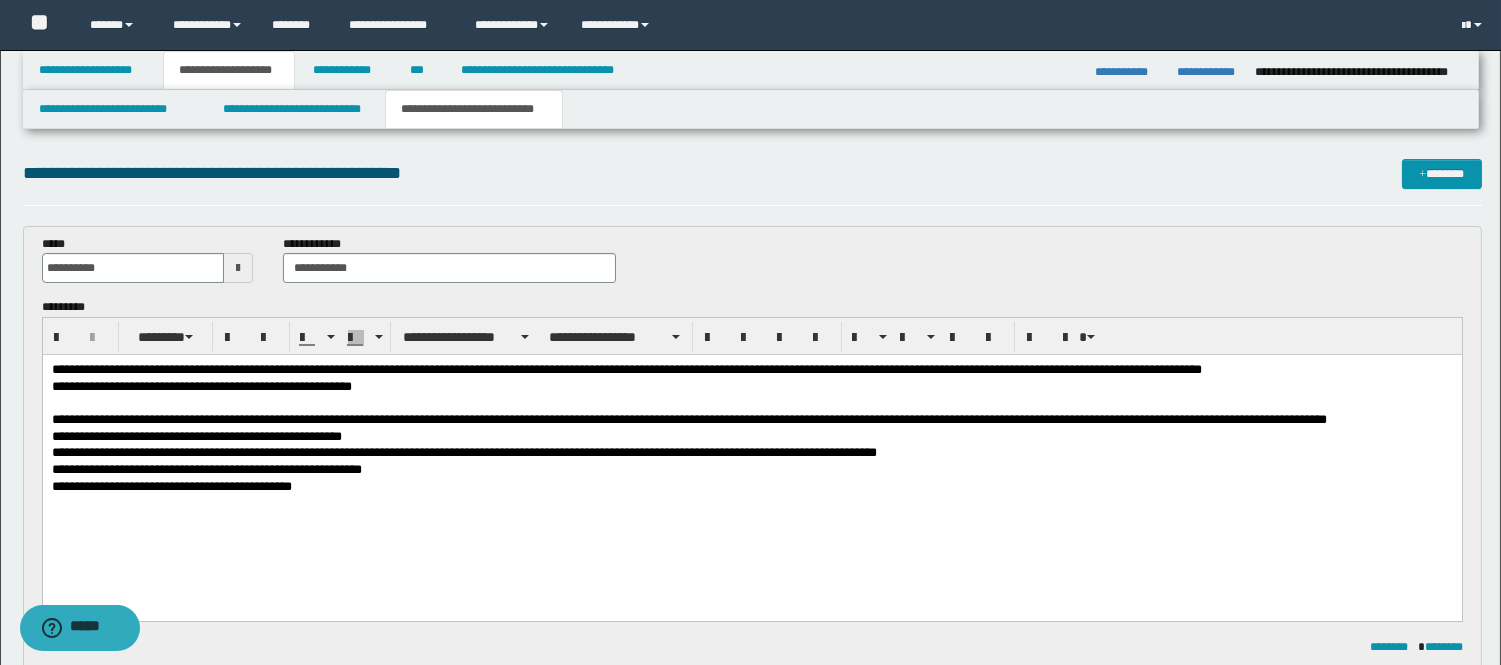 drag, startPoint x: 231, startPoint y: 486, endPoint x: 222, endPoint y: 471, distance: 17.492855 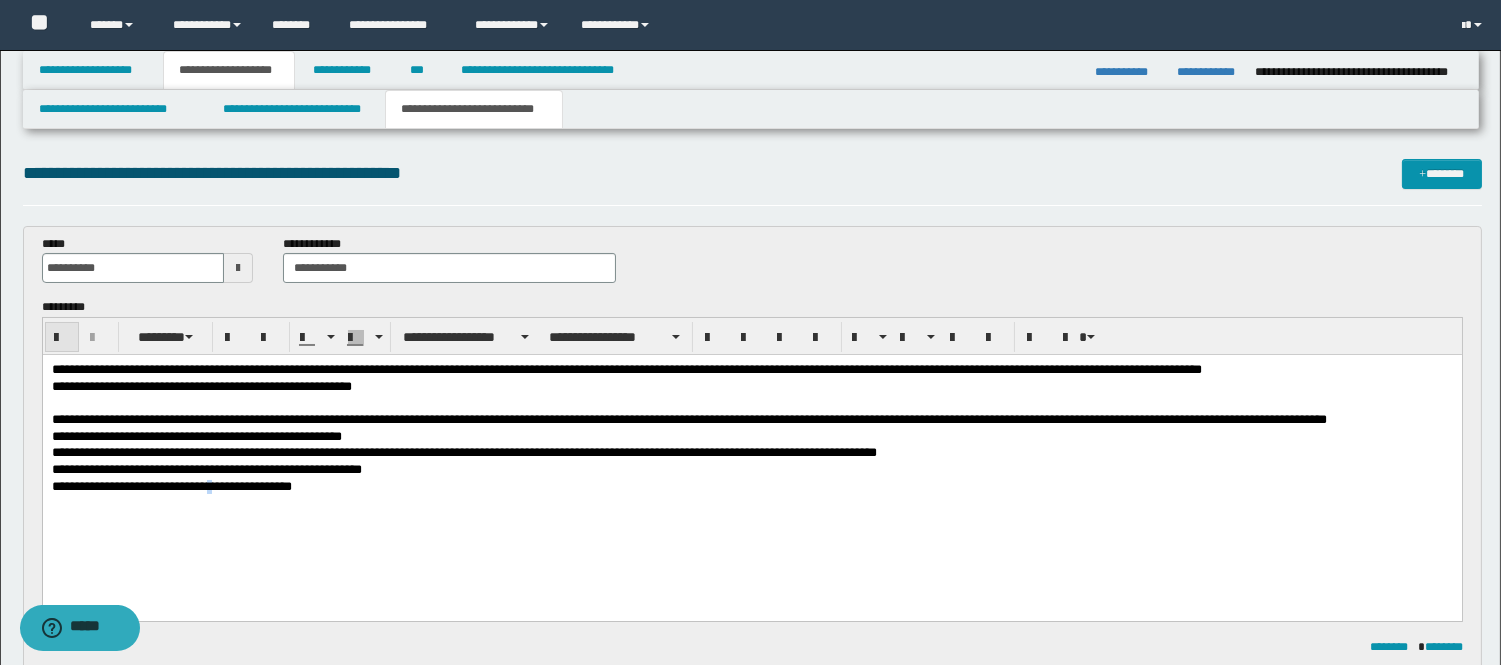 click at bounding box center [62, 338] 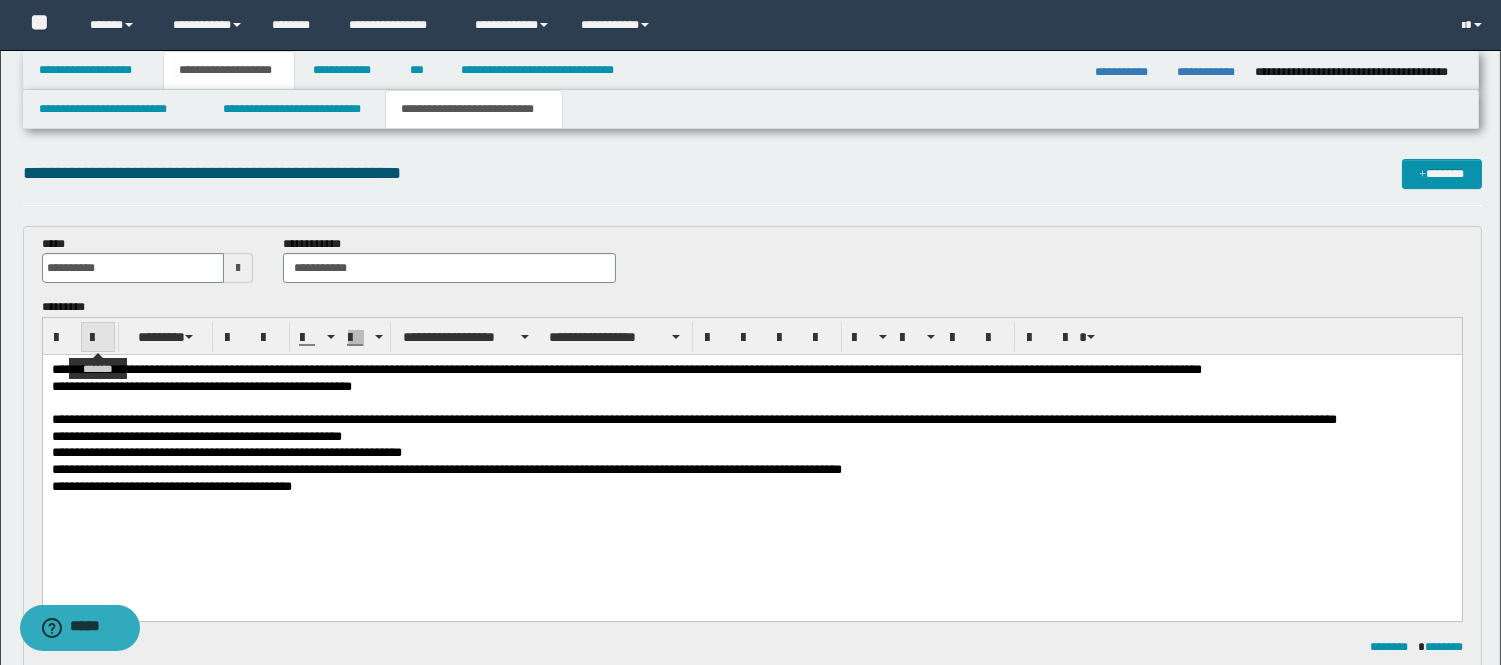 click at bounding box center [98, 337] 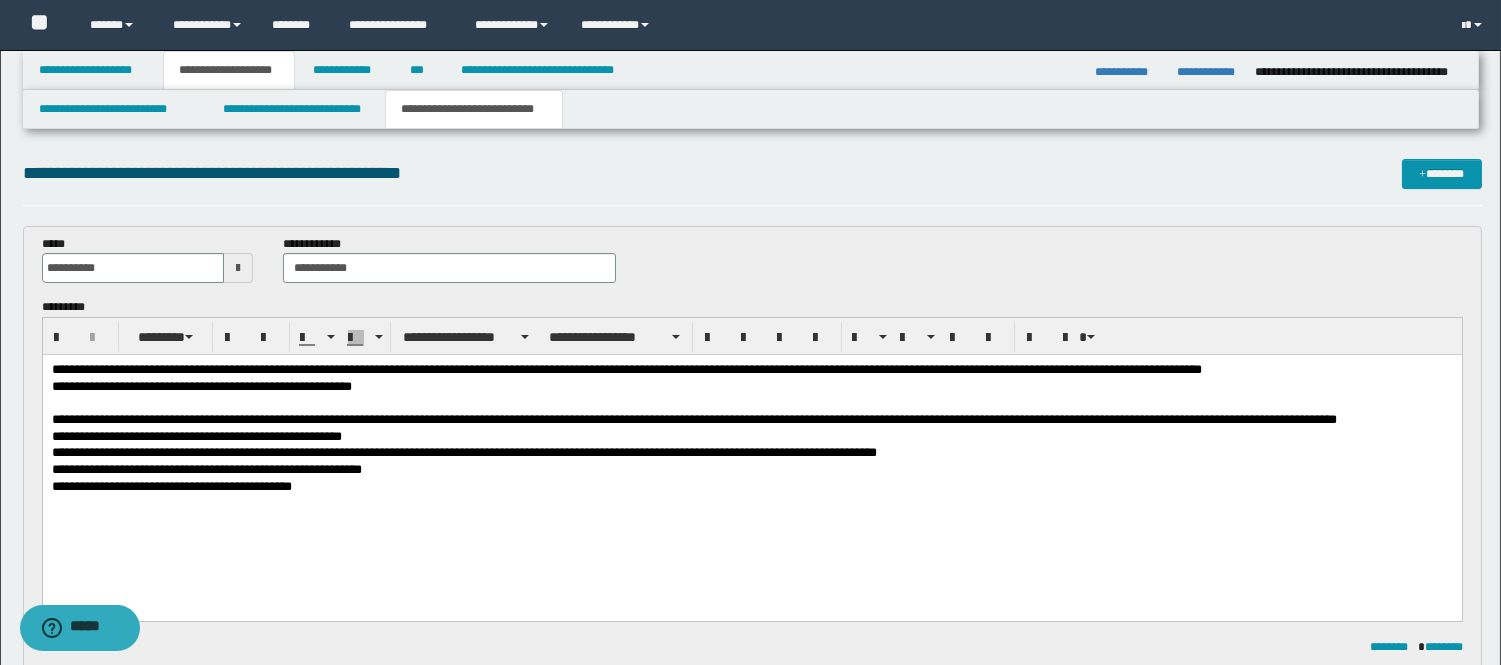 click on "**********" at bounding box center [751, 488] 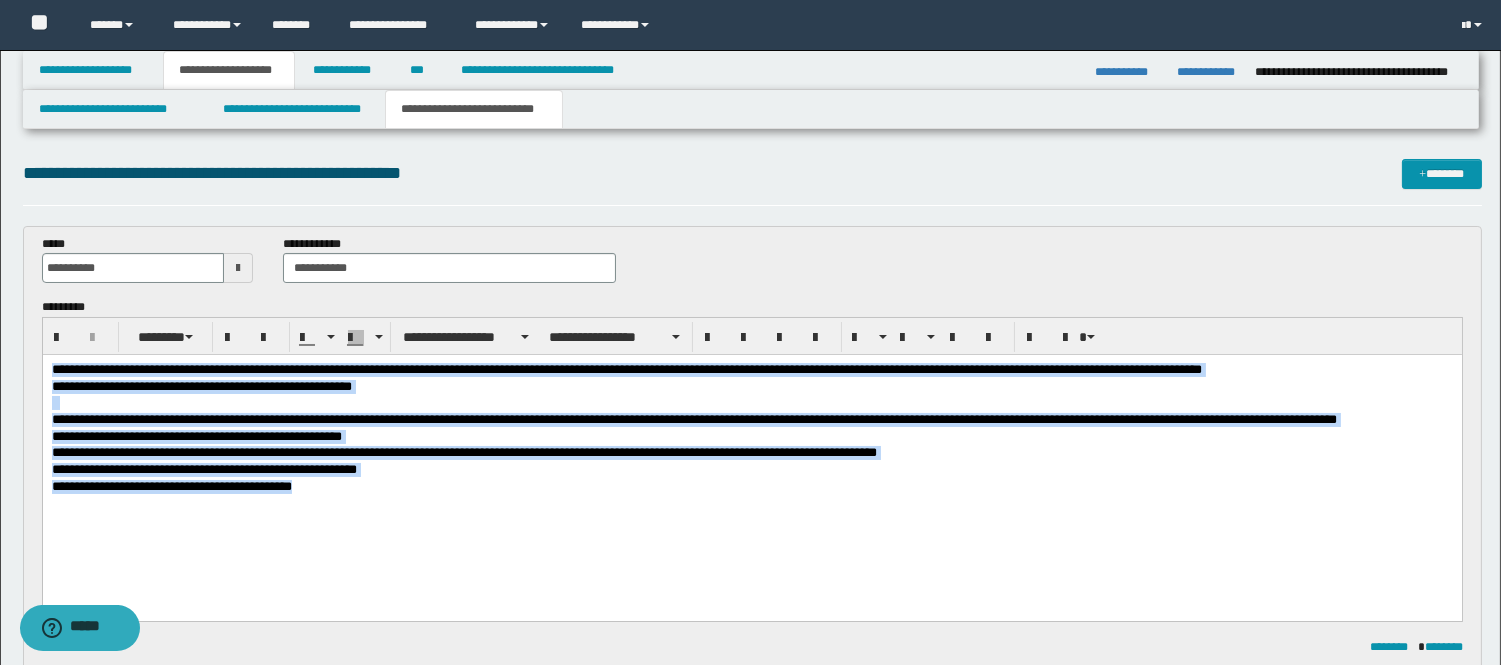 drag, startPoint x: 333, startPoint y: 490, endPoint x: 53, endPoint y: 375, distance: 302.69623 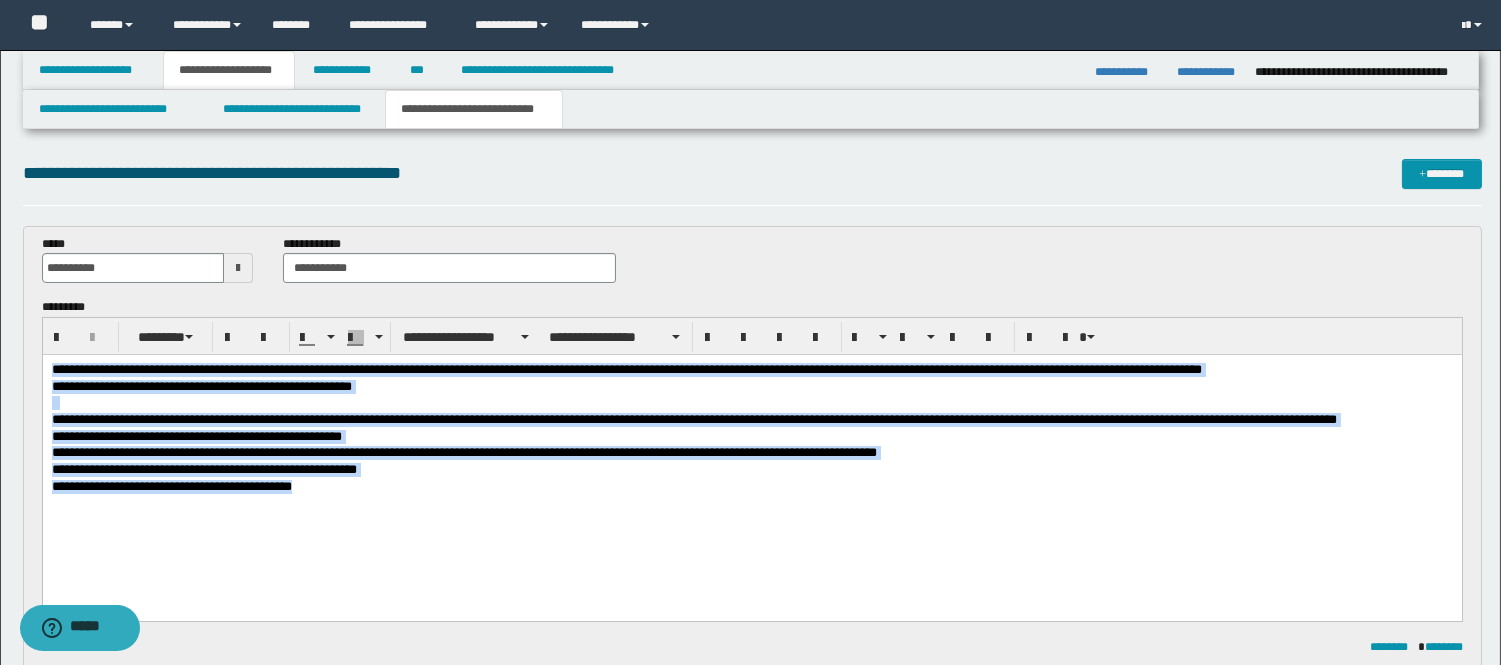 click on "[NUMBER] [STREET], [CITY], [STATE] [ZIP] [COUNTRY]" at bounding box center (751, 463) 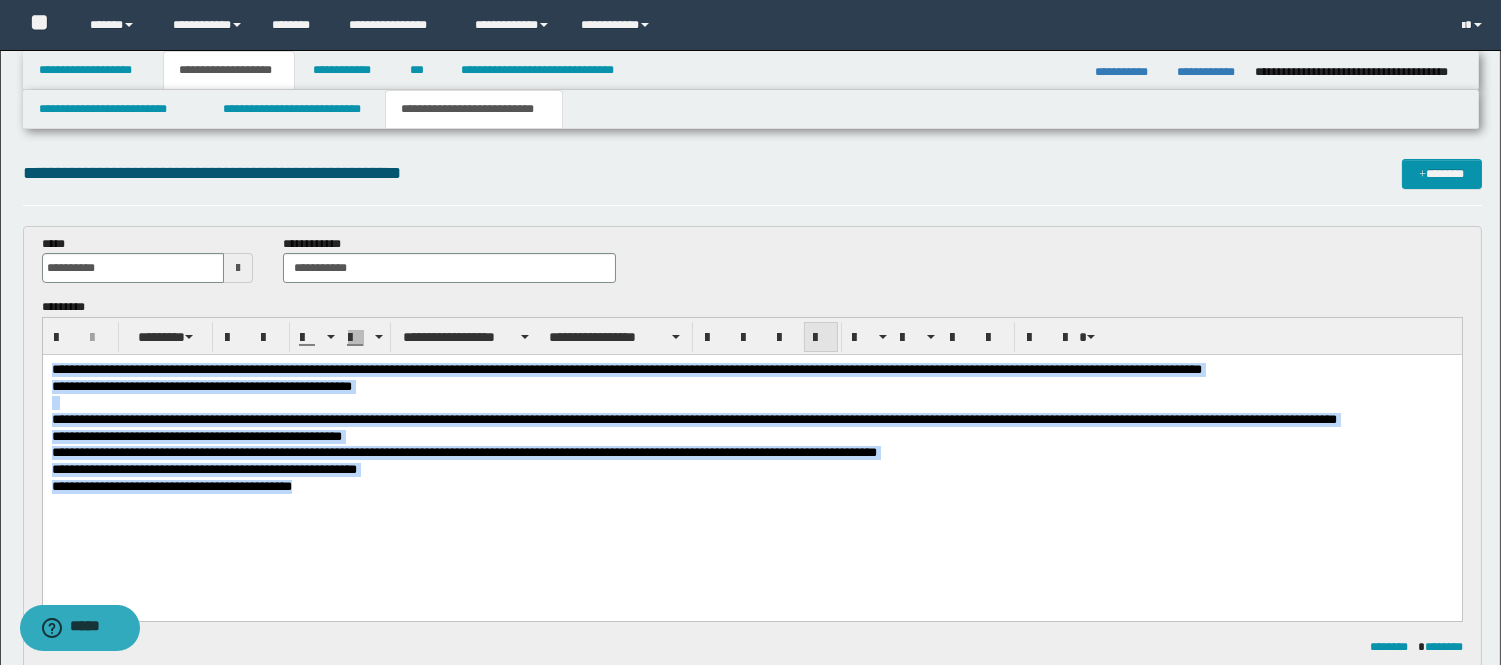 click at bounding box center [821, 337] 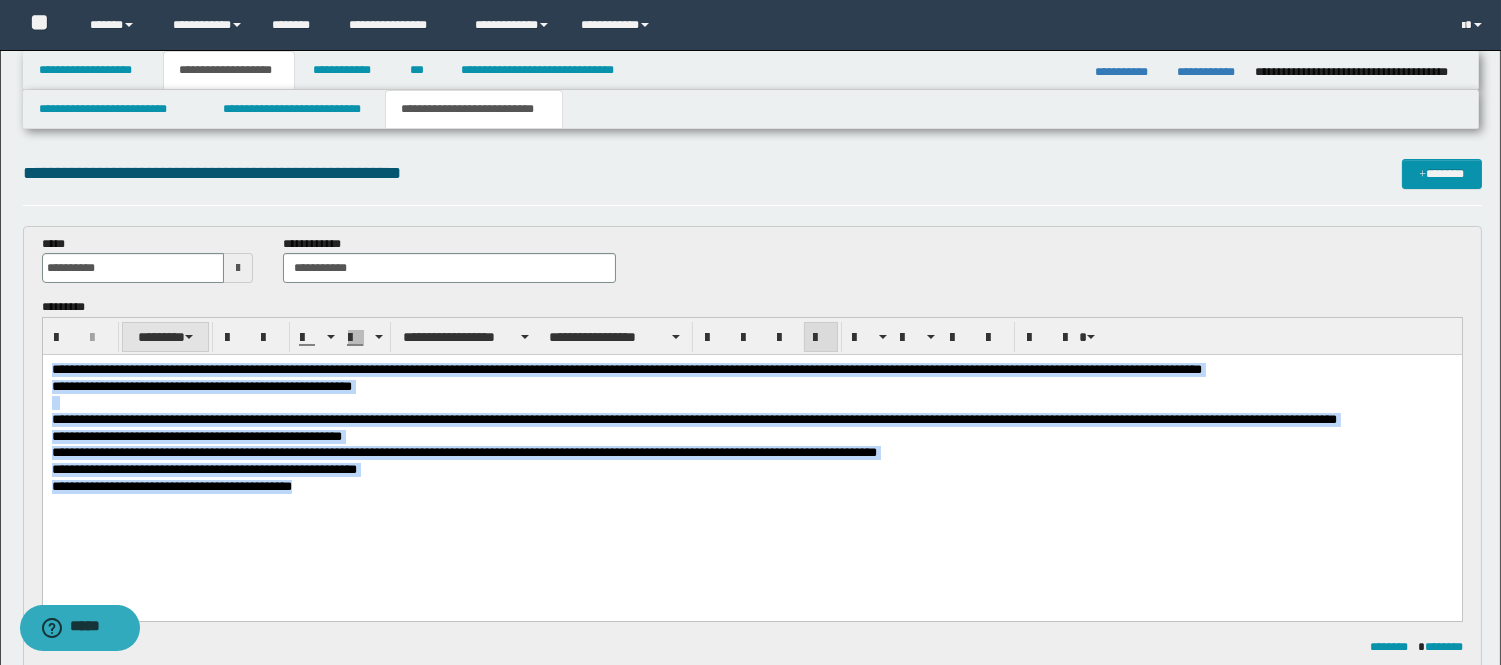 click on "********" at bounding box center [166, 337] 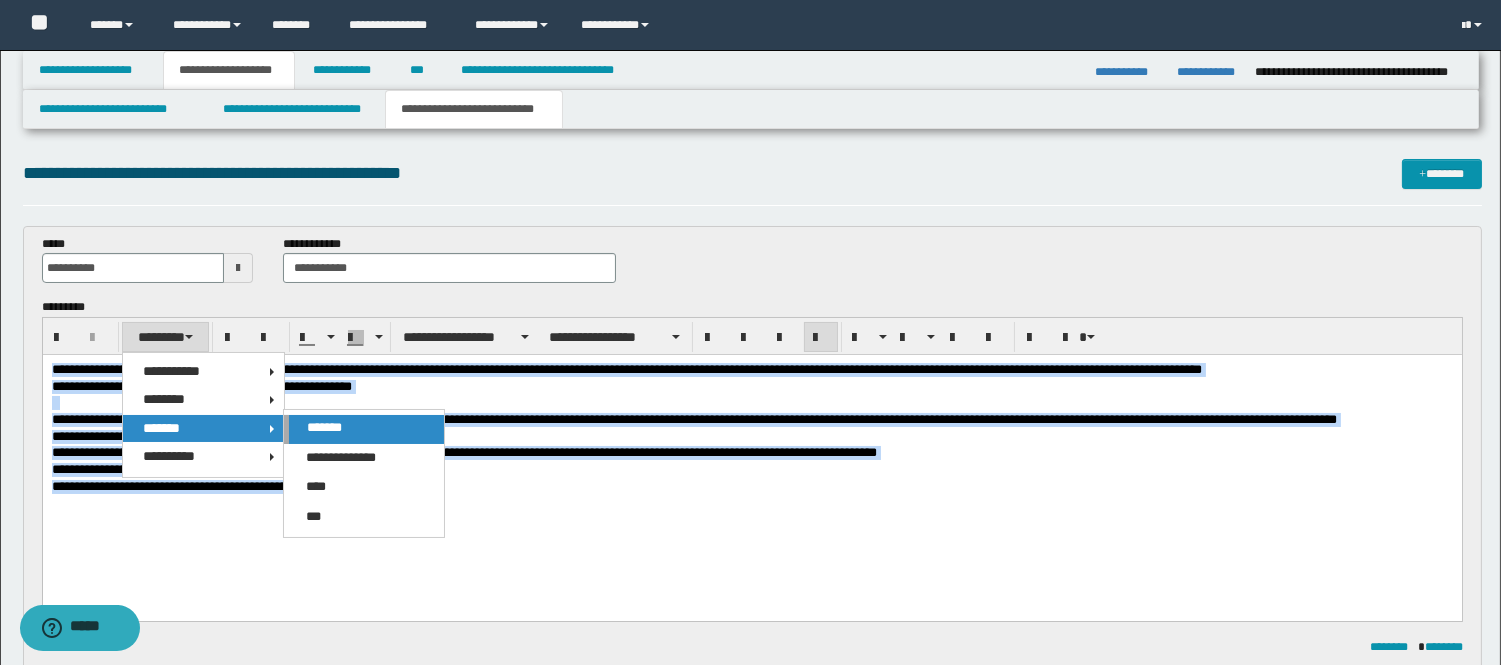 click on "*******" at bounding box center (364, 429) 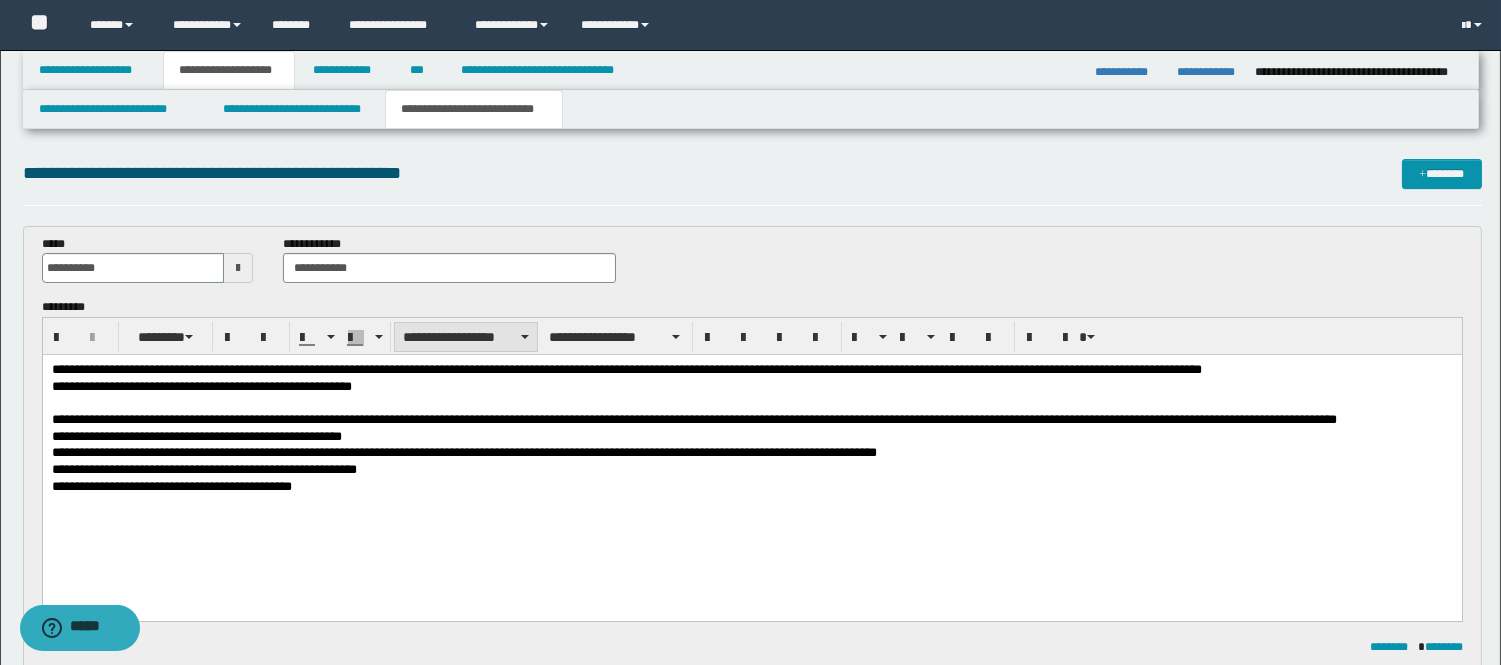 click on "**********" at bounding box center [466, 337] 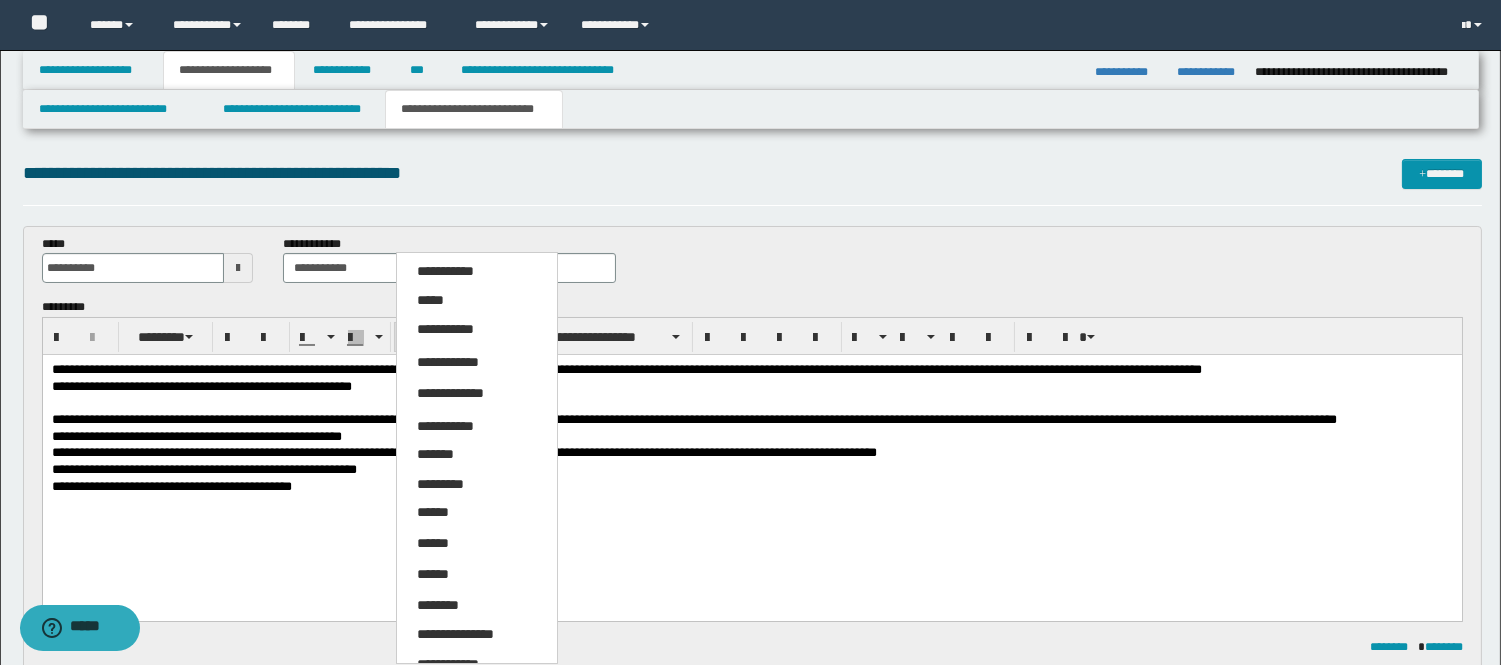 click on "**********" at bounding box center [455, 634] 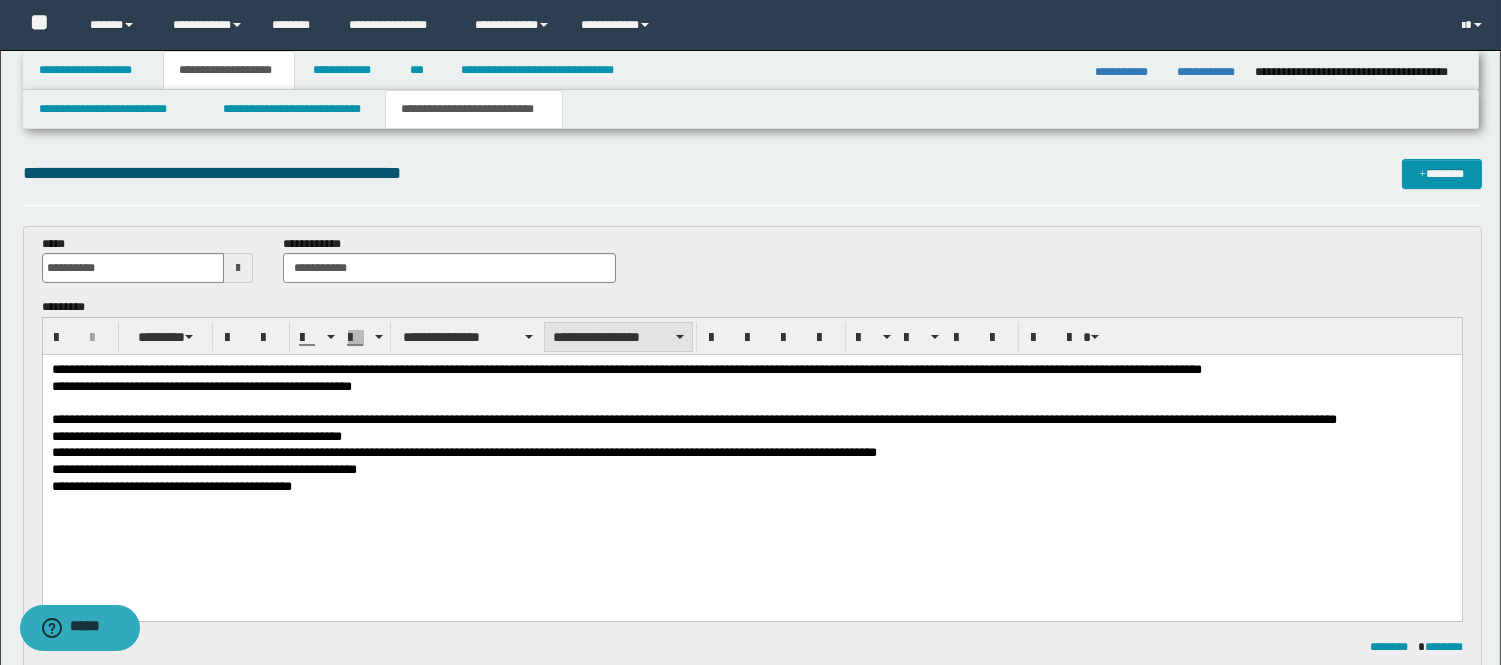 click on "**********" at bounding box center [618, 337] 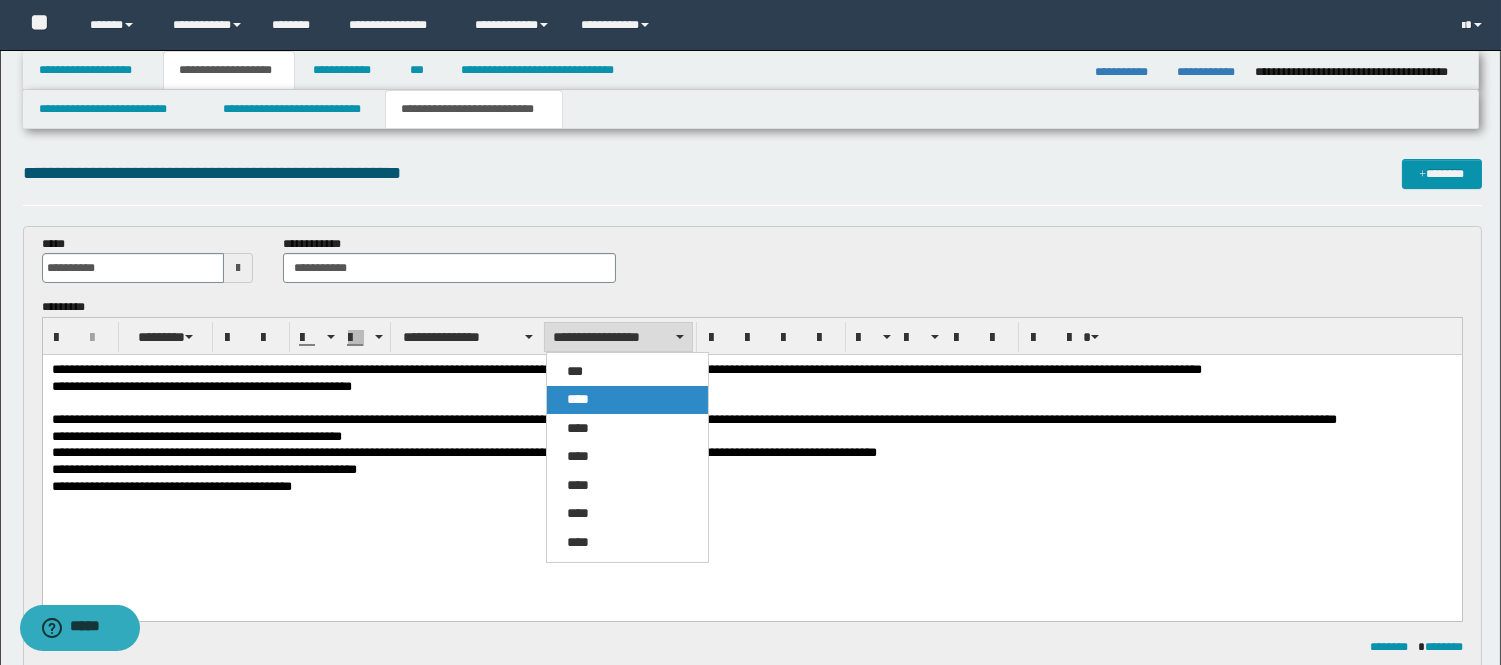 click on "****" at bounding box center [627, 400] 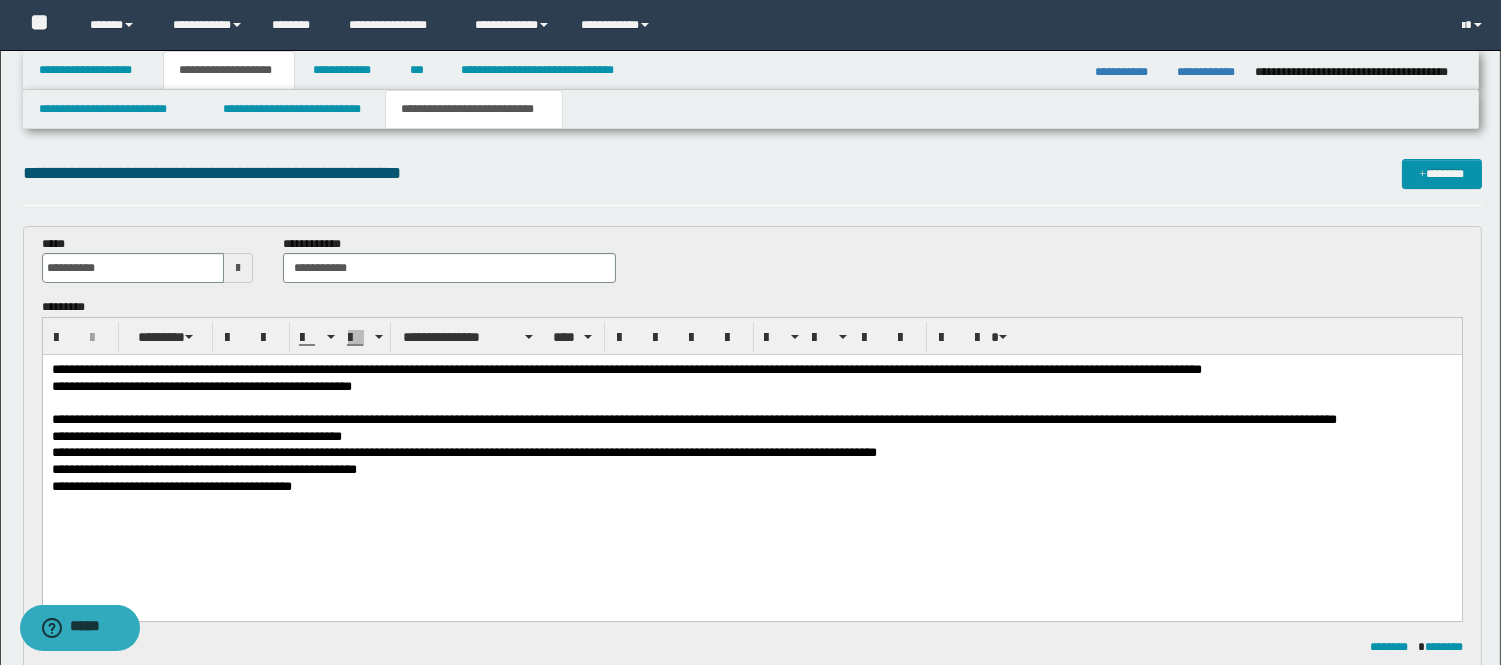 click on "**********" at bounding box center [751, 471] 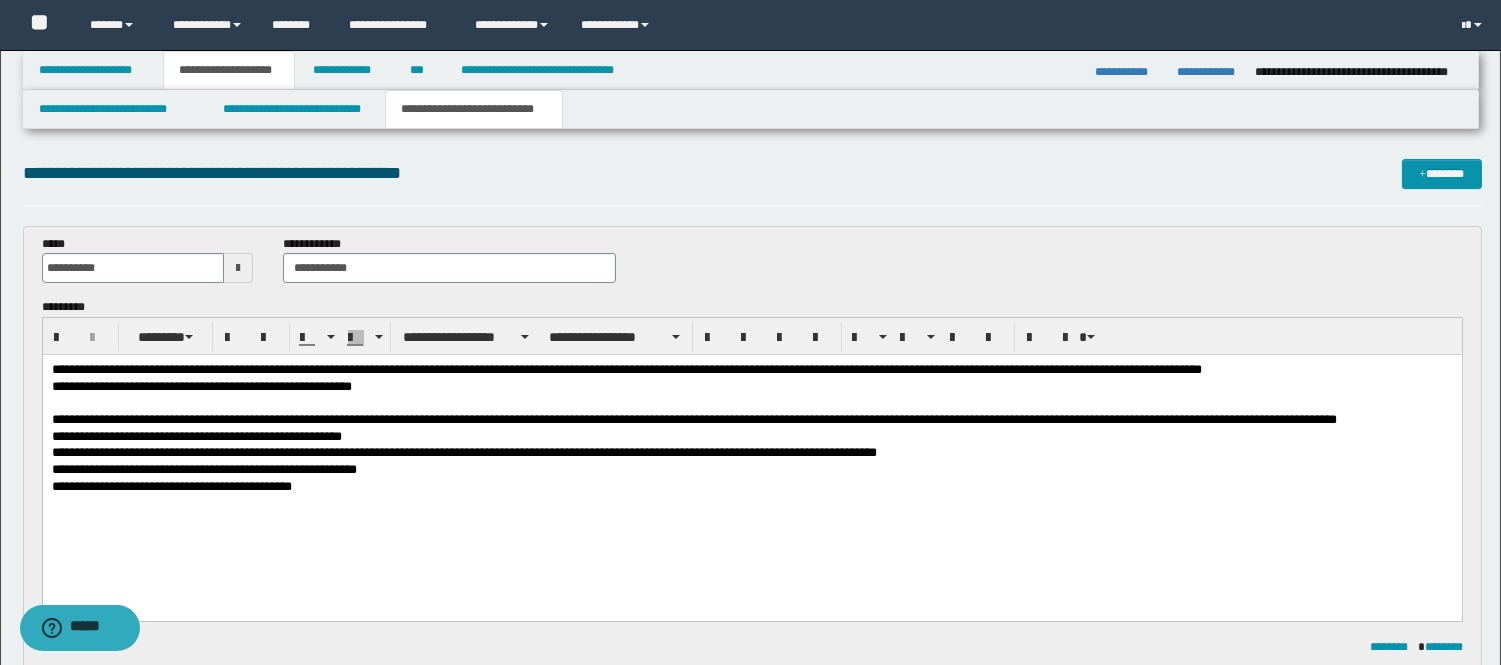click on "**********" at bounding box center (751, 488) 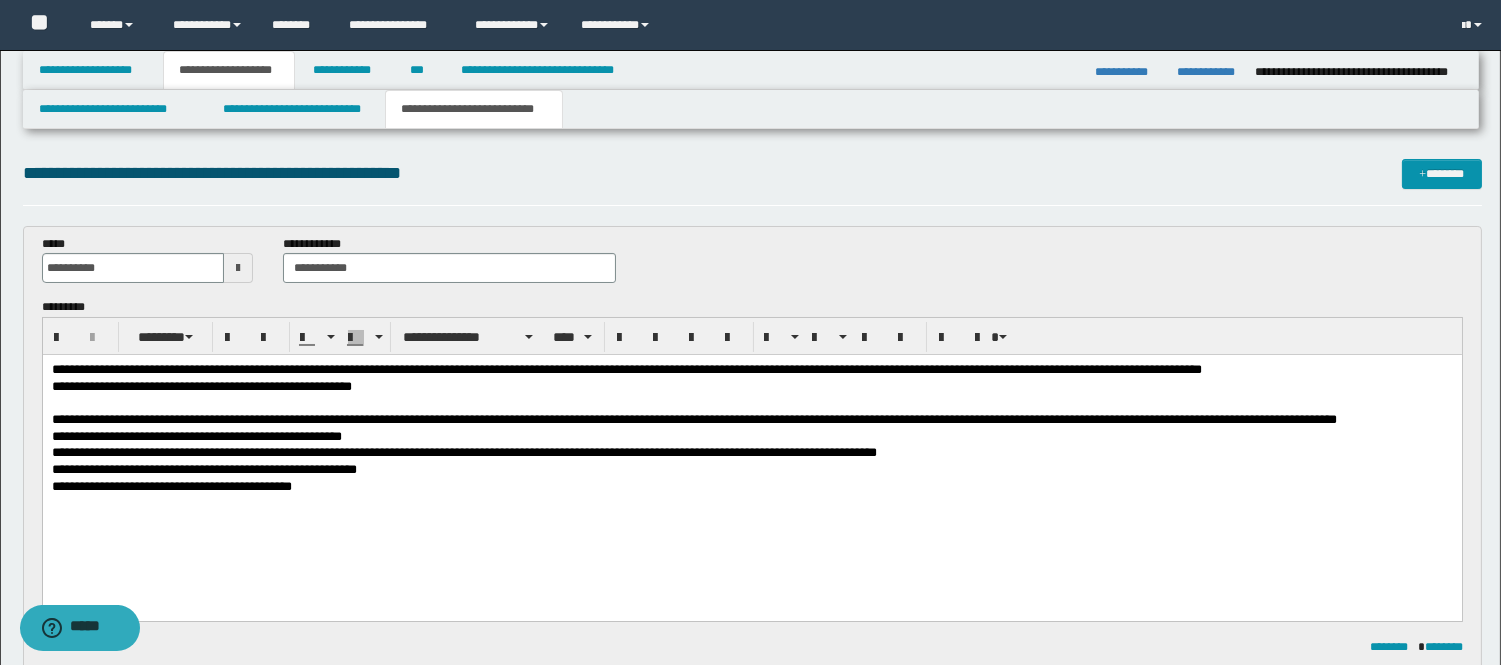 click on "**********" at bounding box center (751, 488) 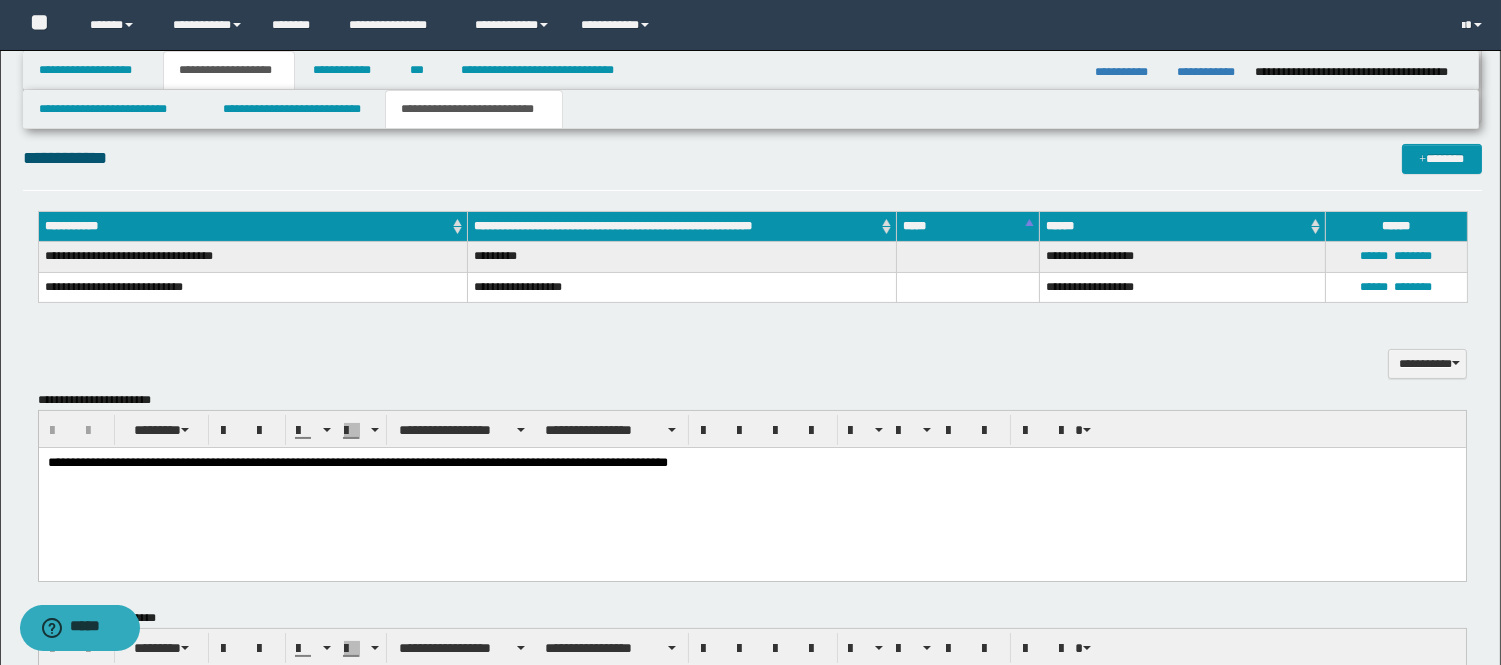 scroll, scrollTop: 555, scrollLeft: 0, axis: vertical 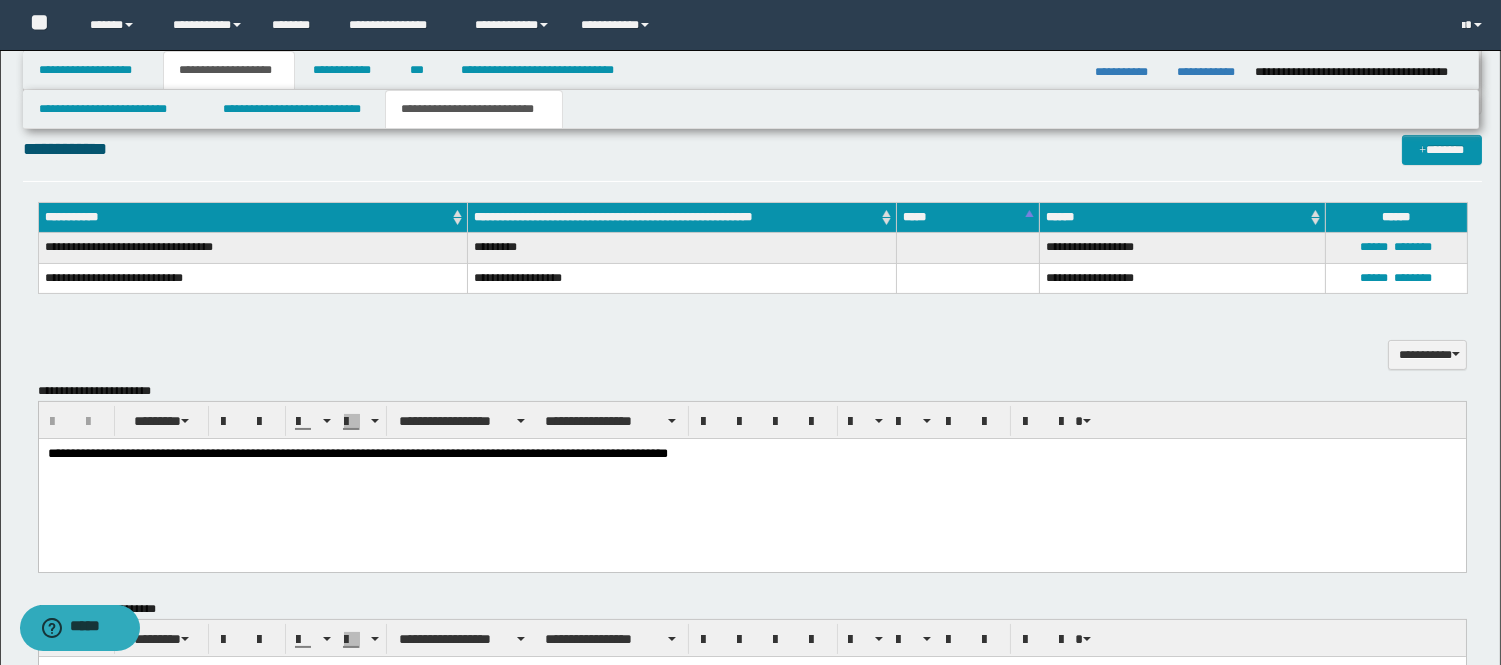 click on "**********" at bounding box center [681, 278] 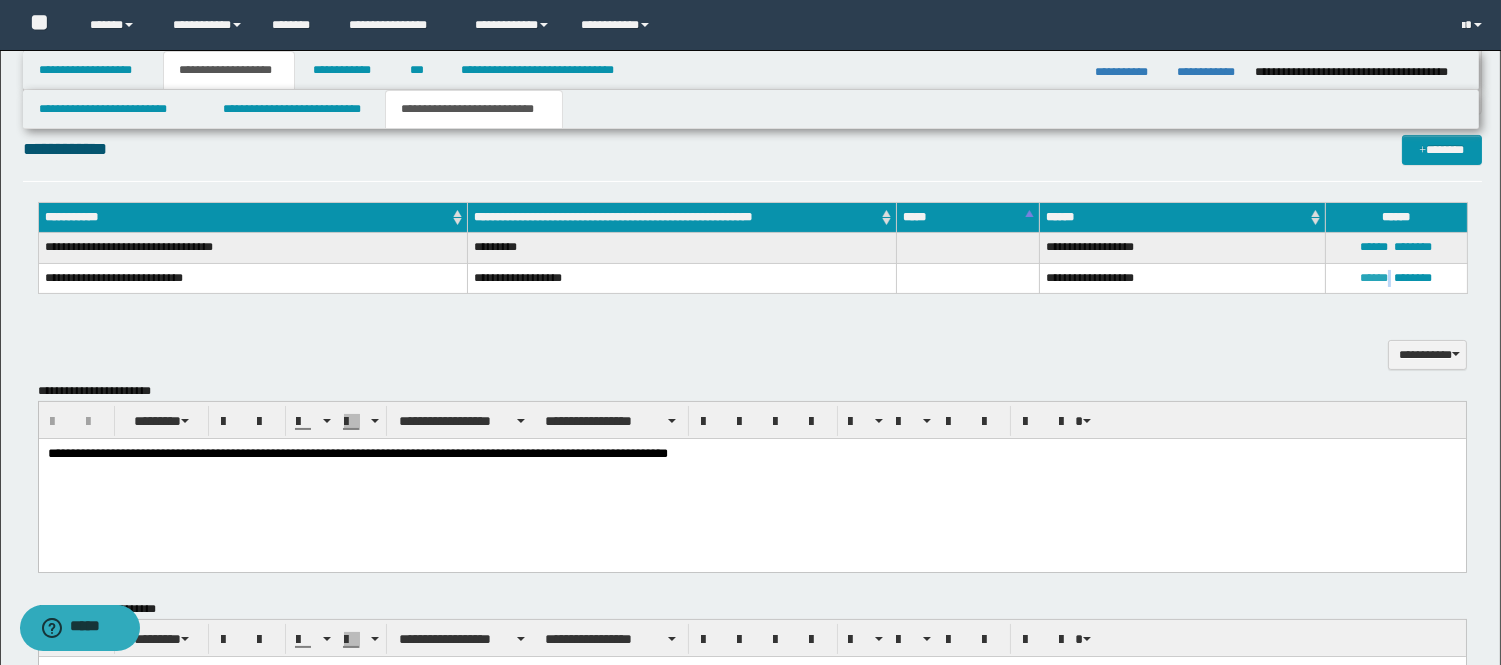 click on "******    ********" at bounding box center [1396, 278] 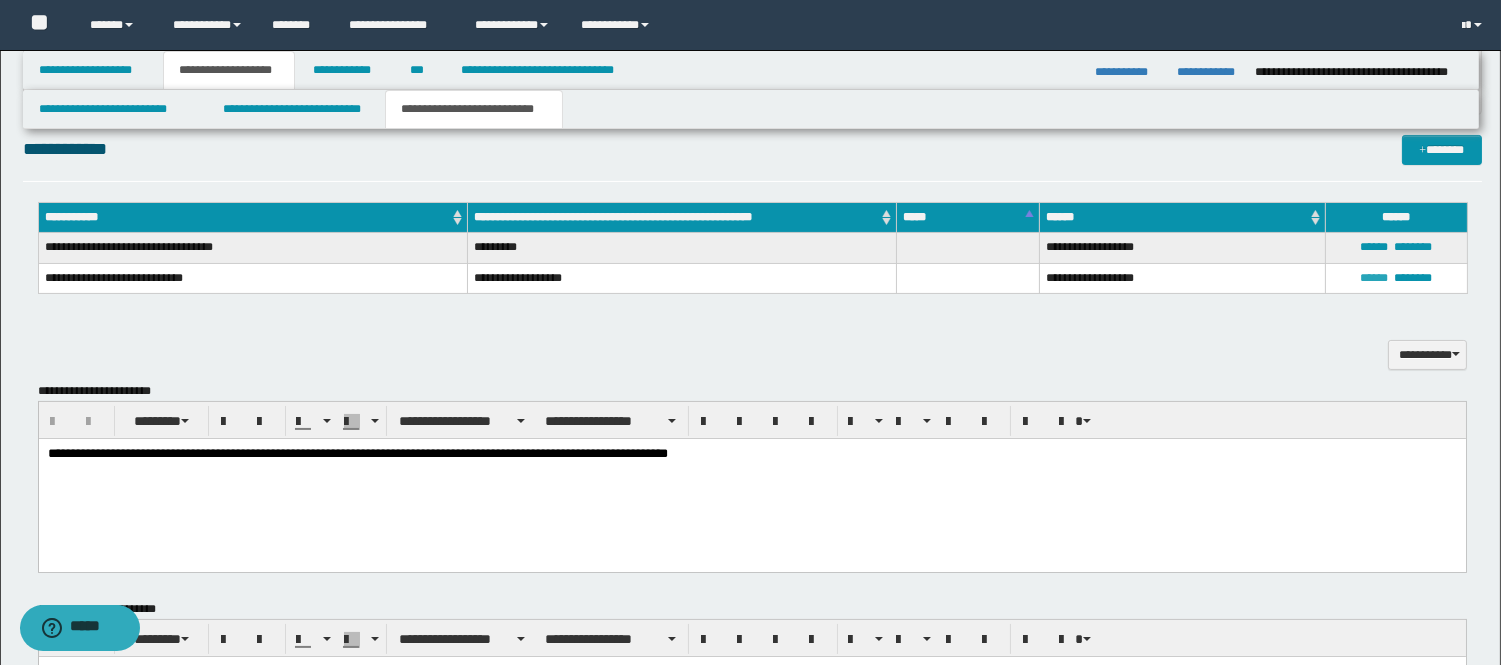 click on "******" at bounding box center [1374, 278] 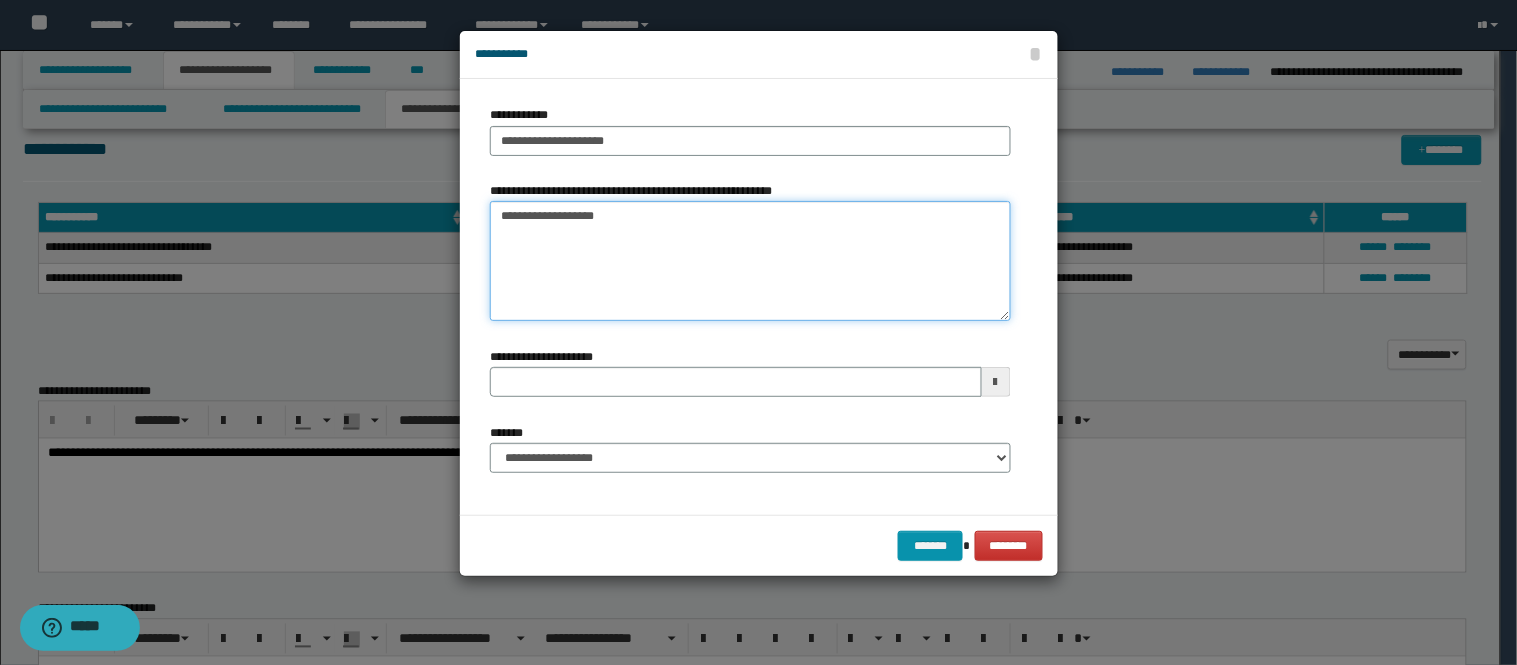 click on "**********" at bounding box center [750, 261] 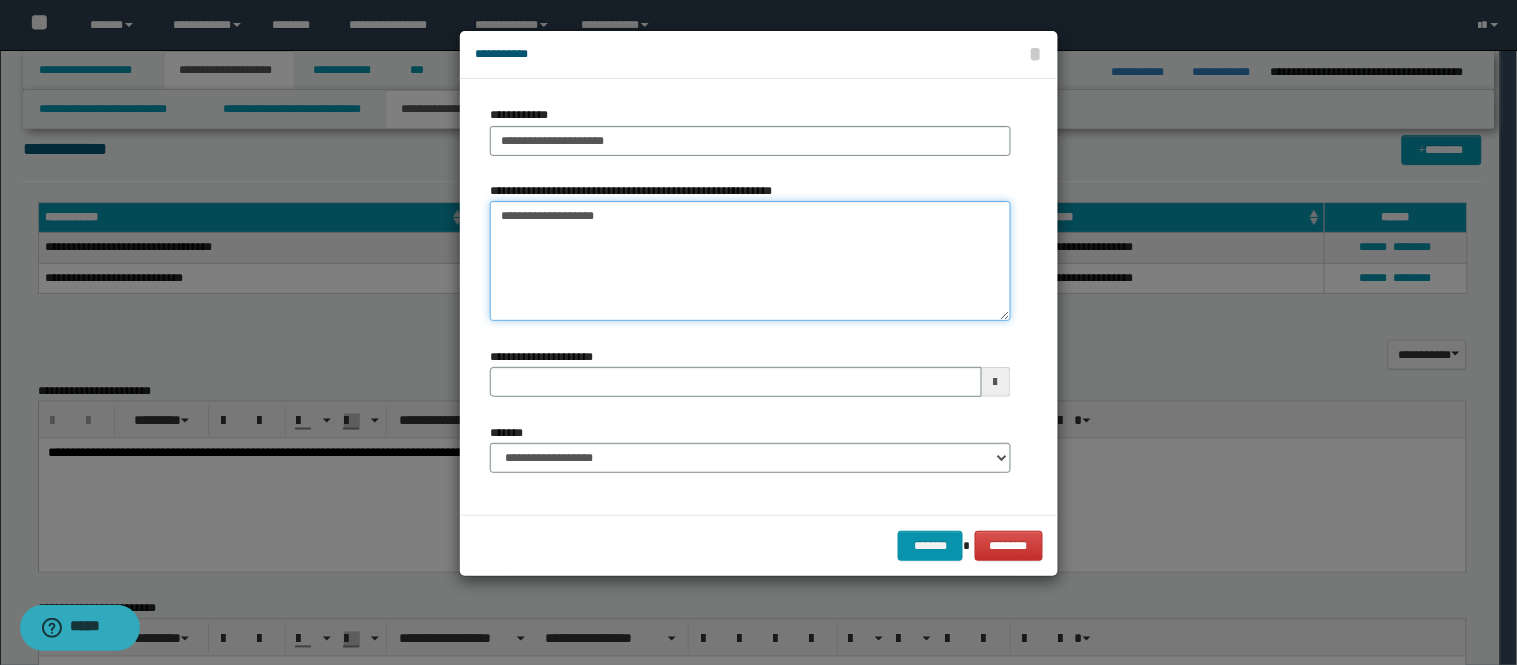 drag, startPoint x: 597, startPoint y: 227, endPoint x: 544, endPoint y: 230, distance: 53.08484 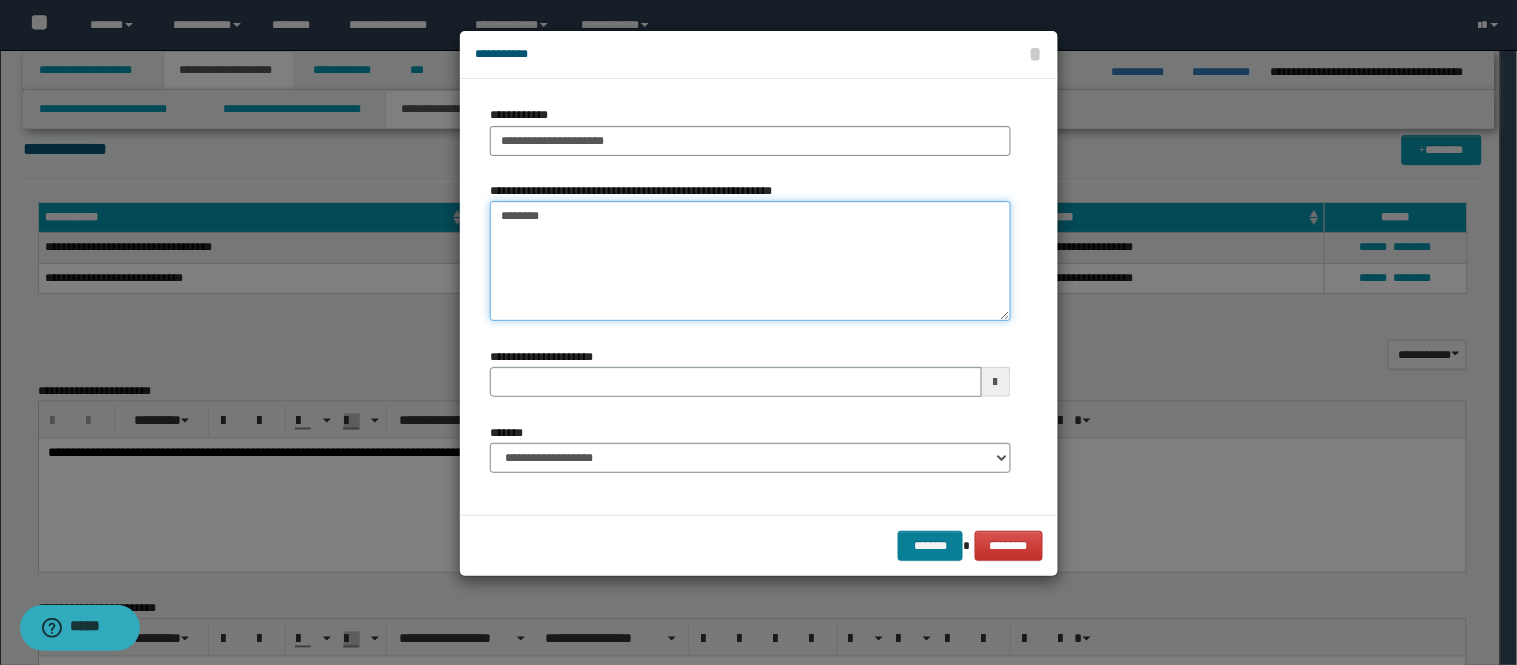 type on "*******" 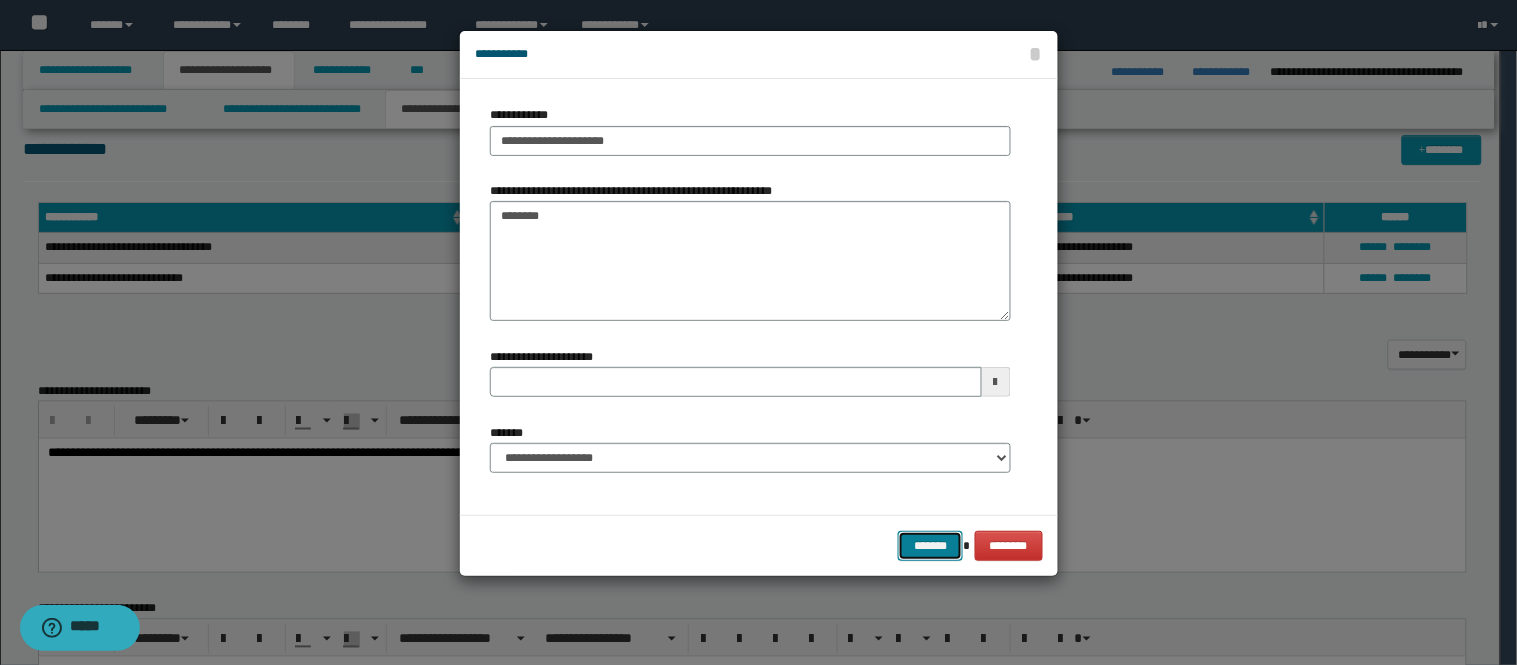 click on "*******" at bounding box center (930, 546) 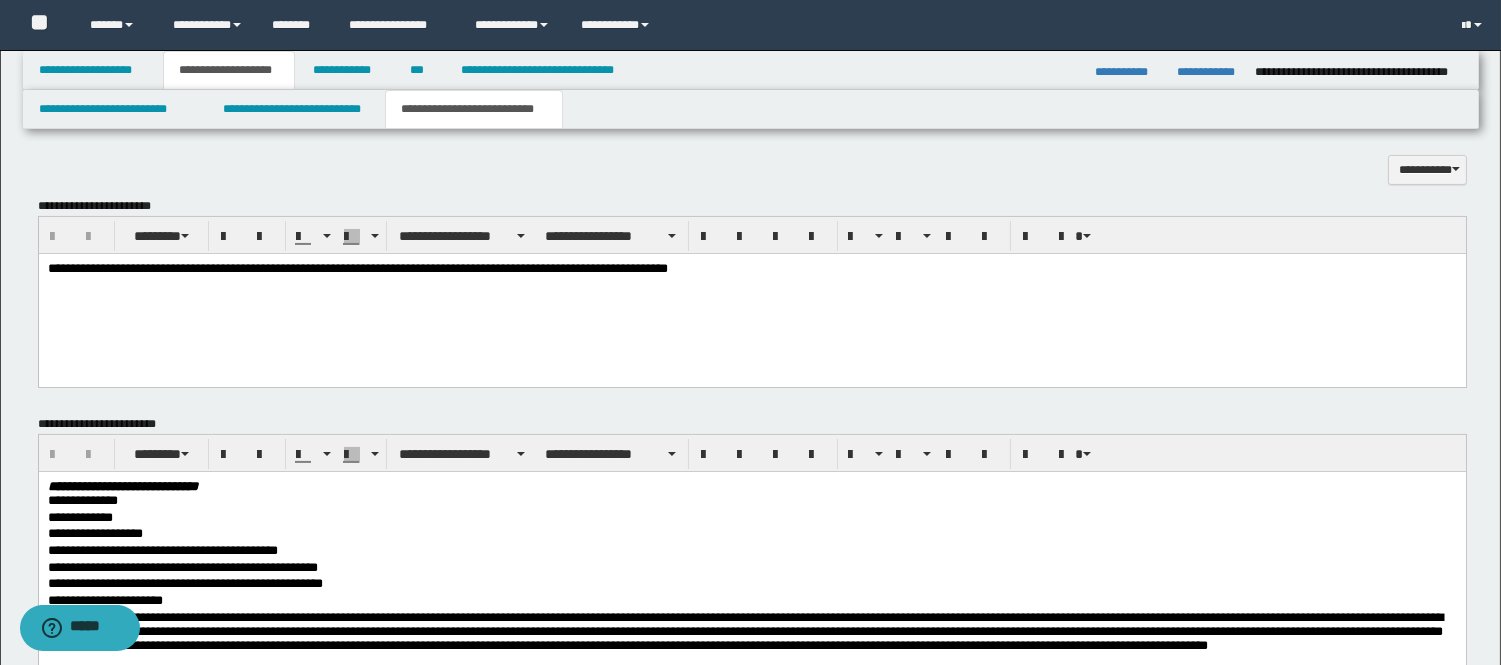 scroll, scrollTop: 666, scrollLeft: 0, axis: vertical 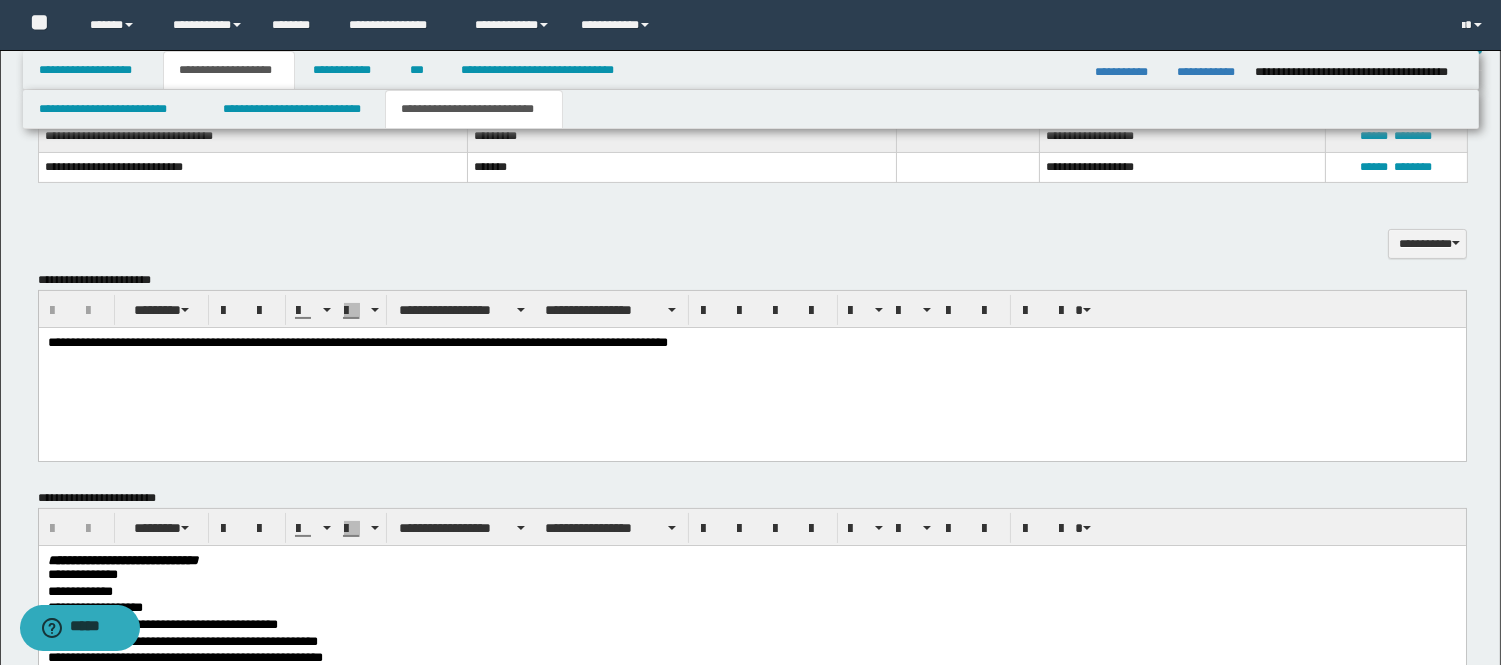 drag, startPoint x: 693, startPoint y: 355, endPoint x: 712, endPoint y: 338, distance: 25.495098 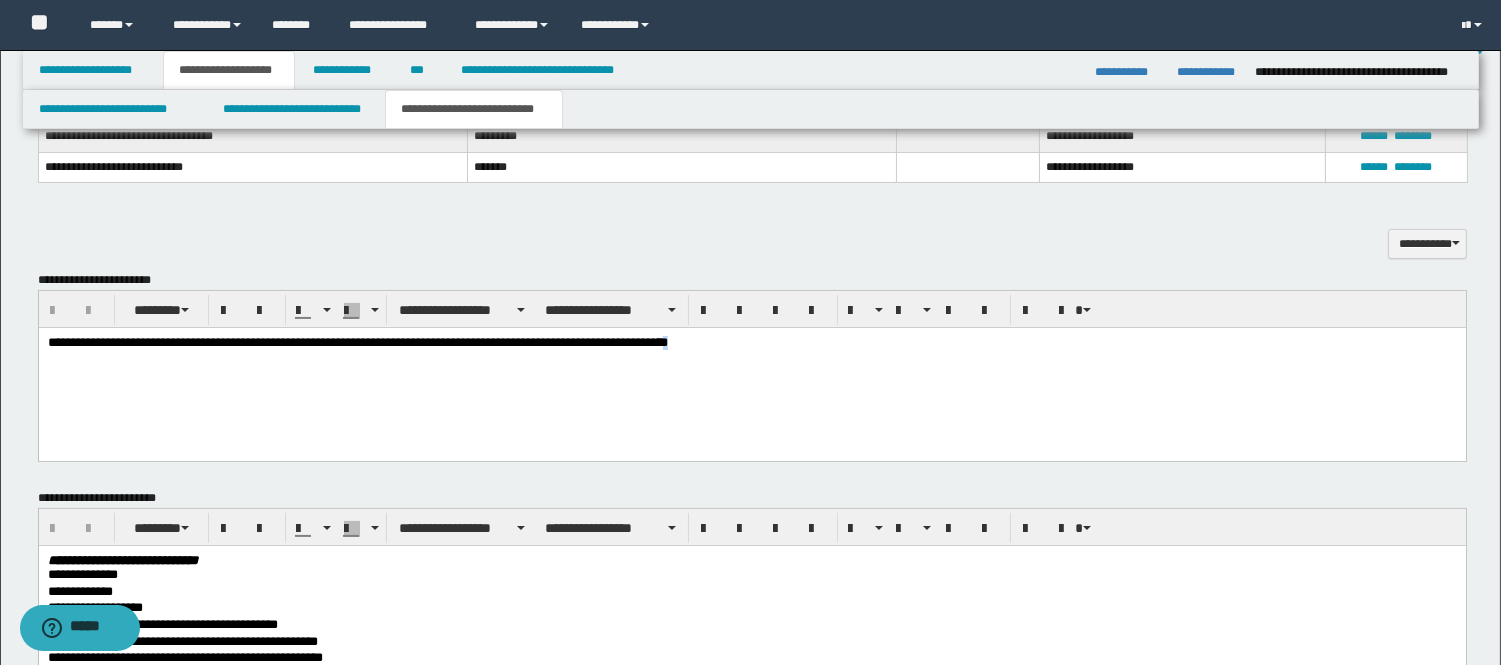 type 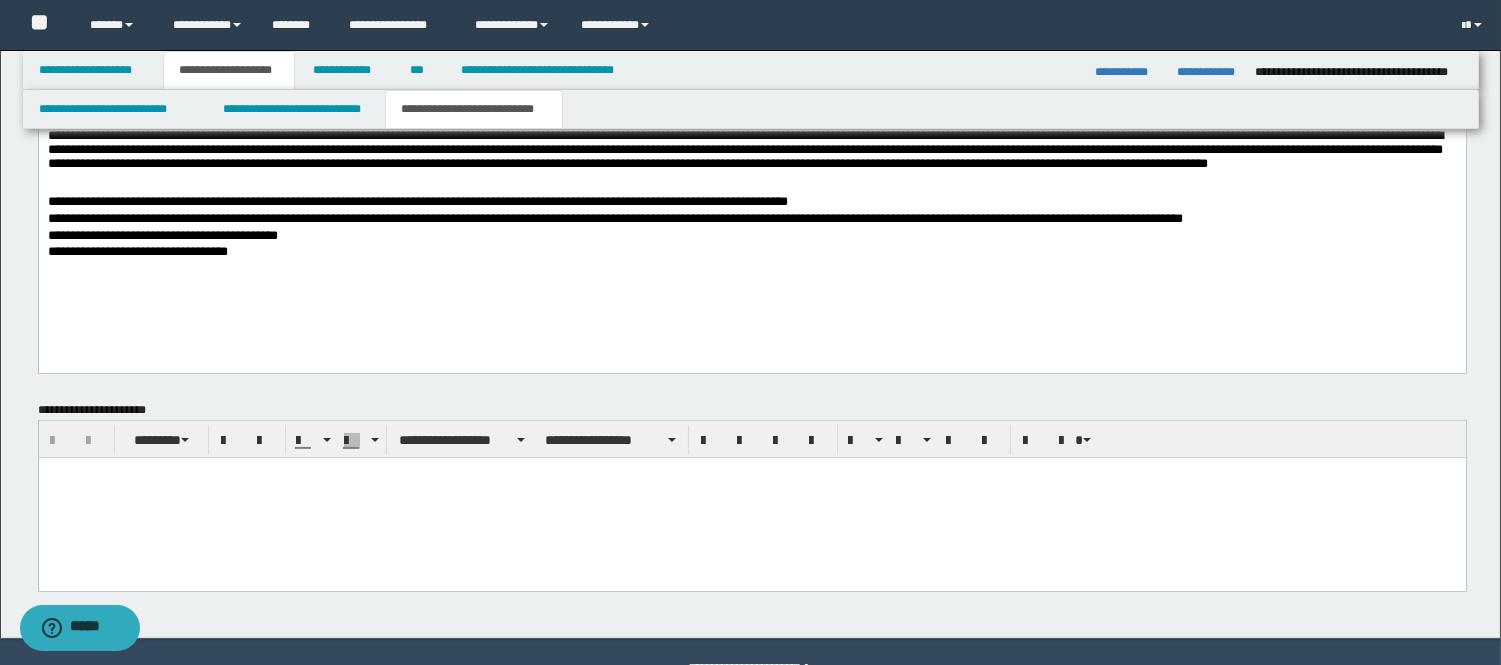 scroll, scrollTop: 1273, scrollLeft: 0, axis: vertical 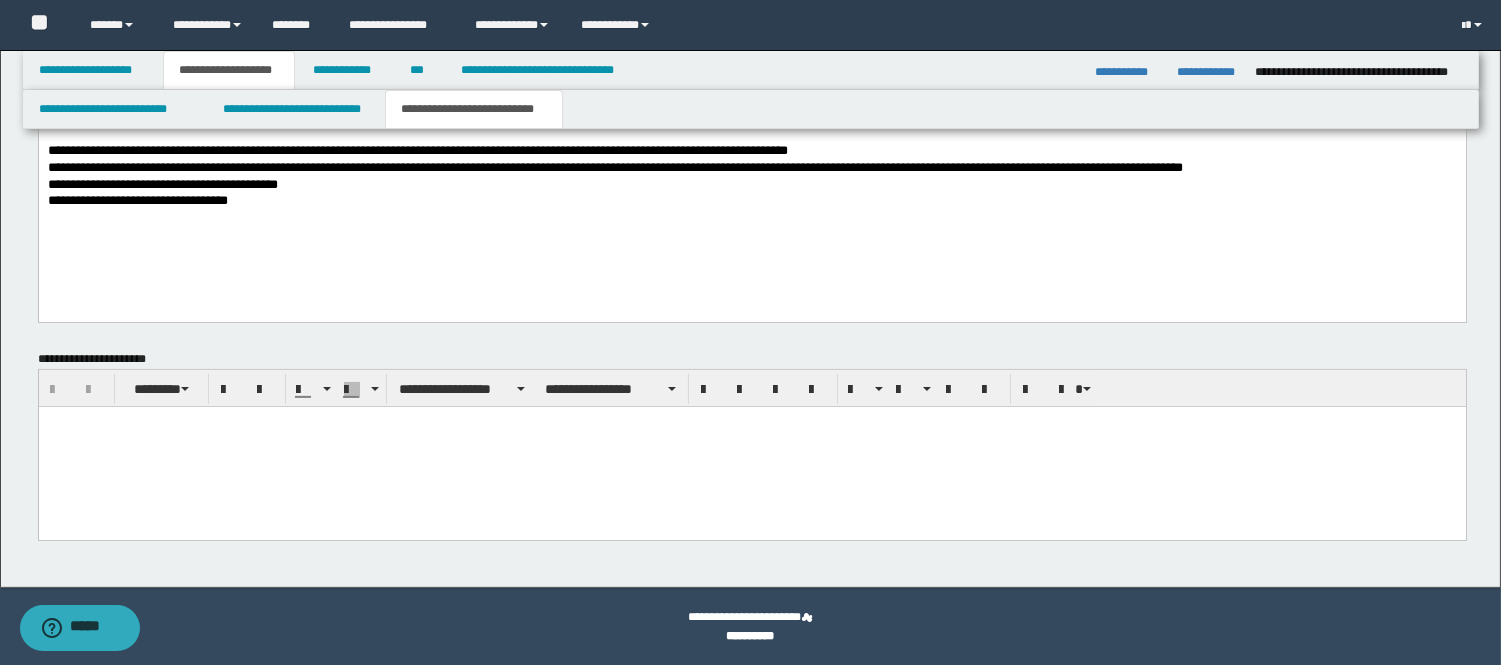click at bounding box center [751, 447] 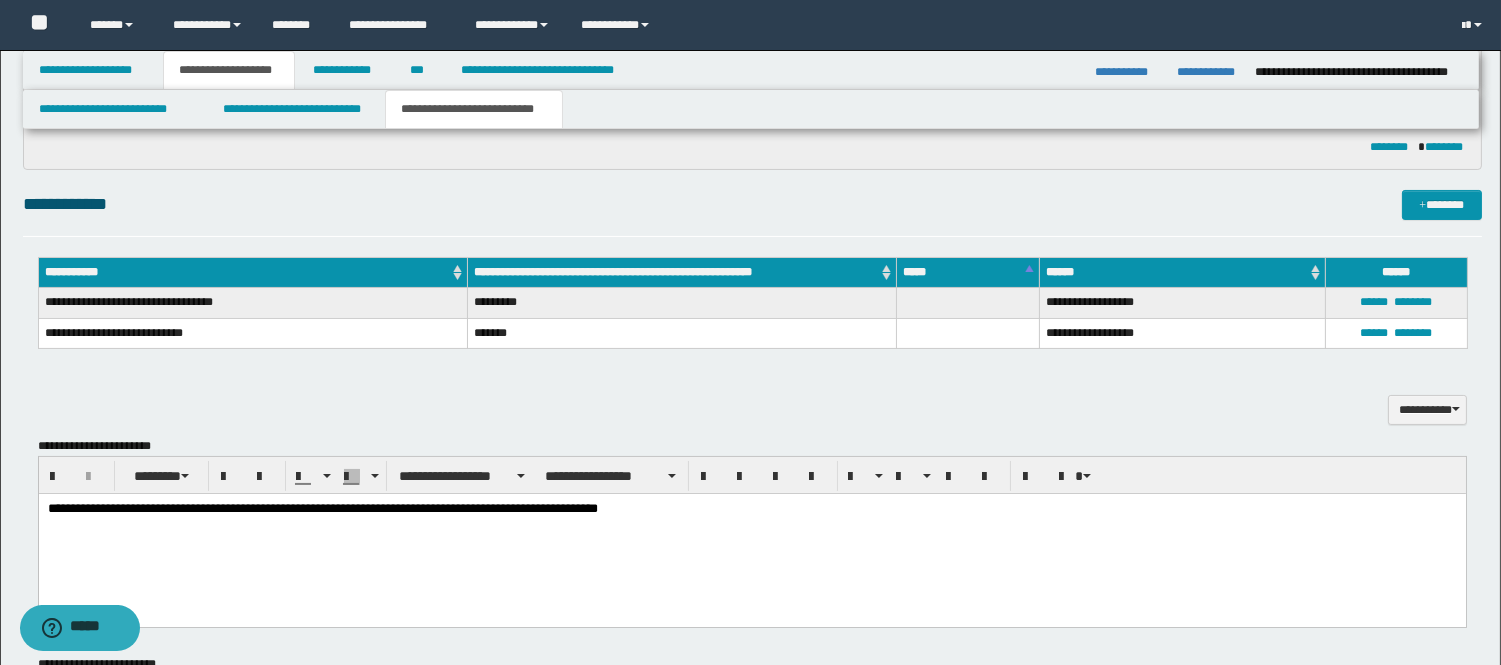 scroll, scrollTop: 606, scrollLeft: 0, axis: vertical 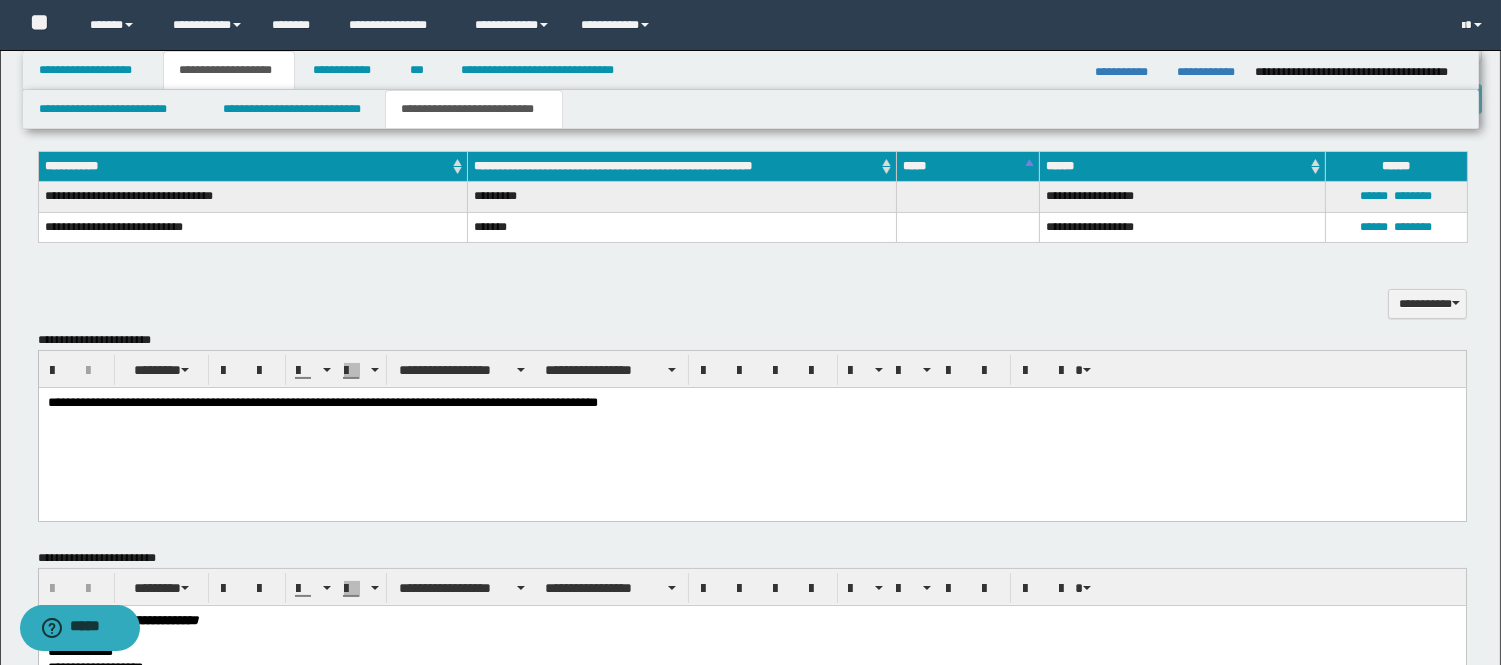 click on "**********" at bounding box center [751, 403] 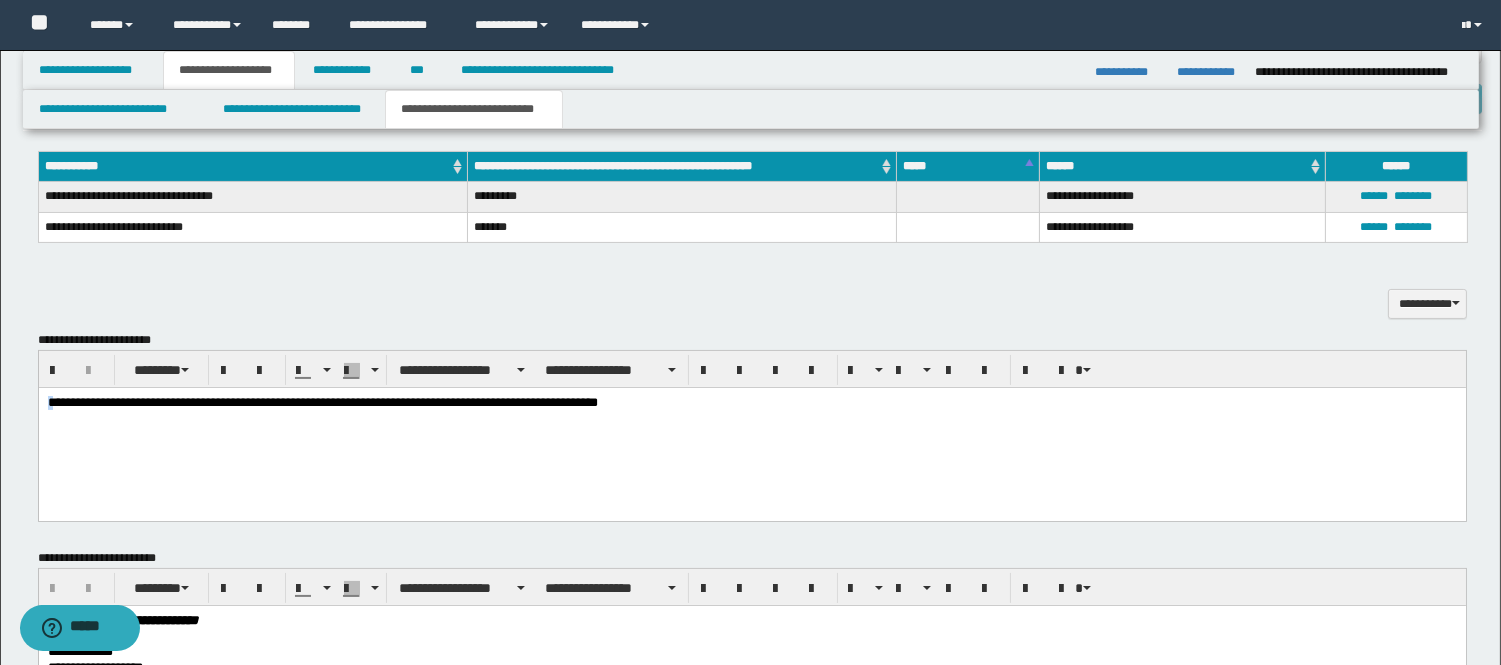 drag, startPoint x: 52, startPoint y: 437, endPoint x: 48, endPoint y: 473, distance: 36.221542 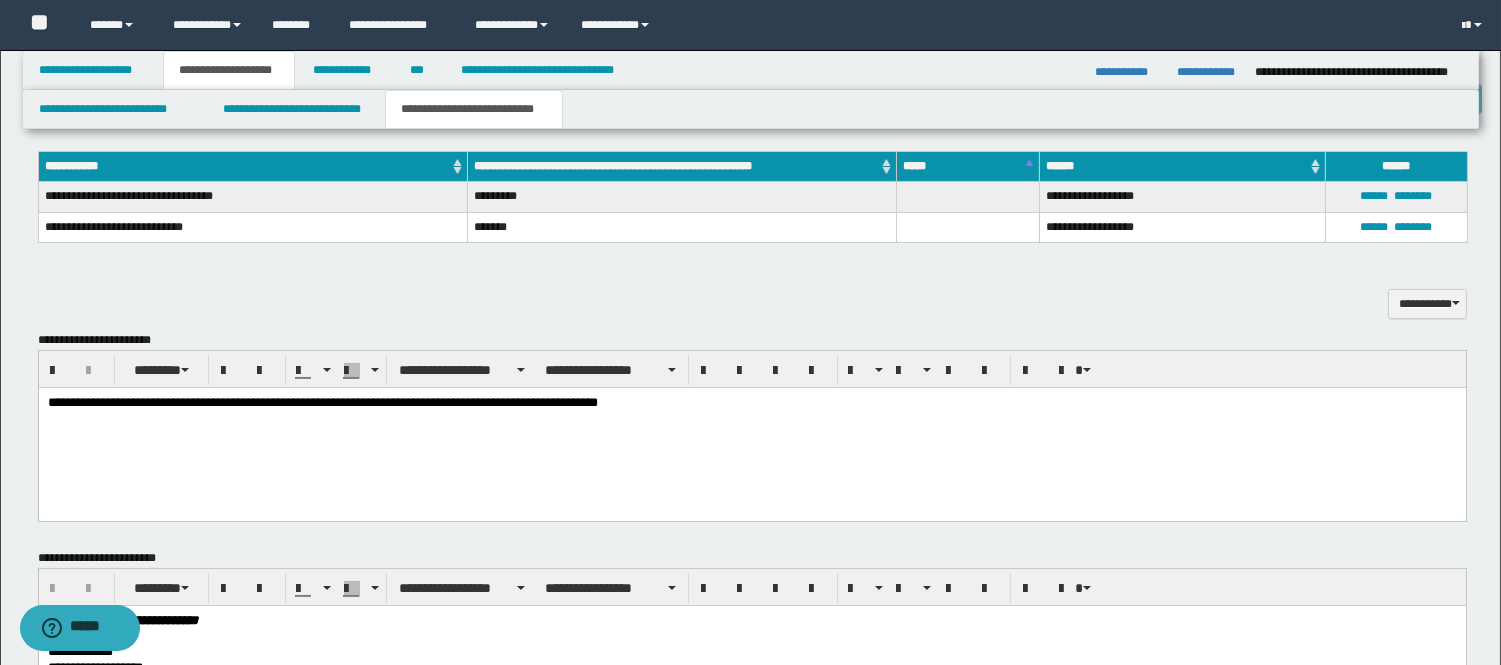 click on "**********" at bounding box center [751, 428] 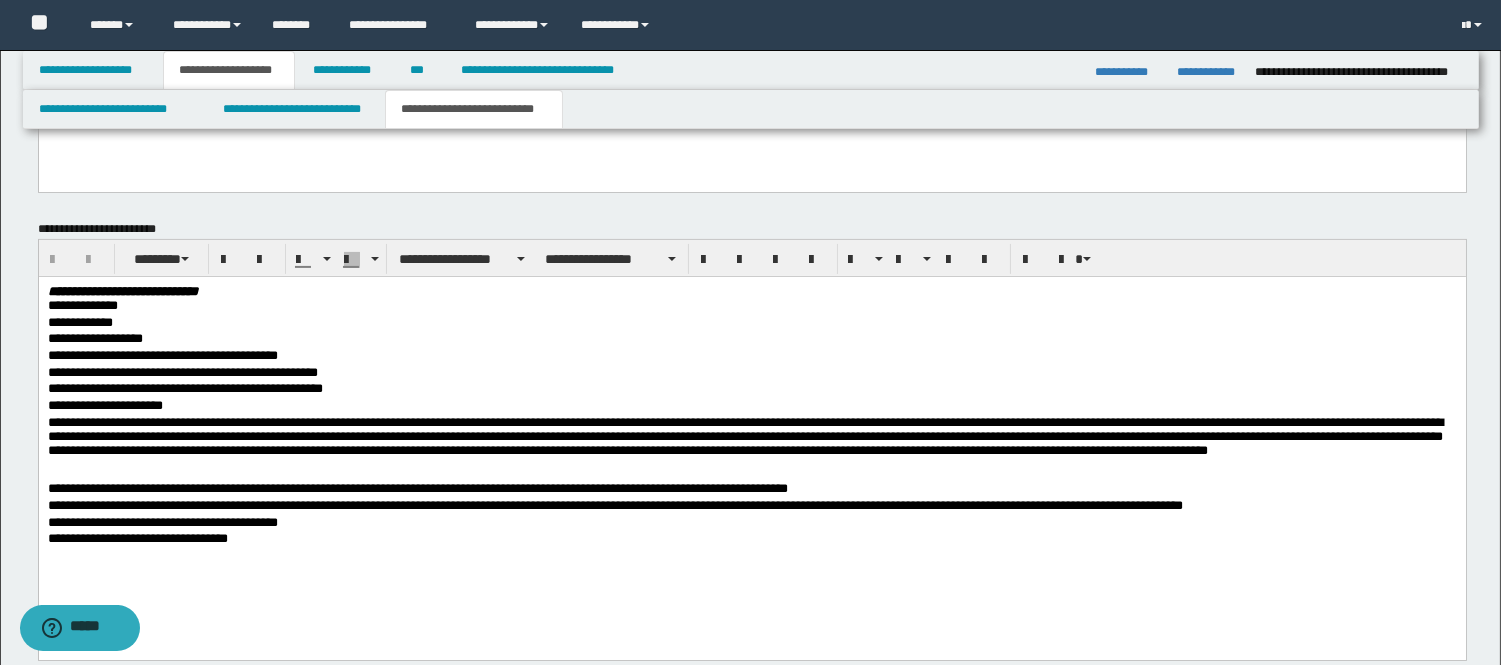 scroll, scrollTop: 1051, scrollLeft: 0, axis: vertical 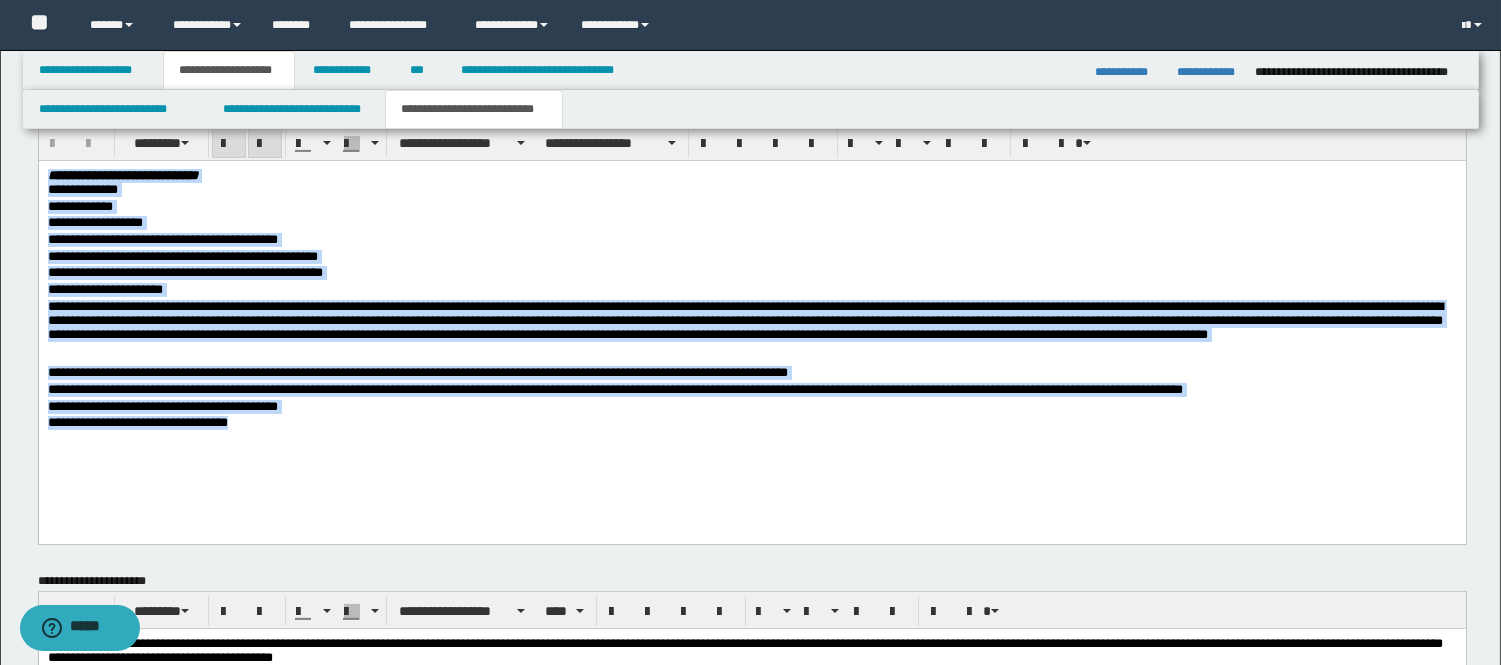 drag, startPoint x: 274, startPoint y: 437, endPoint x: 75, endPoint y: 336, distance: 223.16362 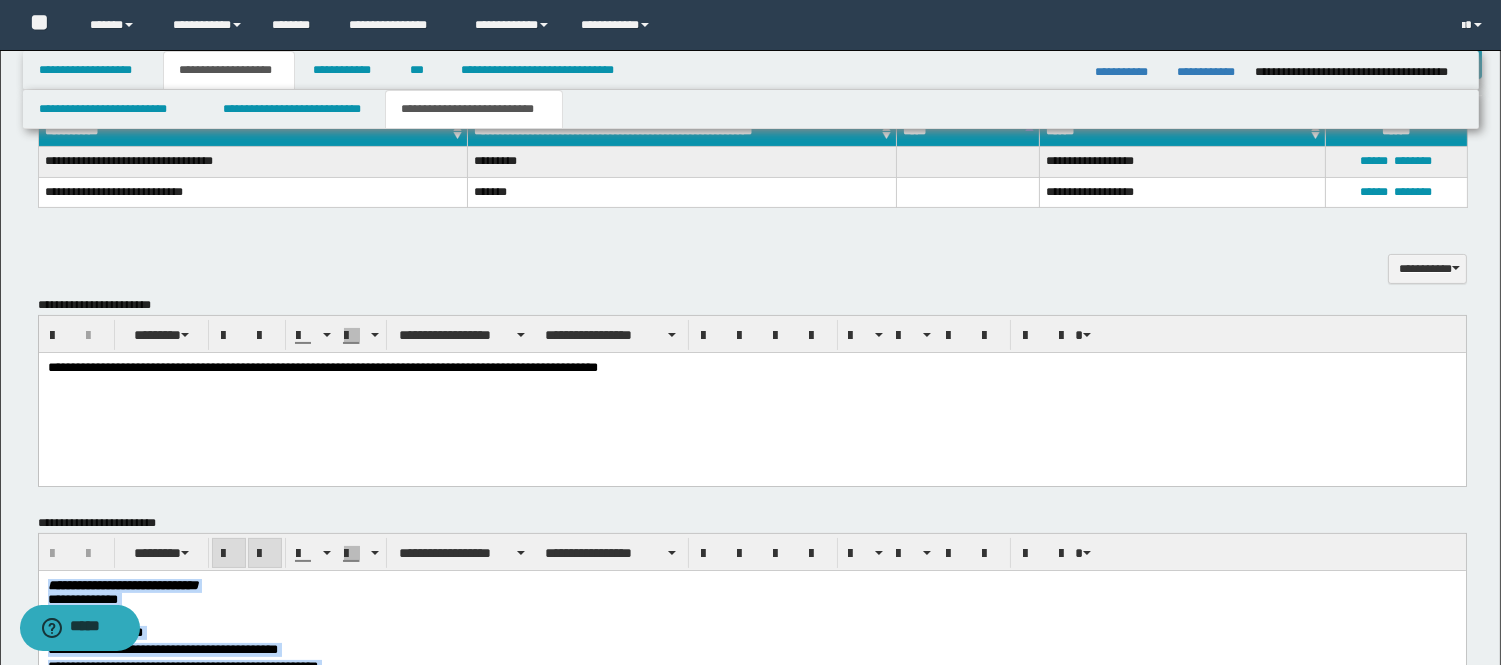 scroll, scrollTop: 606, scrollLeft: 0, axis: vertical 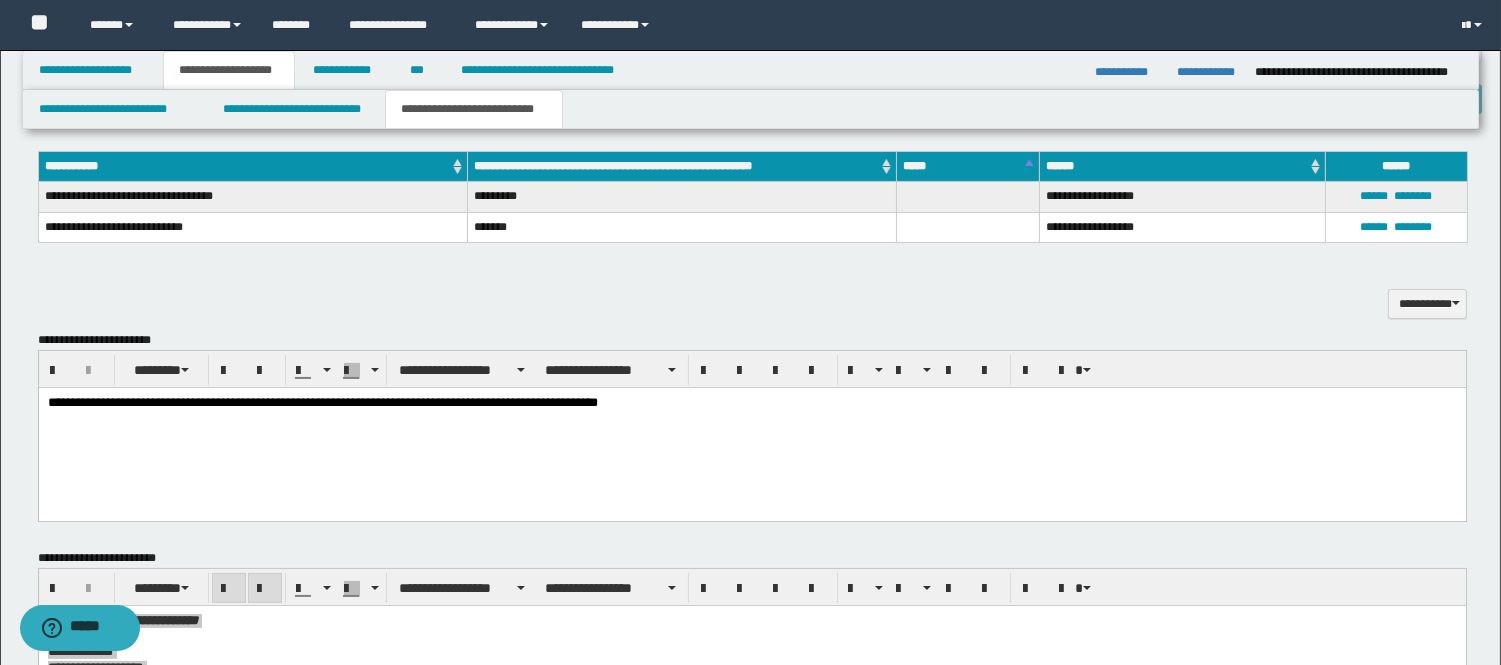 click on "**********" at bounding box center (751, 428) 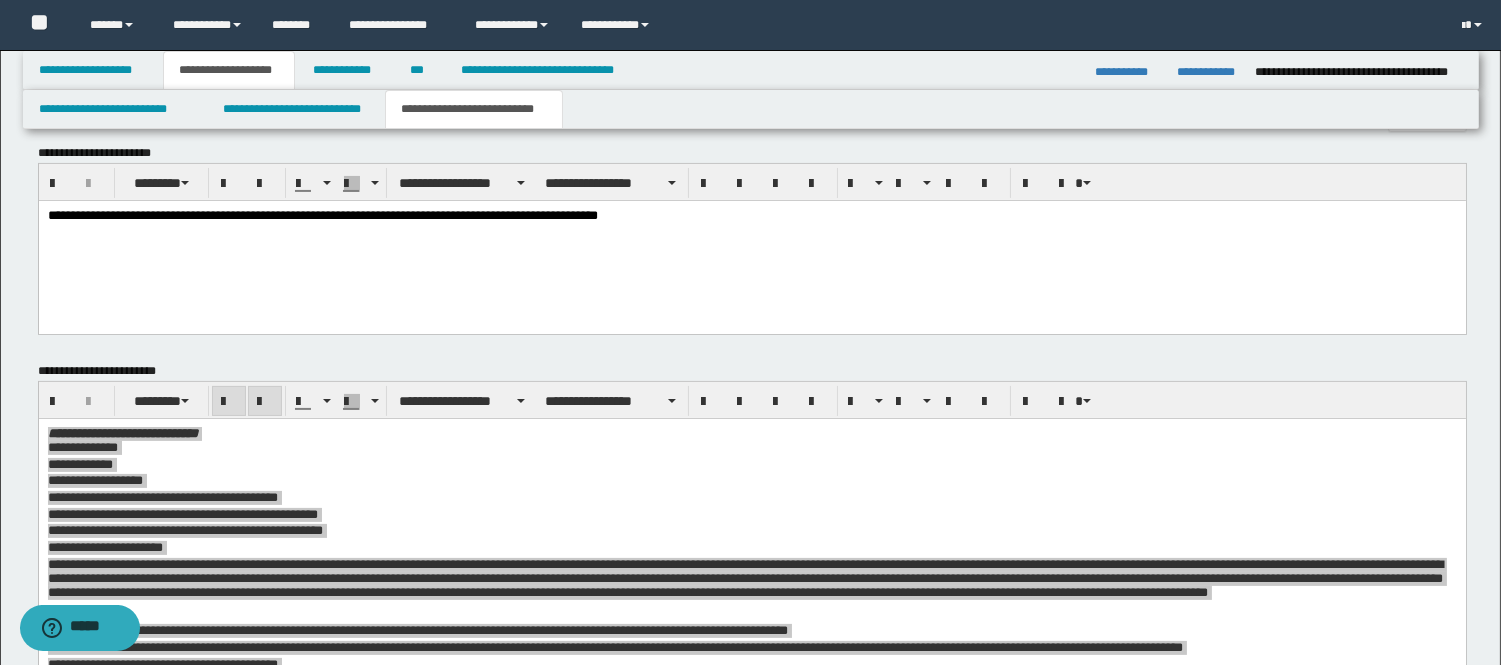 scroll, scrollTop: 828, scrollLeft: 0, axis: vertical 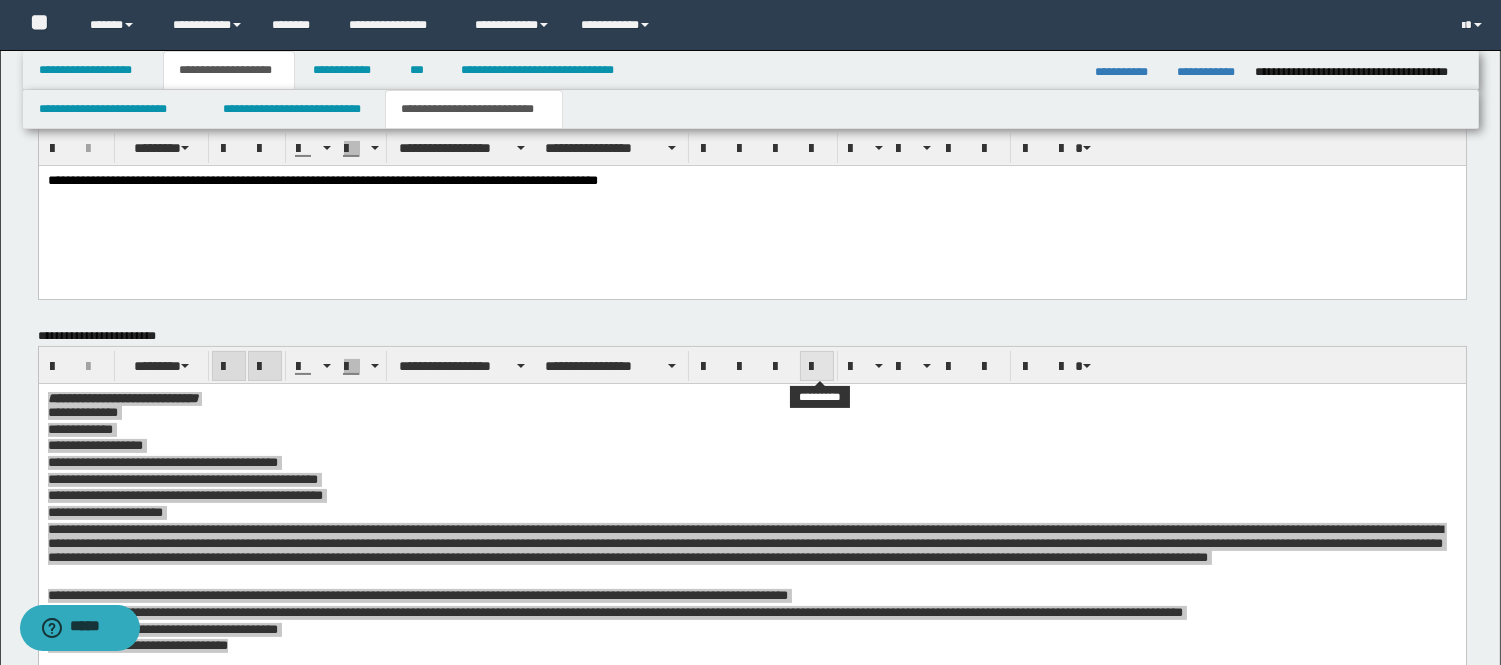 click at bounding box center (817, 367) 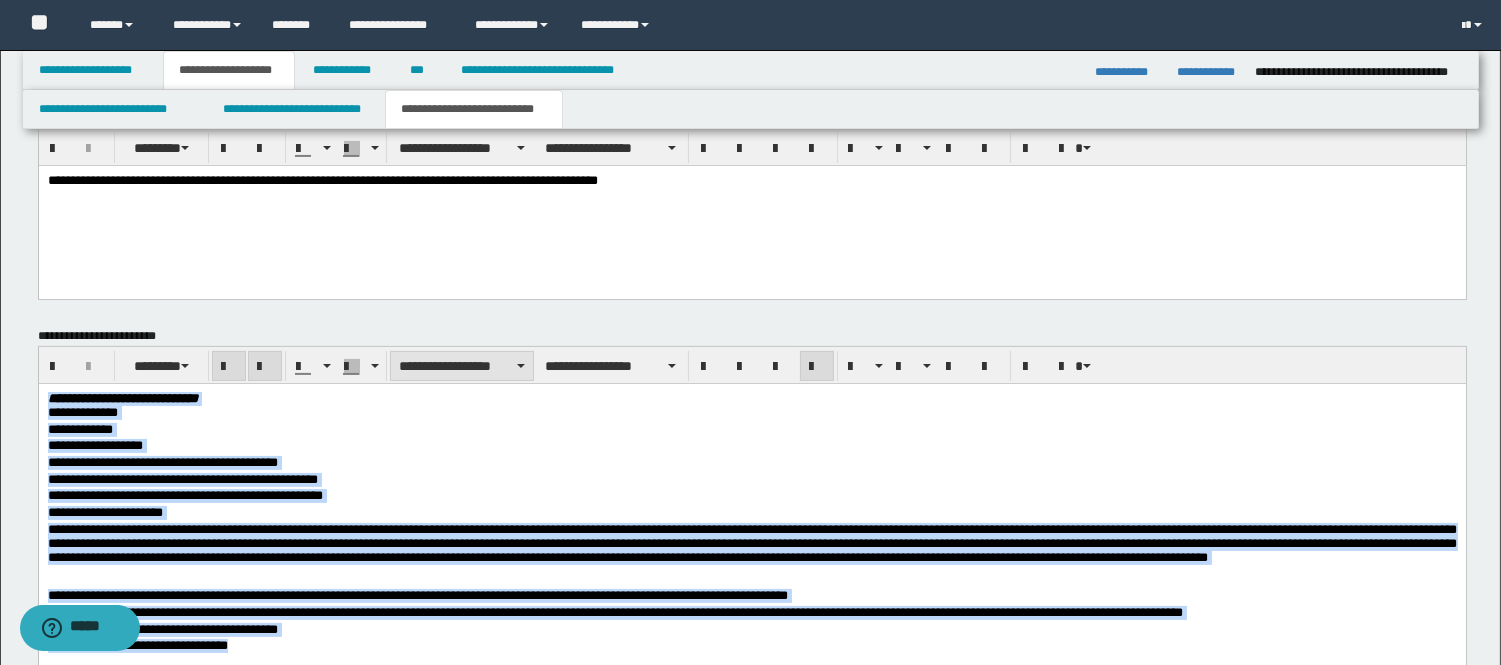 click on "**********" at bounding box center (462, 366) 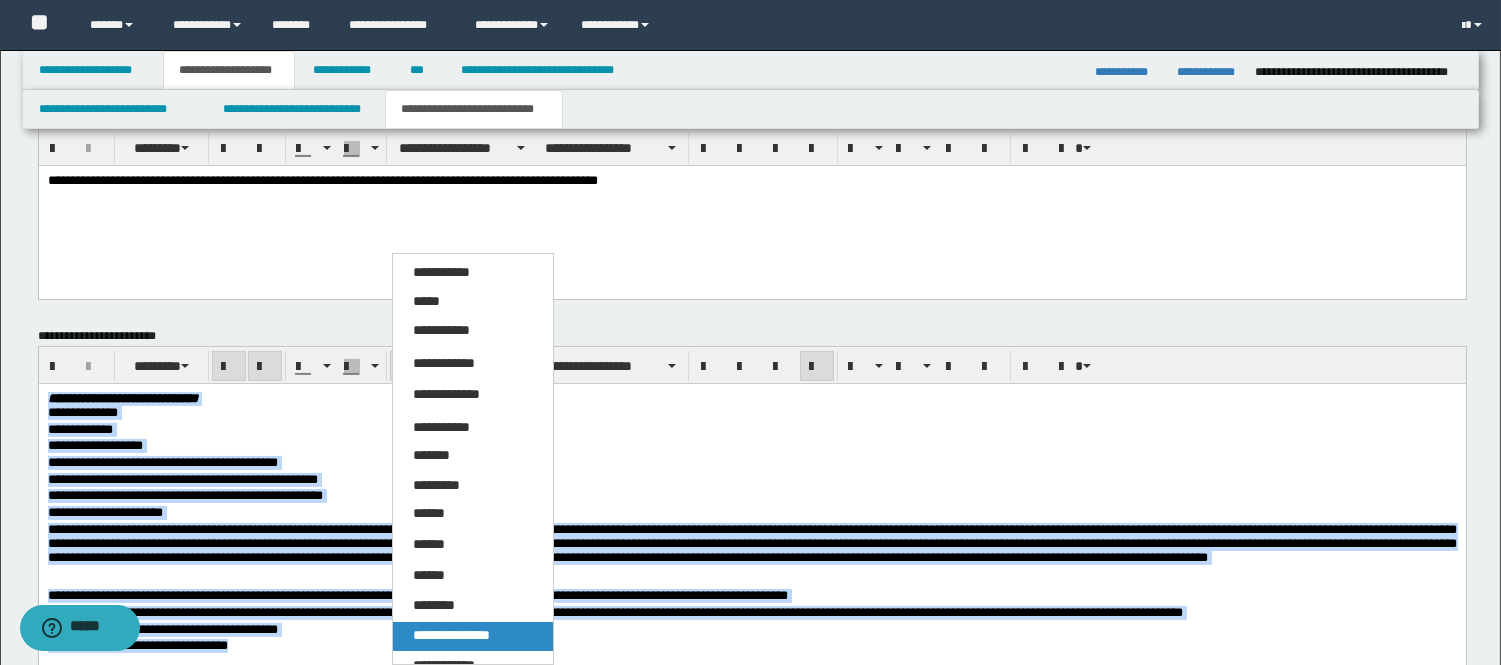 click on "**********" at bounding box center (473, 636) 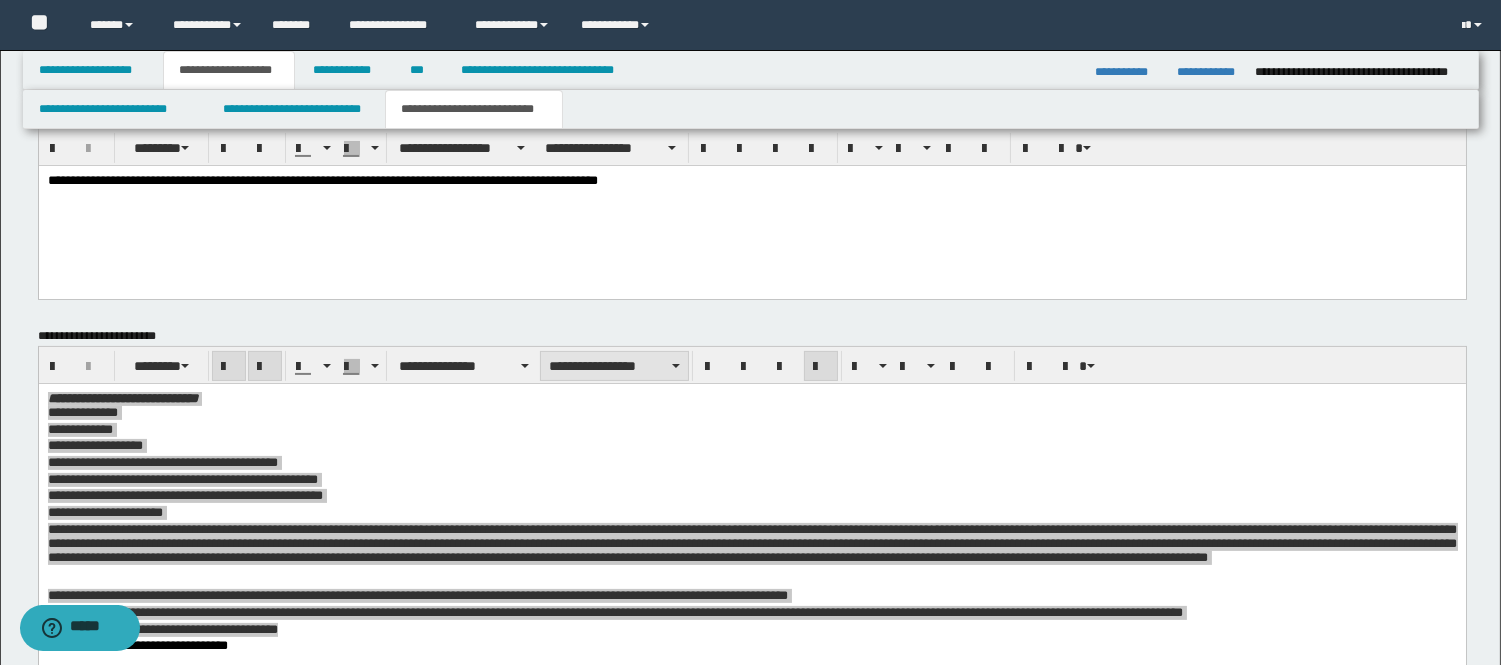 click on "**********" at bounding box center [750, -495] 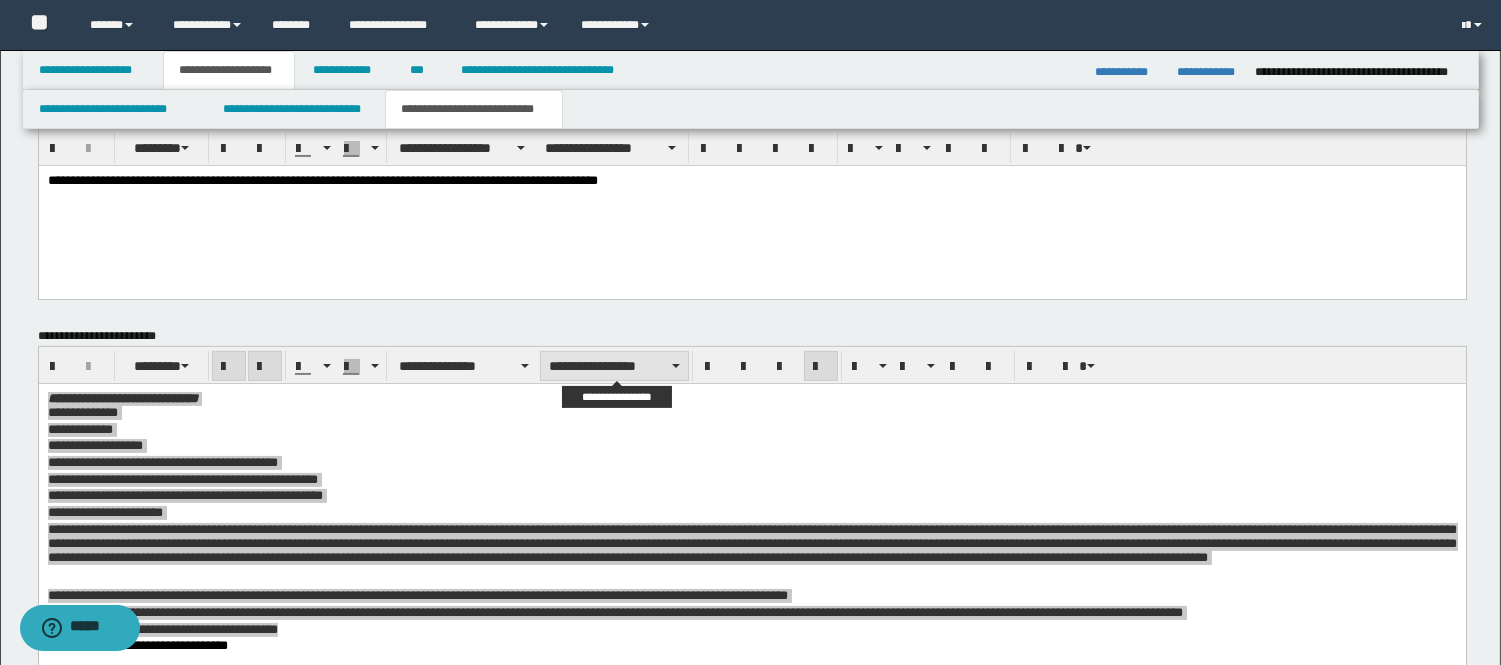 click on "**********" at bounding box center [614, 366] 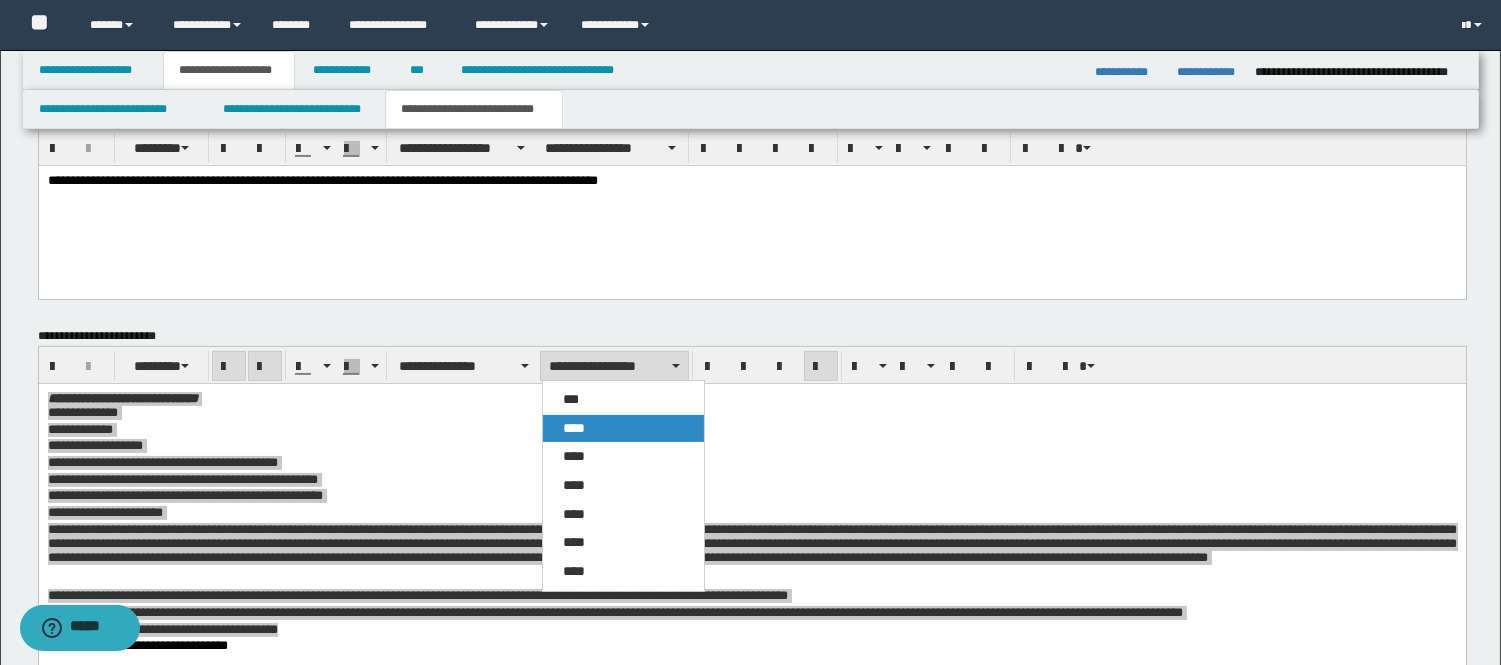 click on "****" at bounding box center (623, 429) 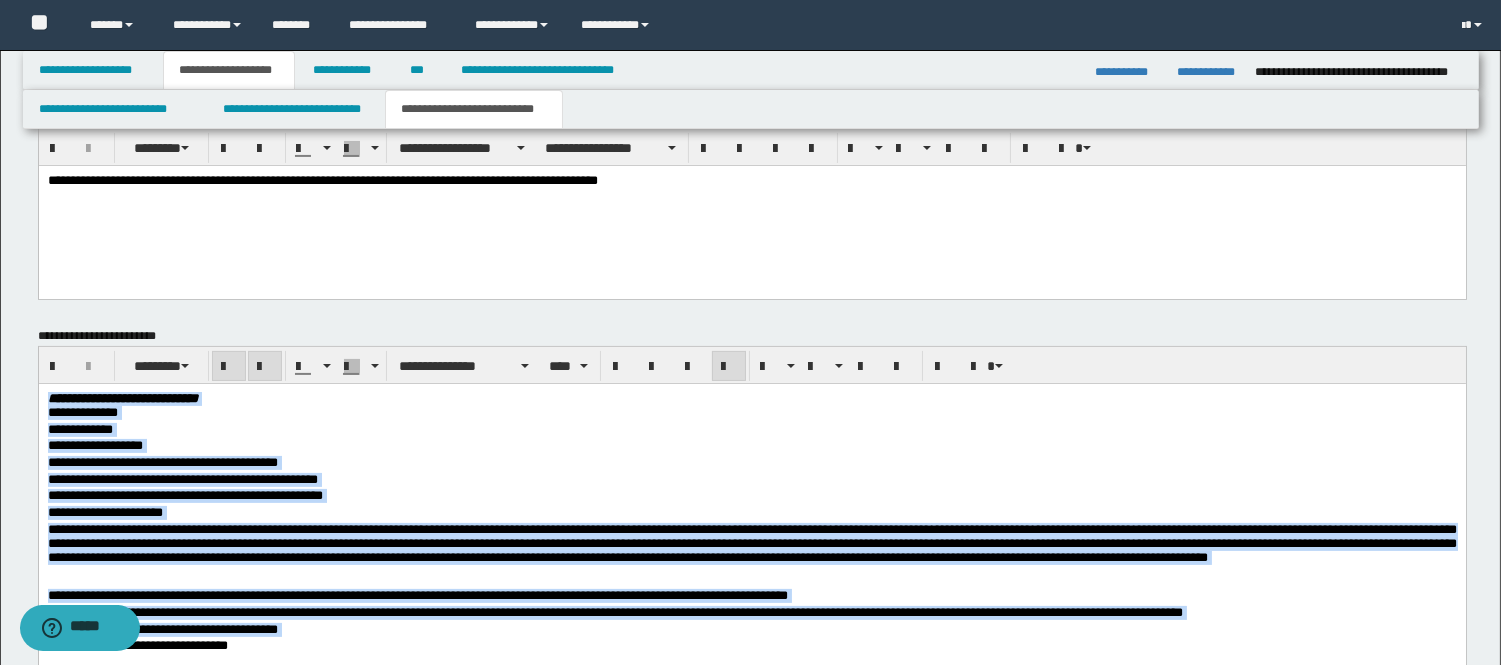 click on "**********" at bounding box center (751, 496) 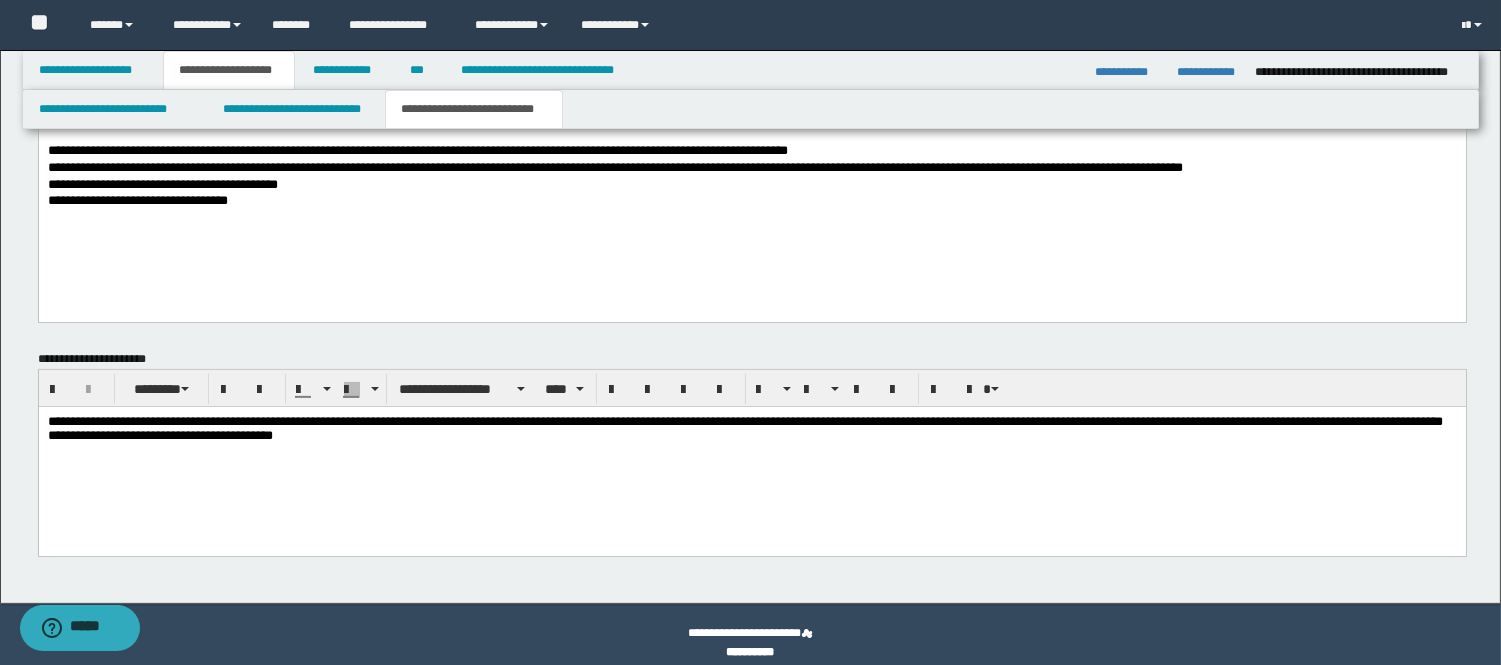 scroll, scrollTop: 1288, scrollLeft: 0, axis: vertical 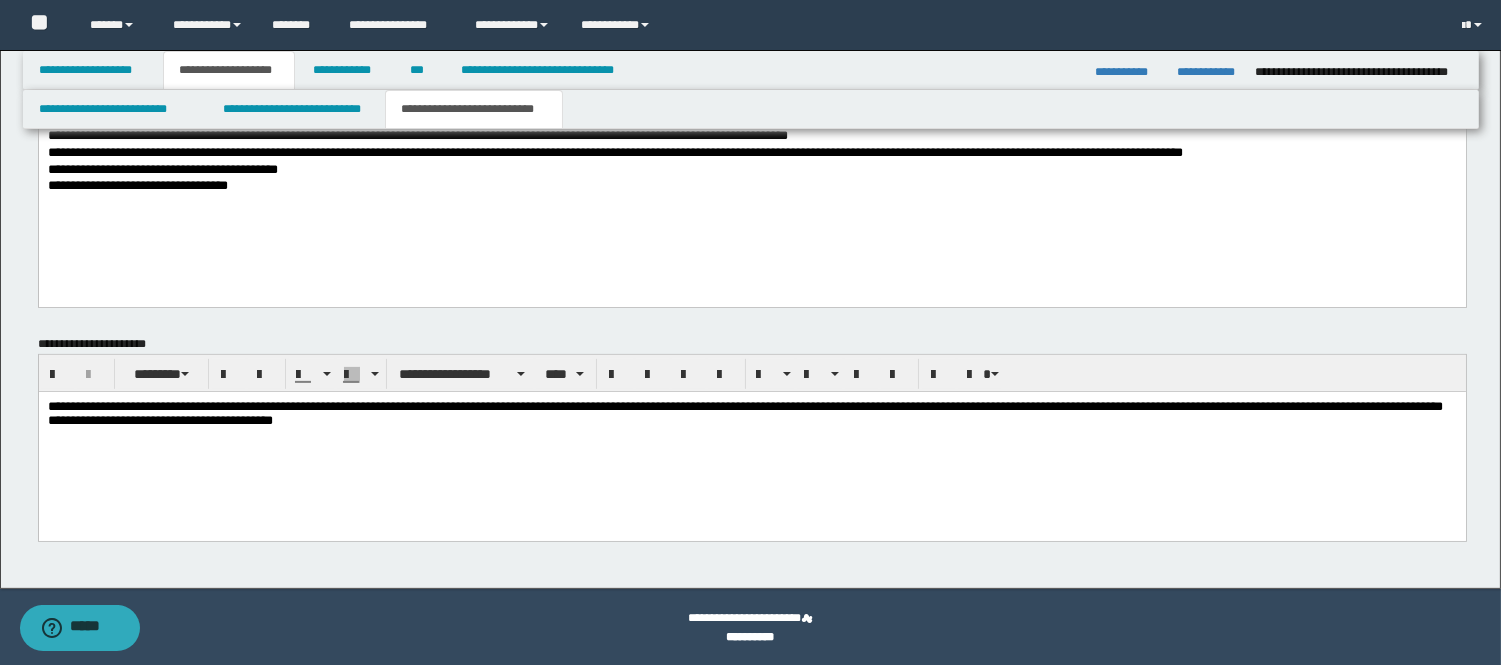 click on "**********" at bounding box center [751, 439] 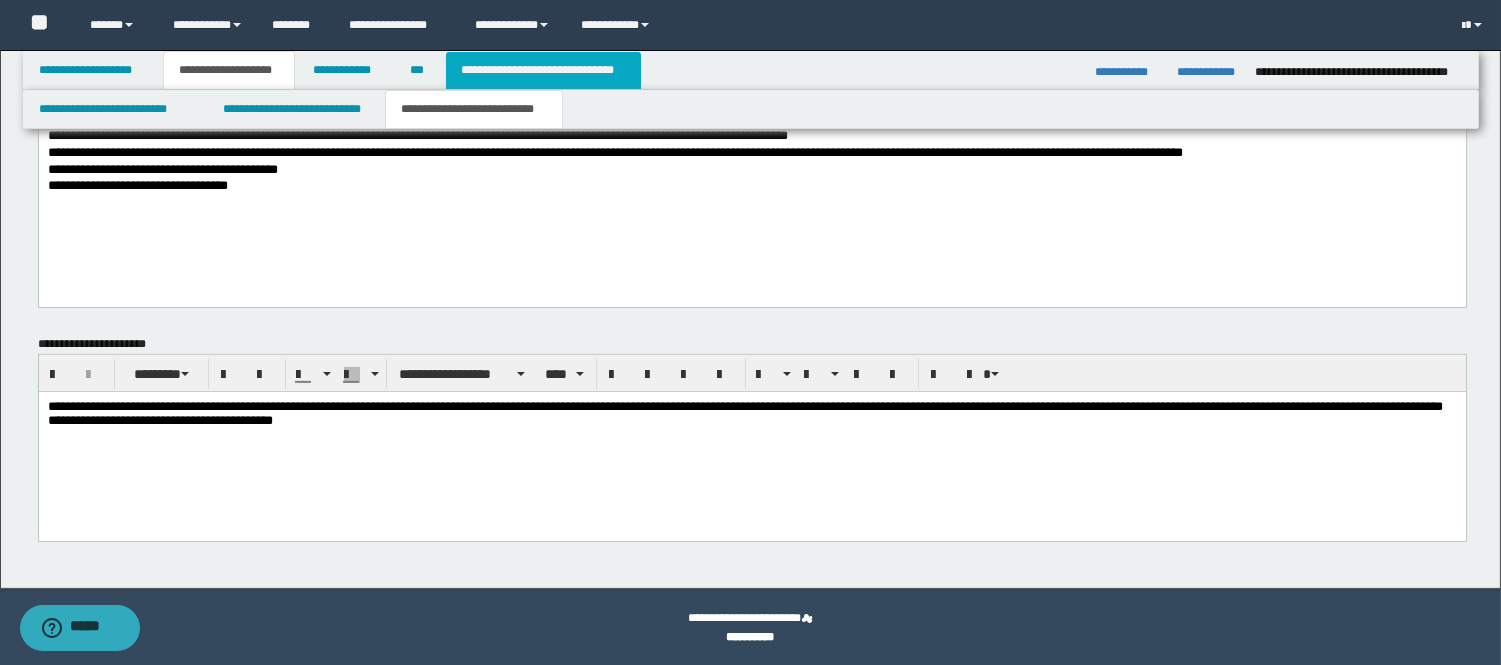 click on "**********" at bounding box center [543, 70] 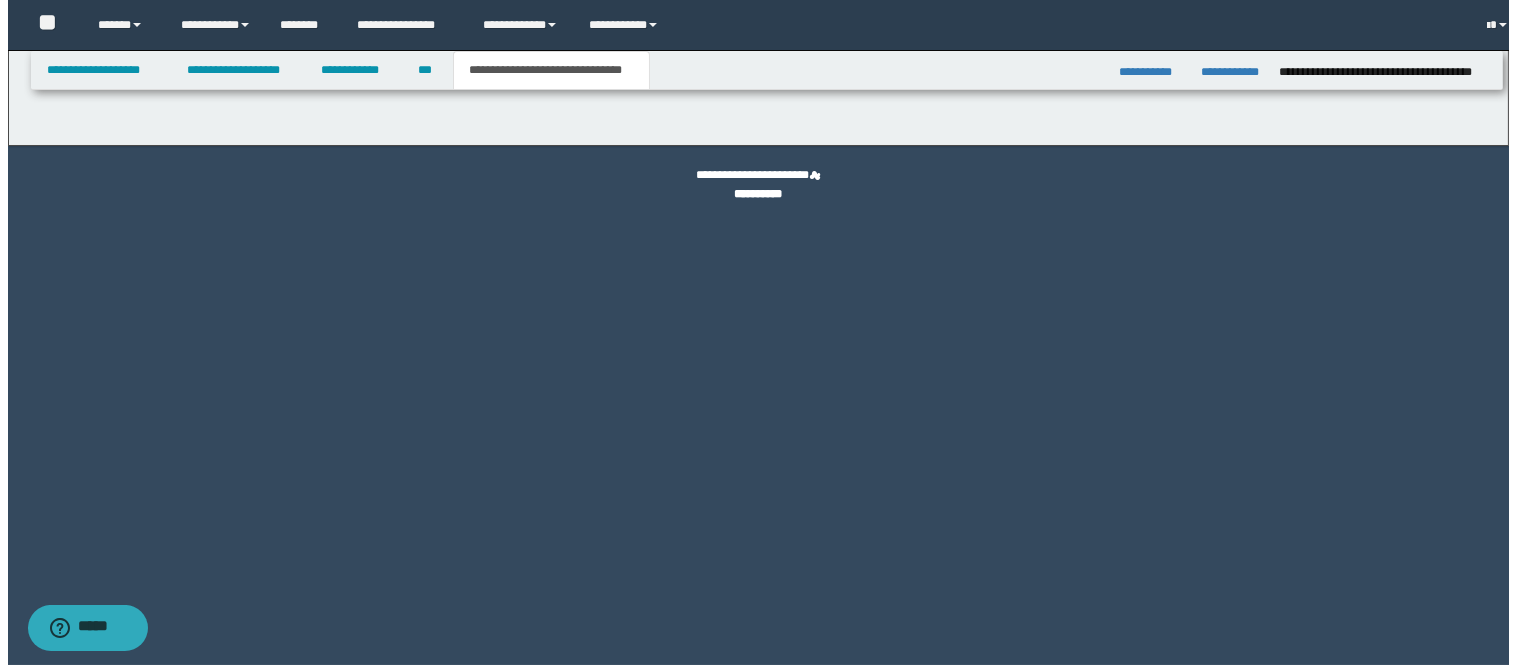 scroll, scrollTop: 0, scrollLeft: 0, axis: both 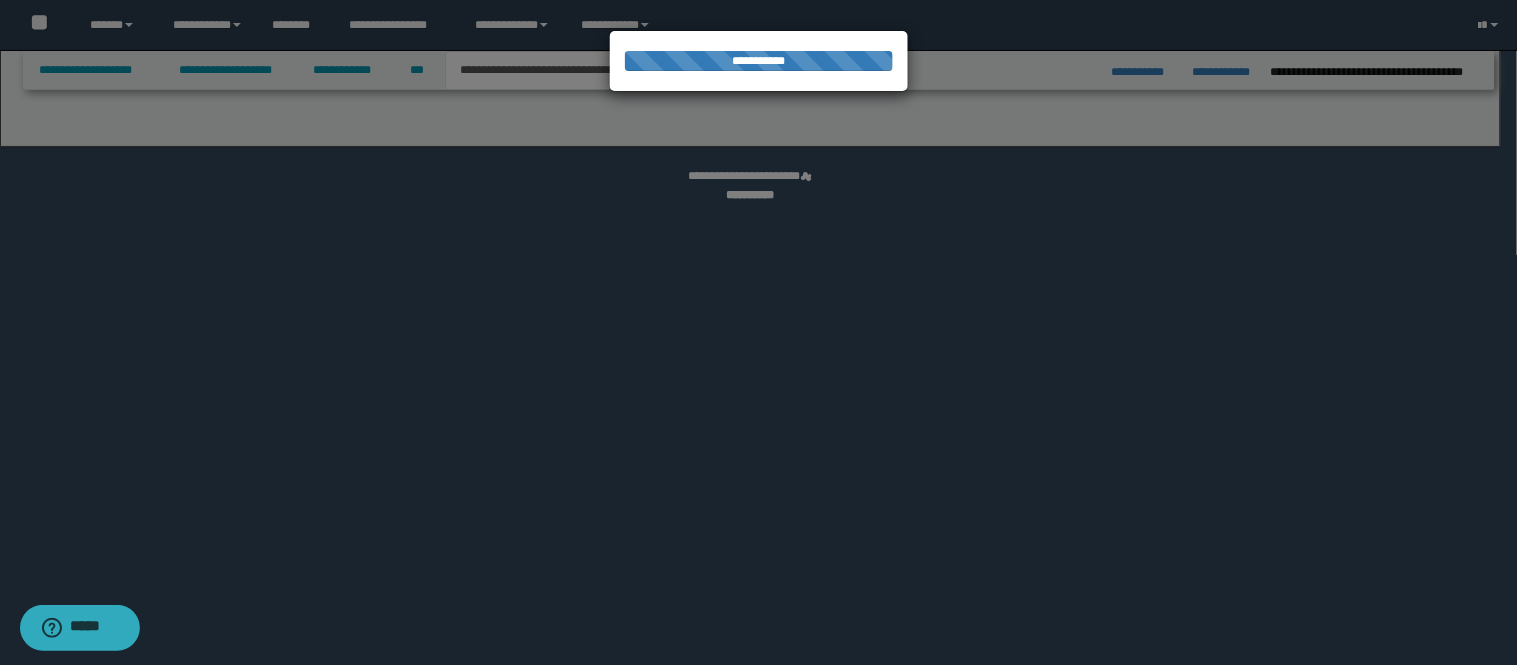 select on "*" 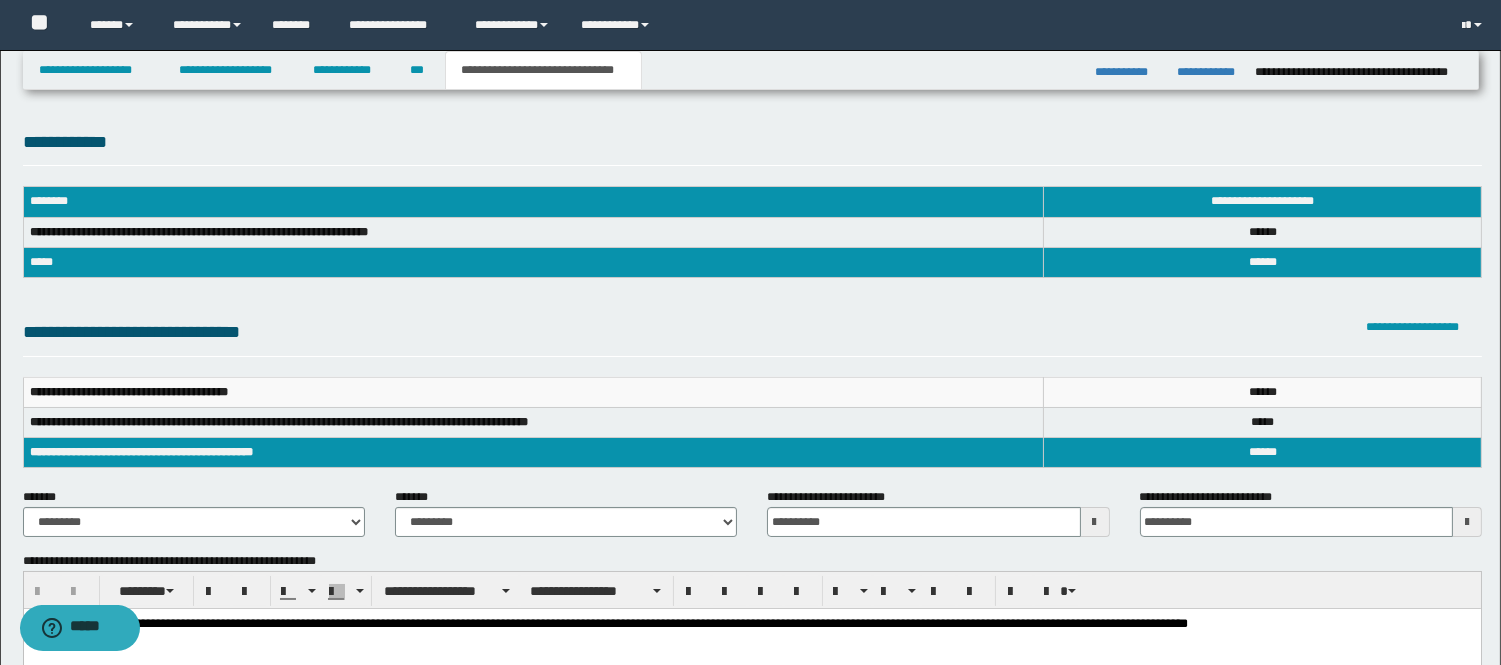 scroll, scrollTop: 111, scrollLeft: 0, axis: vertical 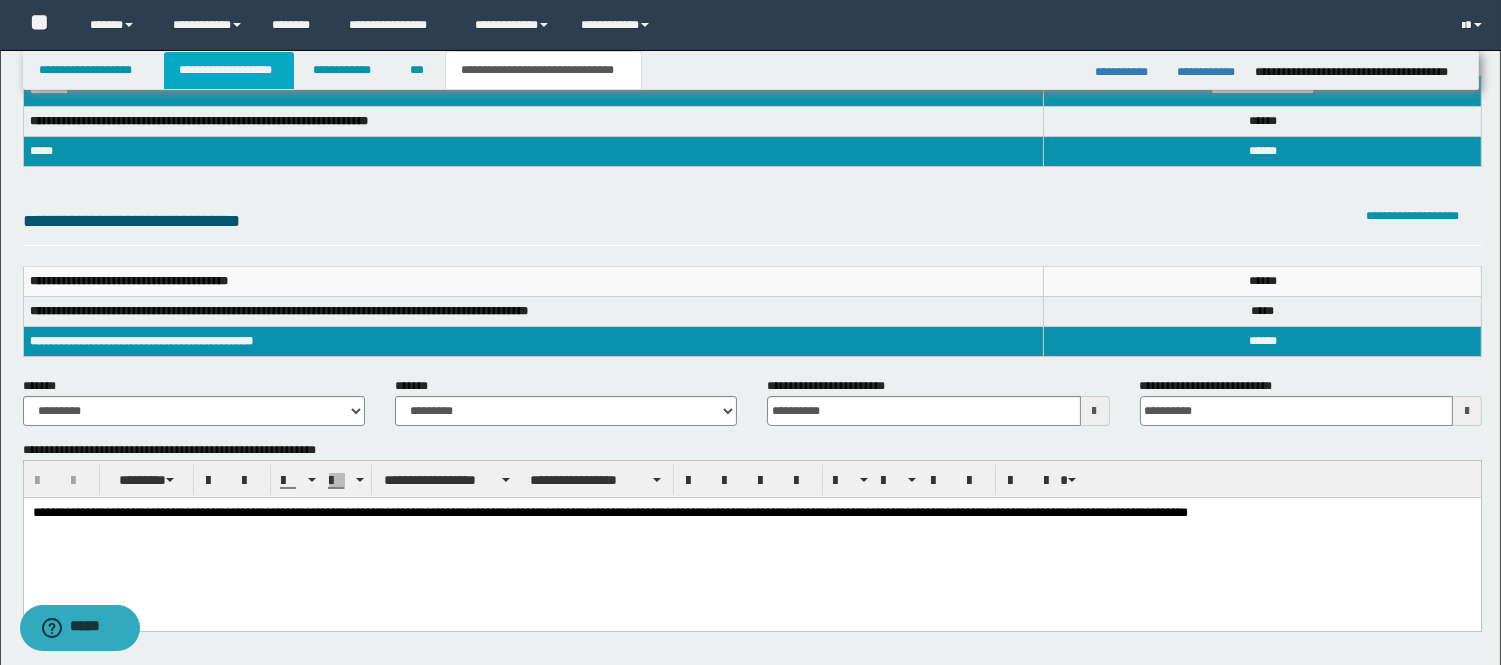 click on "**********" at bounding box center [229, 70] 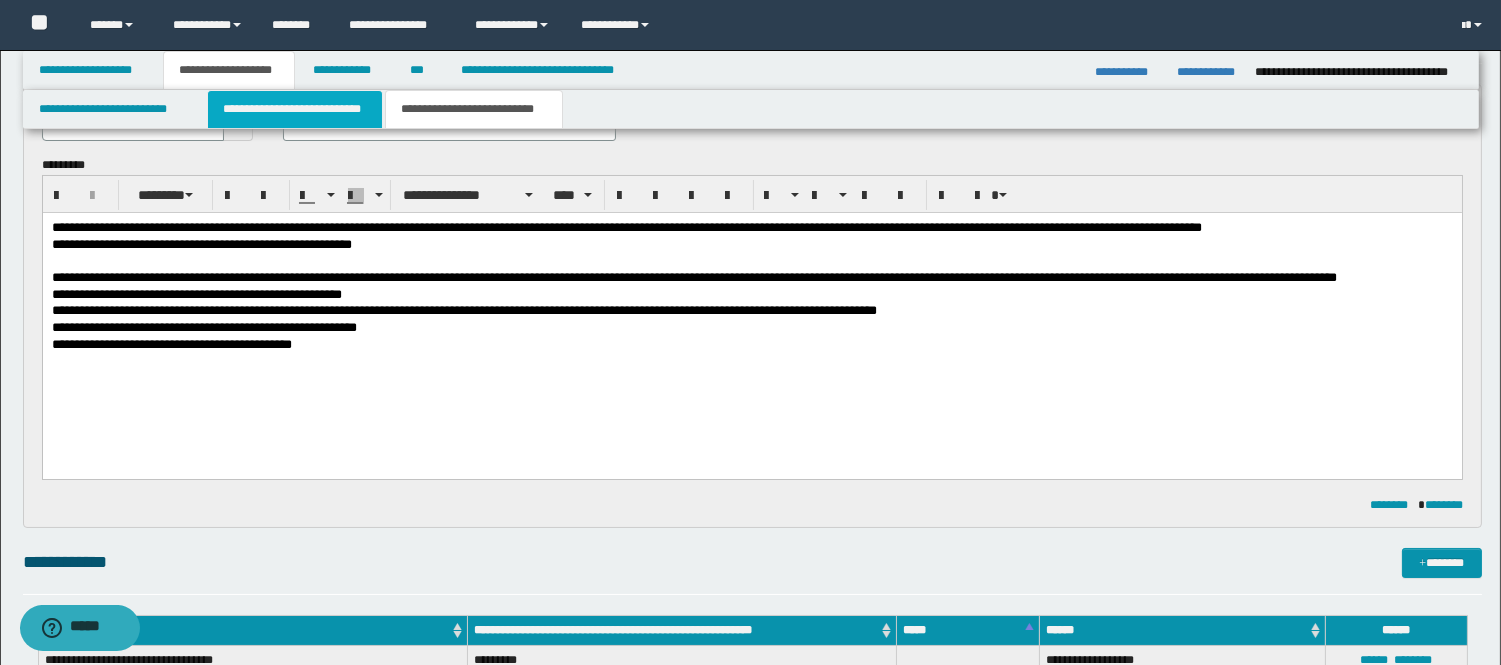 click on "**********" at bounding box center [295, 109] 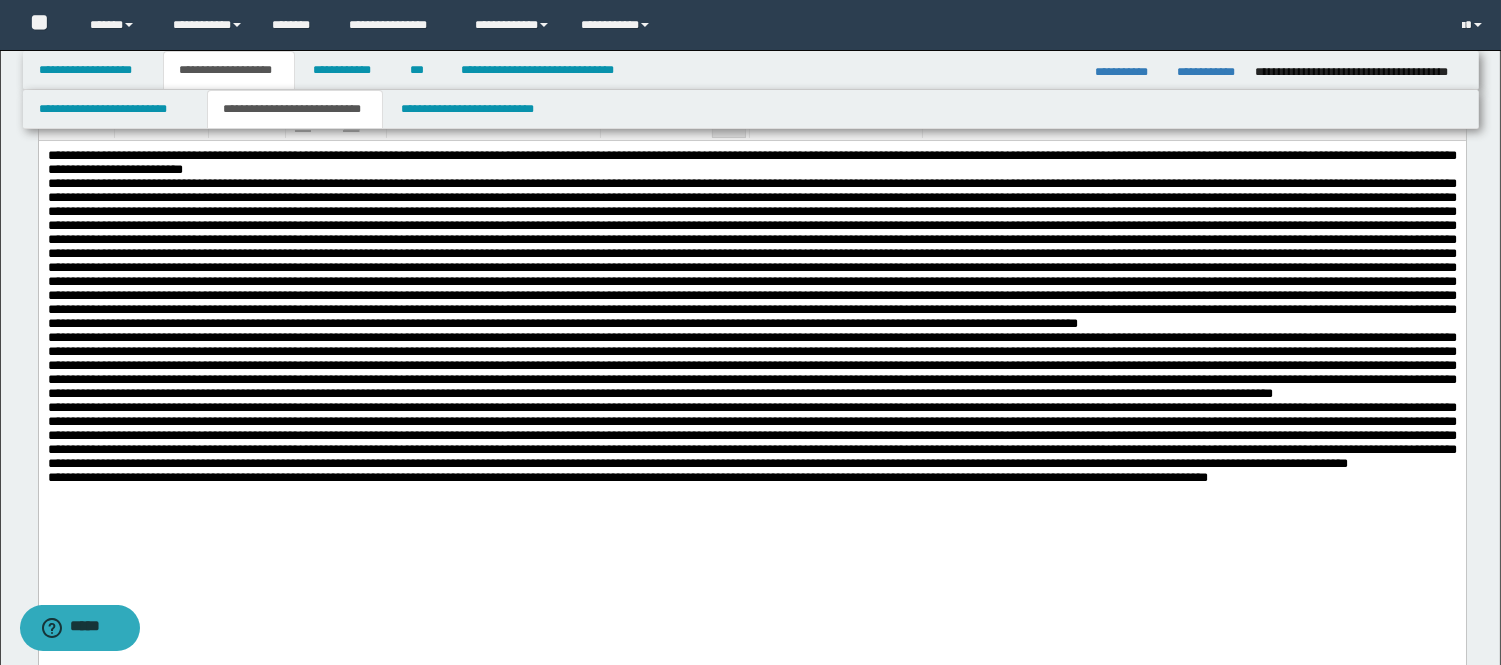 scroll, scrollTop: 364, scrollLeft: 0, axis: vertical 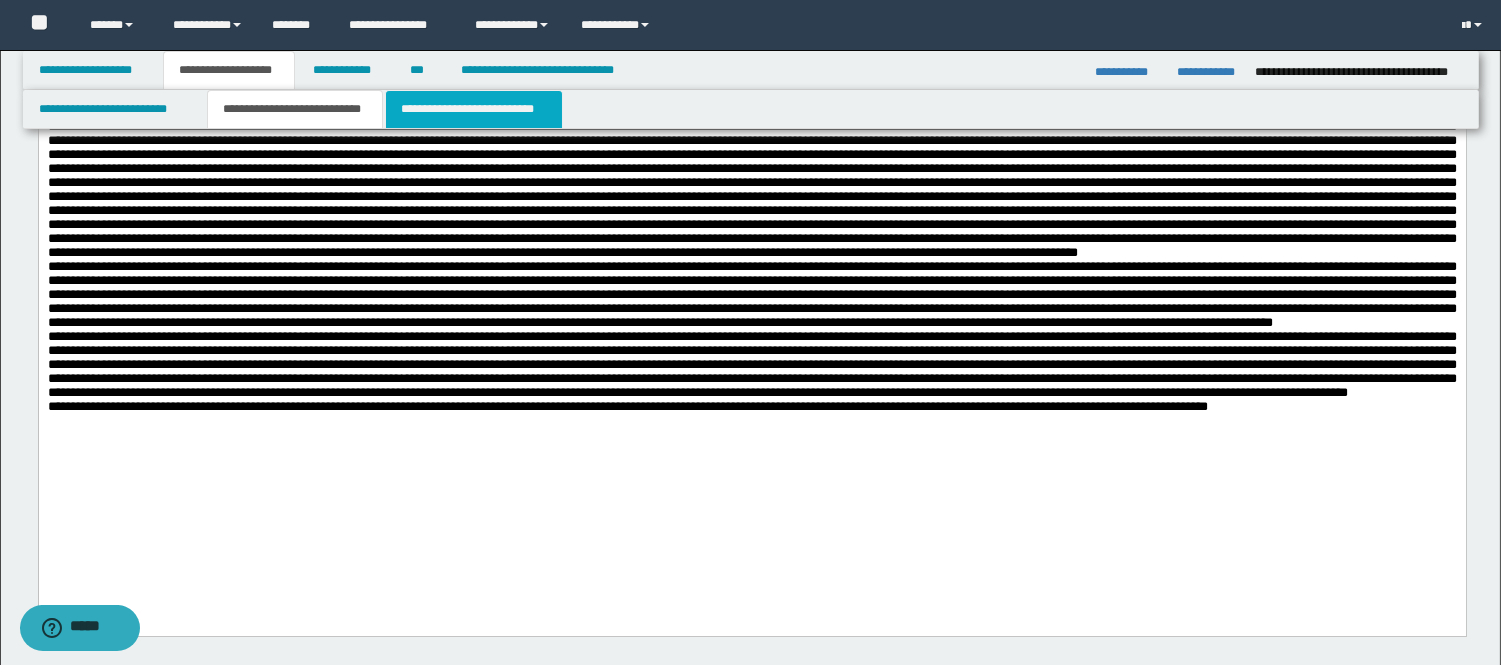 click on "**********" at bounding box center [474, 109] 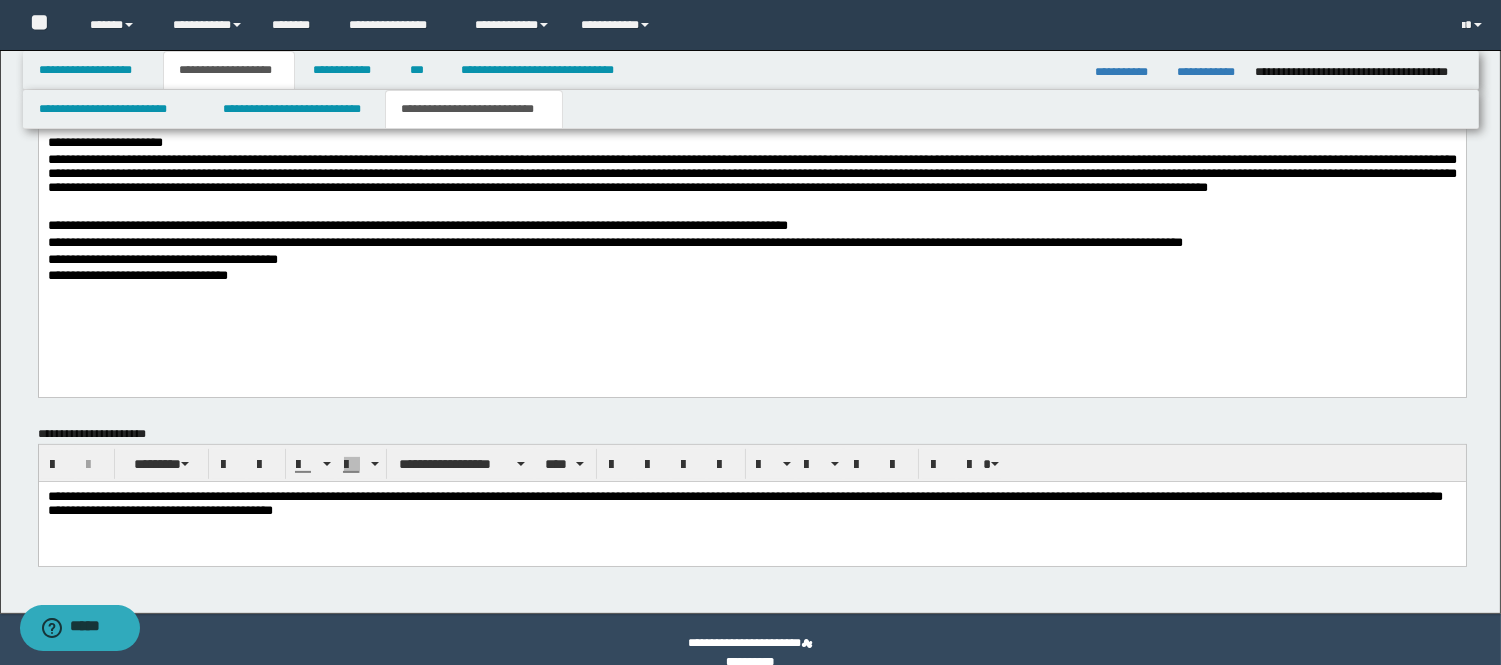 scroll, scrollTop: 1224, scrollLeft: 0, axis: vertical 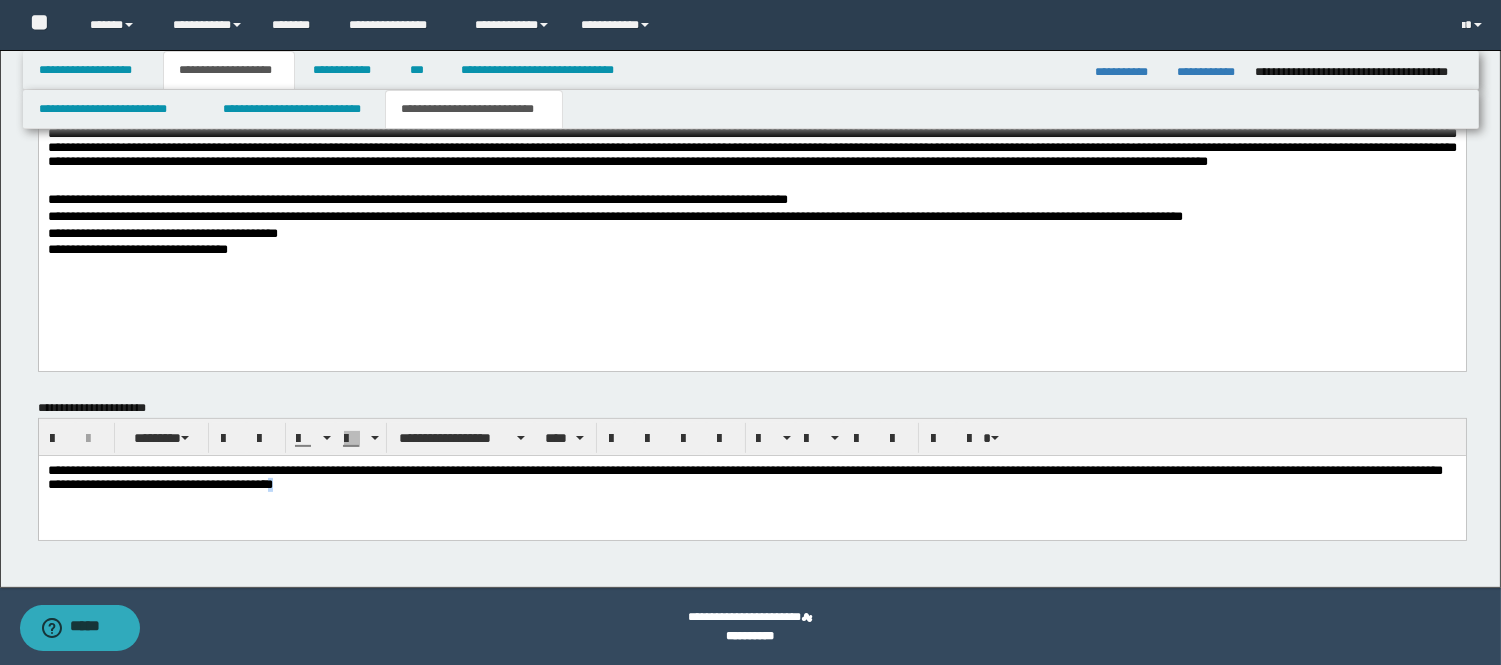 click on "**********" at bounding box center [751, 503] 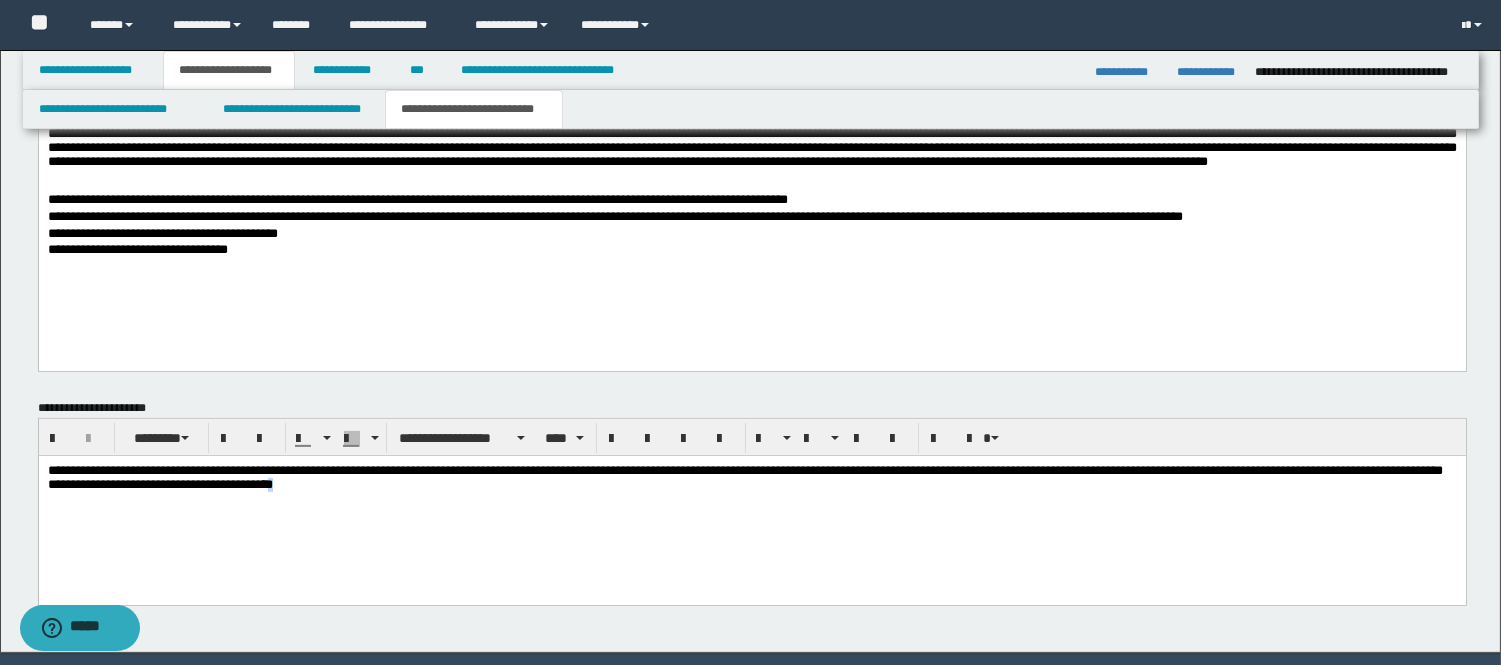 click on "**********" at bounding box center (751, 503) 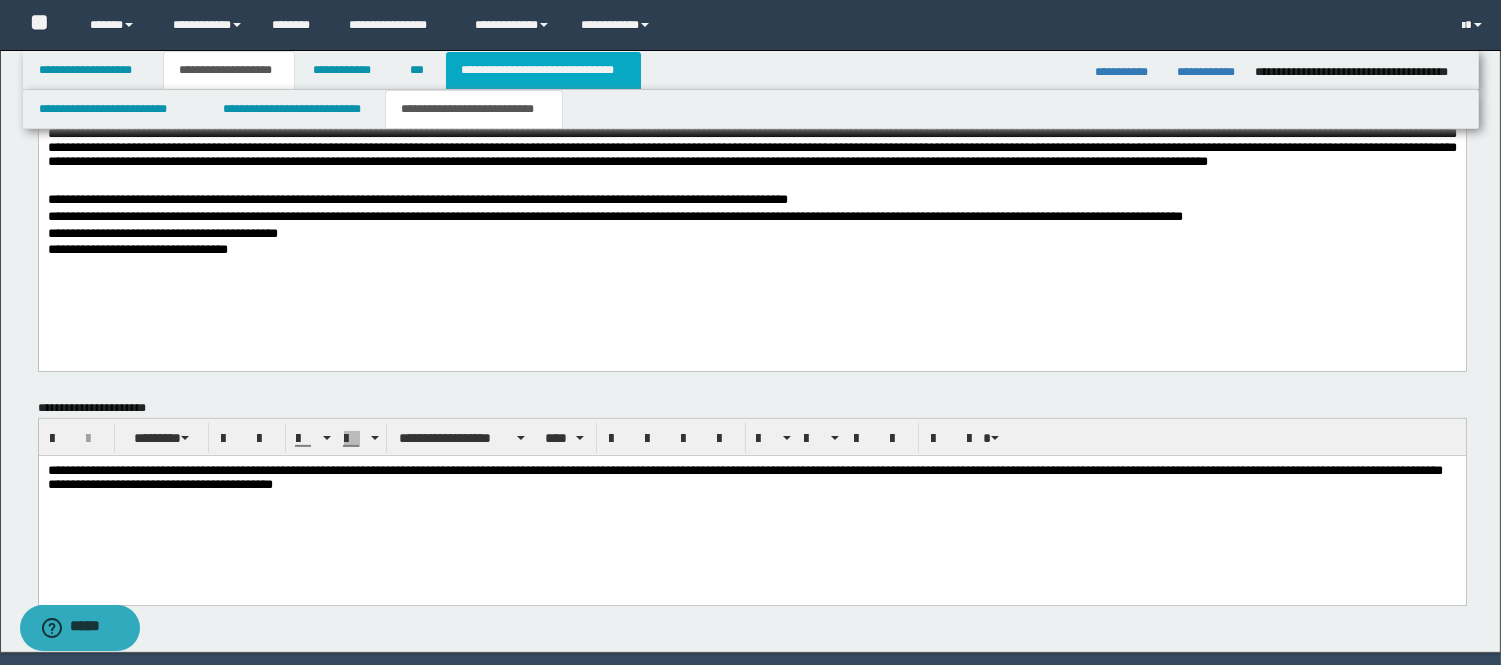 click on "**********" at bounding box center (543, 70) 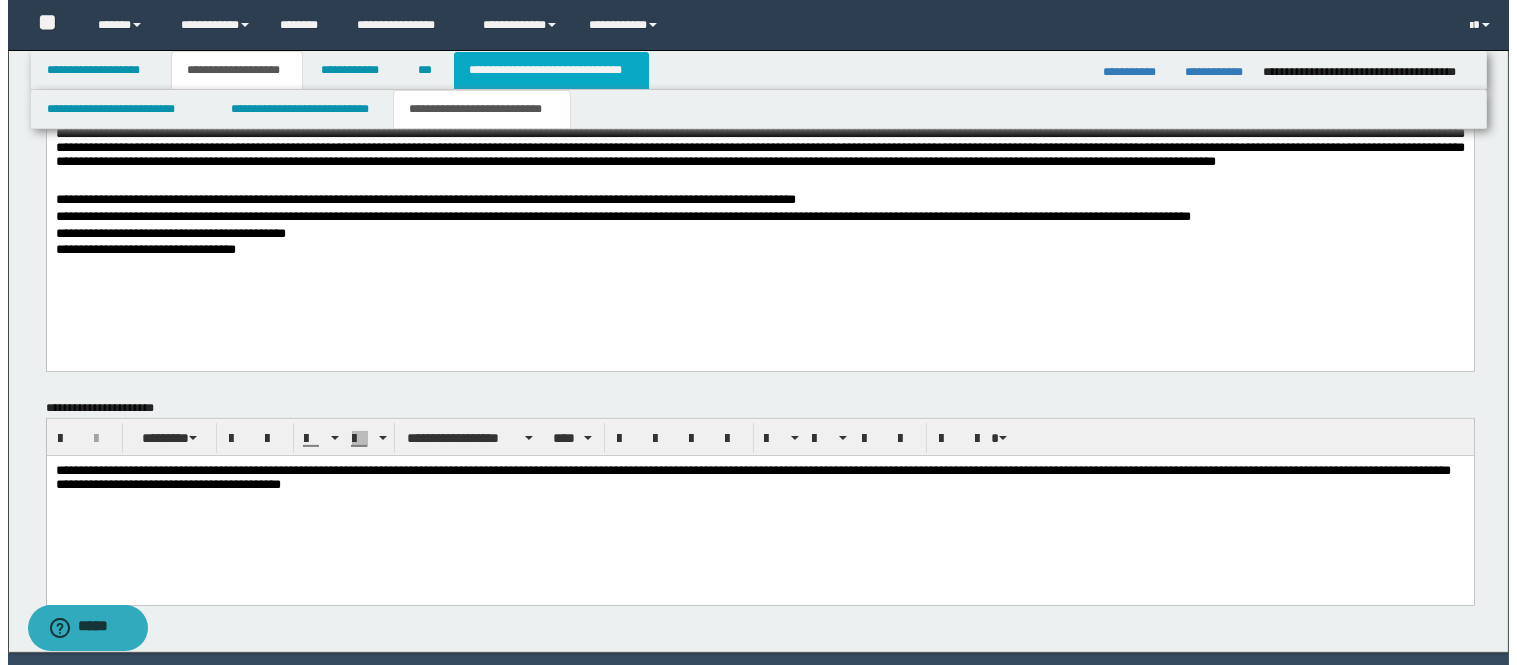 scroll, scrollTop: 886, scrollLeft: 0, axis: vertical 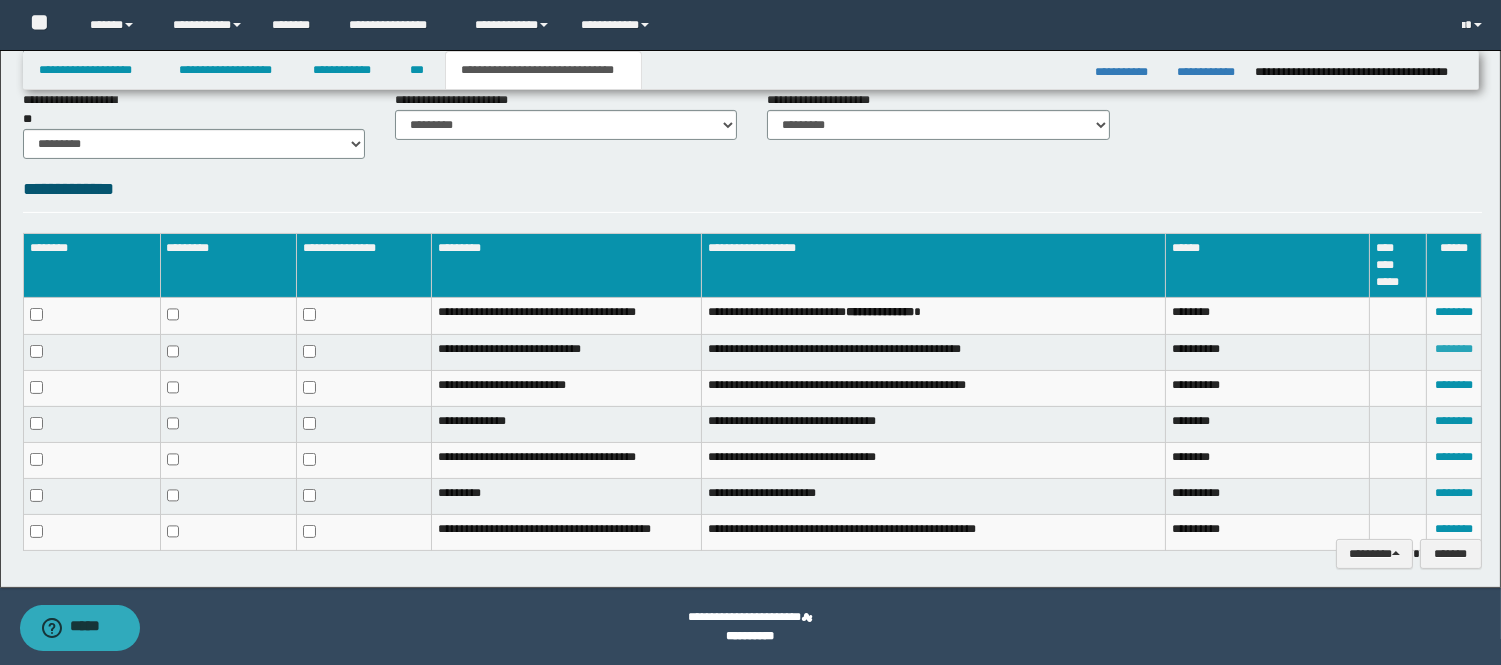 click on "********" at bounding box center [1454, 349] 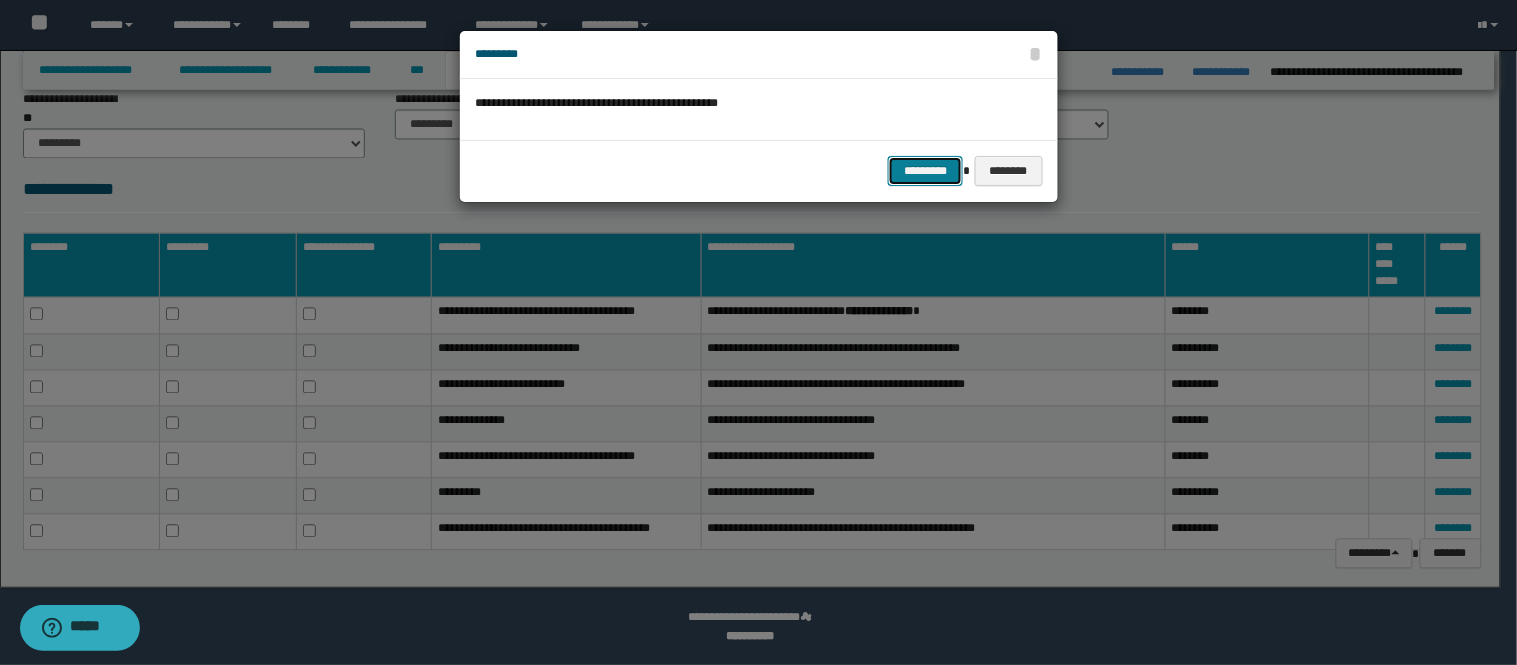 click on "*********" at bounding box center [925, 171] 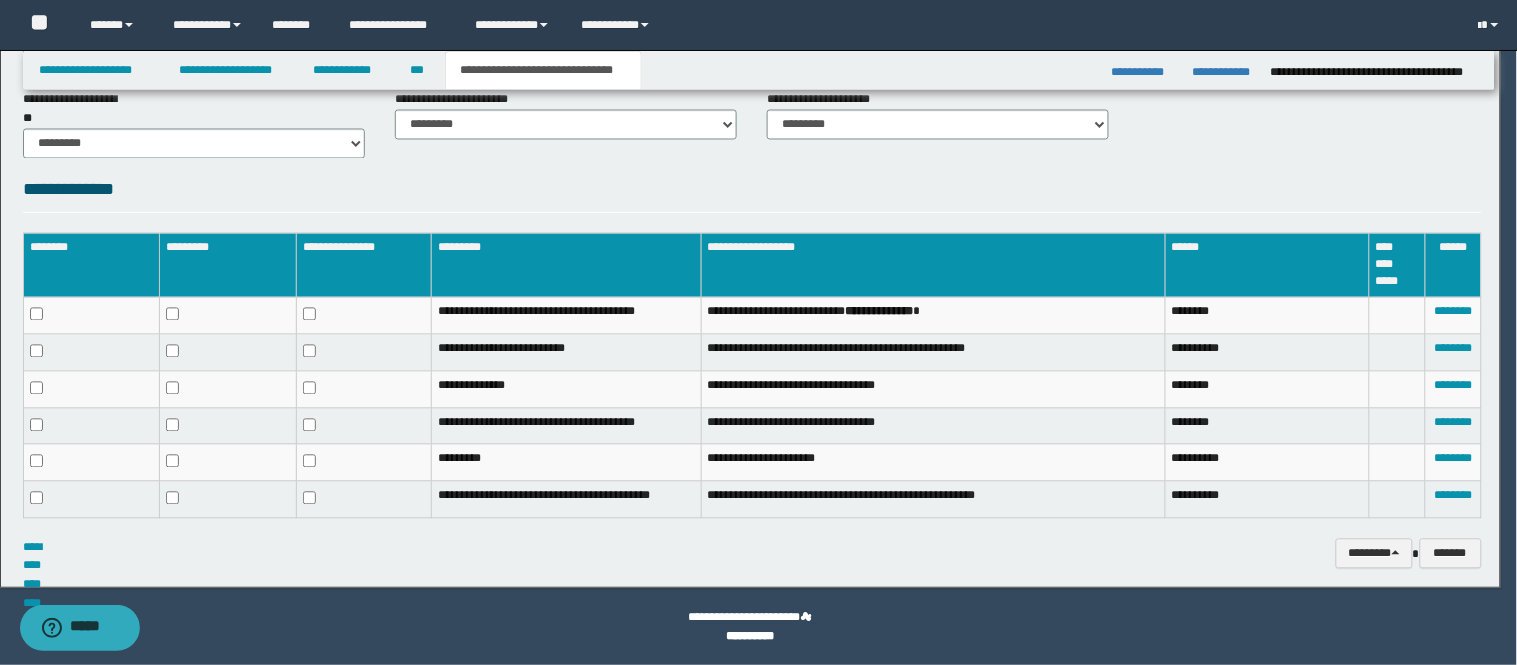 scroll, scrollTop: 871, scrollLeft: 0, axis: vertical 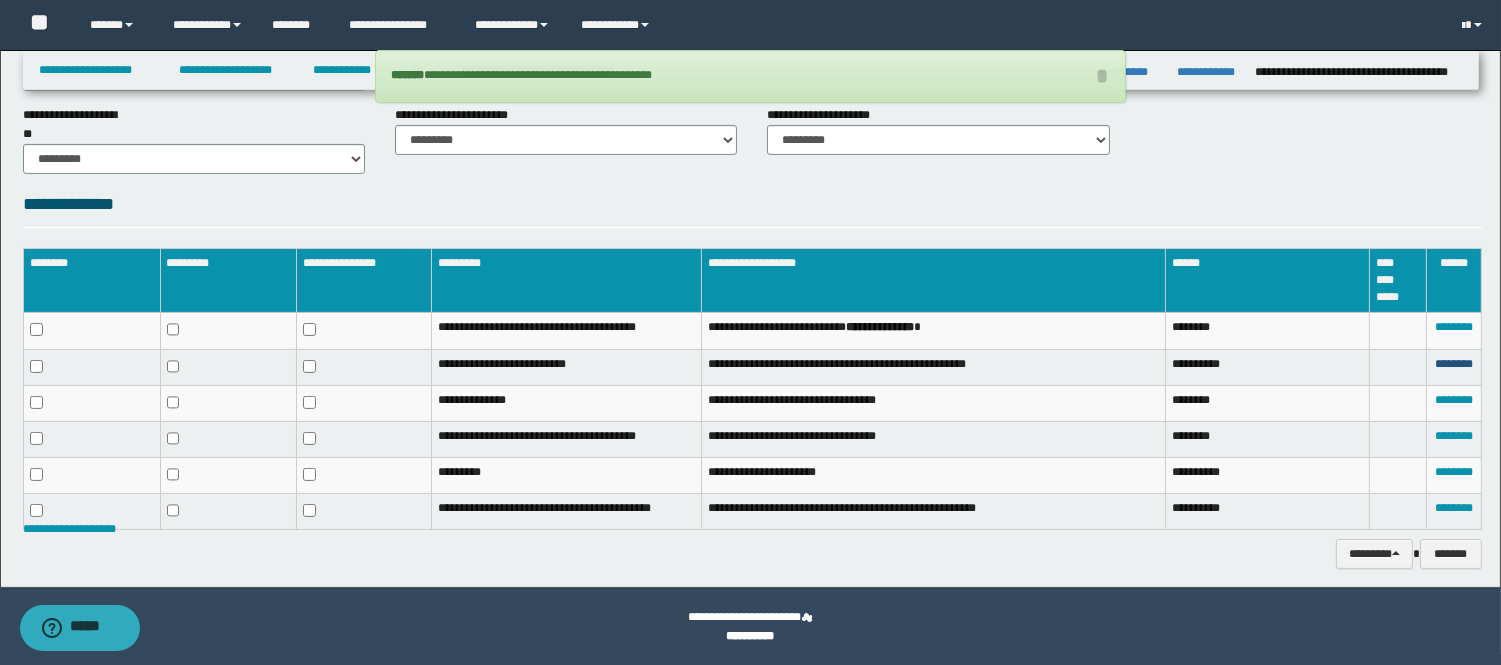 drag, startPoint x: 1448, startPoint y: 343, endPoint x: 1435, endPoint y: 333, distance: 16.40122 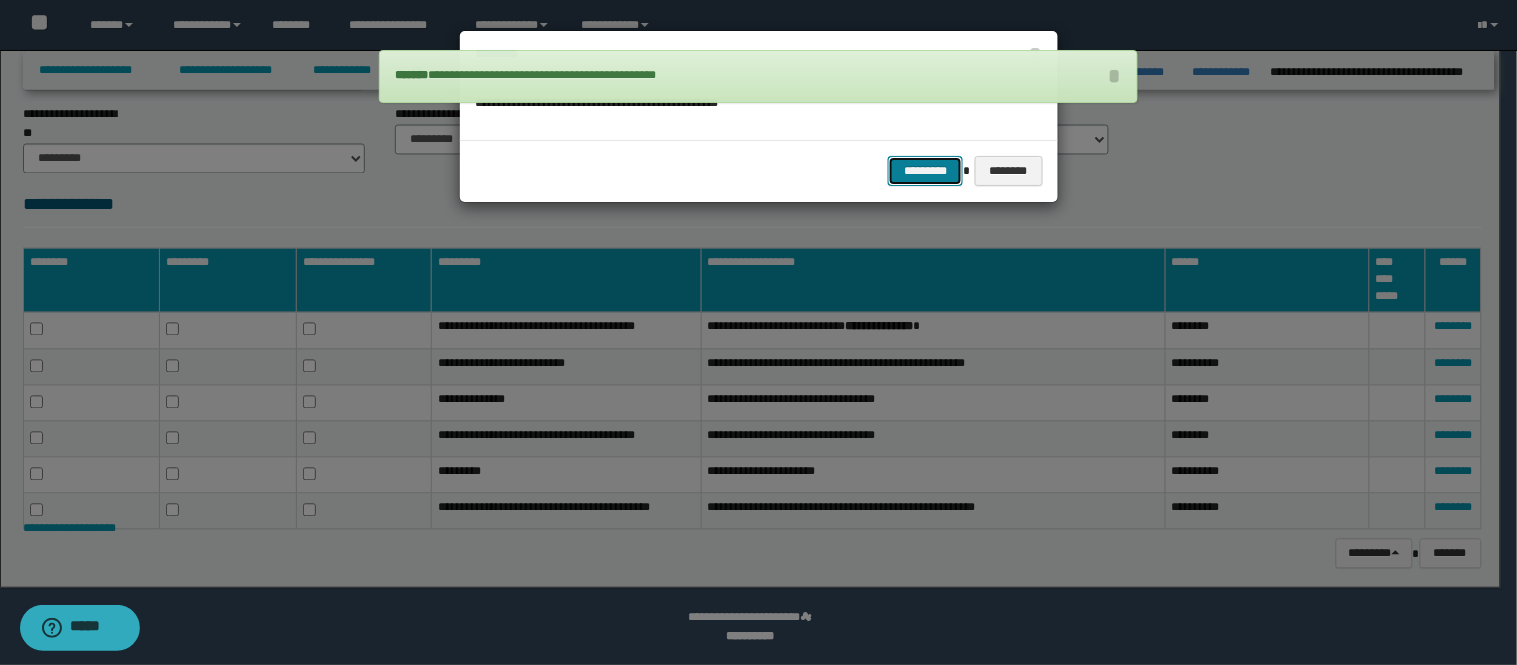 click on "*********" at bounding box center (925, 171) 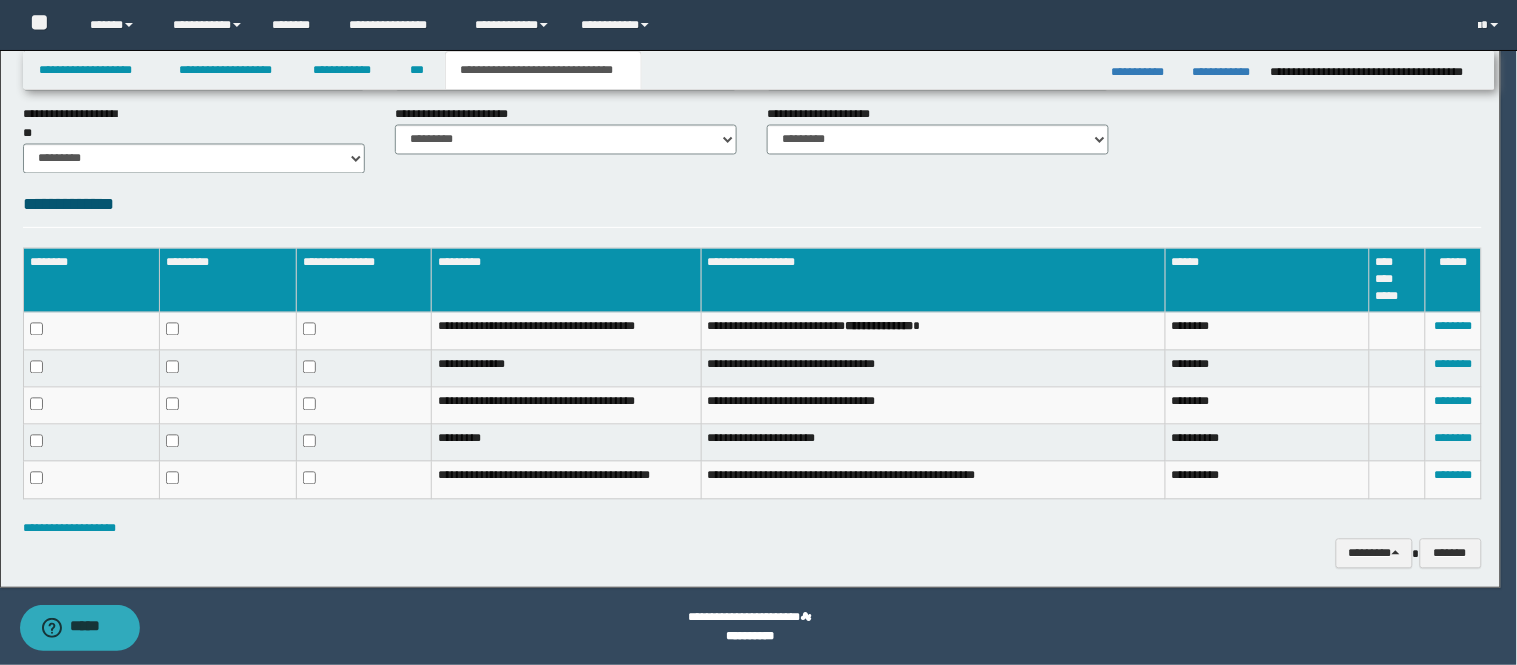 scroll, scrollTop: 837, scrollLeft: 0, axis: vertical 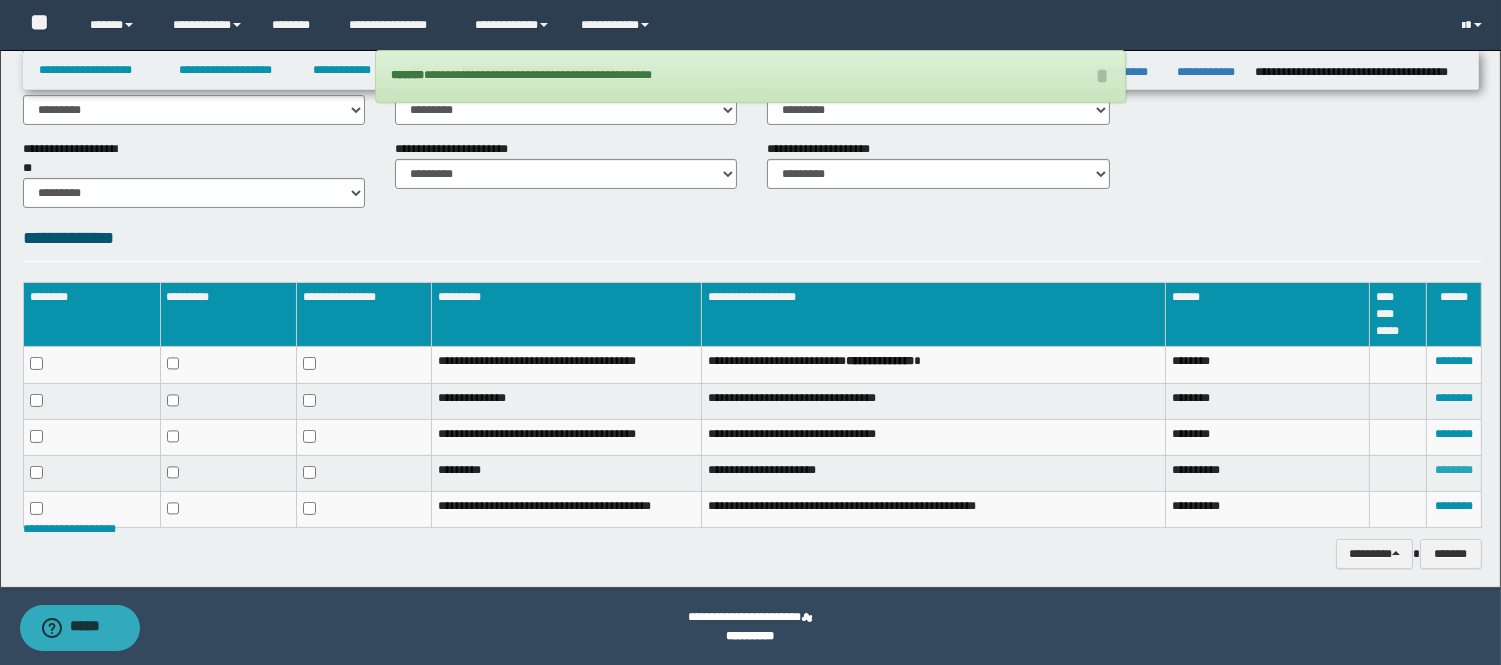 click on "********" at bounding box center (1454, 470) 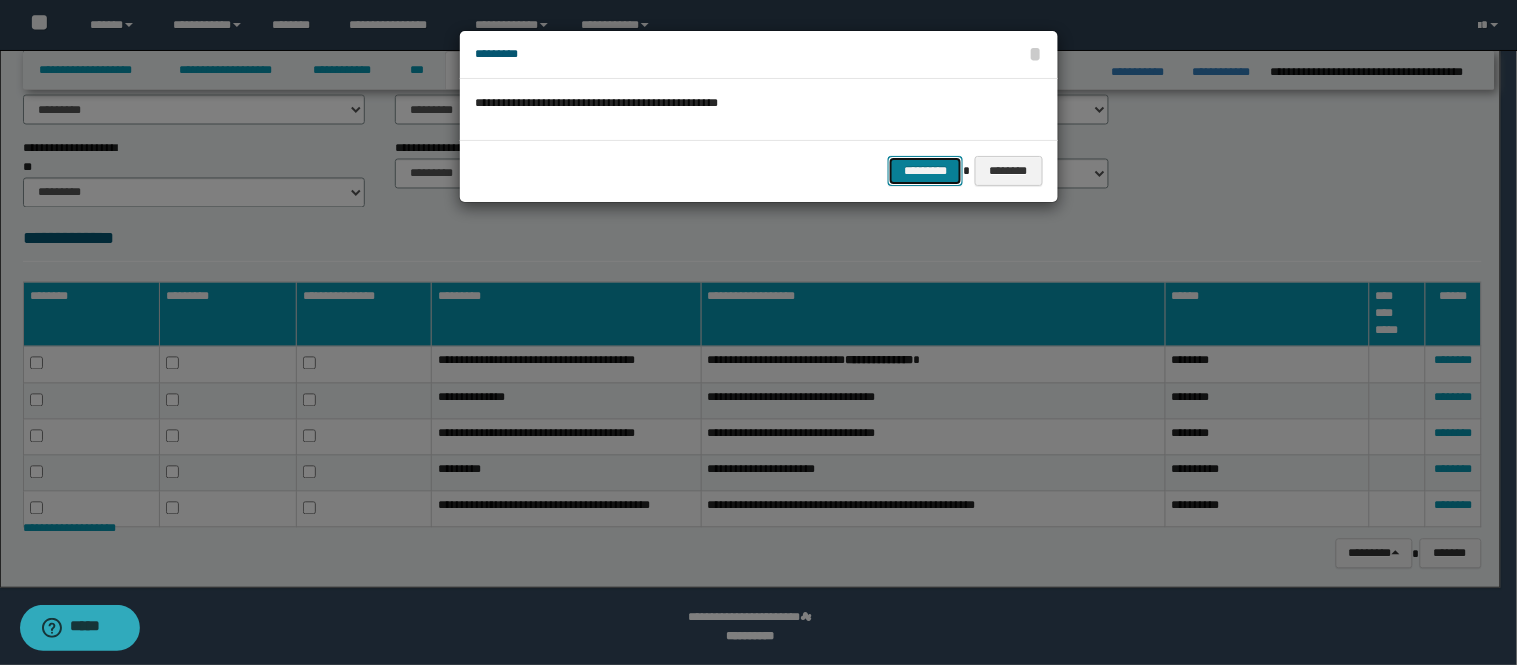 click on "*********" at bounding box center [925, 171] 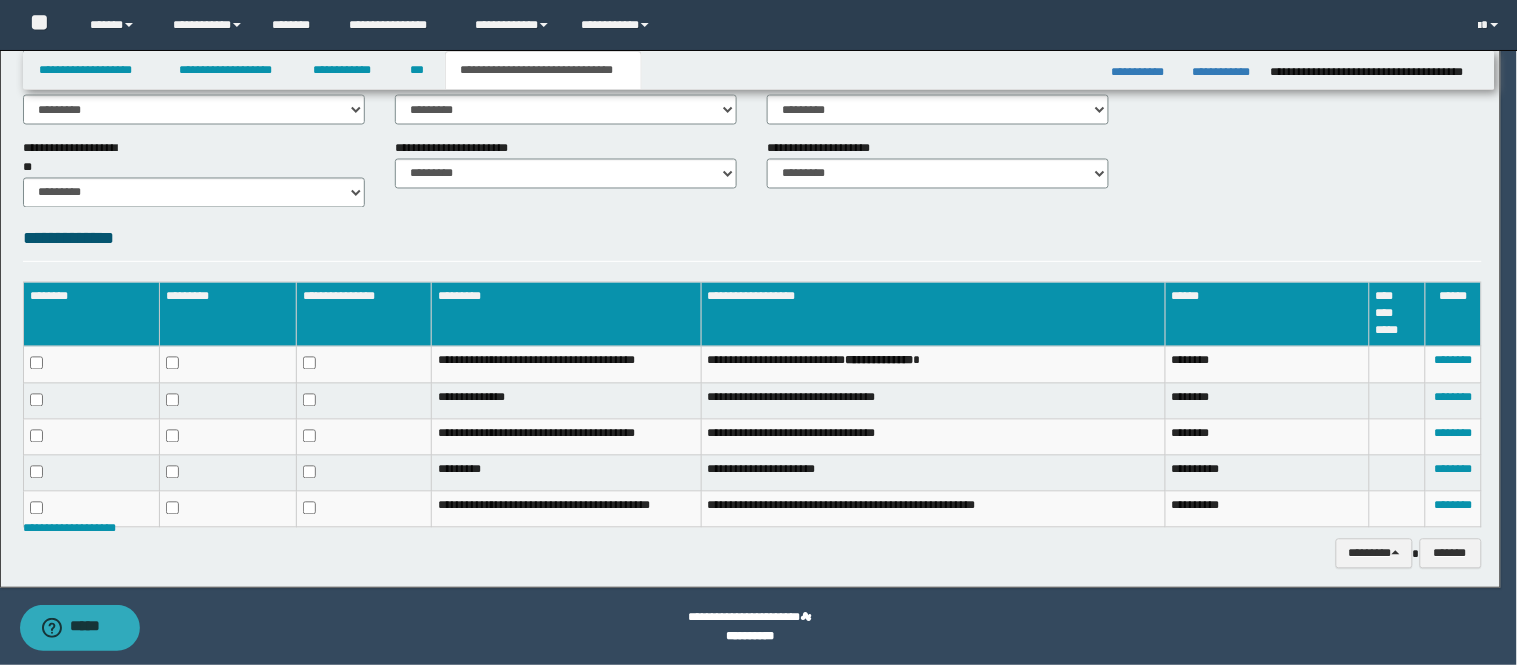 scroll, scrollTop: 803, scrollLeft: 0, axis: vertical 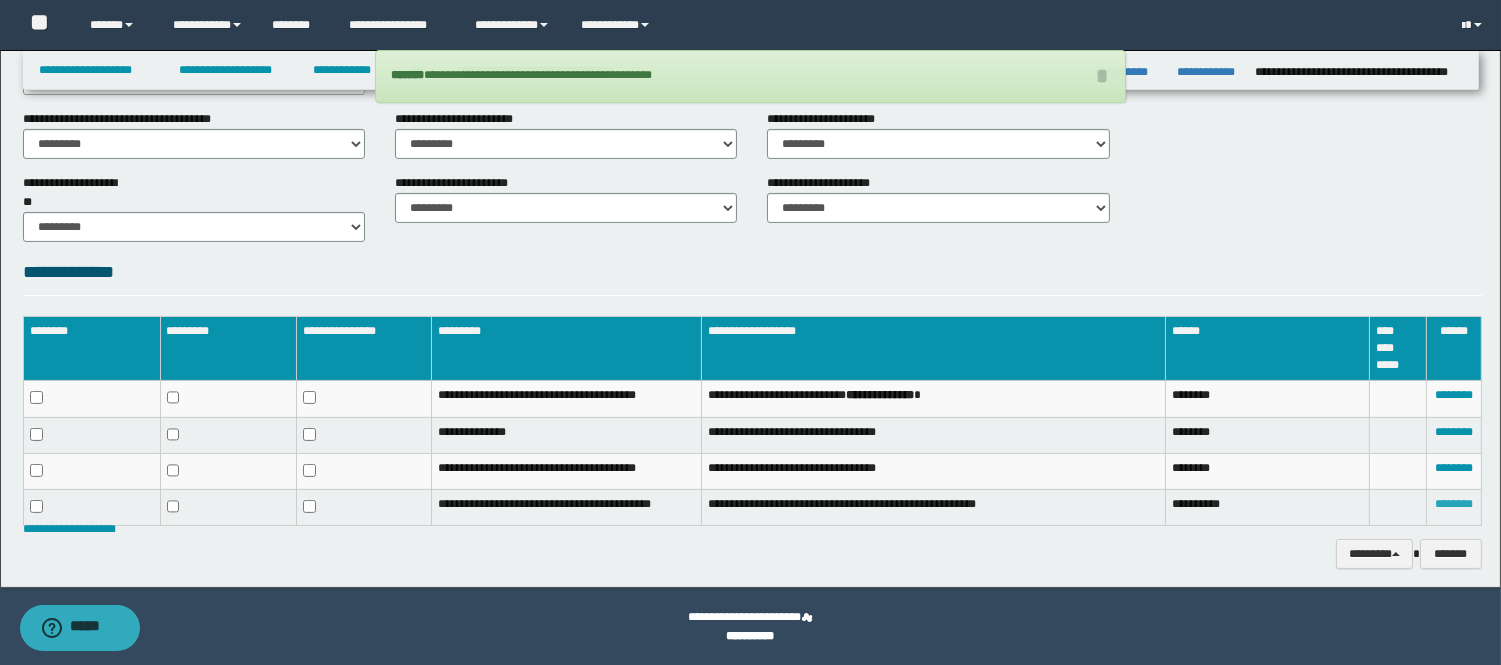 click on "********" at bounding box center (1454, 504) 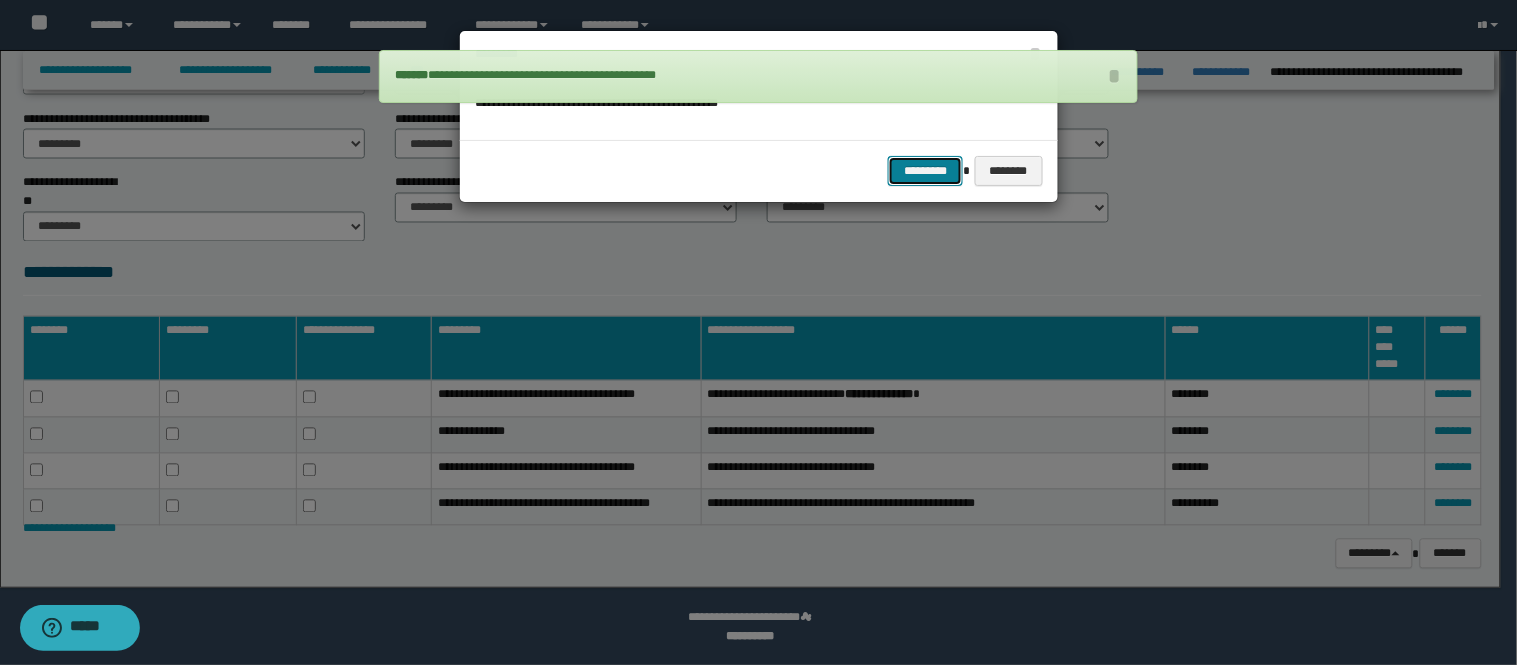 click on "*********" at bounding box center [925, 171] 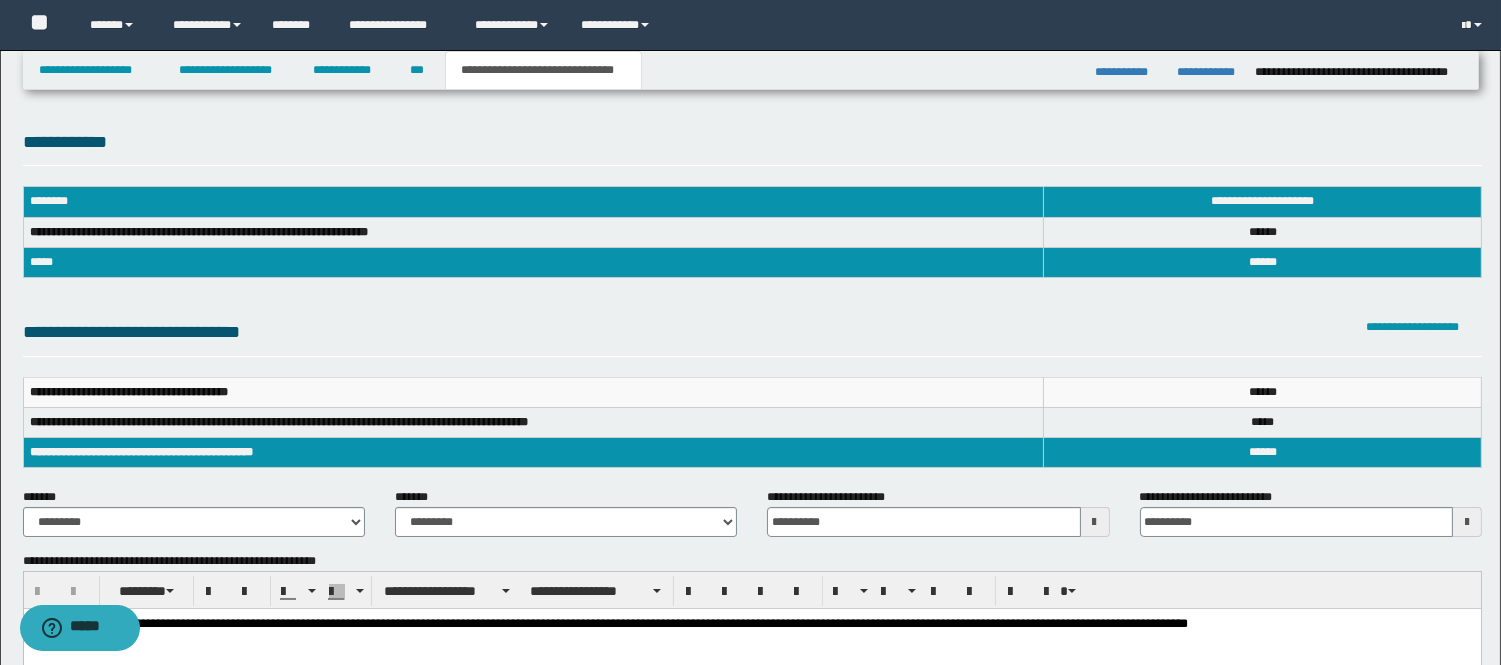 scroll, scrollTop: 111, scrollLeft: 0, axis: vertical 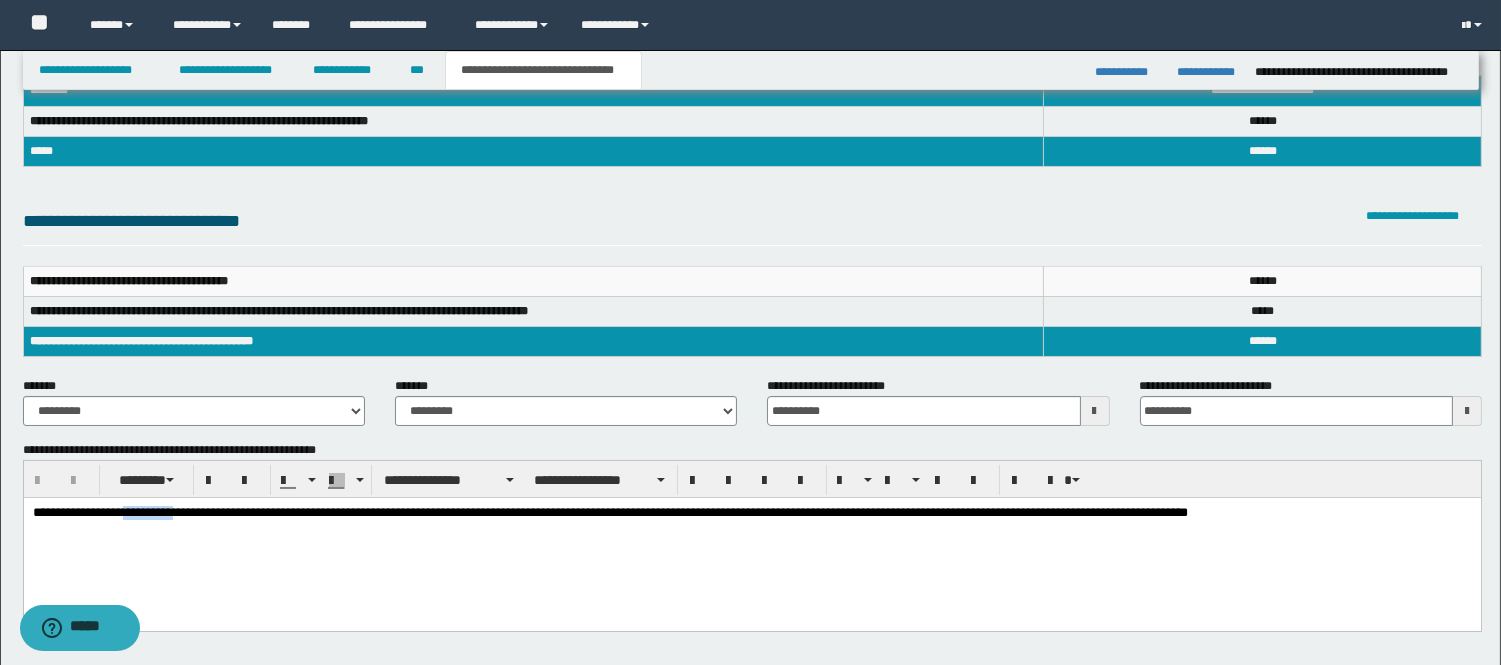 drag, startPoint x: 222, startPoint y: 515, endPoint x: 141, endPoint y: 511, distance: 81.09871 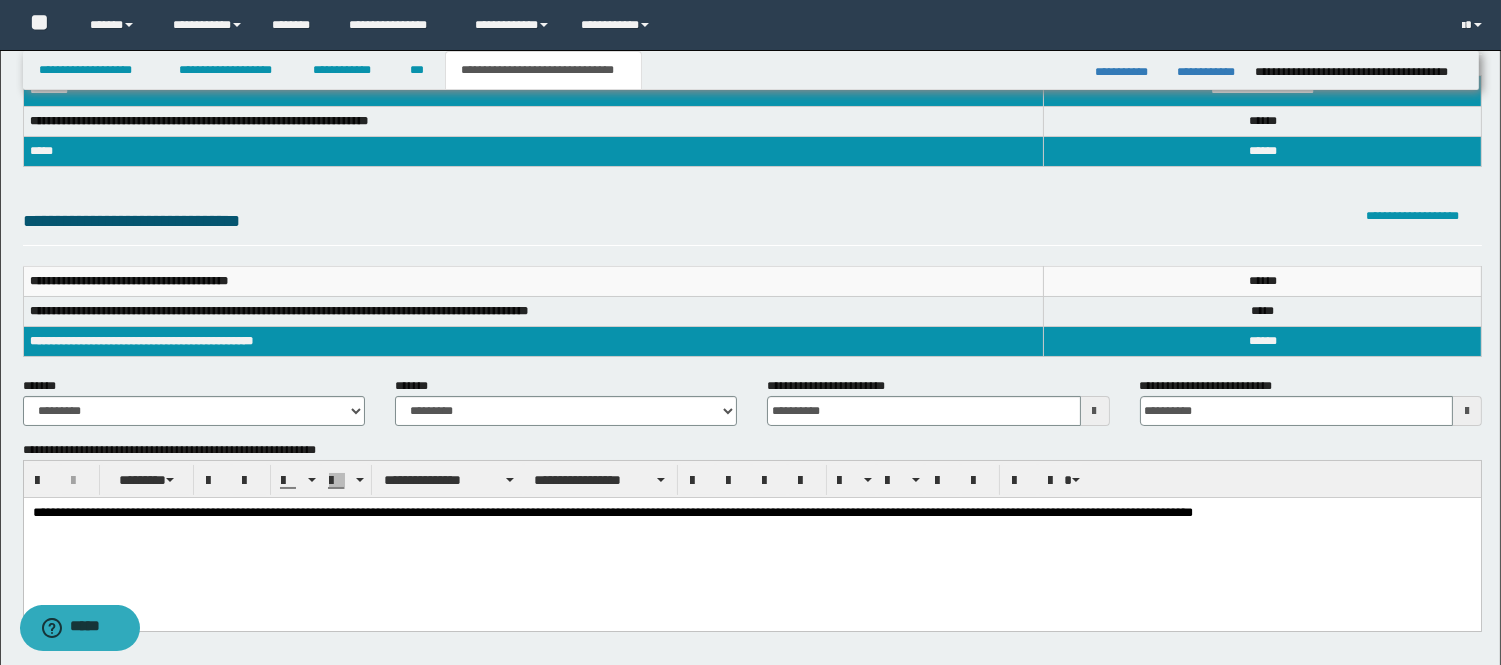 click on "[FIRST] [LAST]" at bounding box center [751, 537] 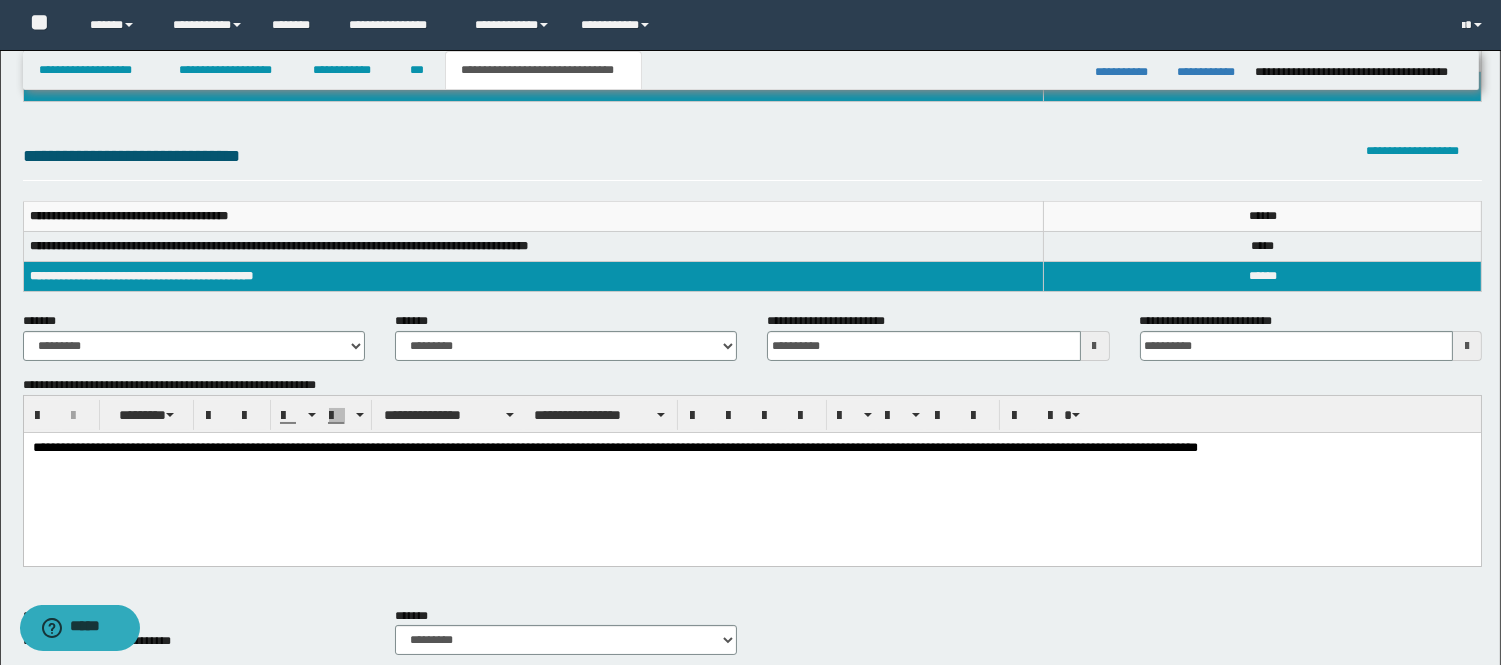 scroll, scrollTop: 325, scrollLeft: 0, axis: vertical 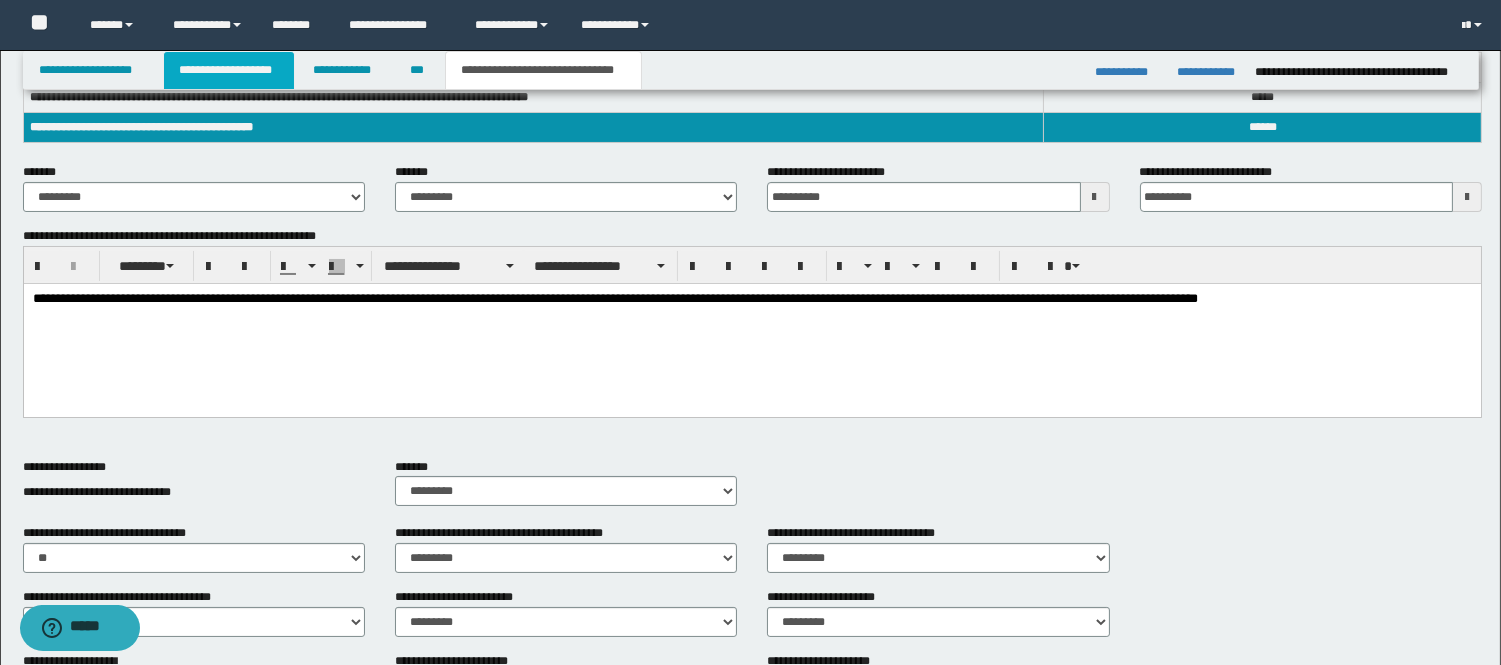 click on "**********" at bounding box center [229, 70] 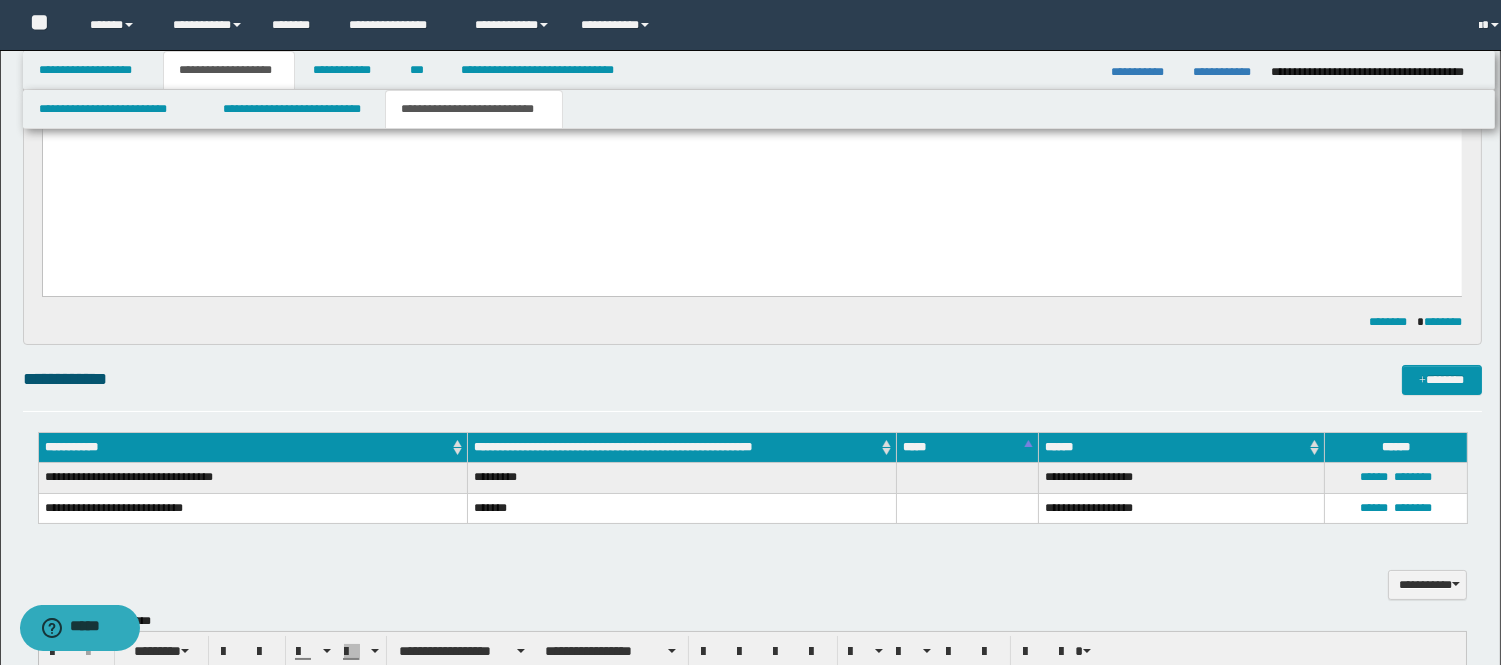 scroll, scrollTop: 356, scrollLeft: 0, axis: vertical 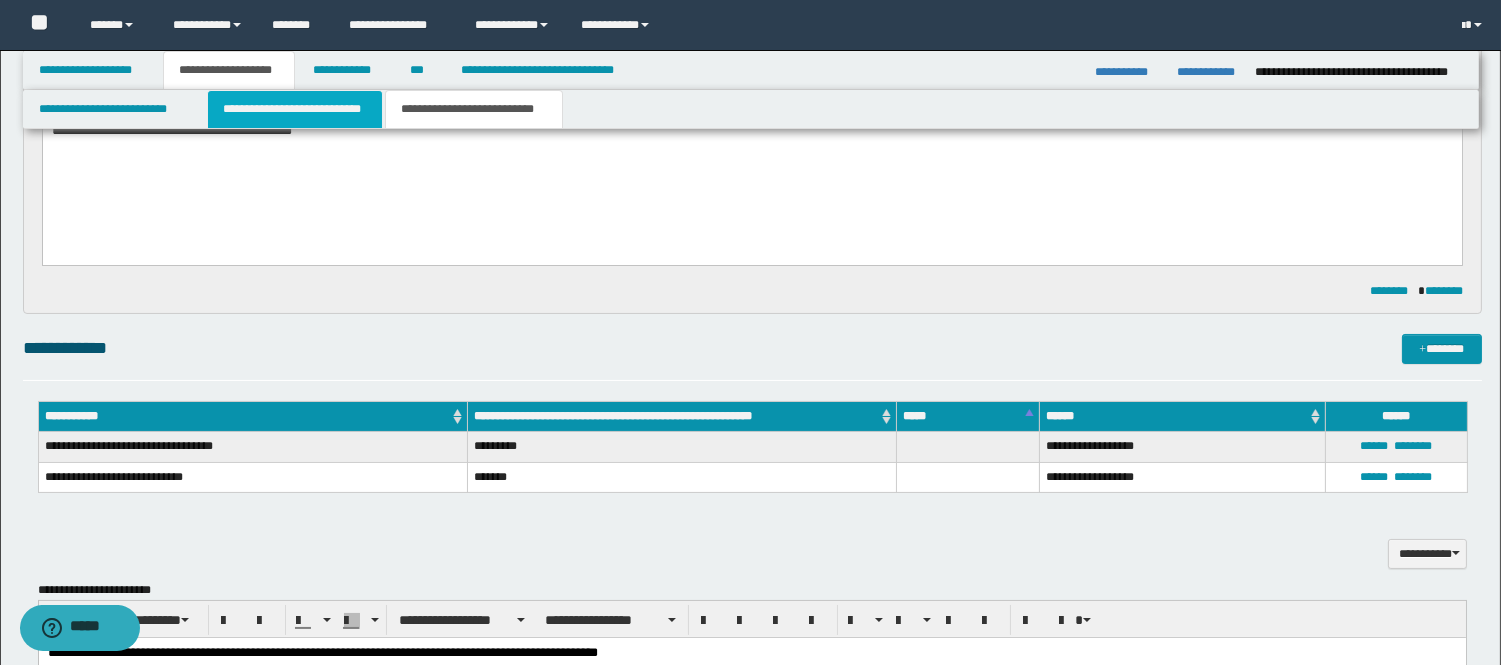 click on "**********" at bounding box center [295, 109] 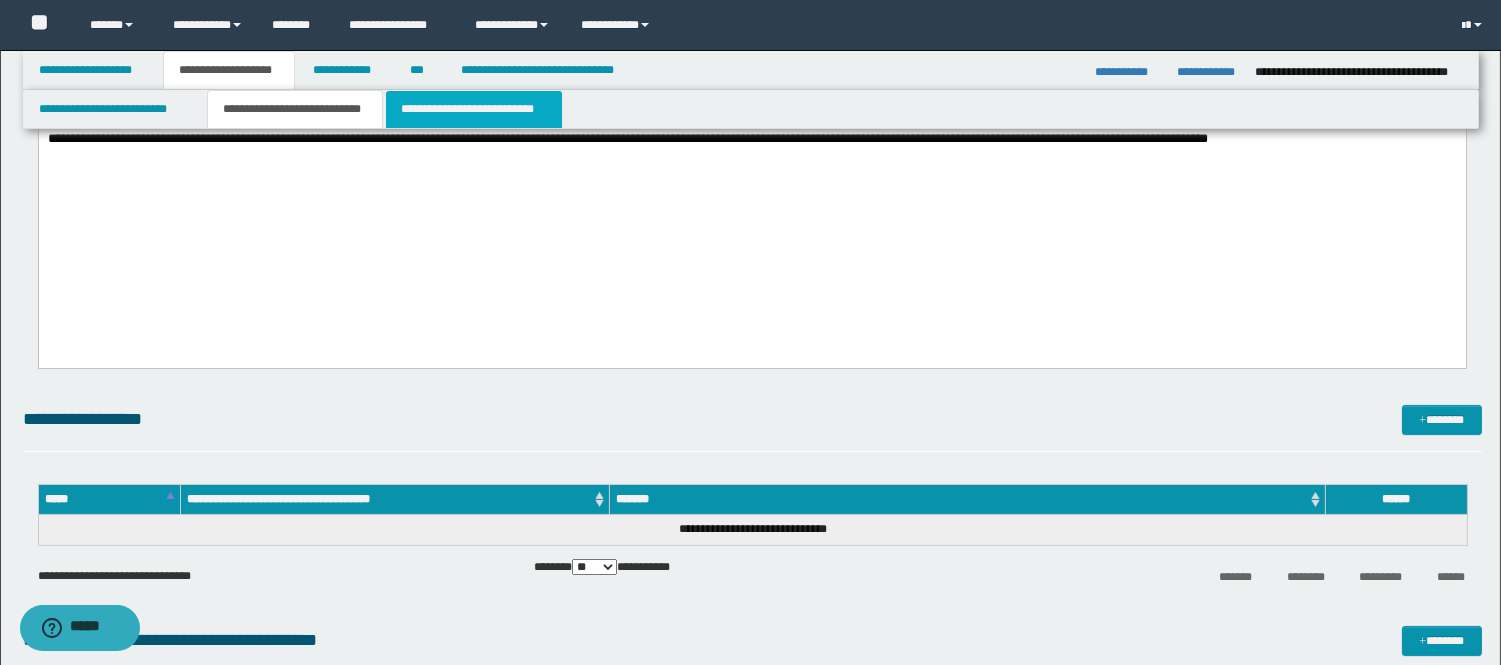 scroll, scrollTop: 690, scrollLeft: 0, axis: vertical 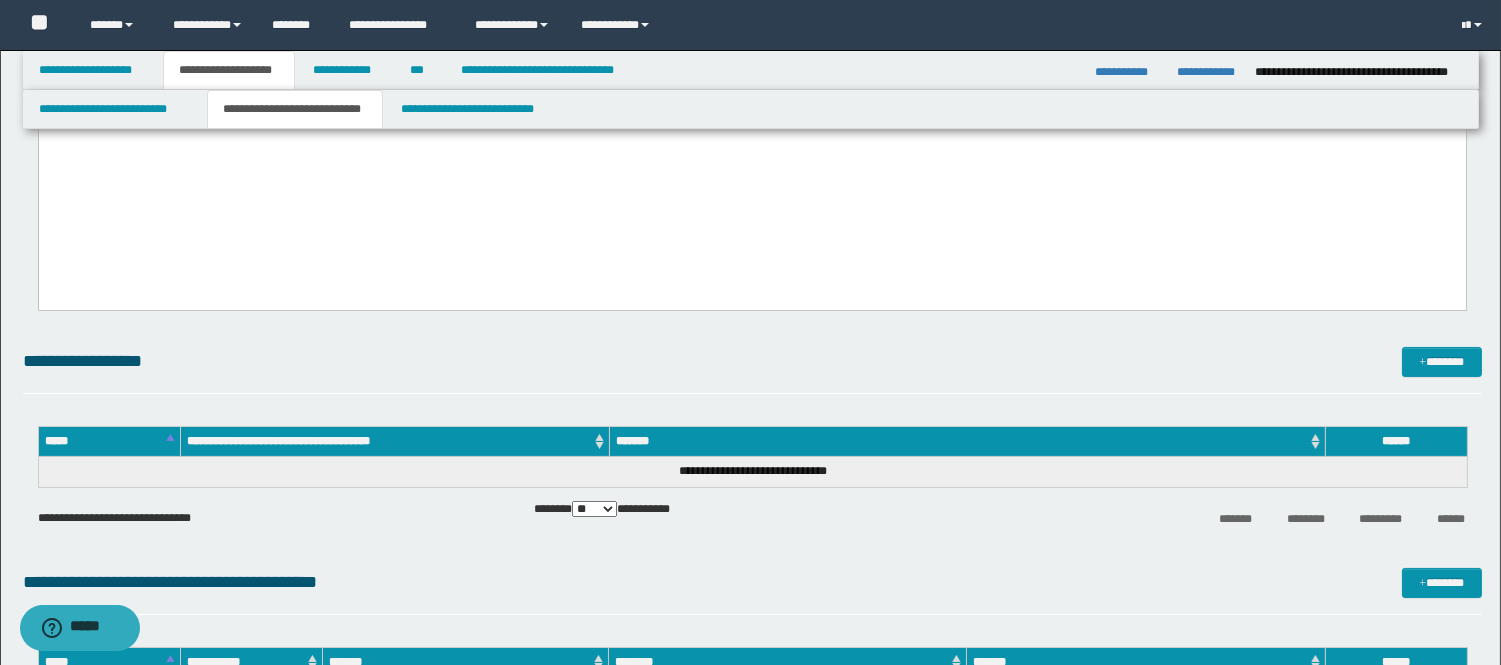 click on "[FIRST] [LAST] [NUMBER]" at bounding box center (751, 82) 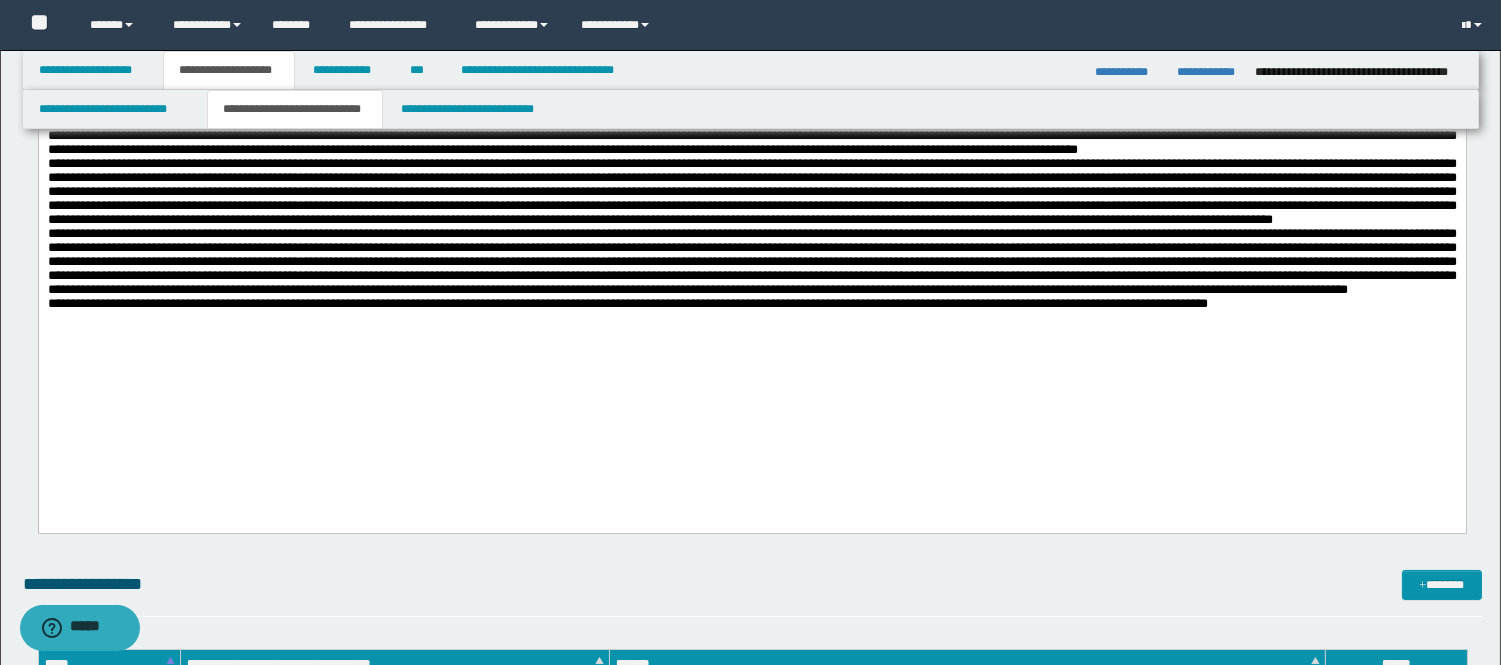 scroll, scrollTop: 245, scrollLeft: 0, axis: vertical 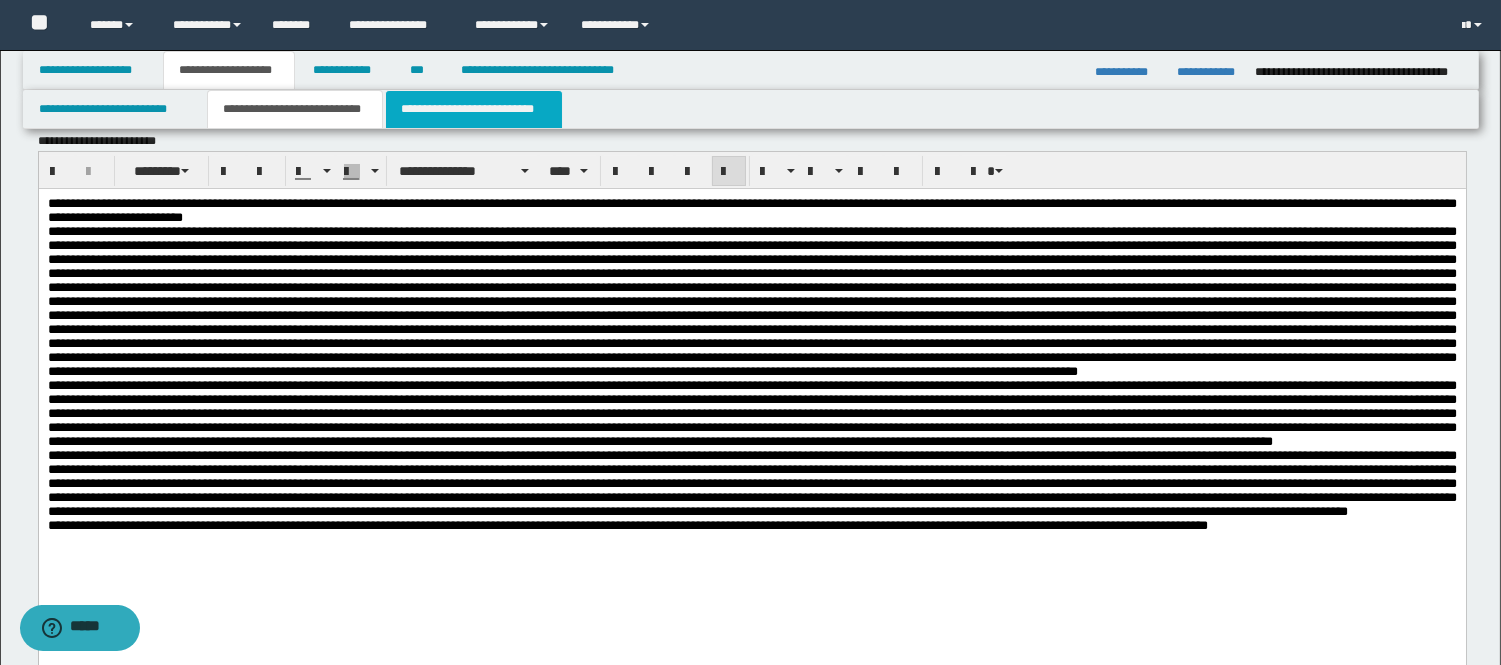 click on "**********" at bounding box center [474, 109] 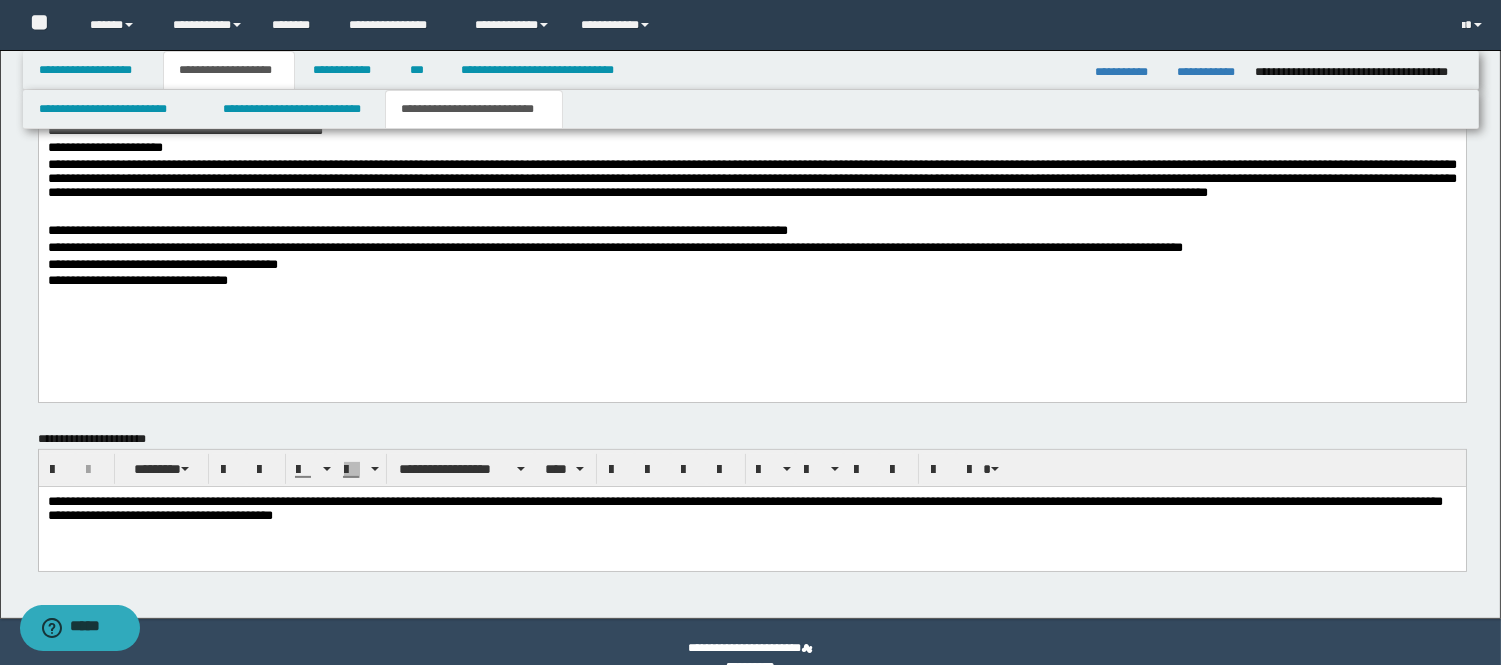 scroll, scrollTop: 1224, scrollLeft: 0, axis: vertical 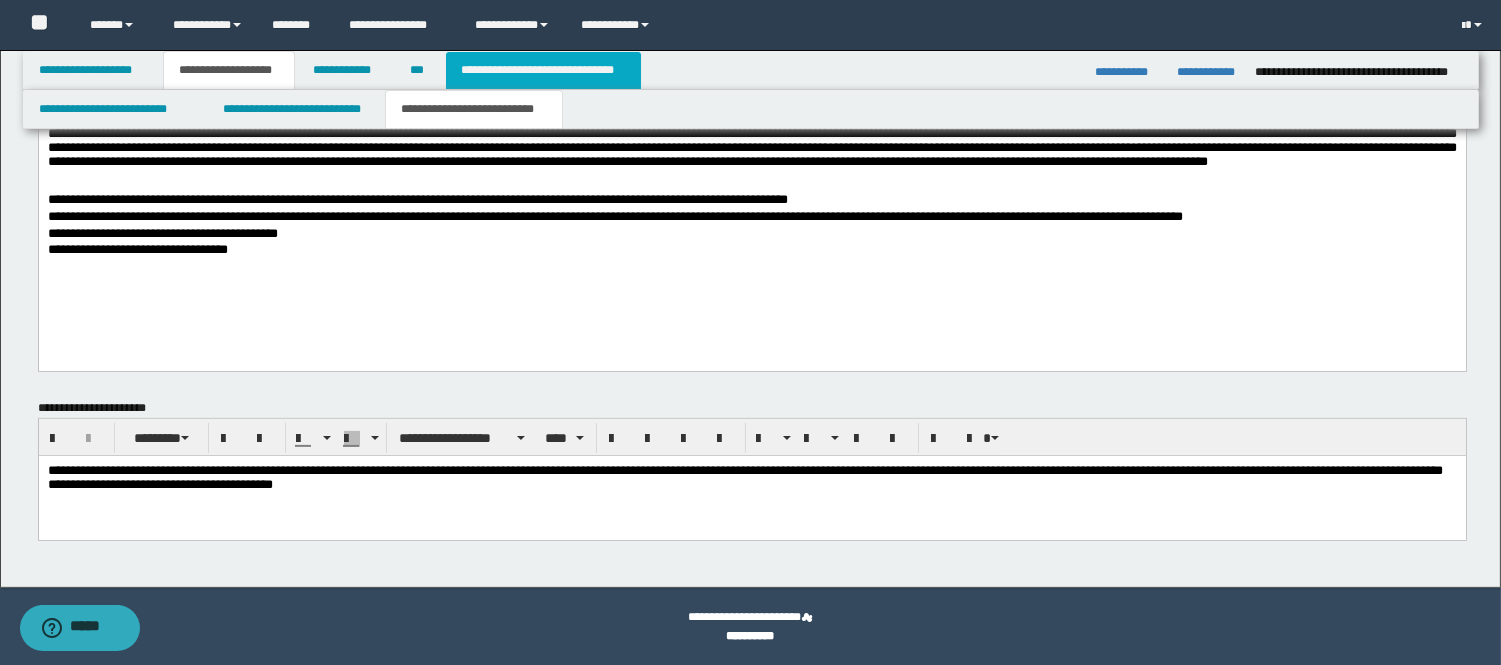 click on "**********" at bounding box center (543, 70) 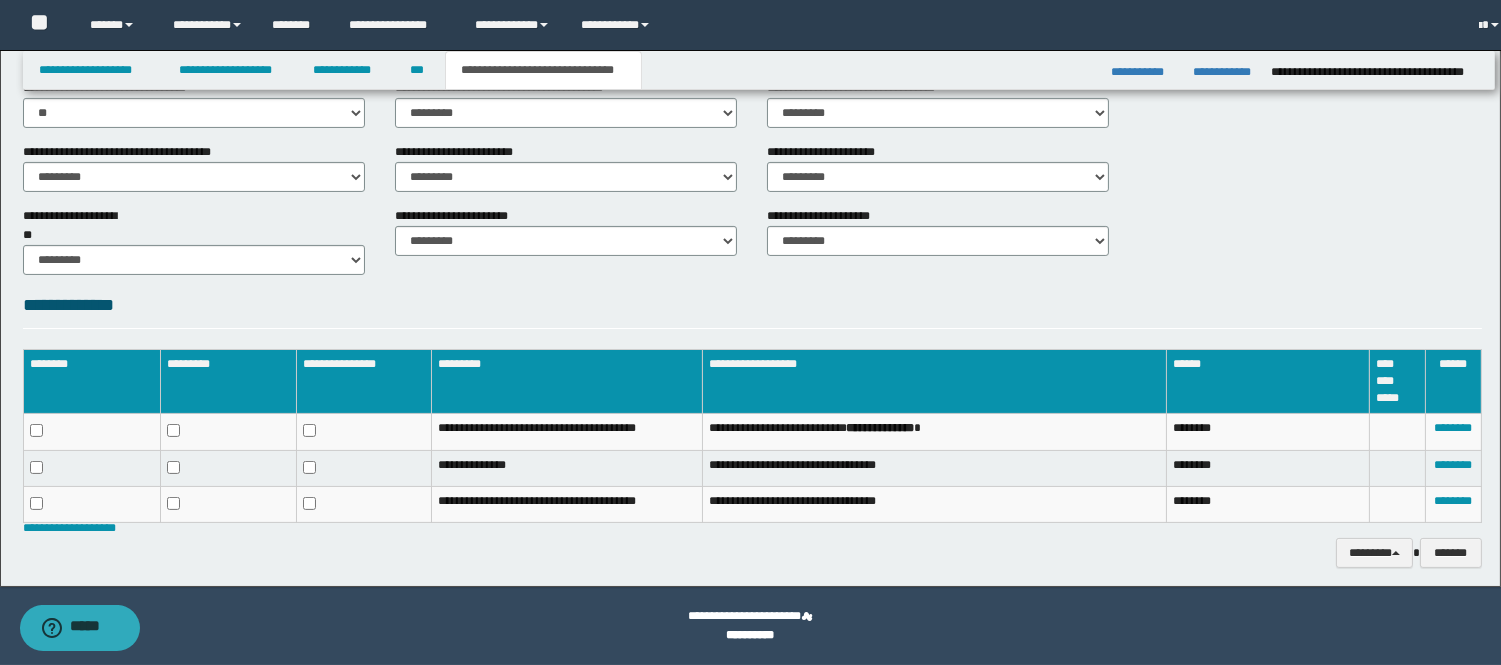 scroll, scrollTop: 770, scrollLeft: 0, axis: vertical 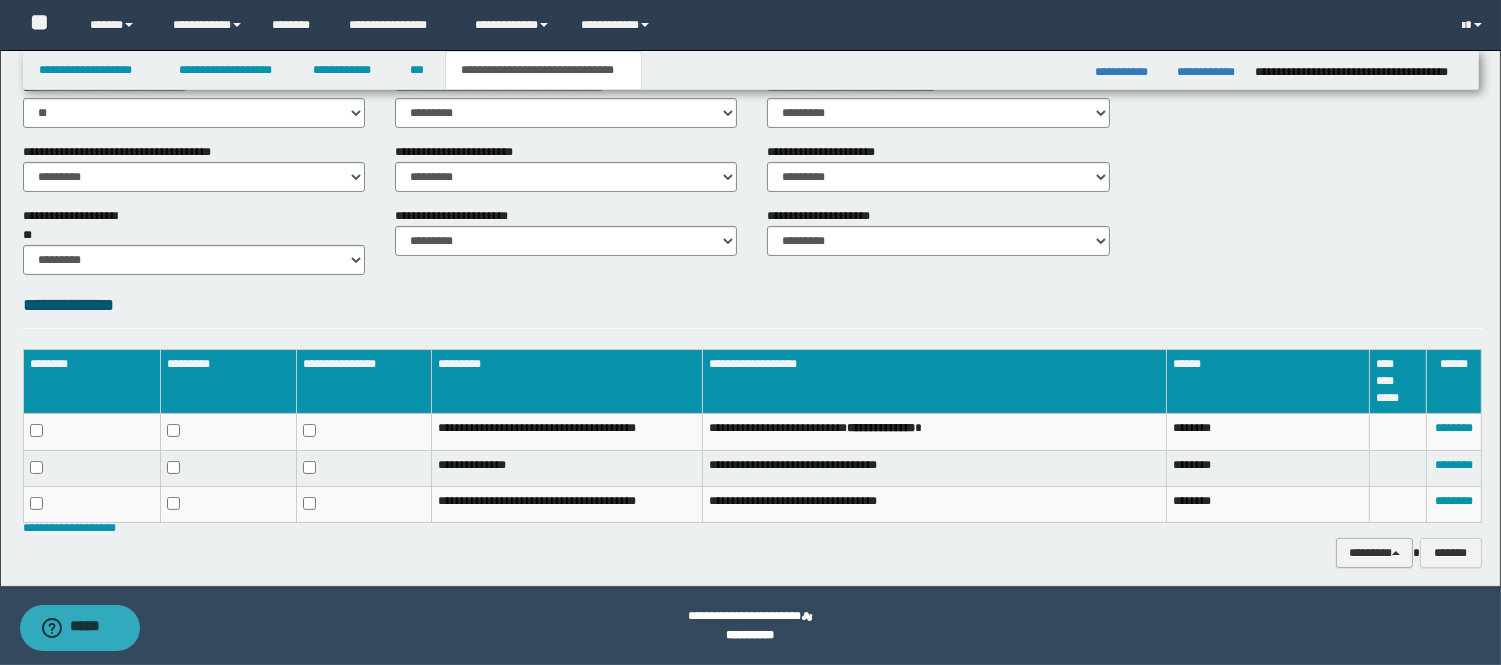 click on "********" at bounding box center [1374, 553] 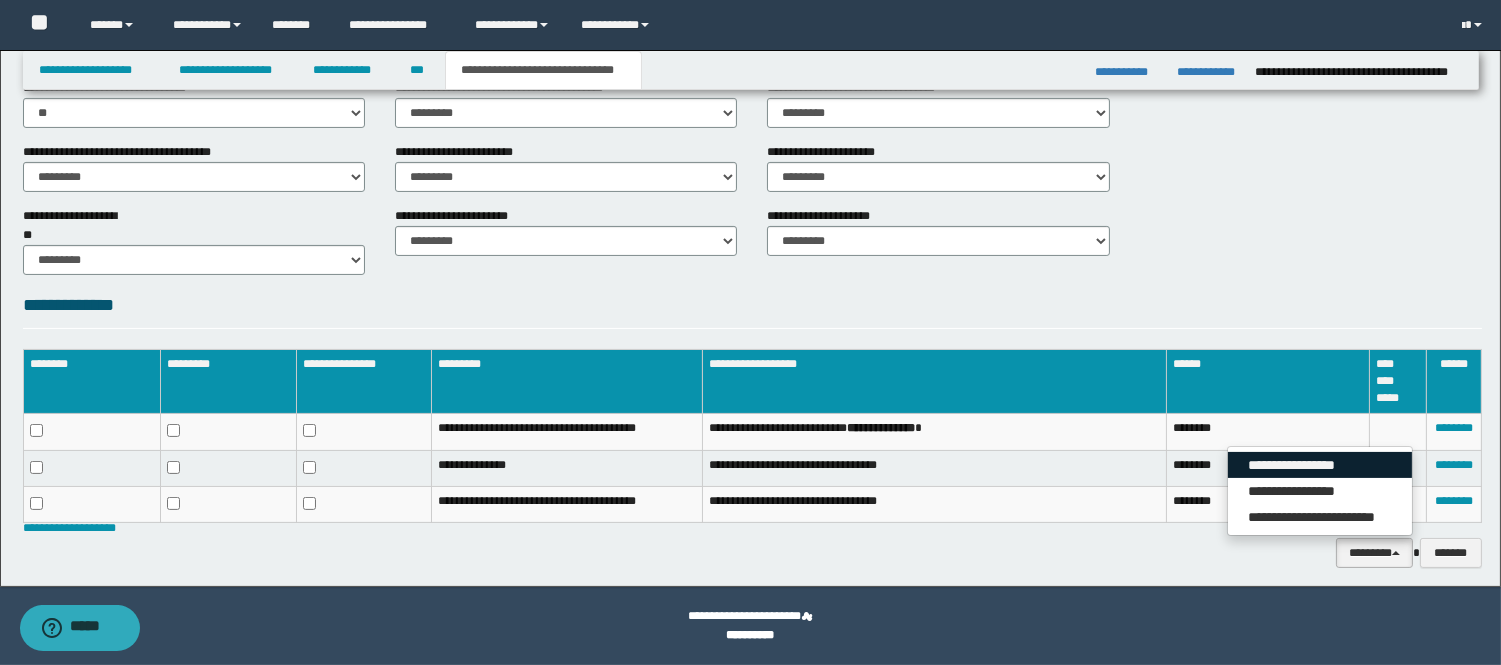 click on "**********" at bounding box center (1320, 465) 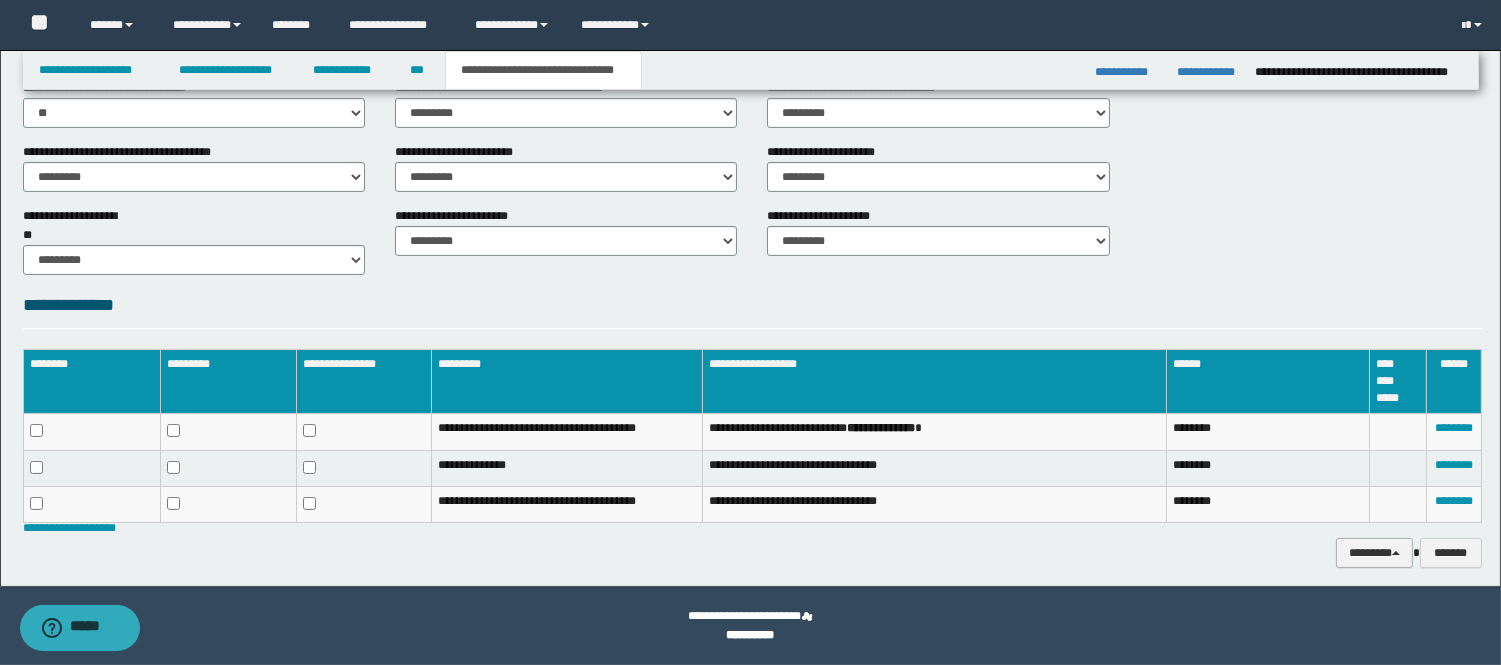 click on "********" at bounding box center (1374, 553) 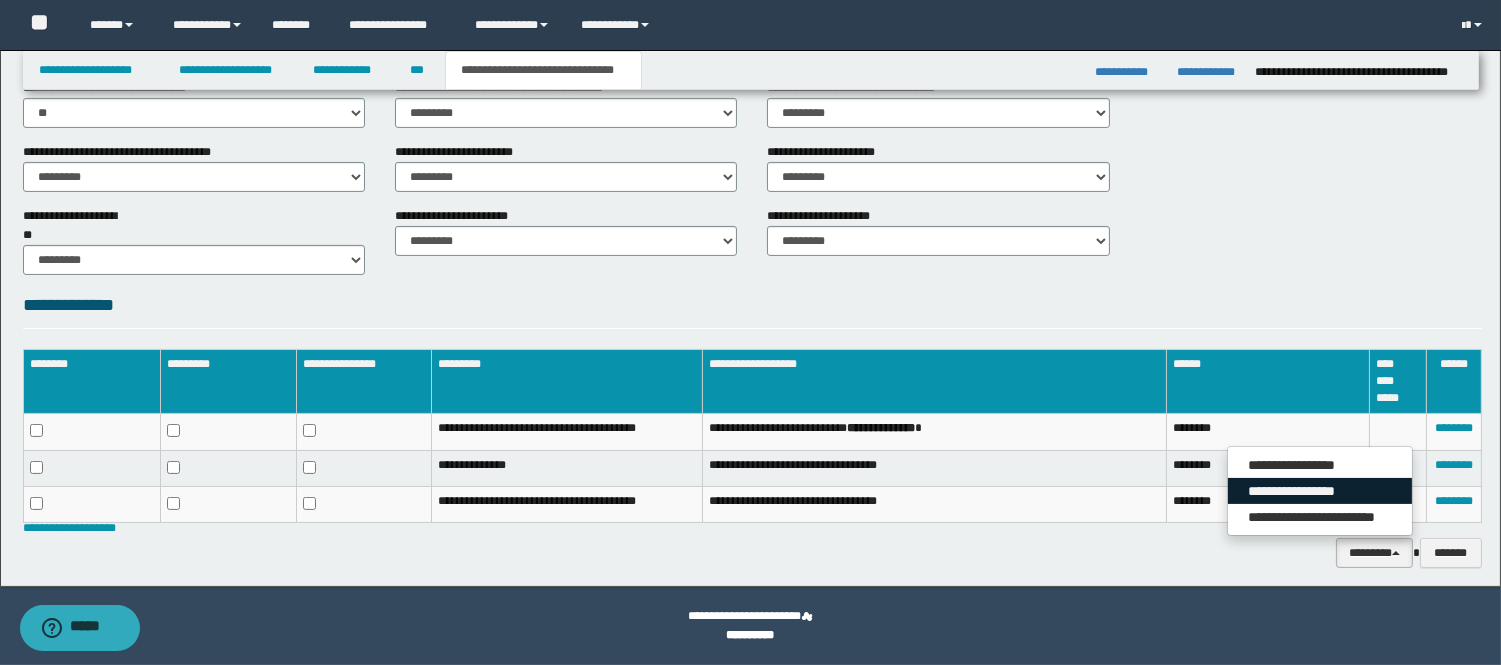 click on "**********" at bounding box center (1320, 491) 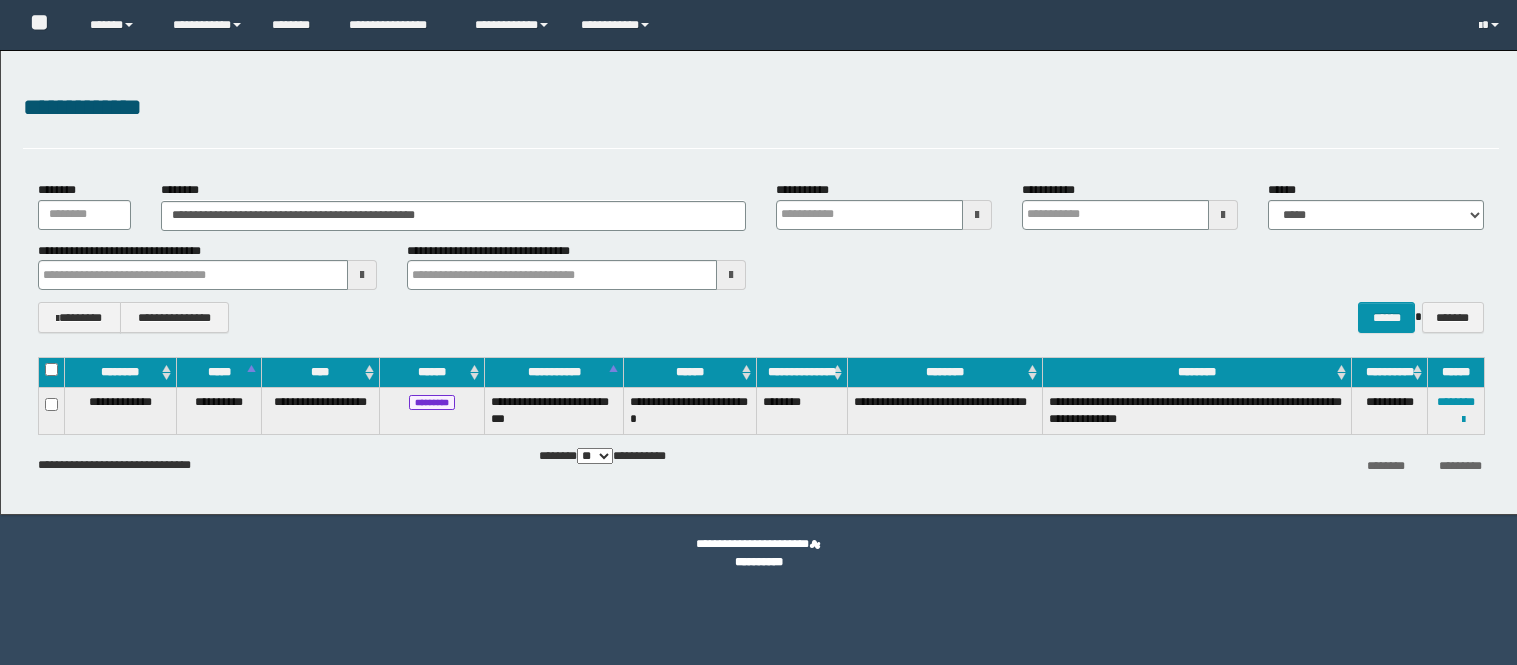 scroll, scrollTop: 0, scrollLeft: 0, axis: both 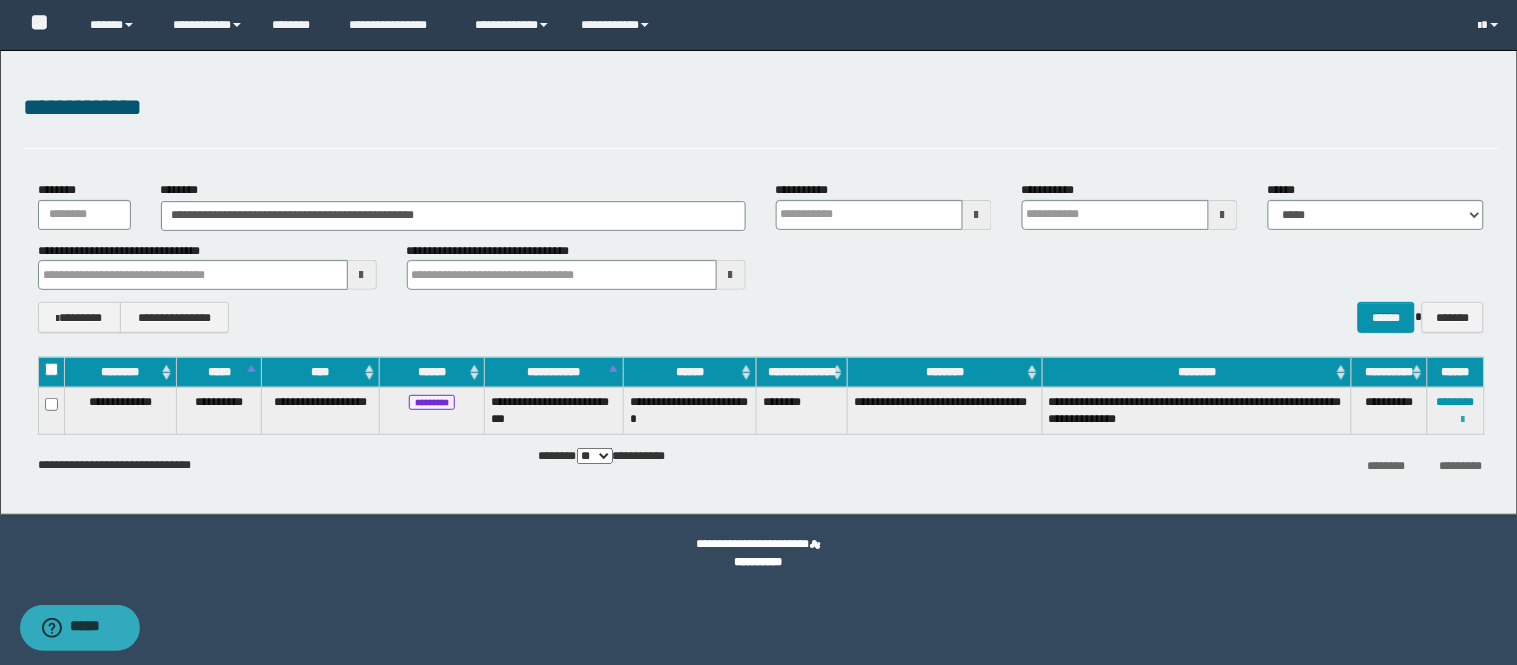 click at bounding box center [1463, 420] 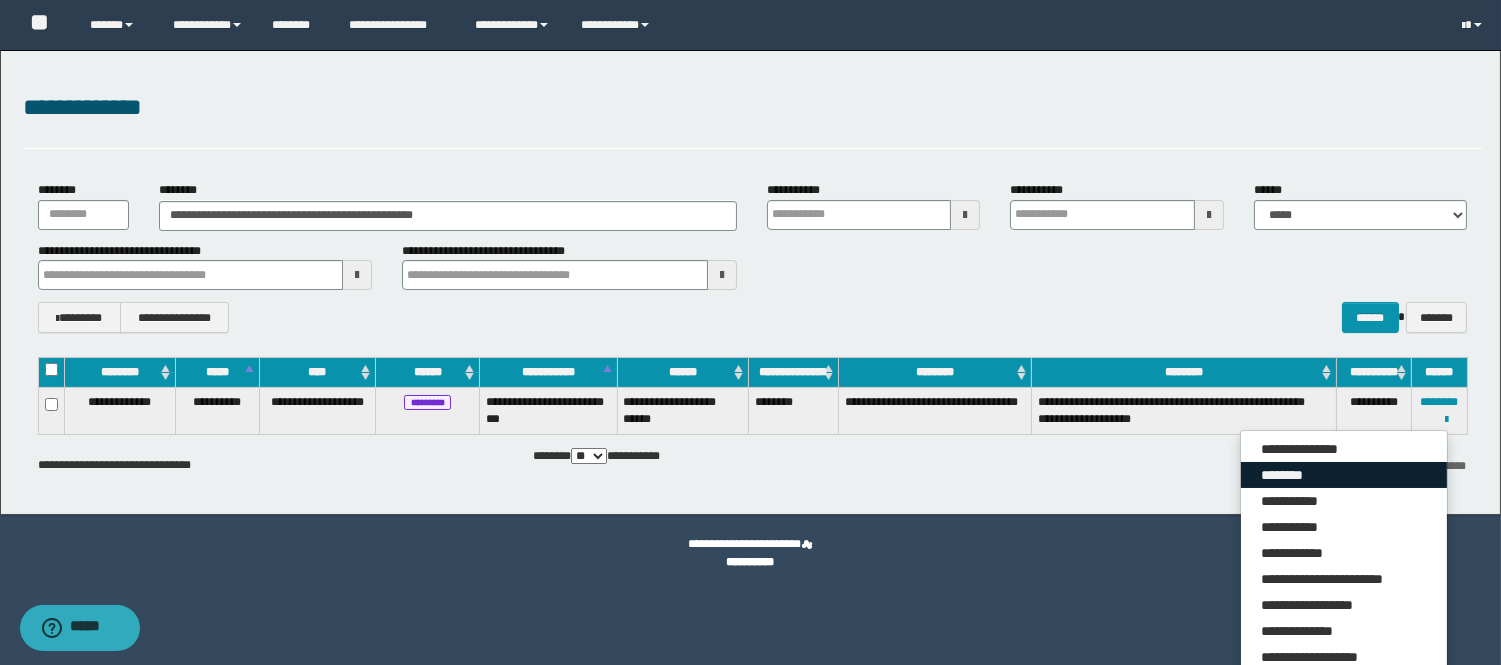 click on "********" at bounding box center (1344, 475) 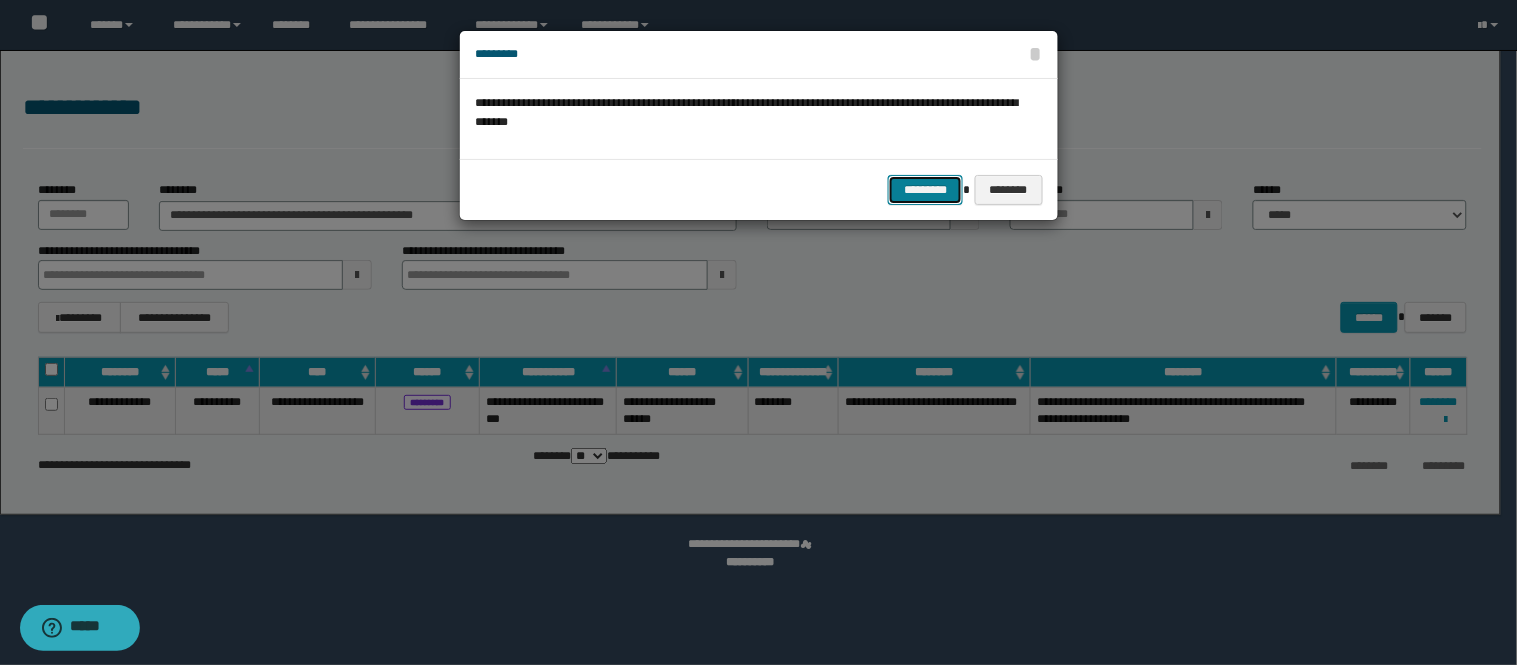 click on "*********" at bounding box center [925, 190] 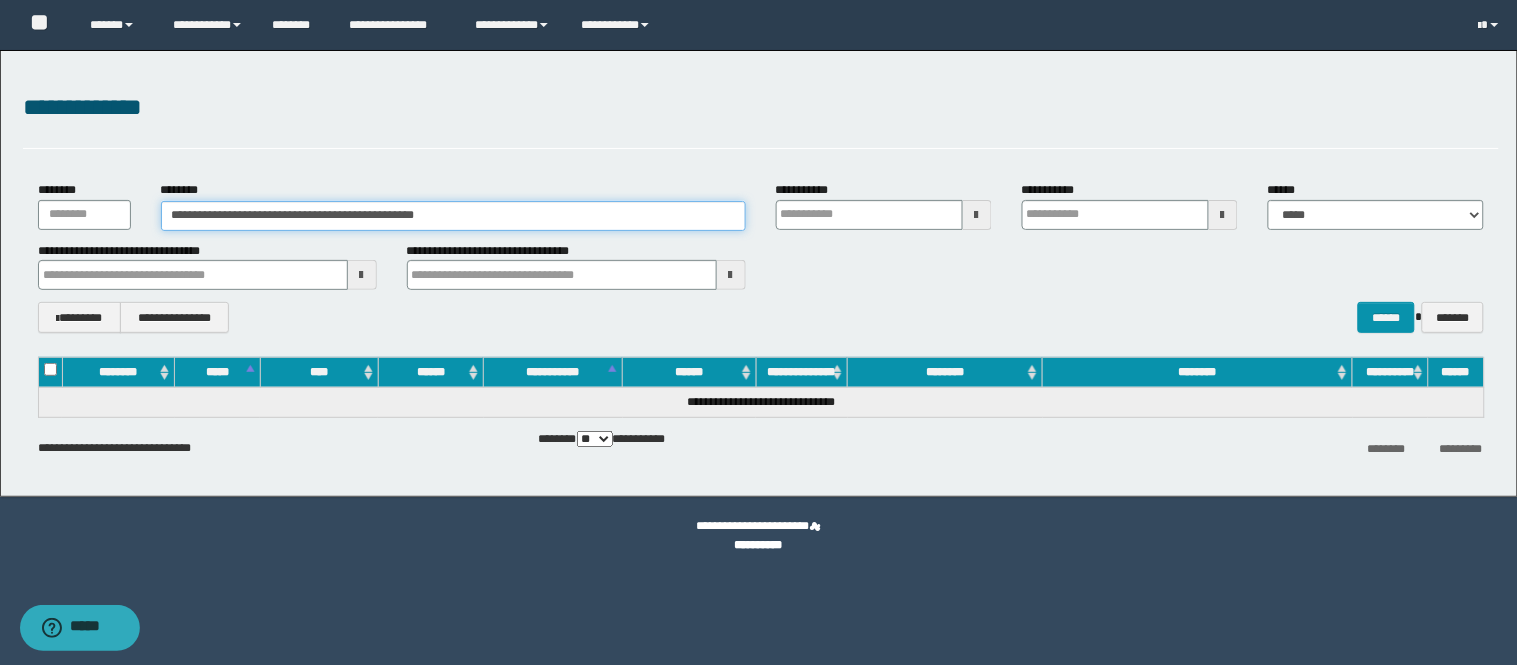 drag, startPoint x: 461, startPoint y: 216, endPoint x: 0, endPoint y: 163, distance: 464.03665 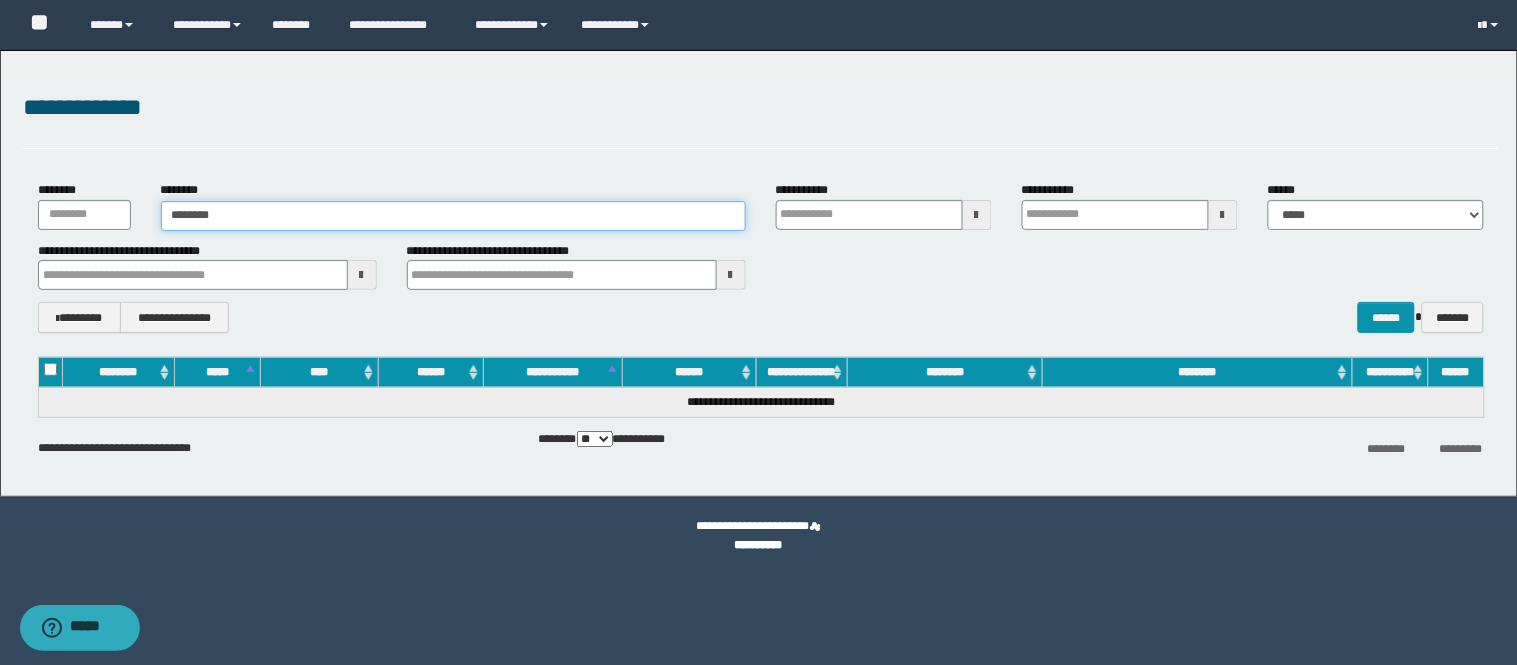 type on "********" 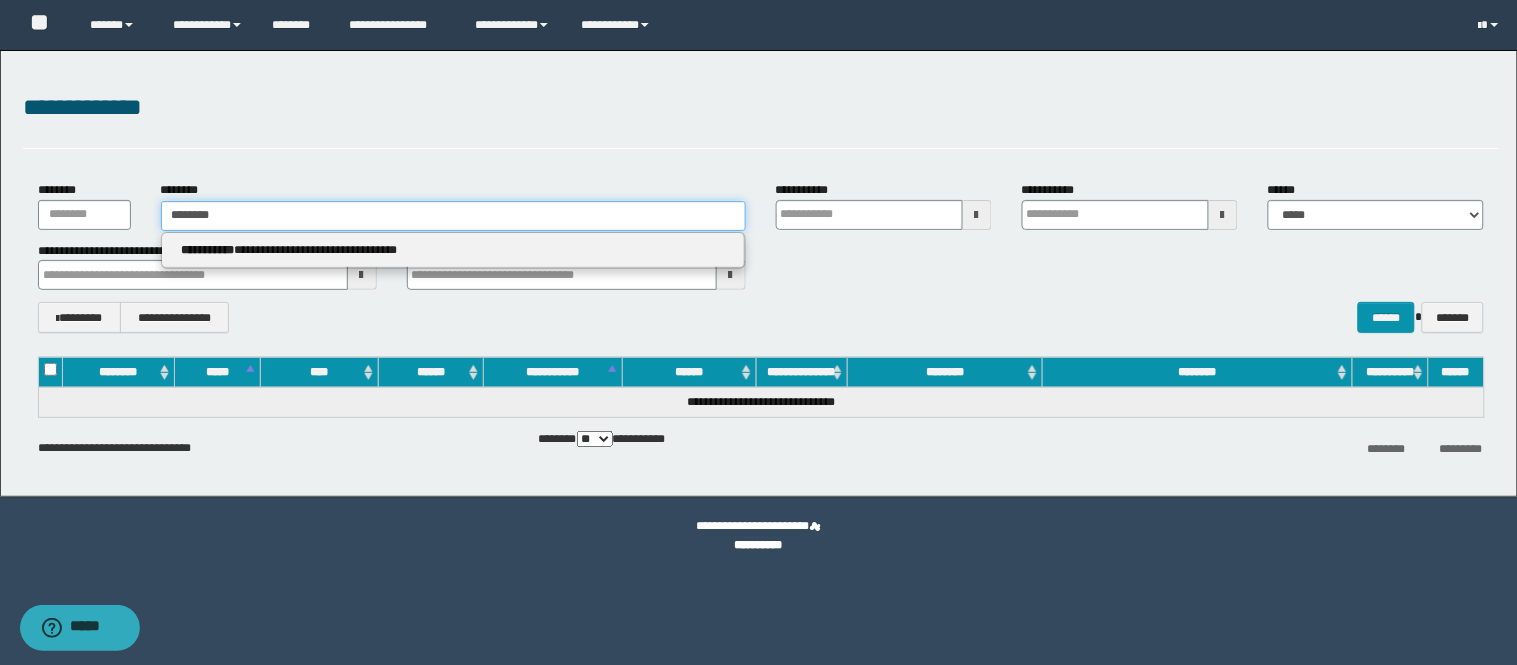 type on "********" 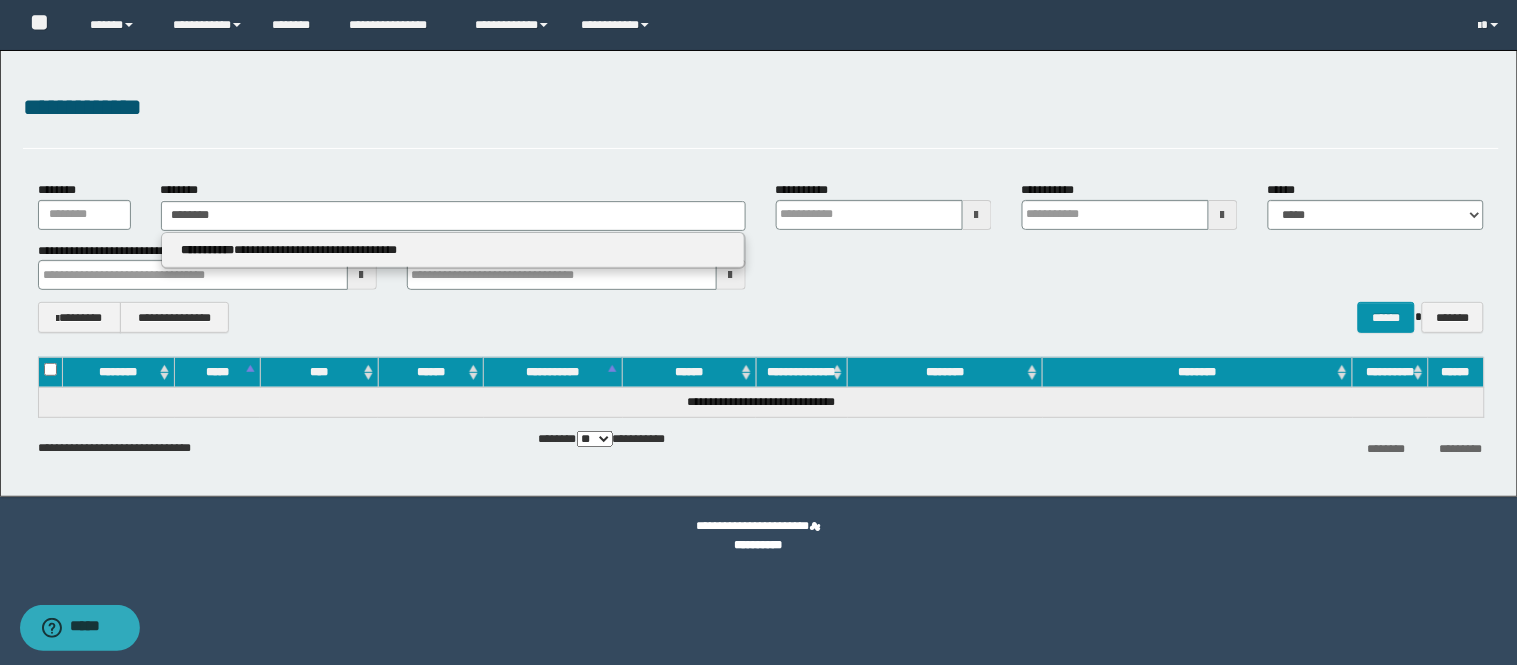 click on "**********" at bounding box center (208, 250) 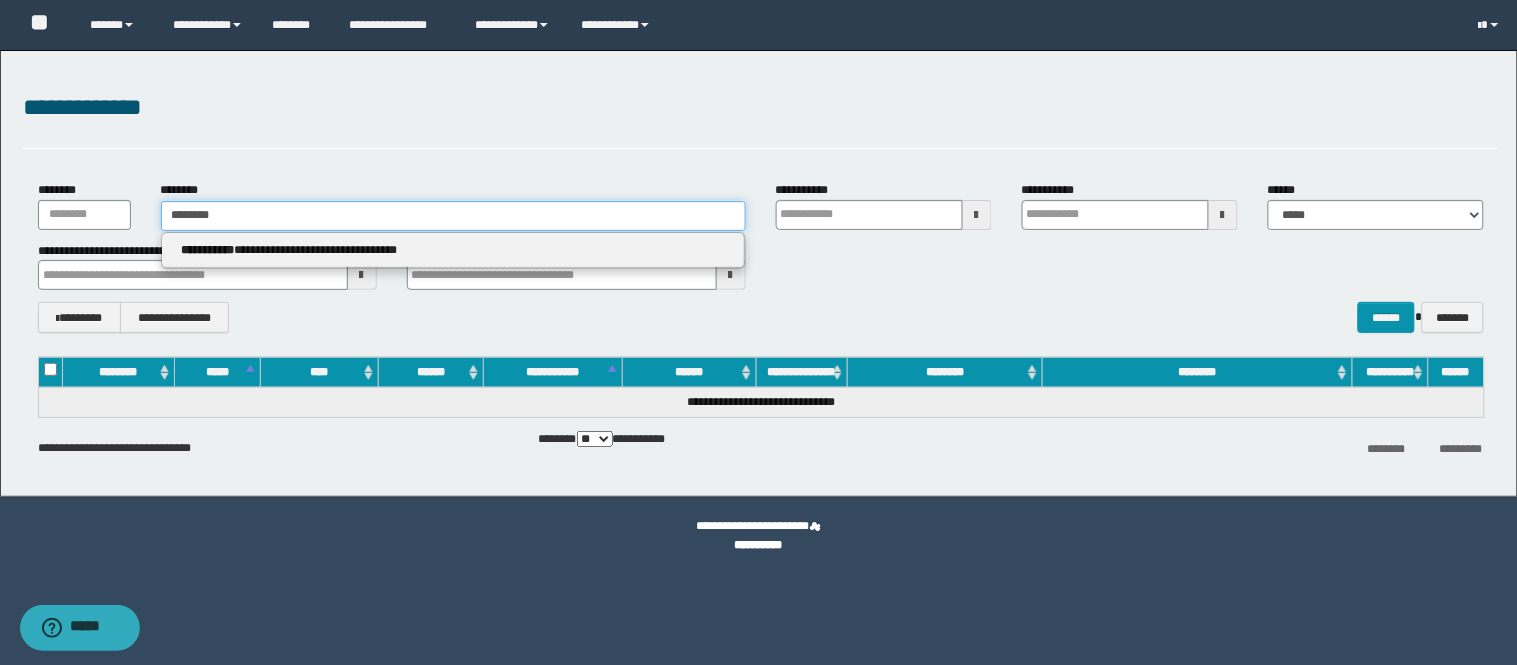 type 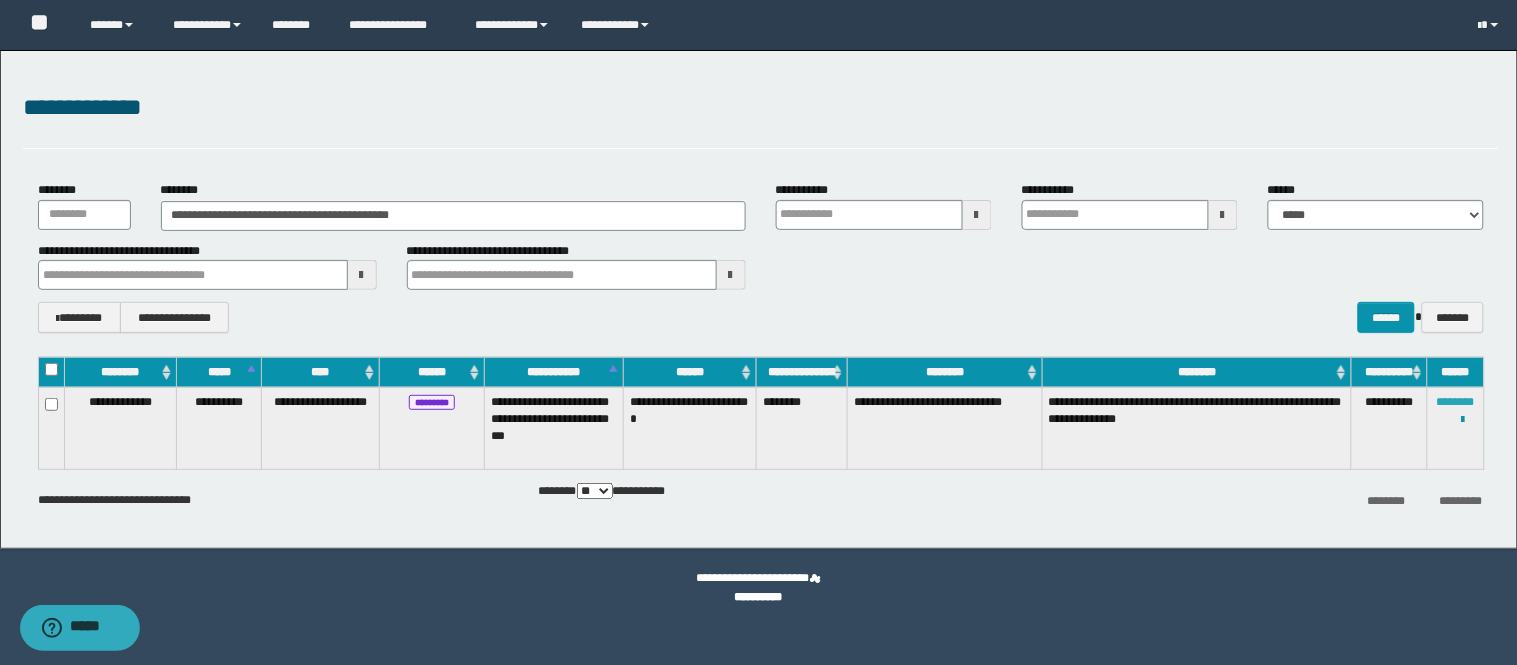 click on "********" at bounding box center [1456, 402] 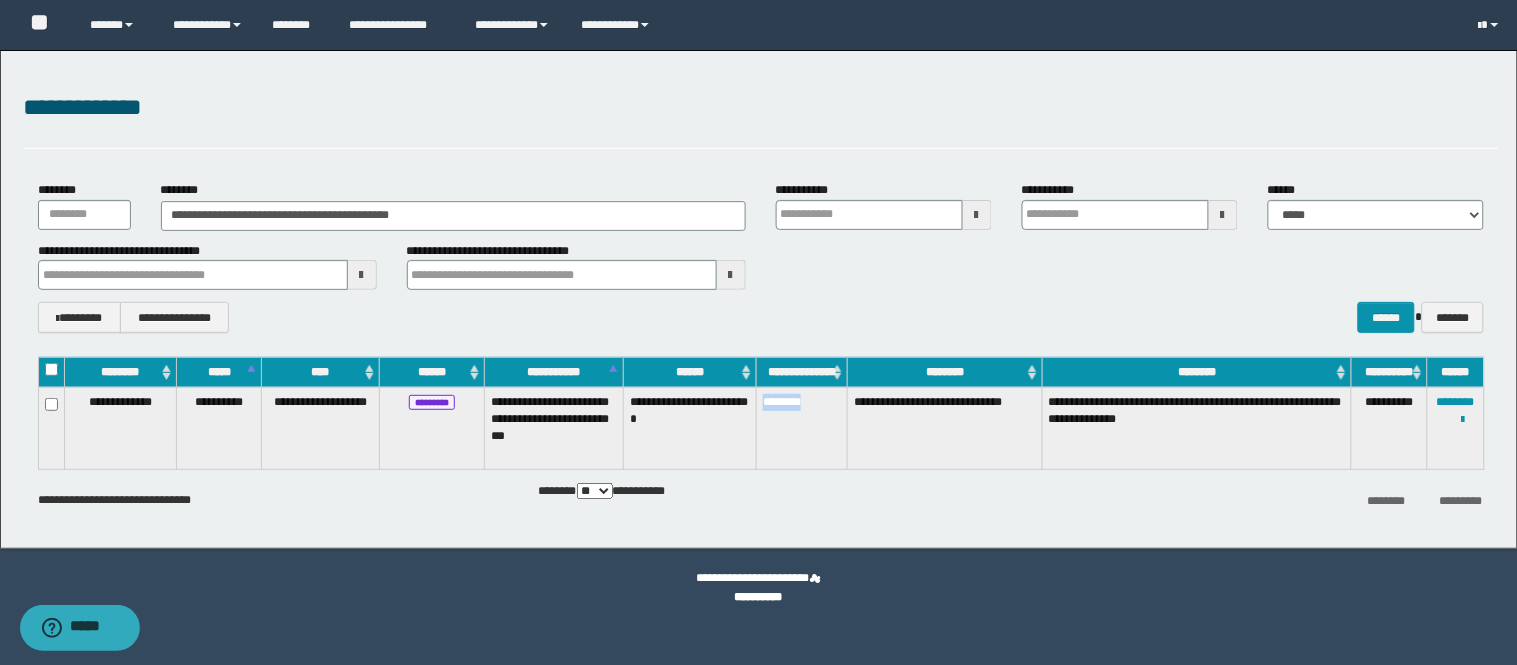 drag, startPoint x: 764, startPoint y: 407, endPoint x: 814, endPoint y: 398, distance: 50.803543 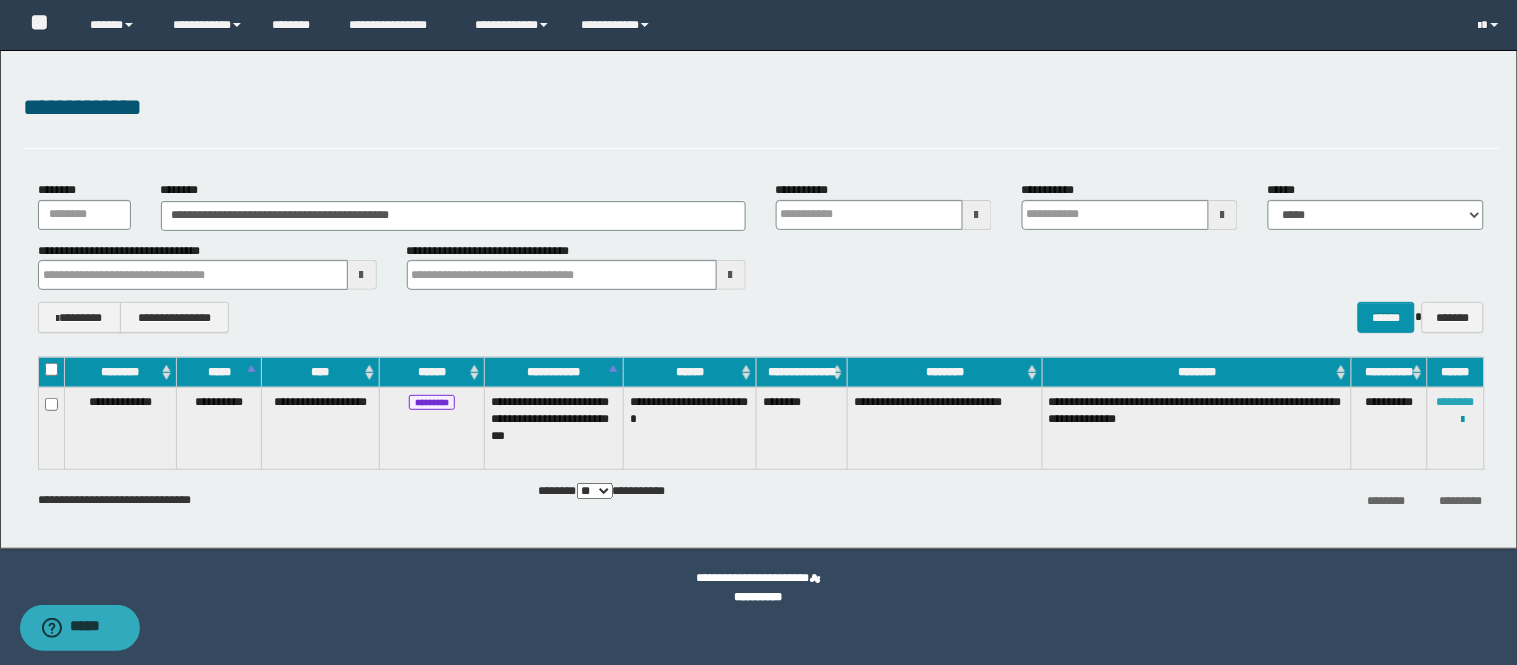 click on "********" at bounding box center [1456, 402] 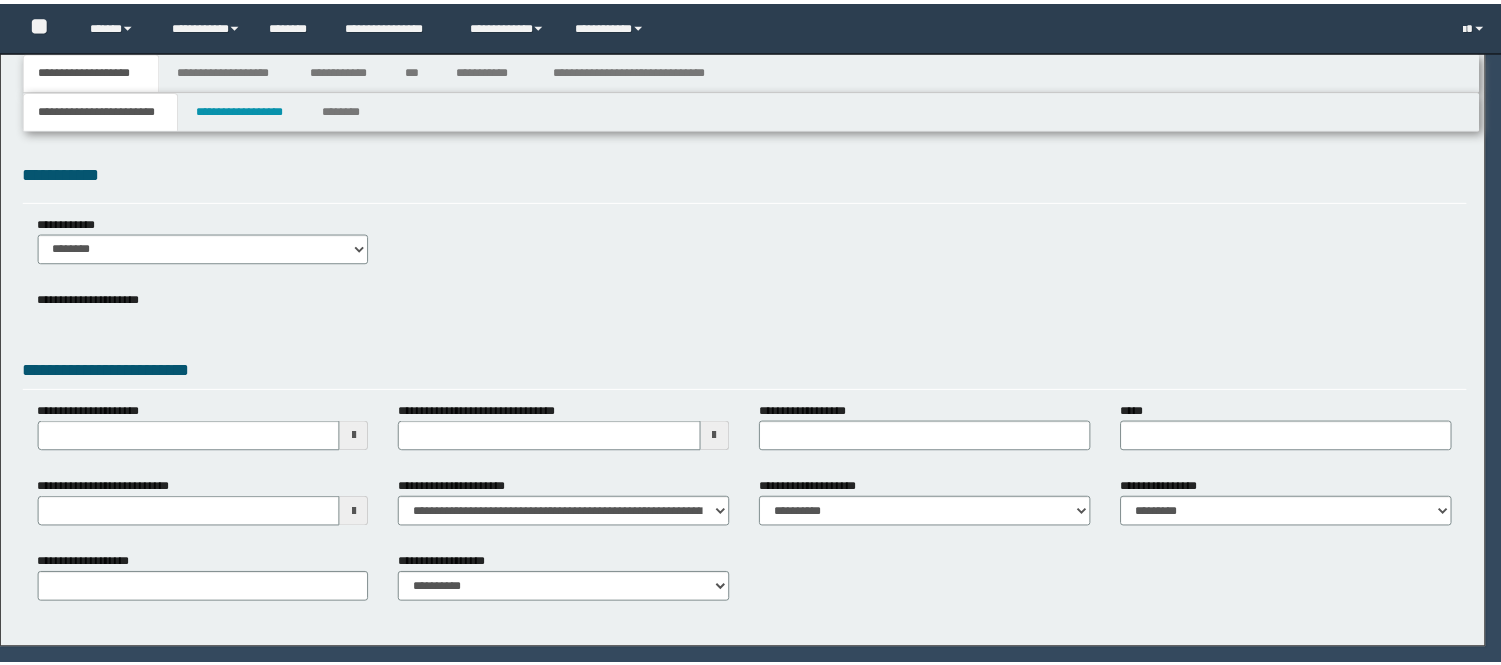 scroll, scrollTop: 0, scrollLeft: 0, axis: both 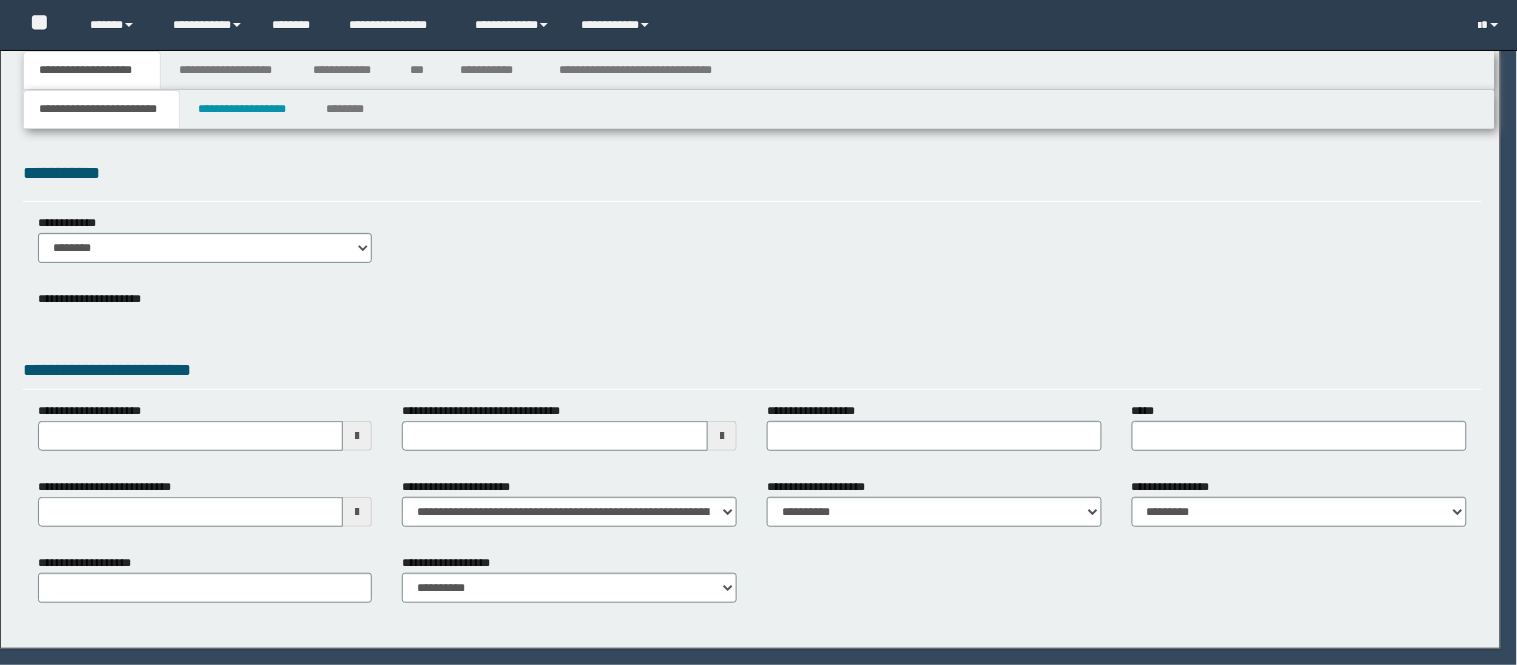 select on "*" 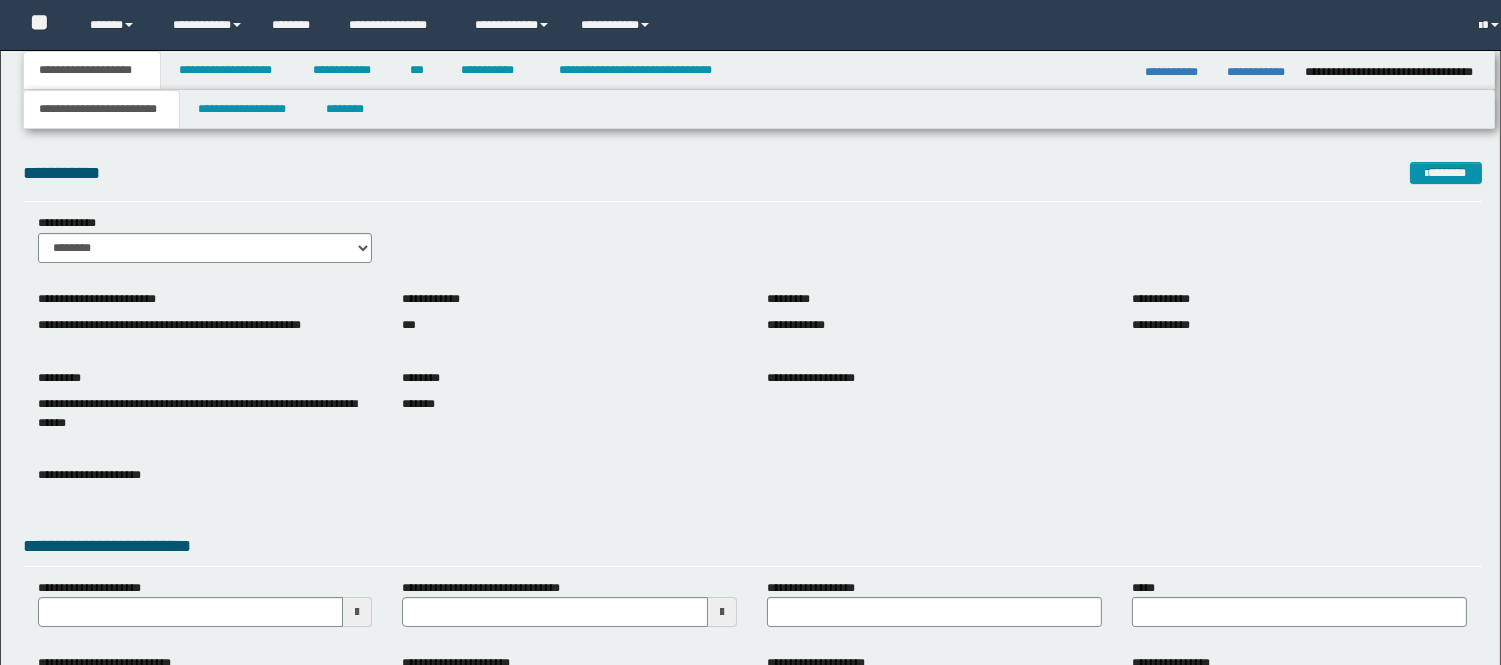 scroll, scrollTop: 0, scrollLeft: 0, axis: both 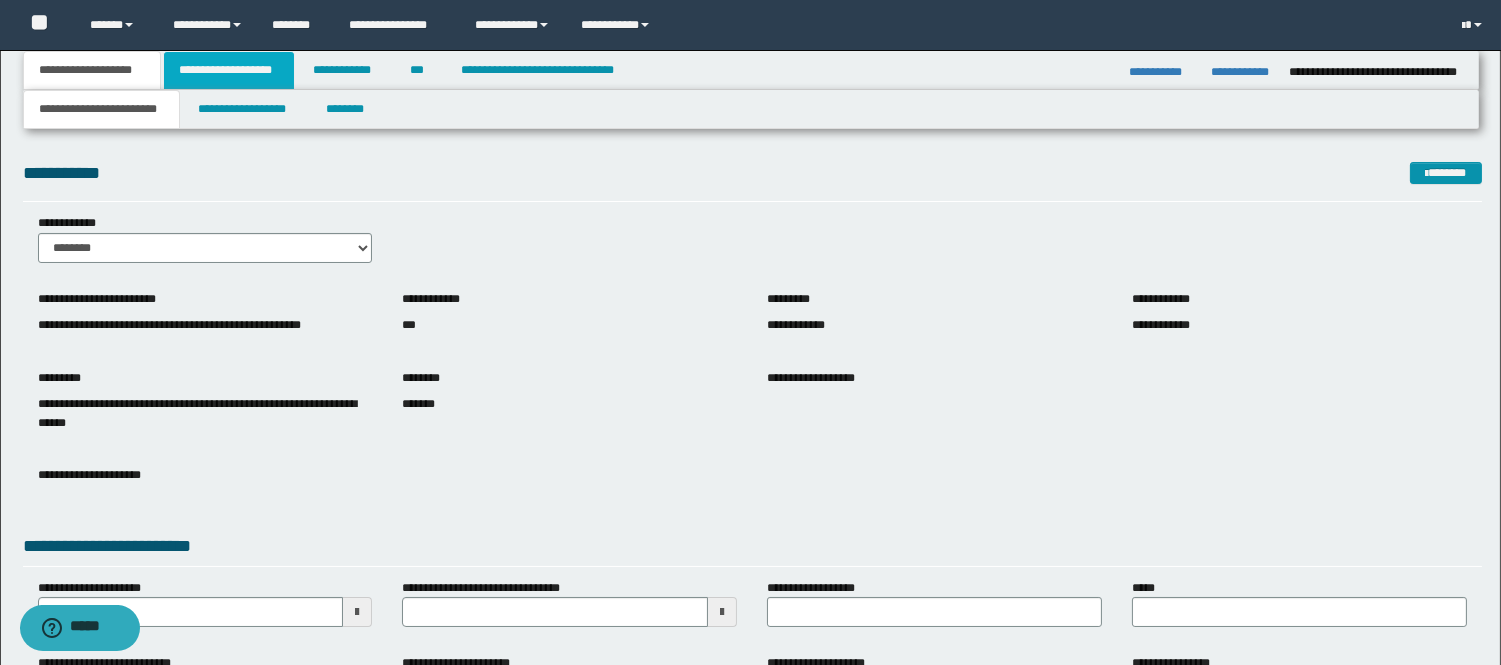 click on "**********" at bounding box center [229, 70] 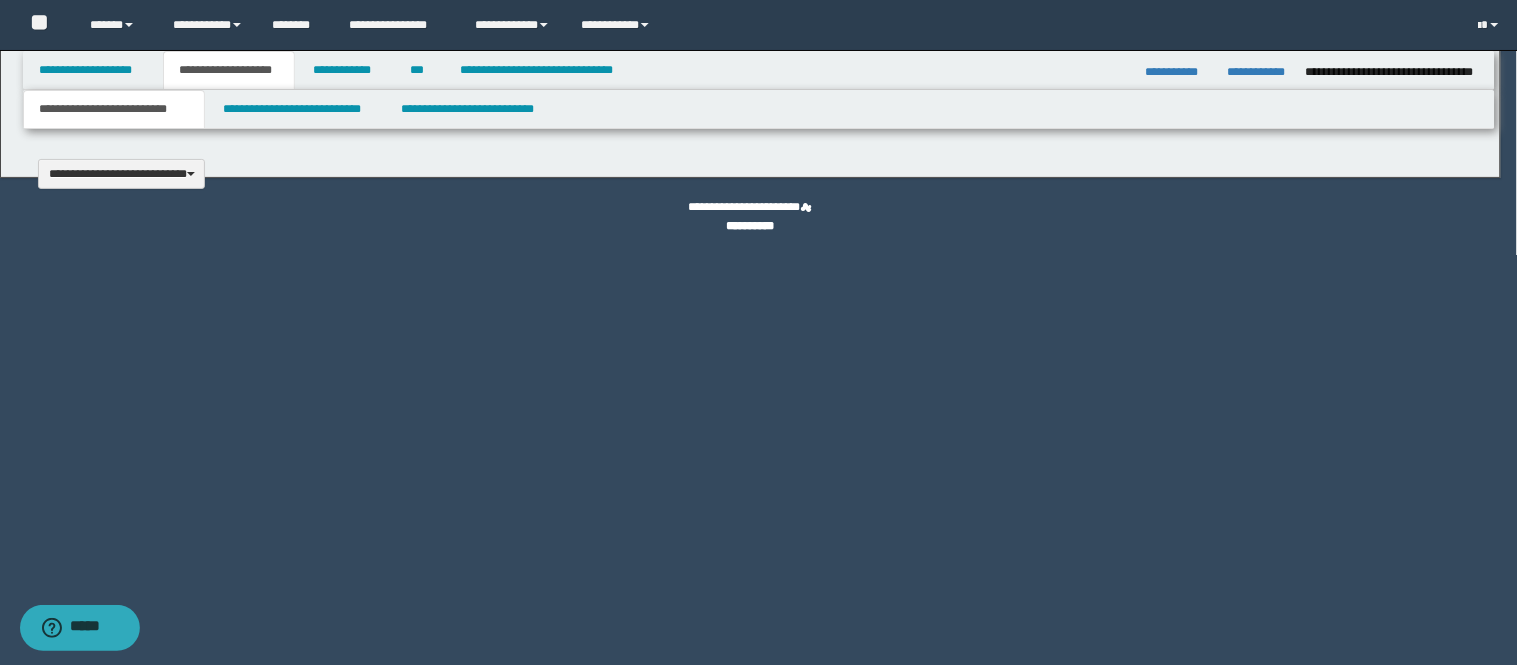 type 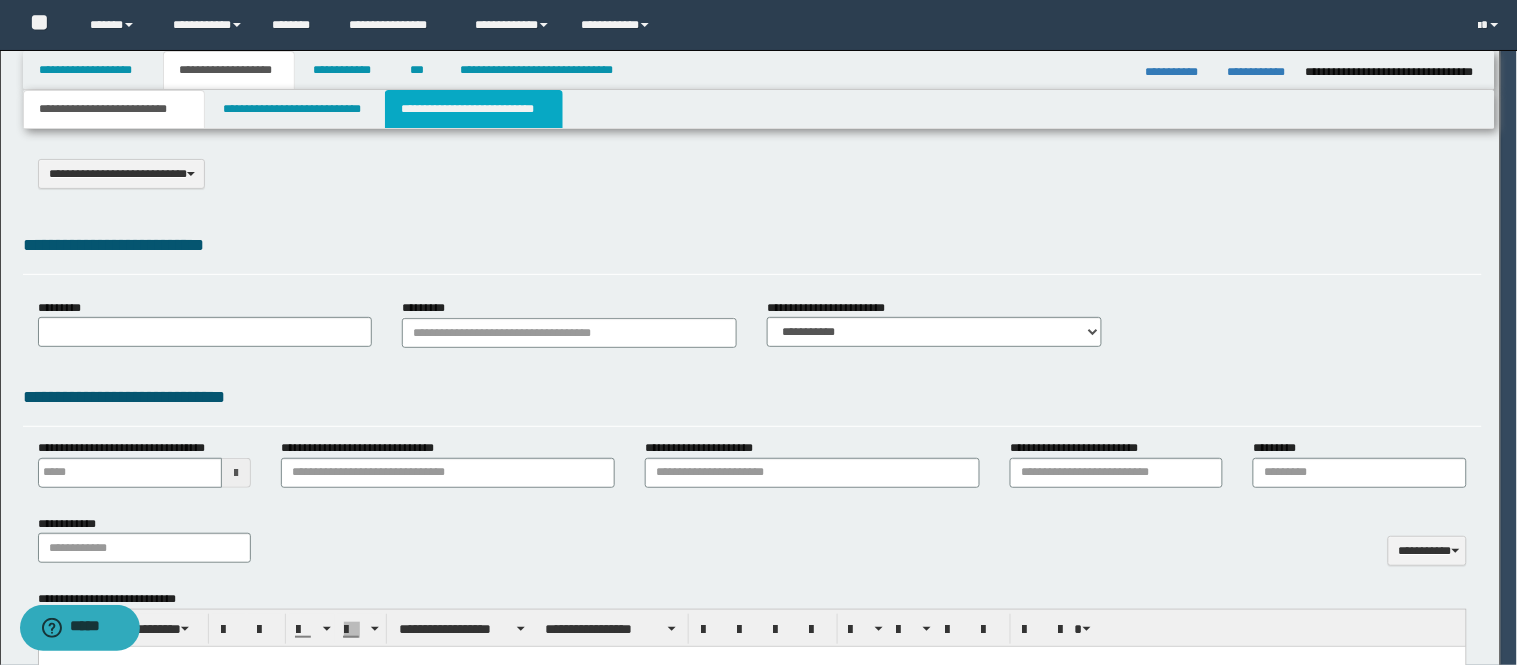 select on "*" 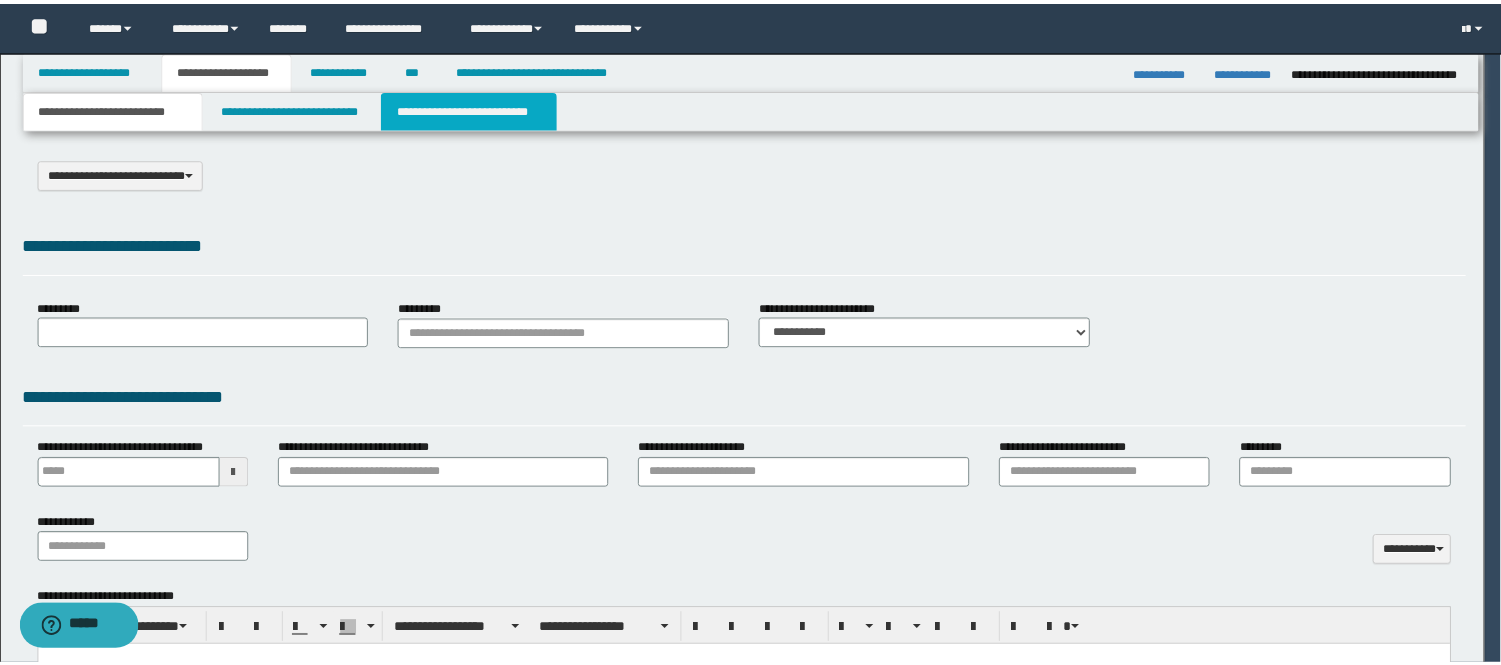scroll, scrollTop: 0, scrollLeft: 0, axis: both 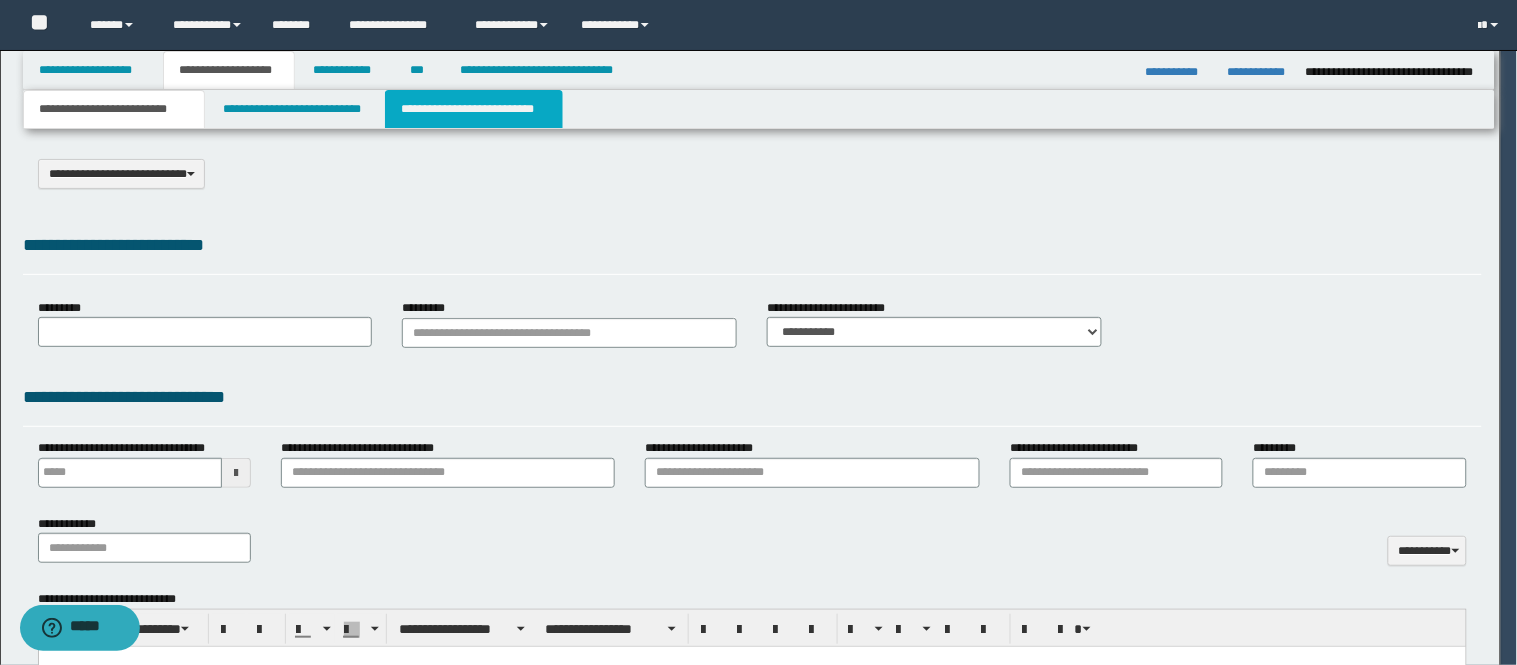 click on "**********" at bounding box center [474, 109] 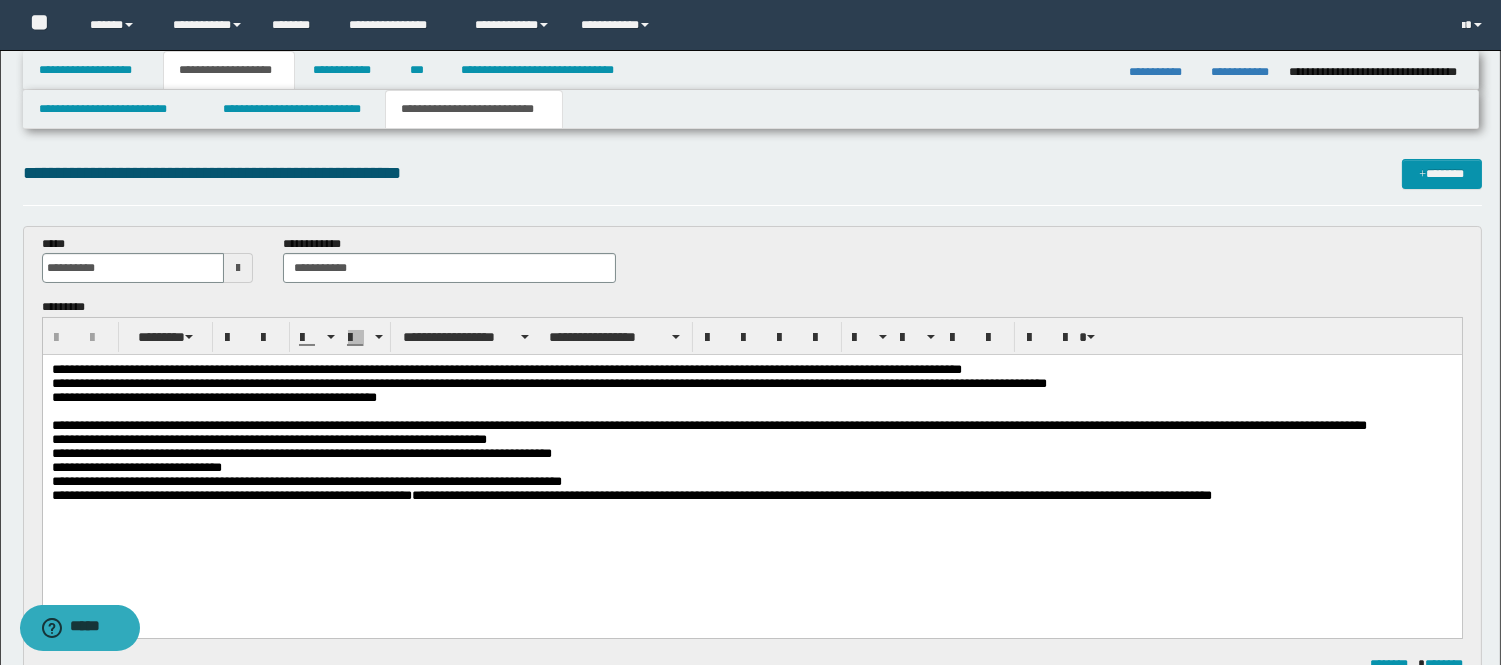 scroll, scrollTop: 0, scrollLeft: 0, axis: both 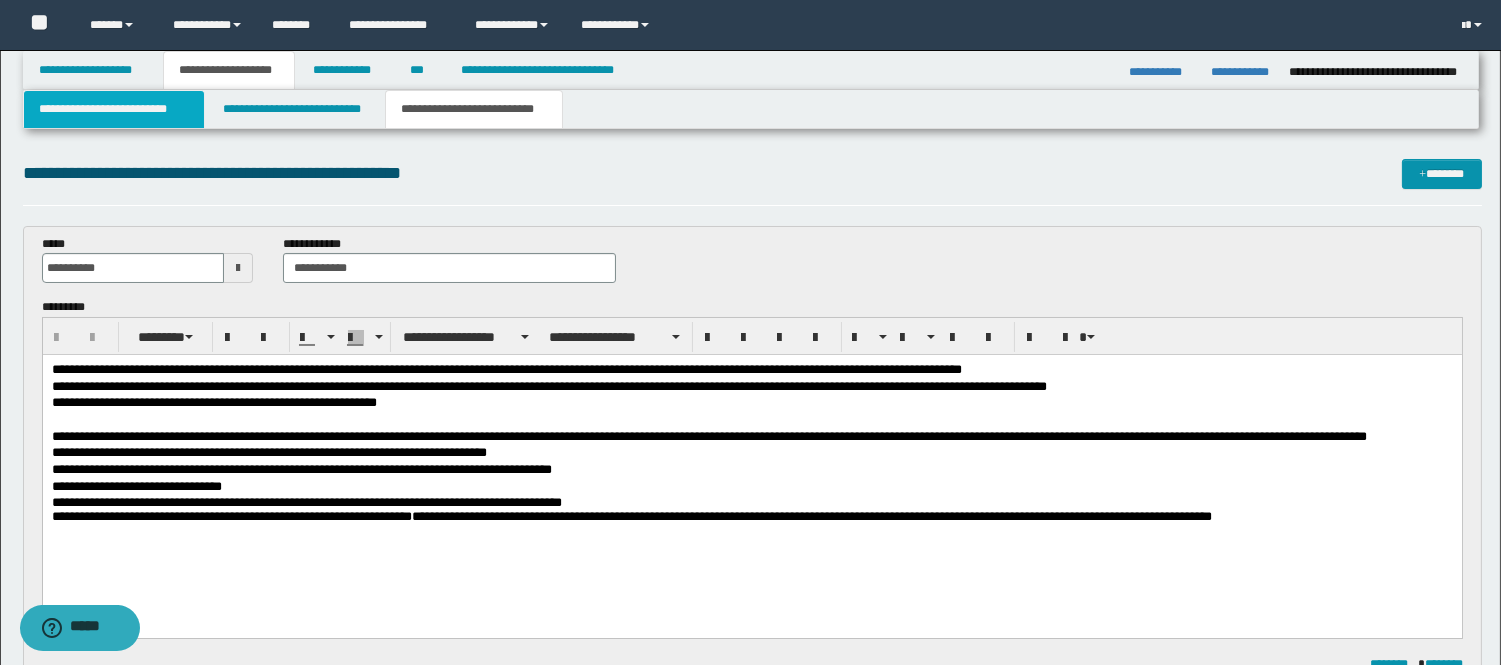click on "**********" at bounding box center [114, 109] 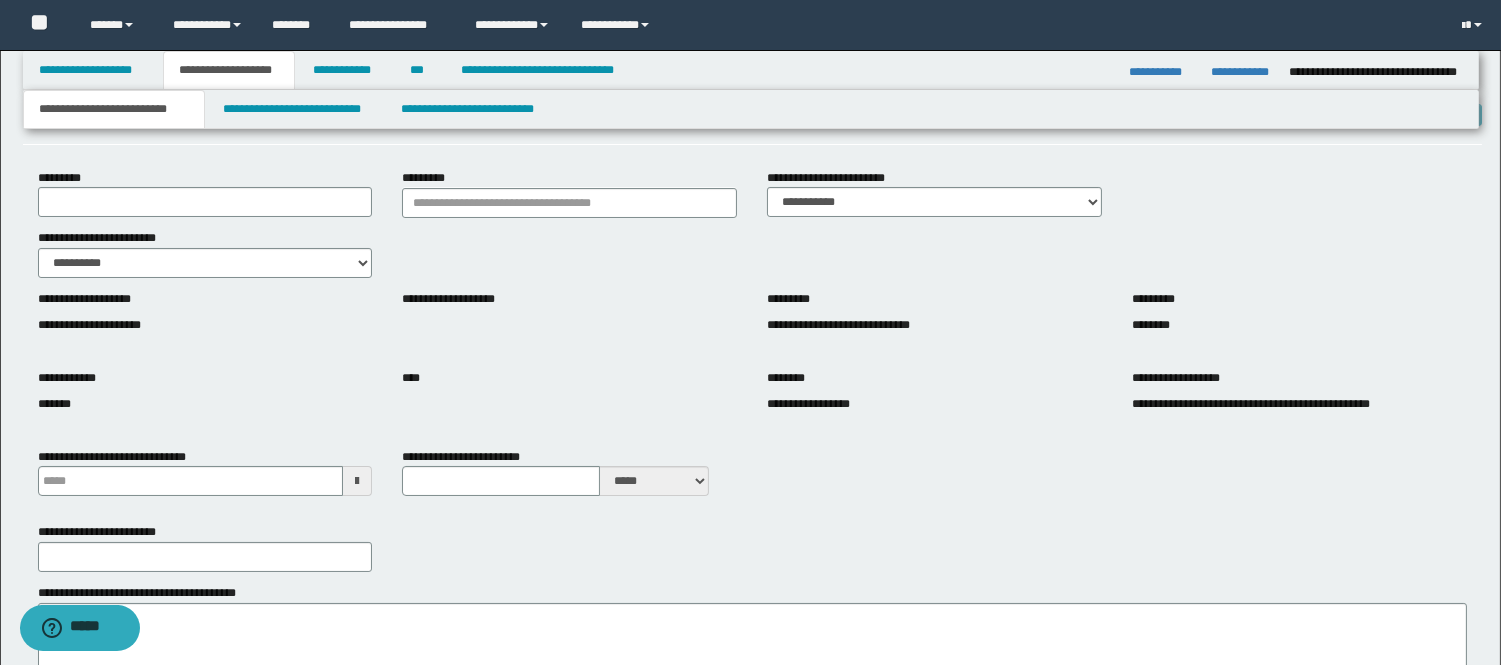 scroll, scrollTop: 111, scrollLeft: 0, axis: vertical 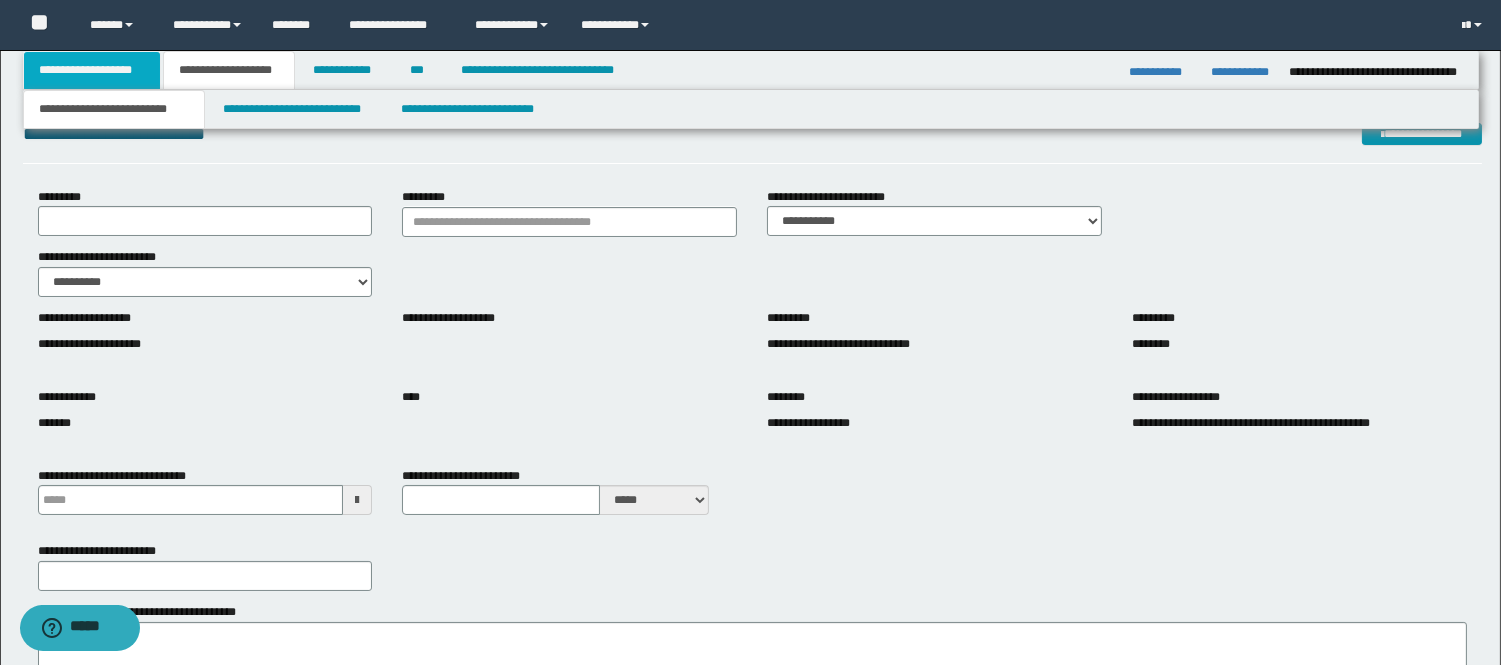 click on "**********" at bounding box center (92, 70) 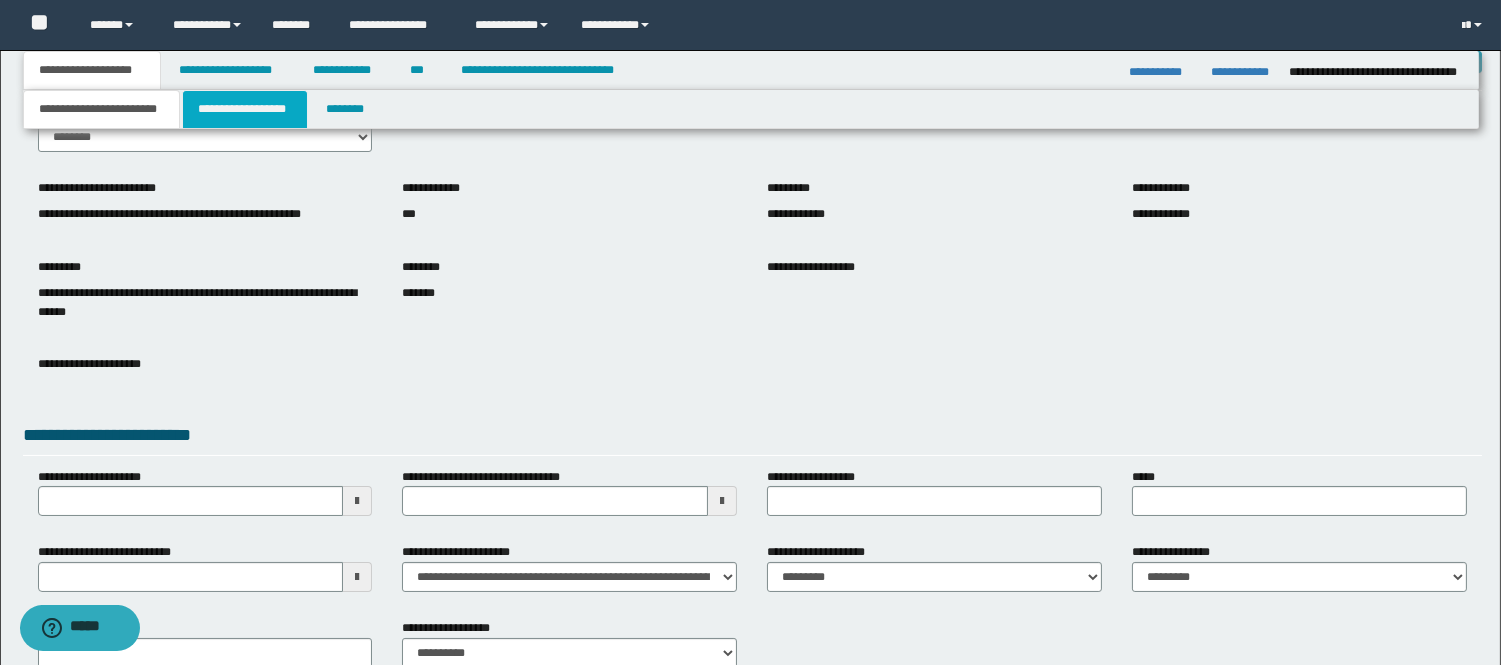 click on "**********" at bounding box center (245, 109) 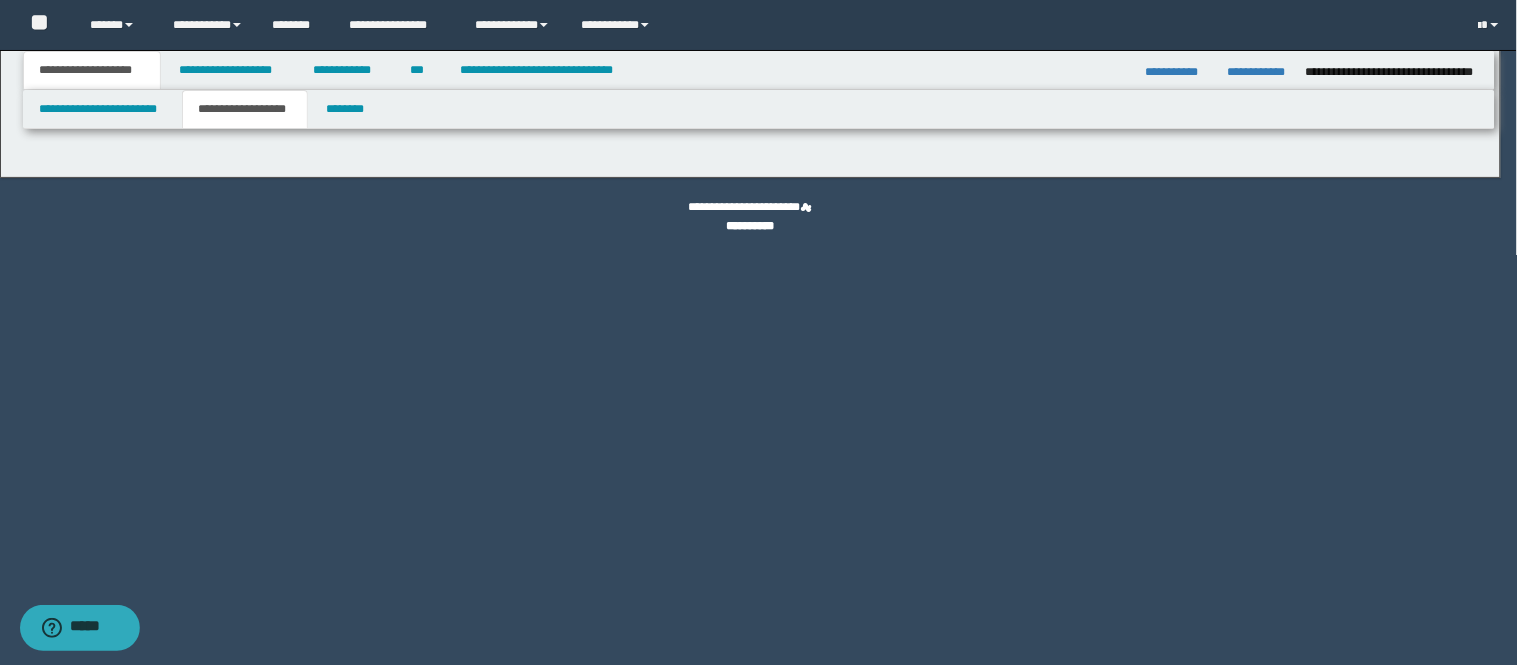 select on "*" 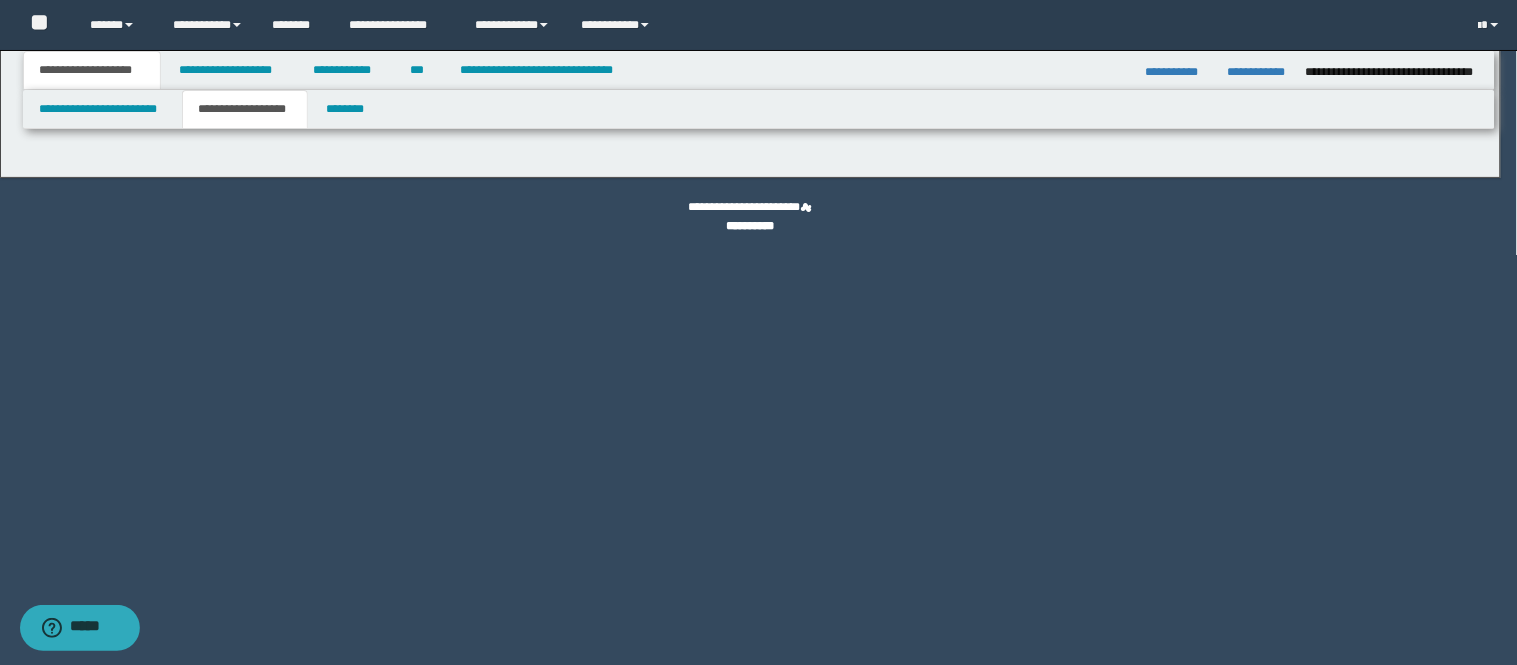 select on "*" 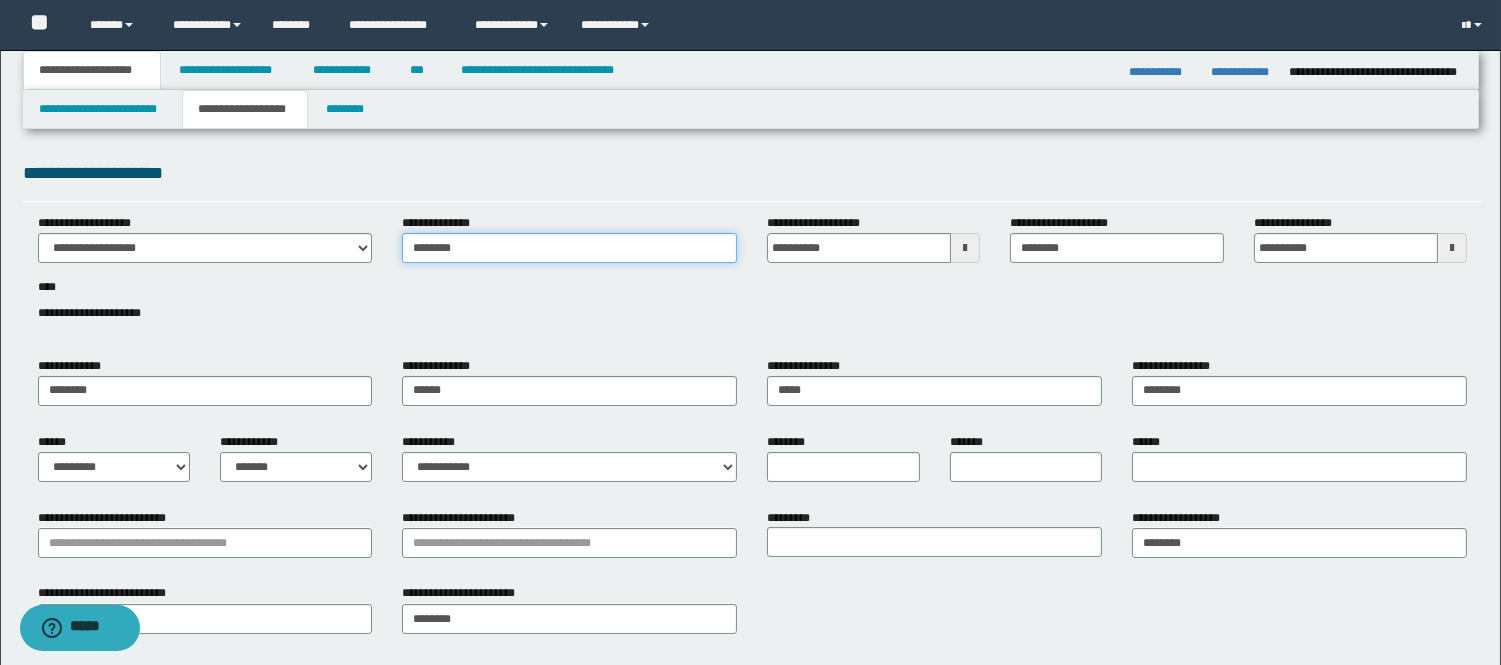 click on "********" at bounding box center (569, 248) 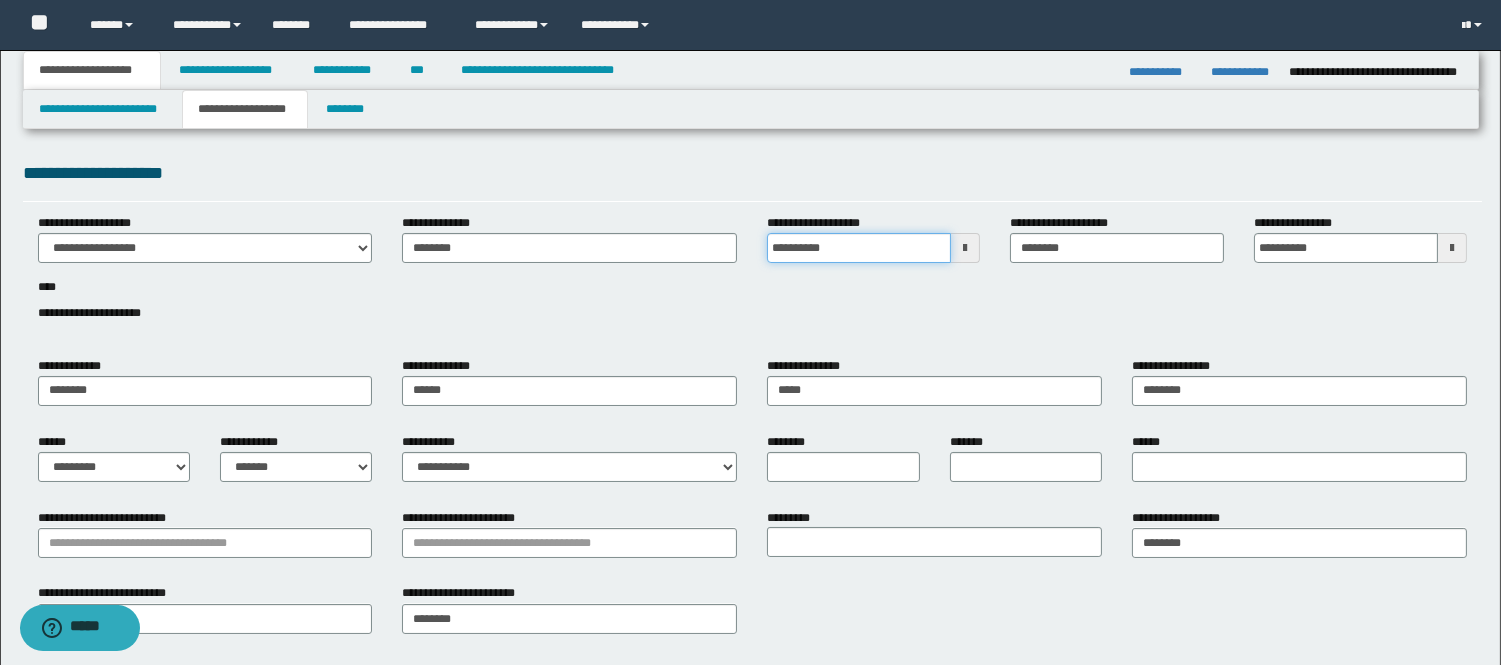 click on "**********" at bounding box center (859, 248) 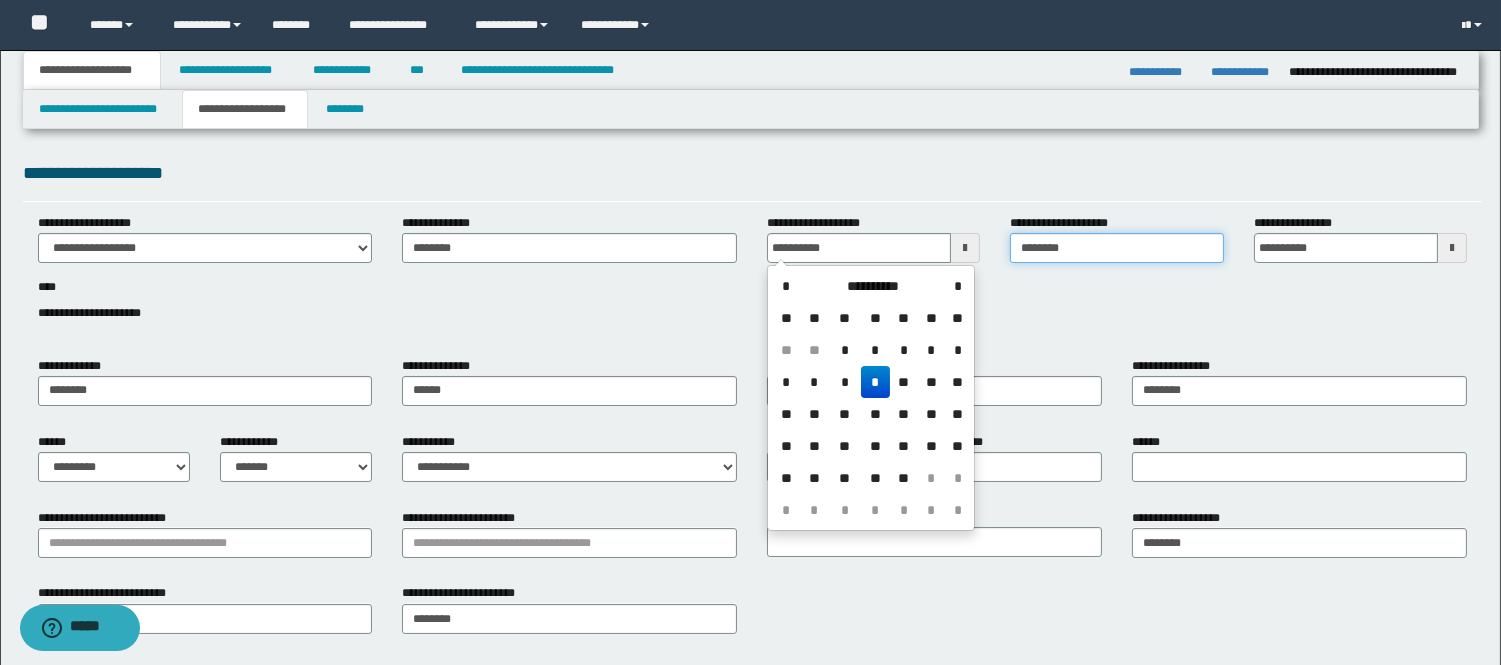 type on "**********" 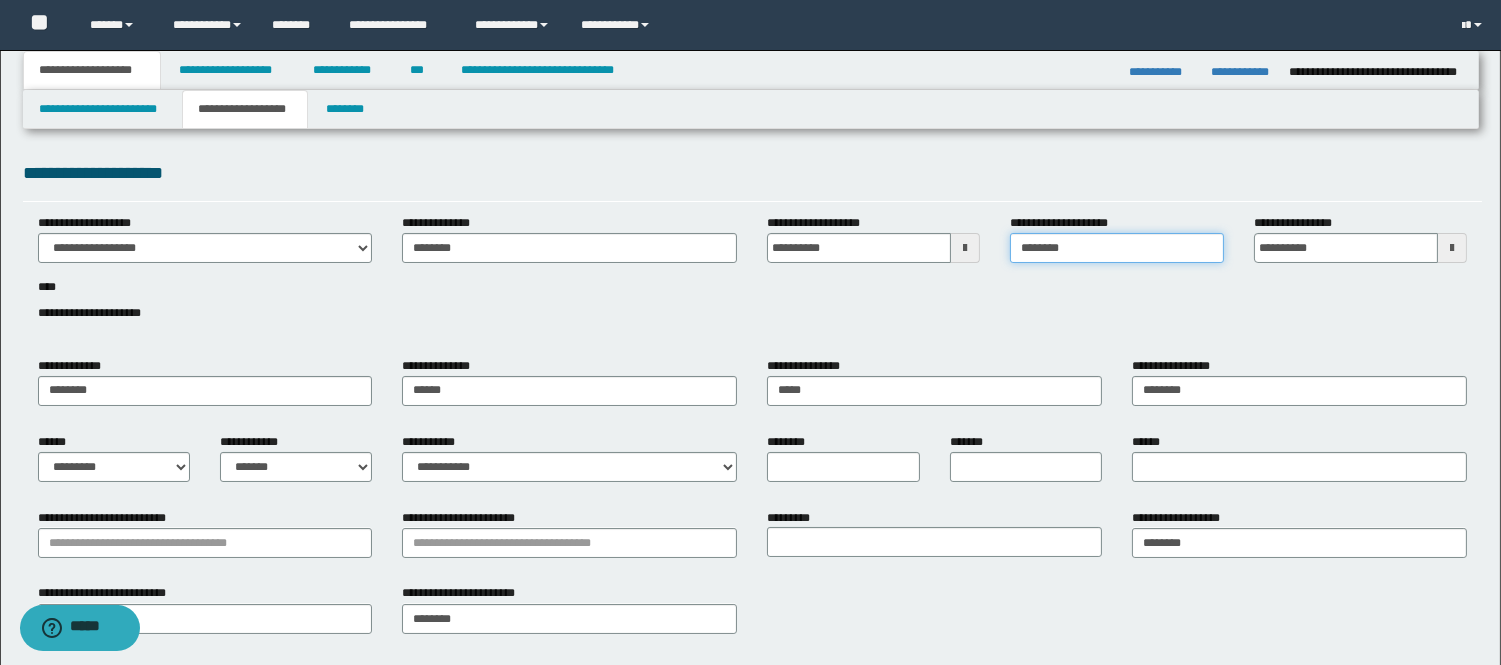 click on "********" at bounding box center [1116, 248] 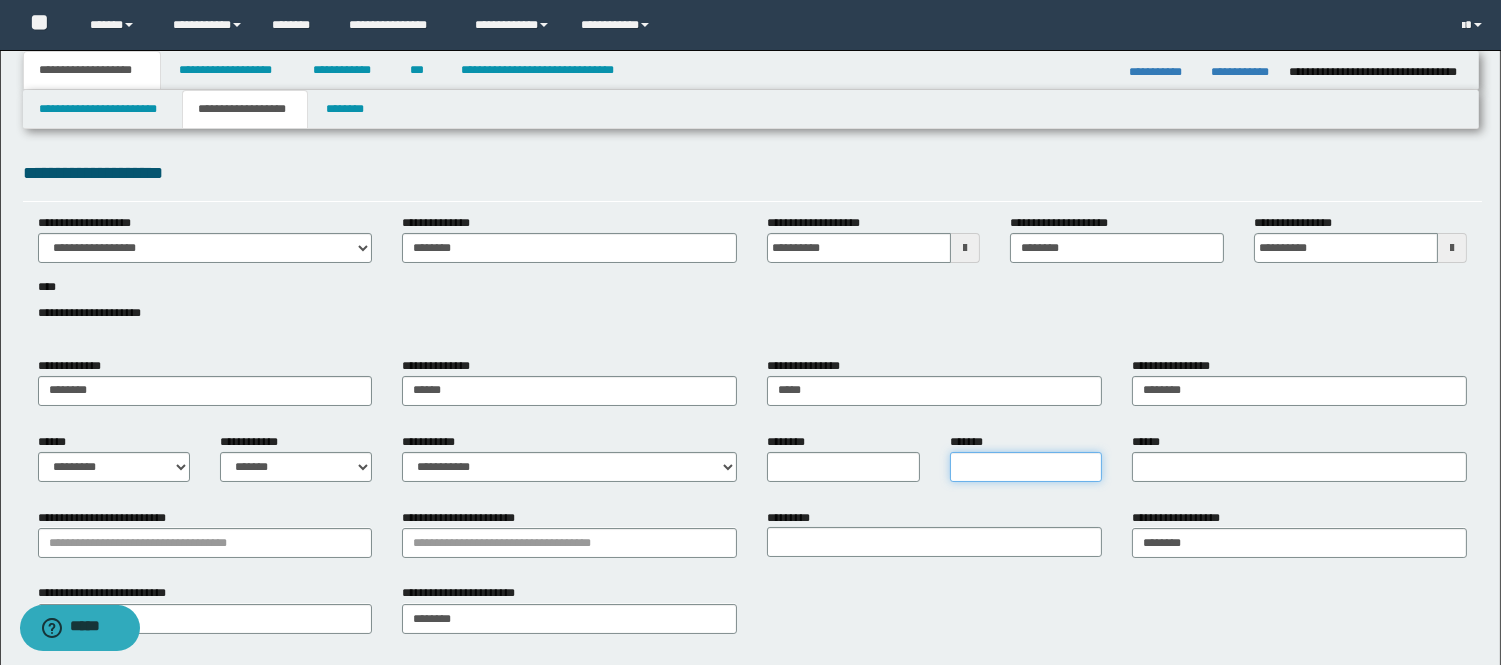 click on "*******" at bounding box center (1026, 467) 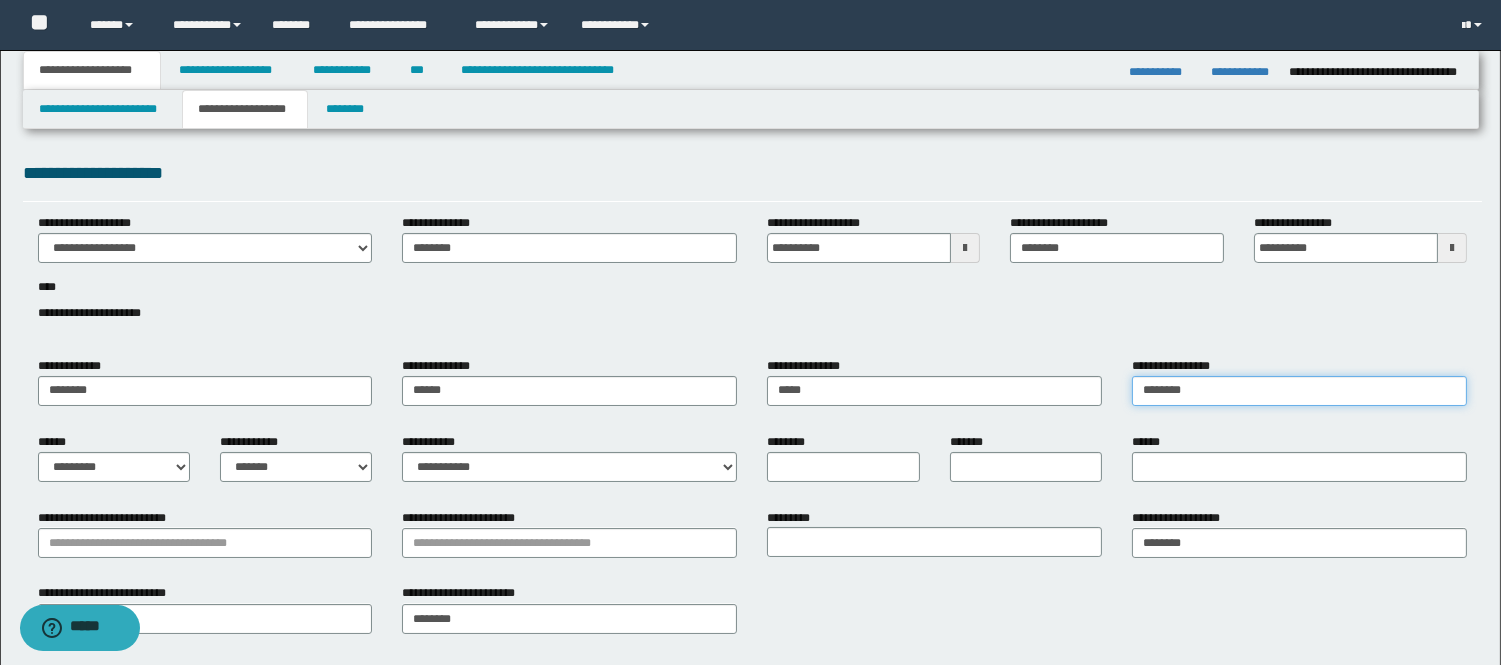 click on "********" at bounding box center [1299, 391] 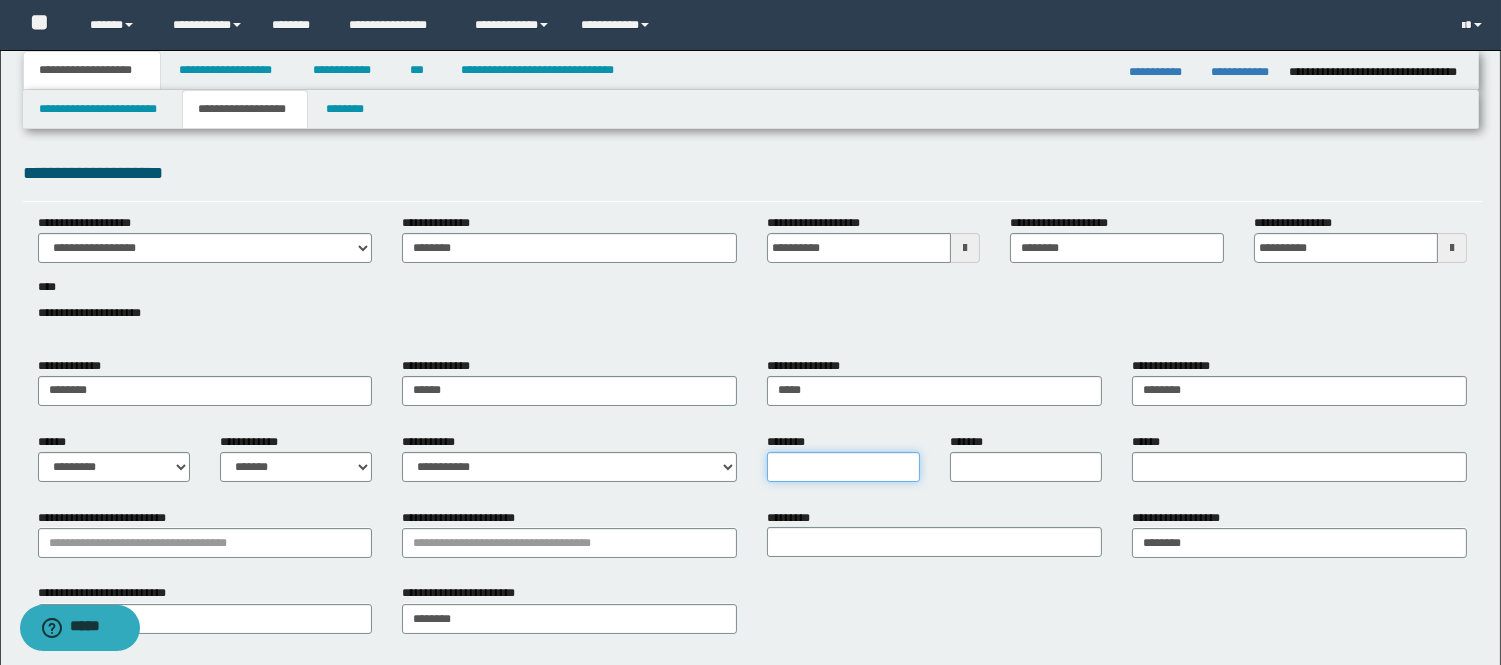 click on "********" at bounding box center [843, 467] 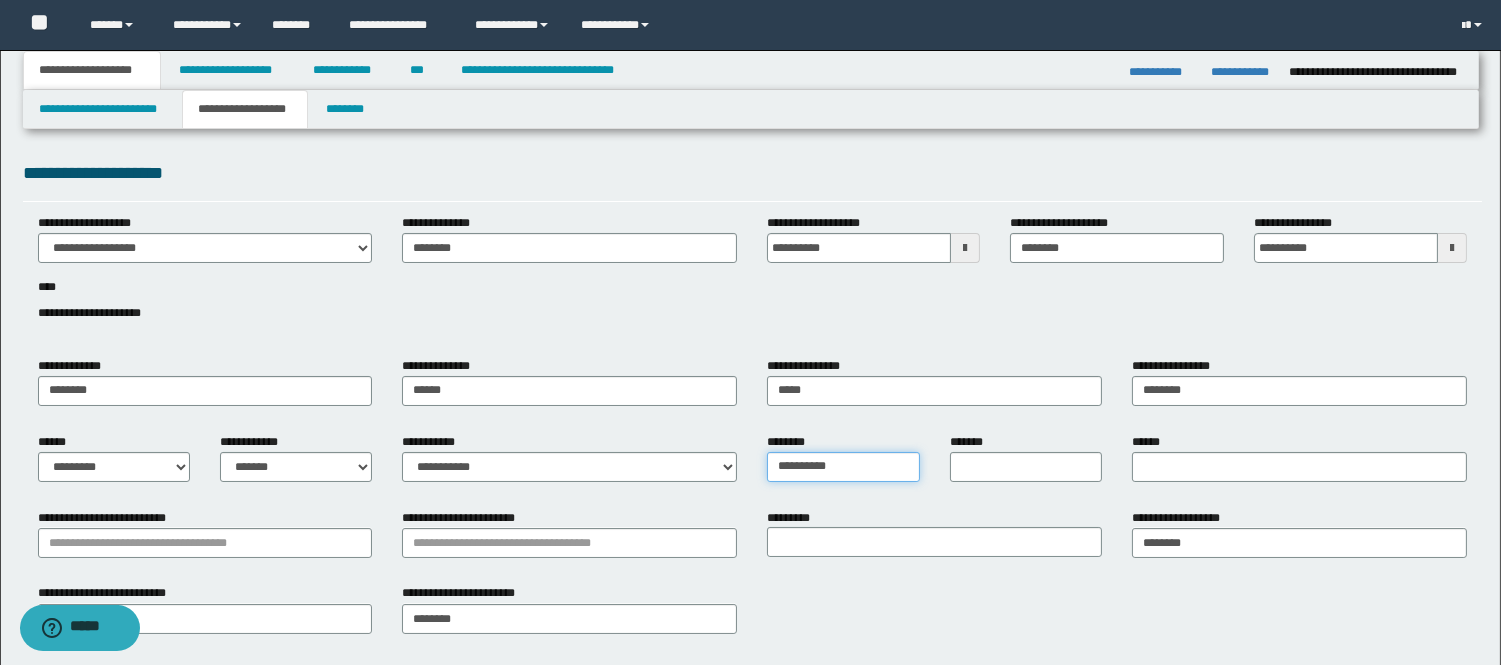 type on "**********" 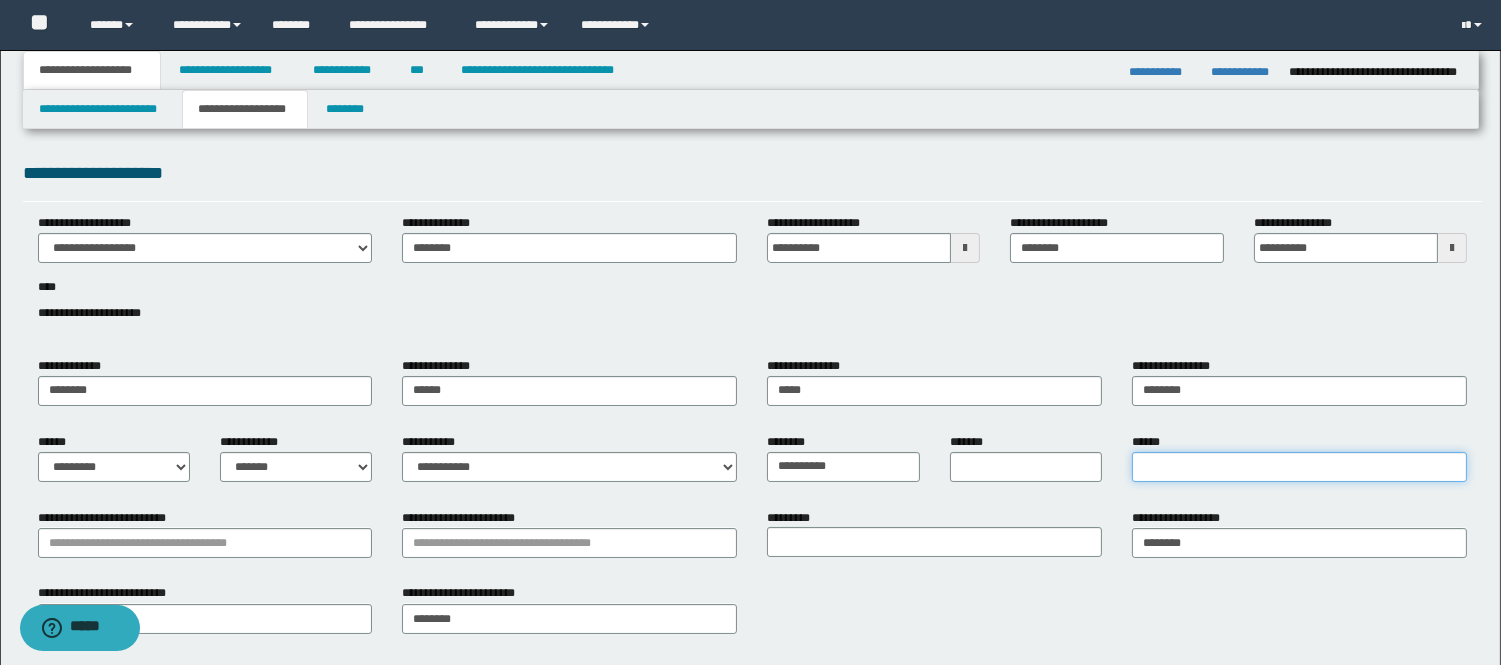 click on "******" at bounding box center [1299, 467] 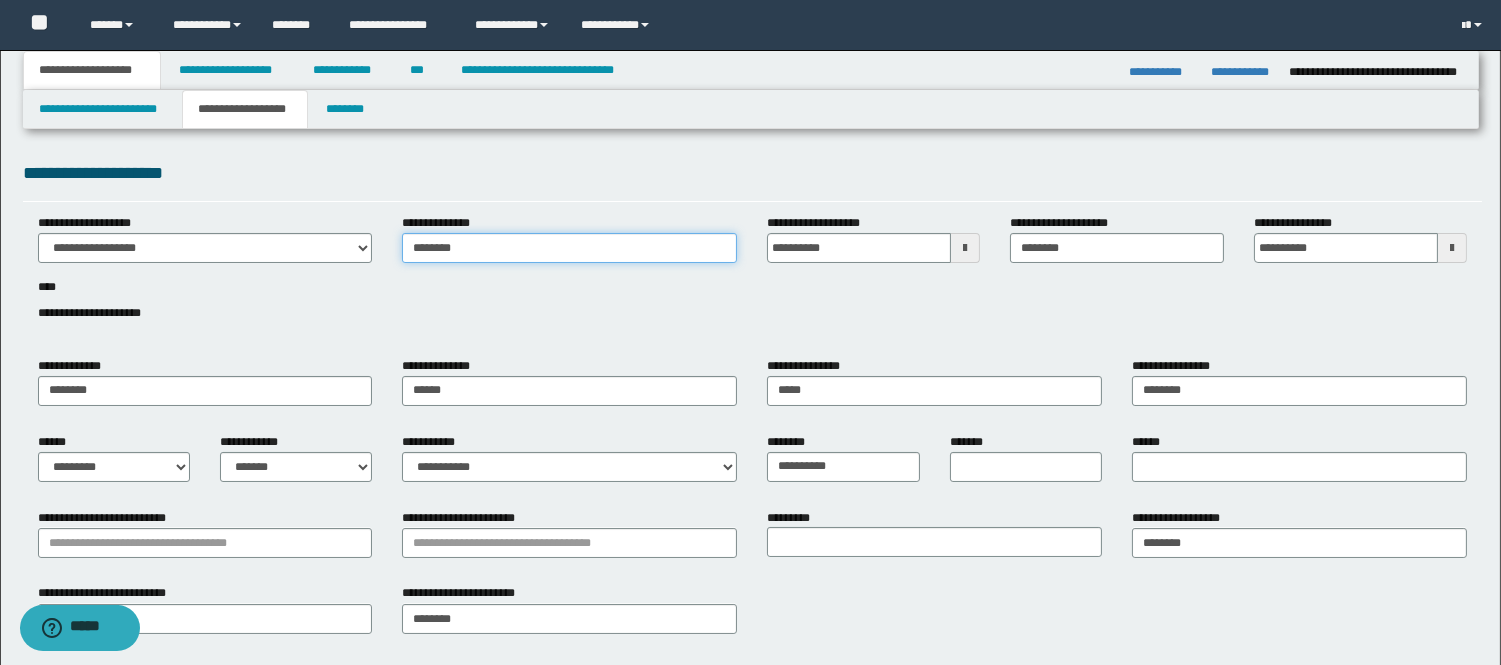 drag, startPoint x: 474, startPoint y: 255, endPoint x: 333, endPoint y: 254, distance: 141.00354 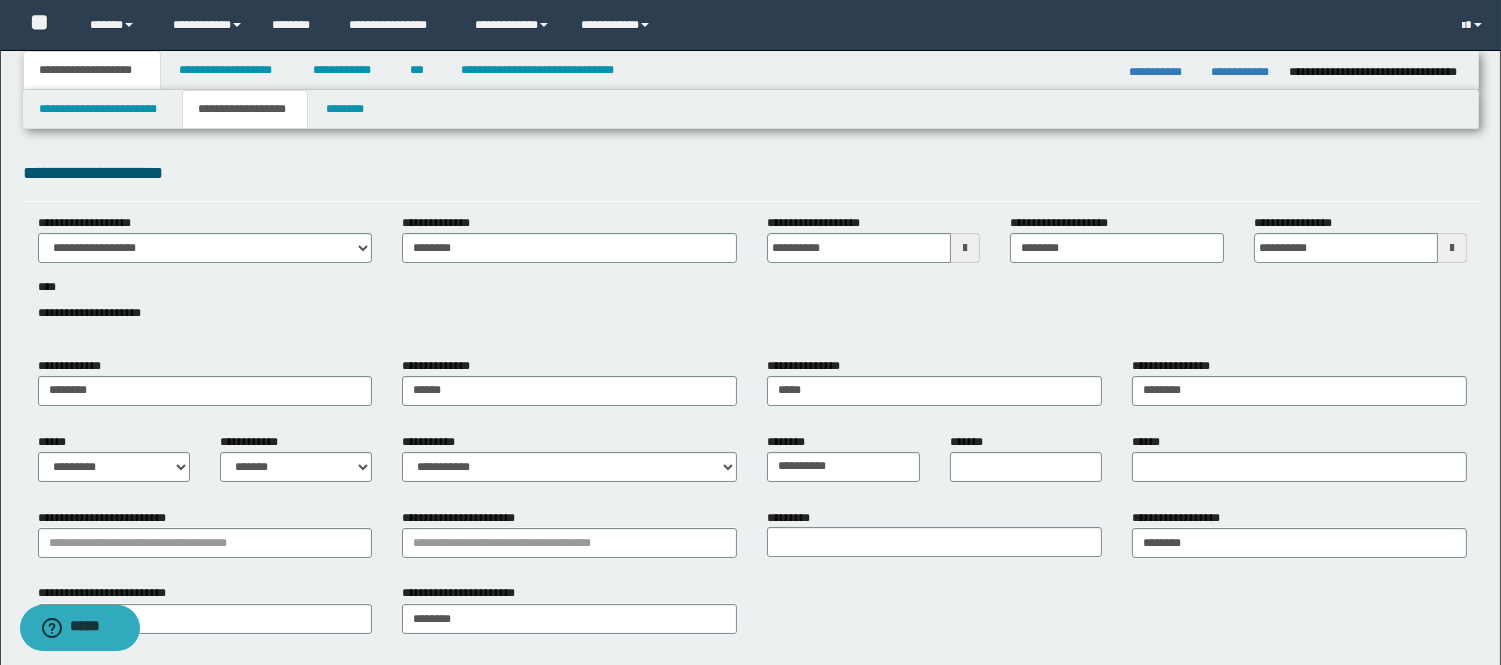 click on "******" at bounding box center [1150, 442] 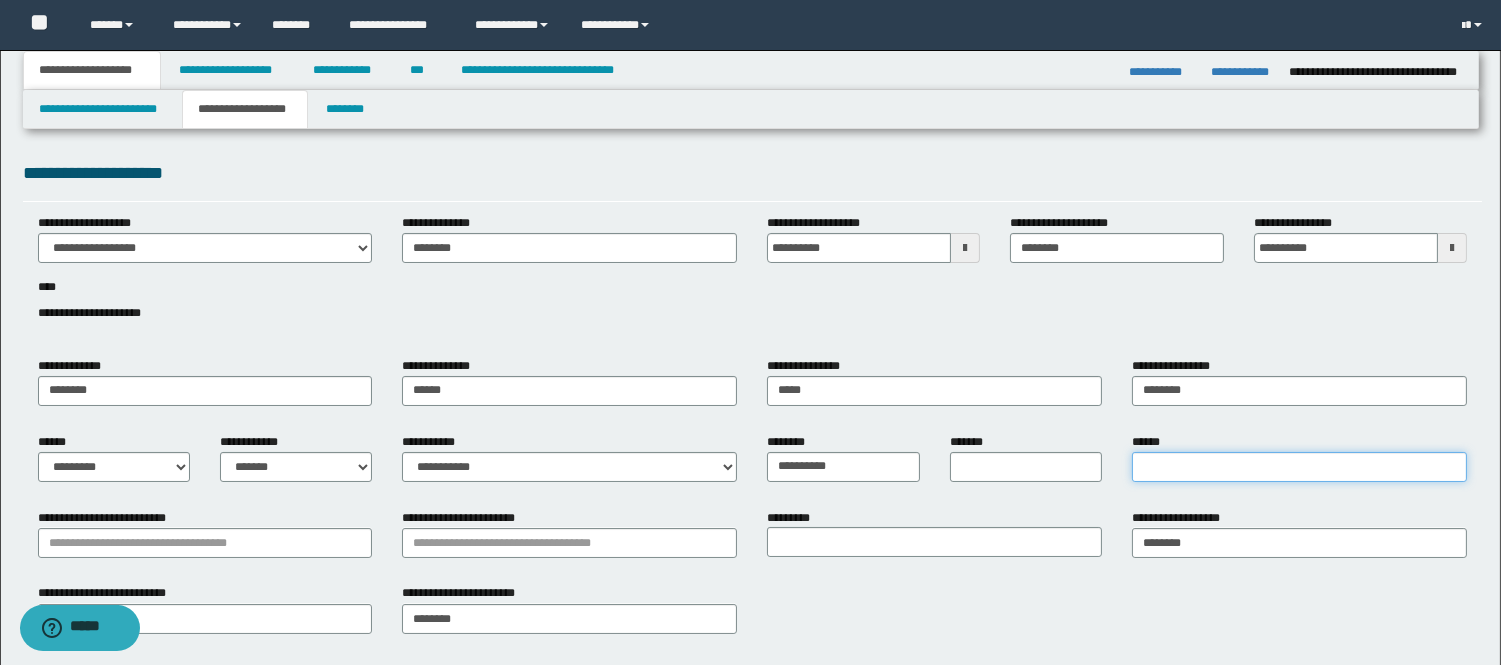 click on "******" at bounding box center [1299, 467] 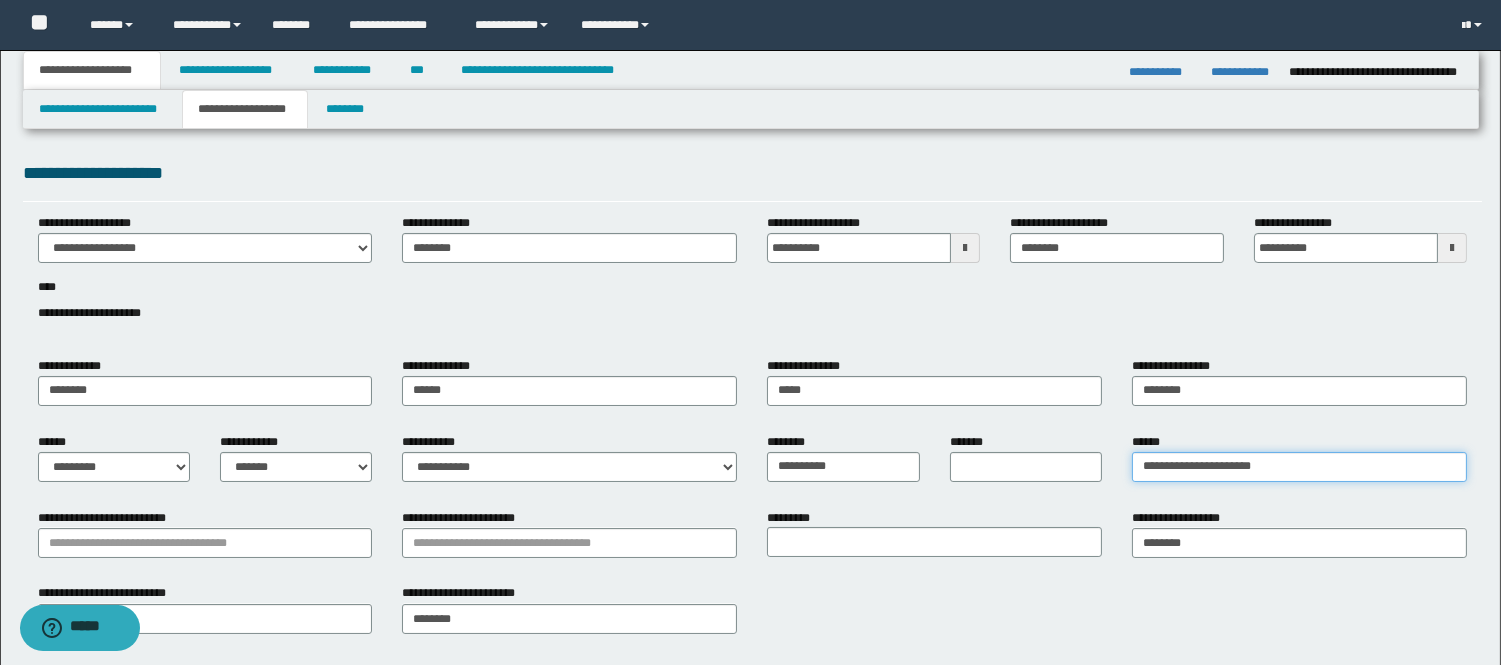 type on "**********" 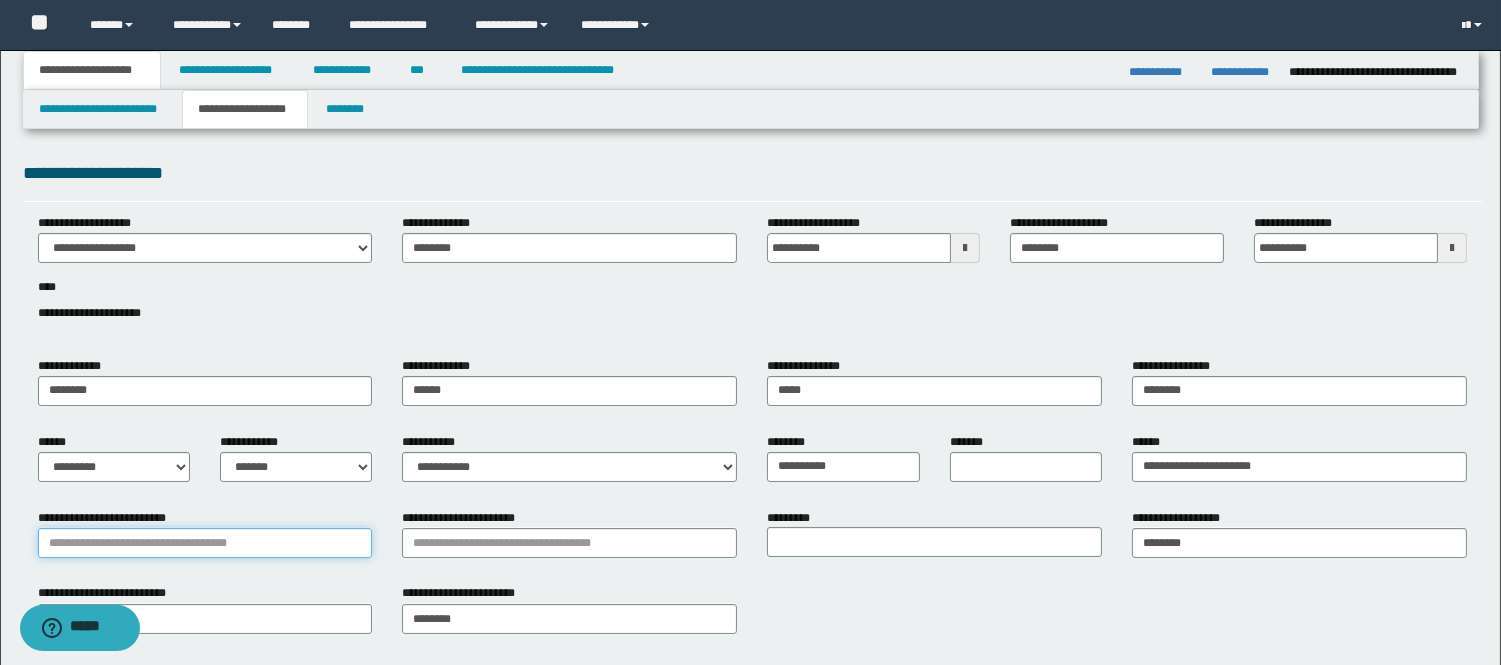 click on "**********" at bounding box center [205, 543] 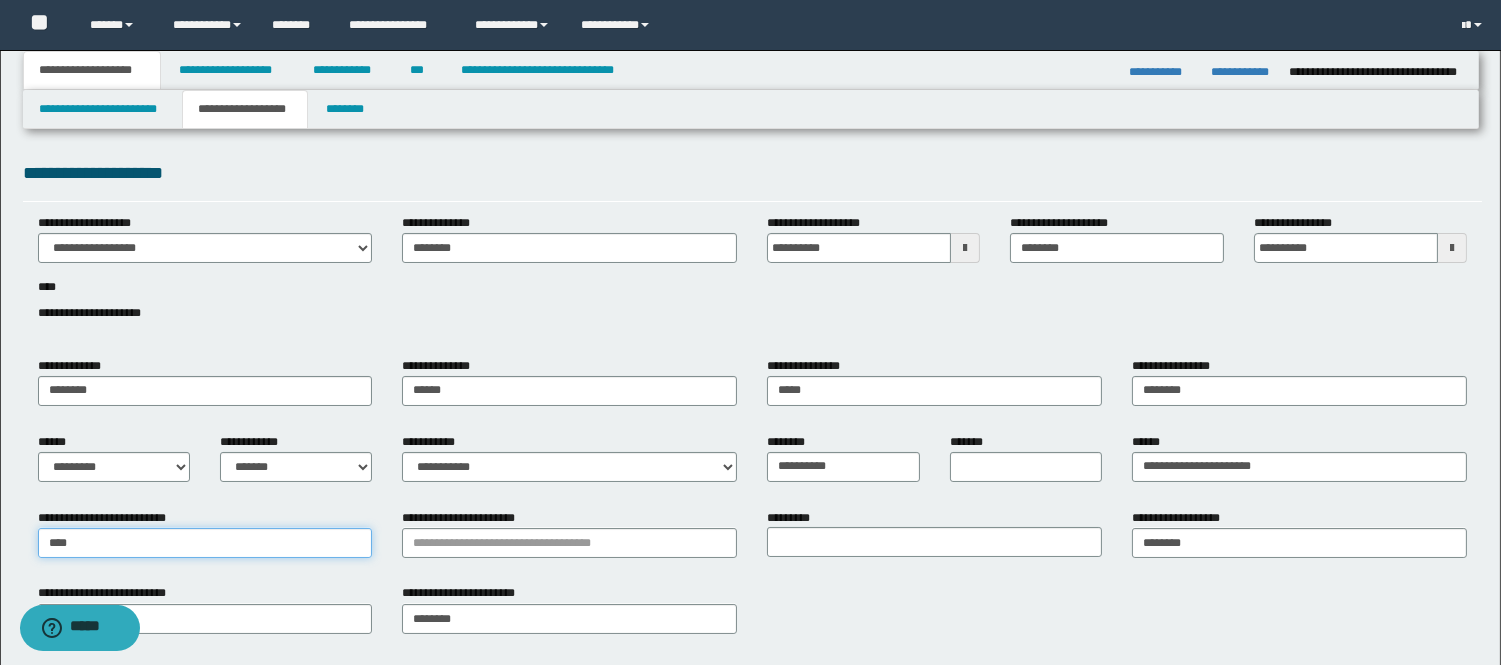 type on "*****" 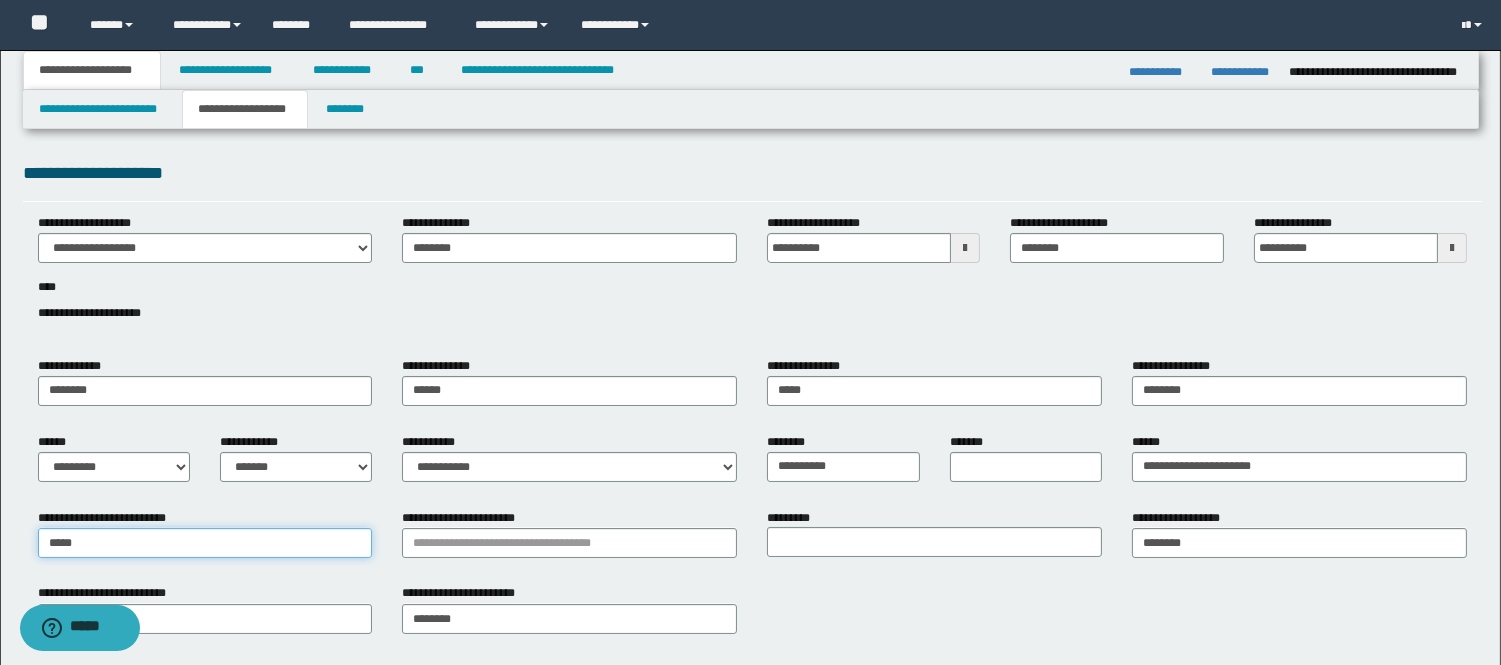 type on "*****" 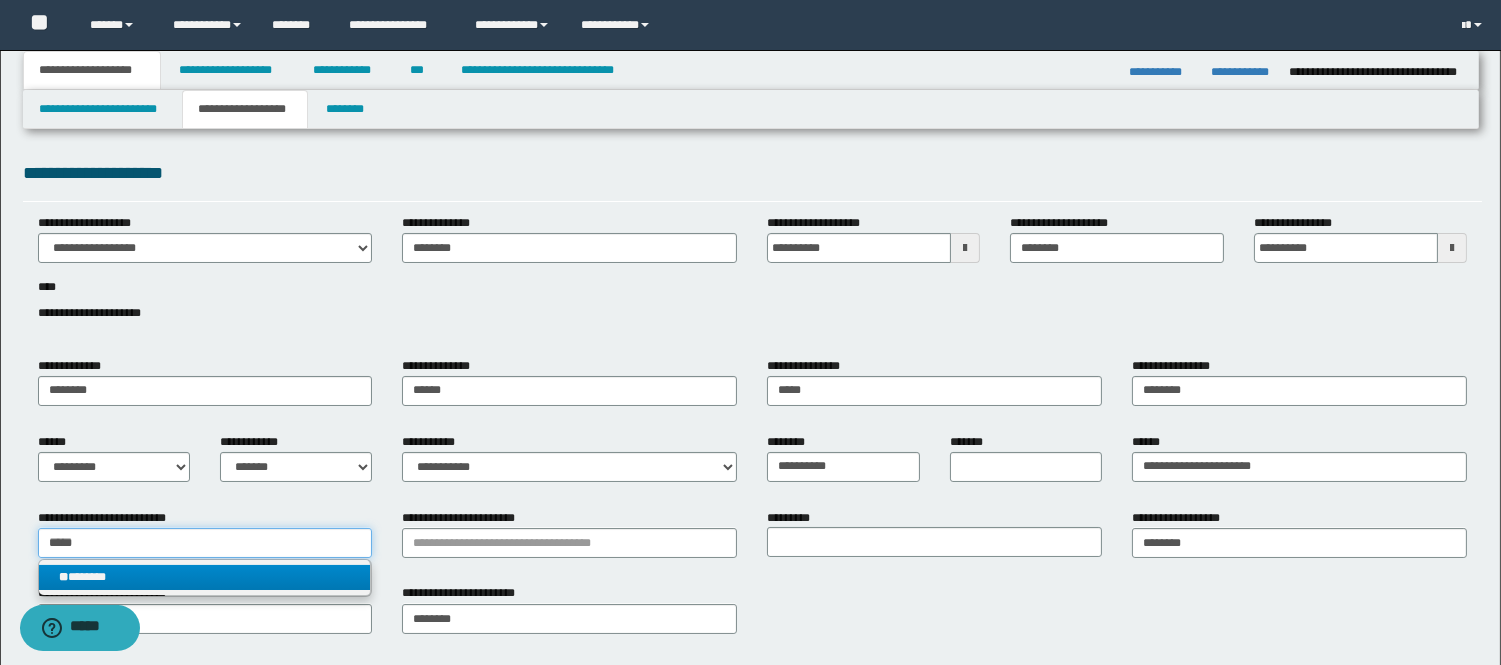 type on "*****" 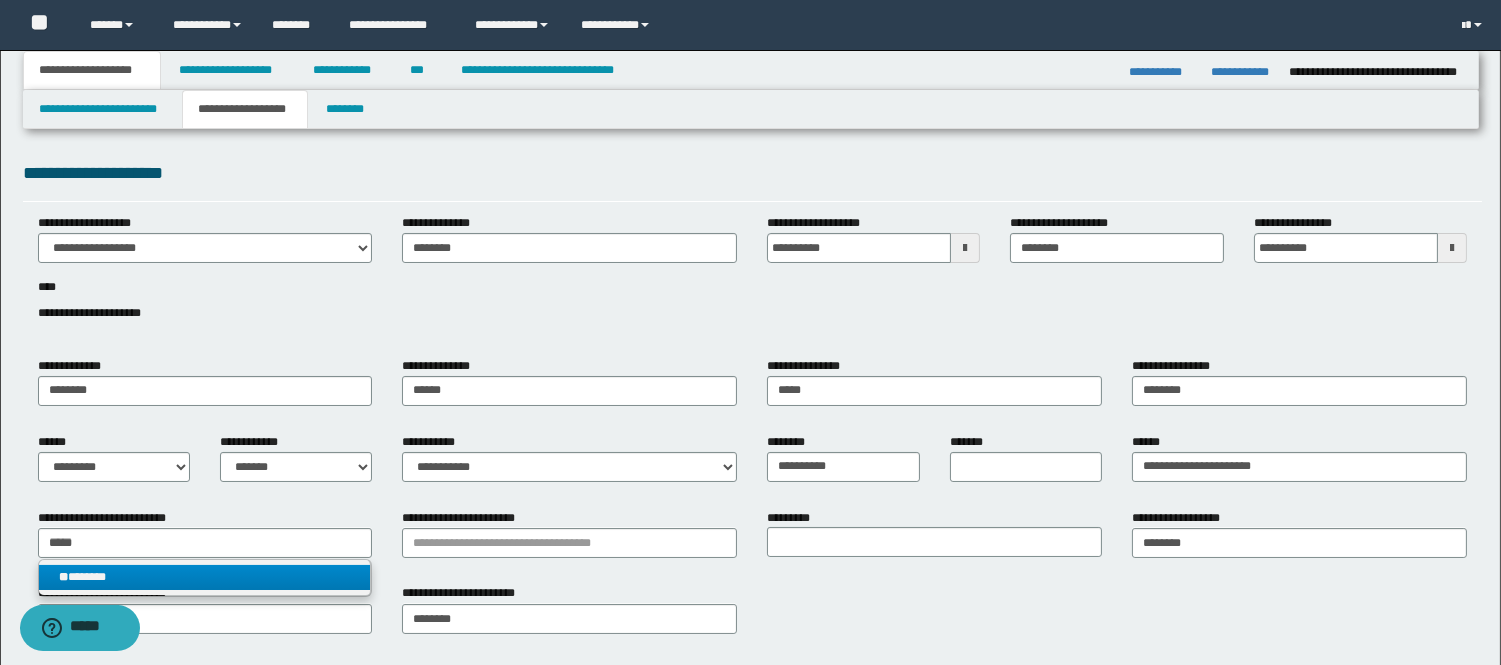 type 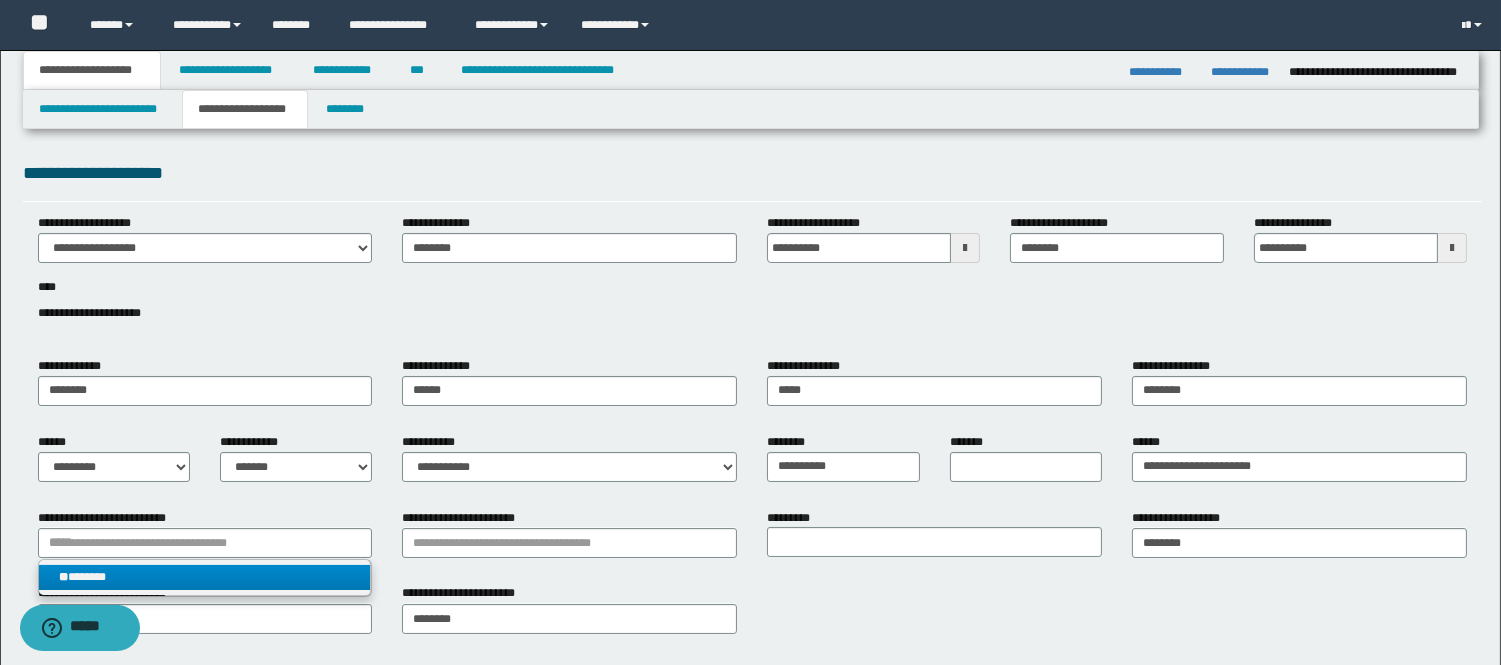 drag, startPoint x: 108, startPoint y: 578, endPoint x: 141, endPoint y: 582, distance: 33.24154 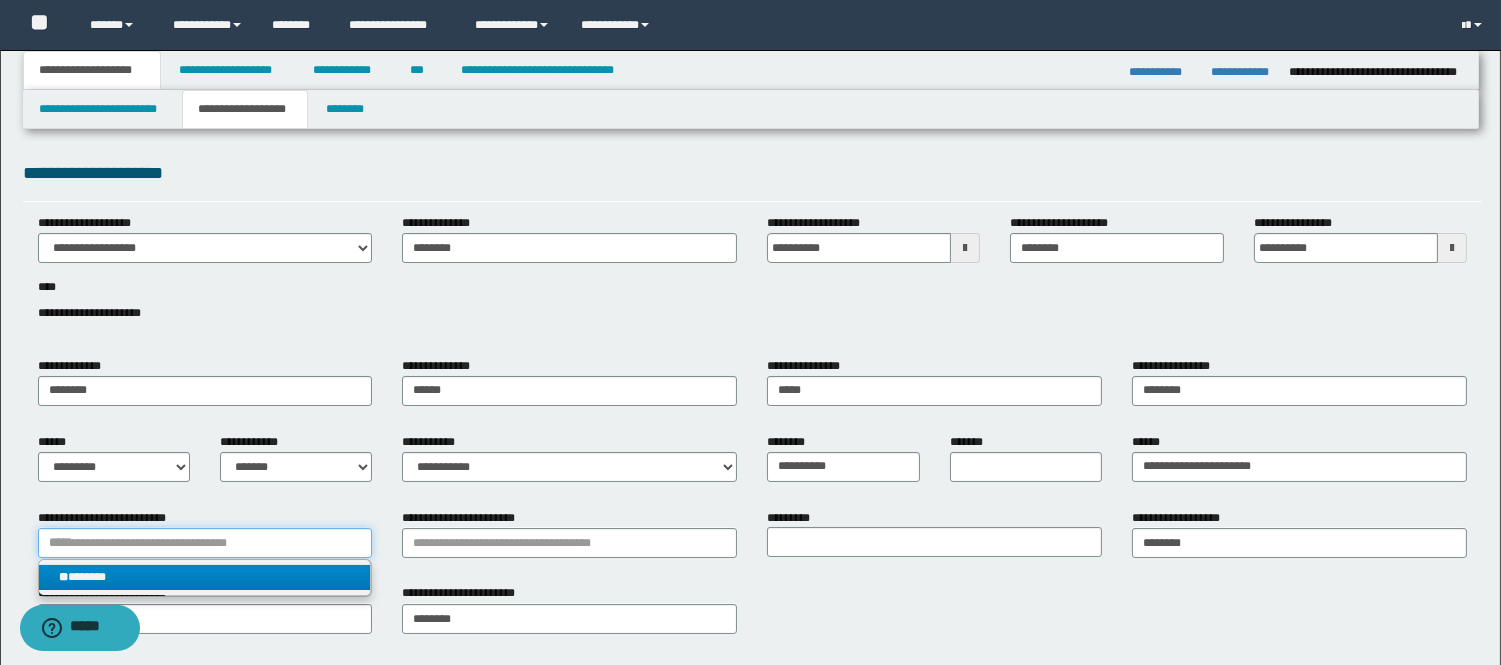 type 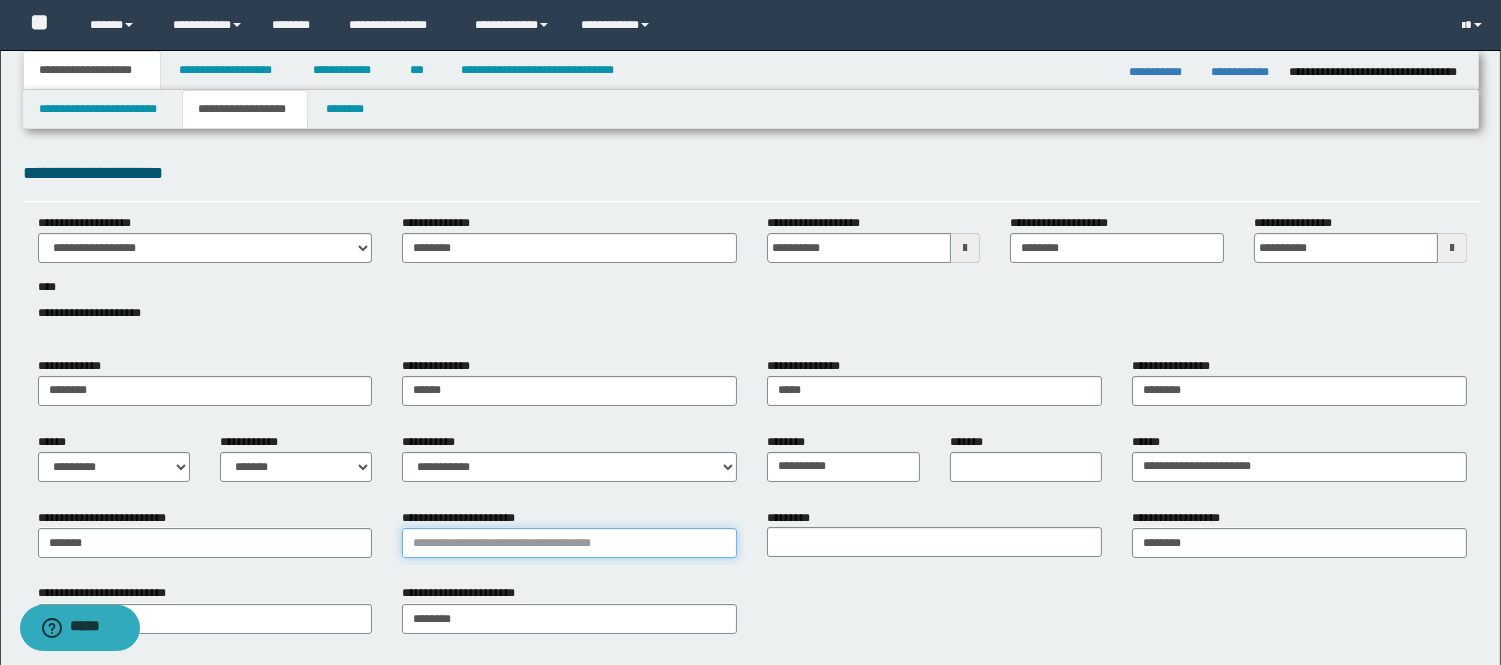 click on "**********" at bounding box center (569, 543) 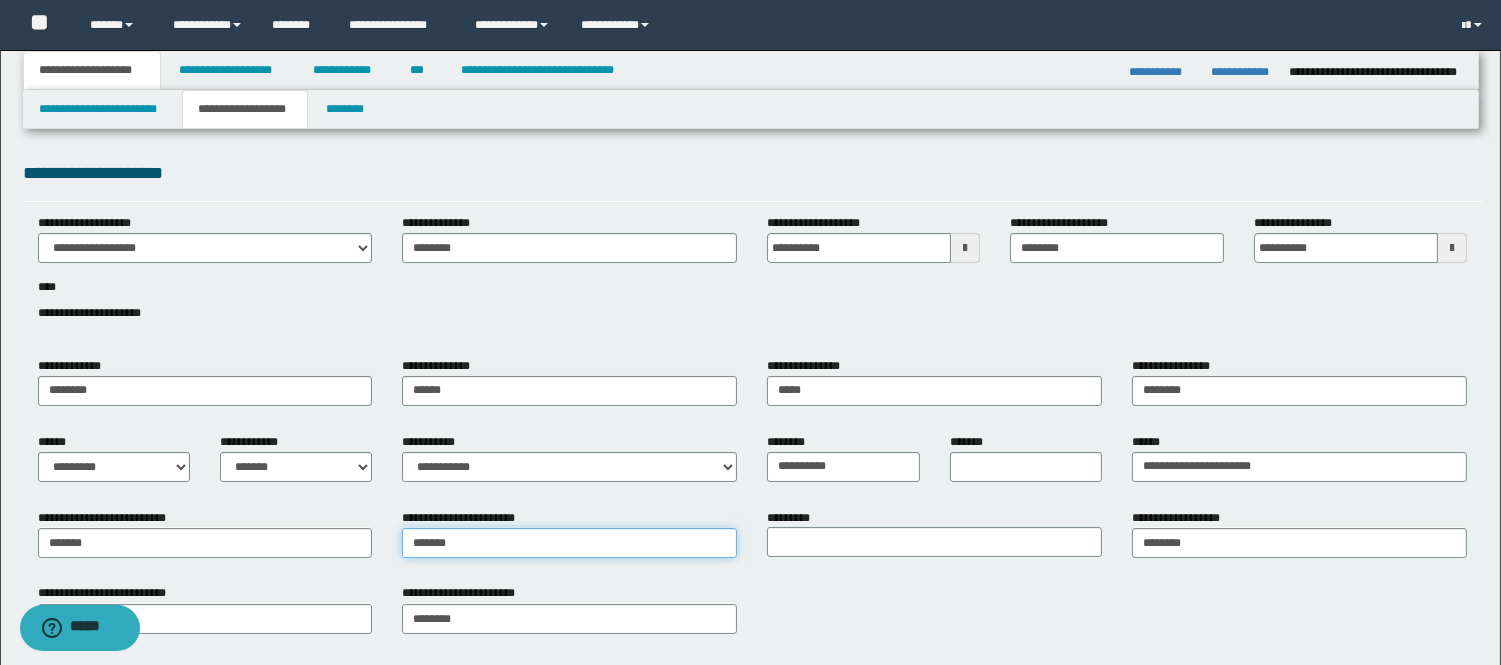 type on "******" 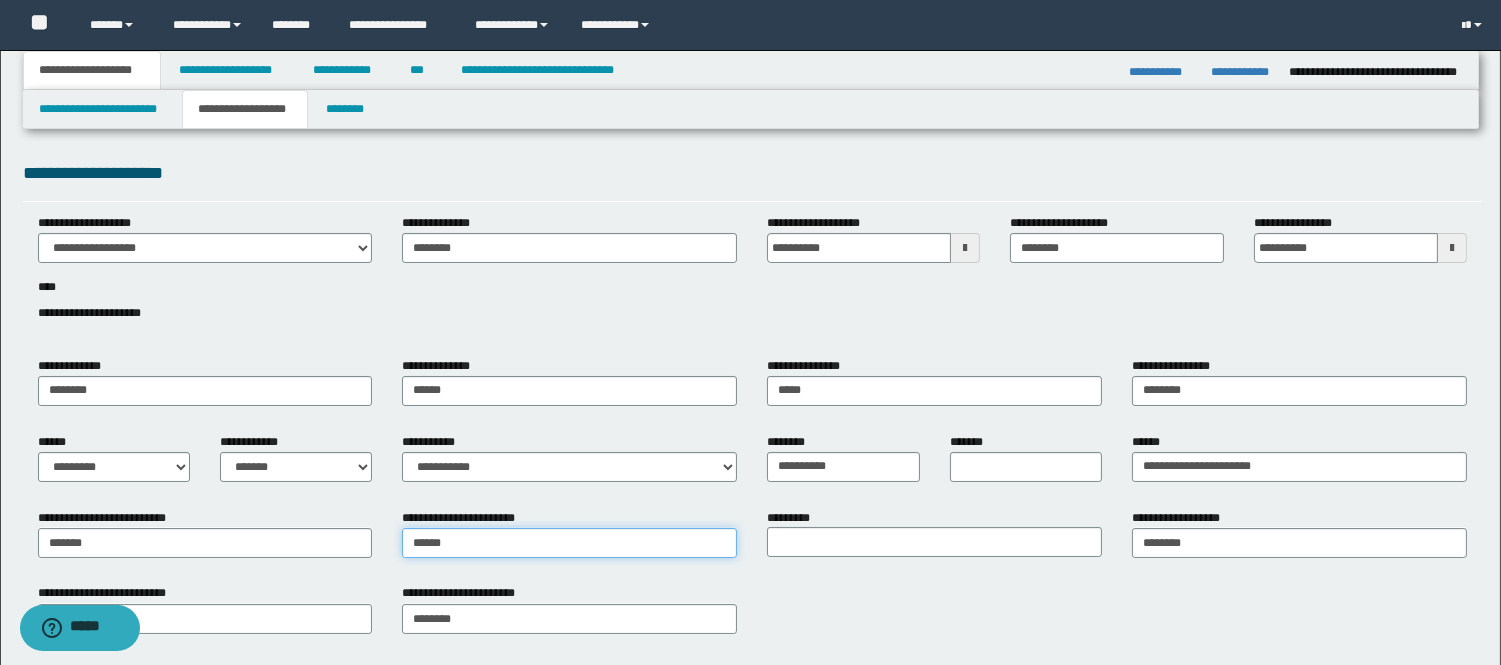 type on "*******" 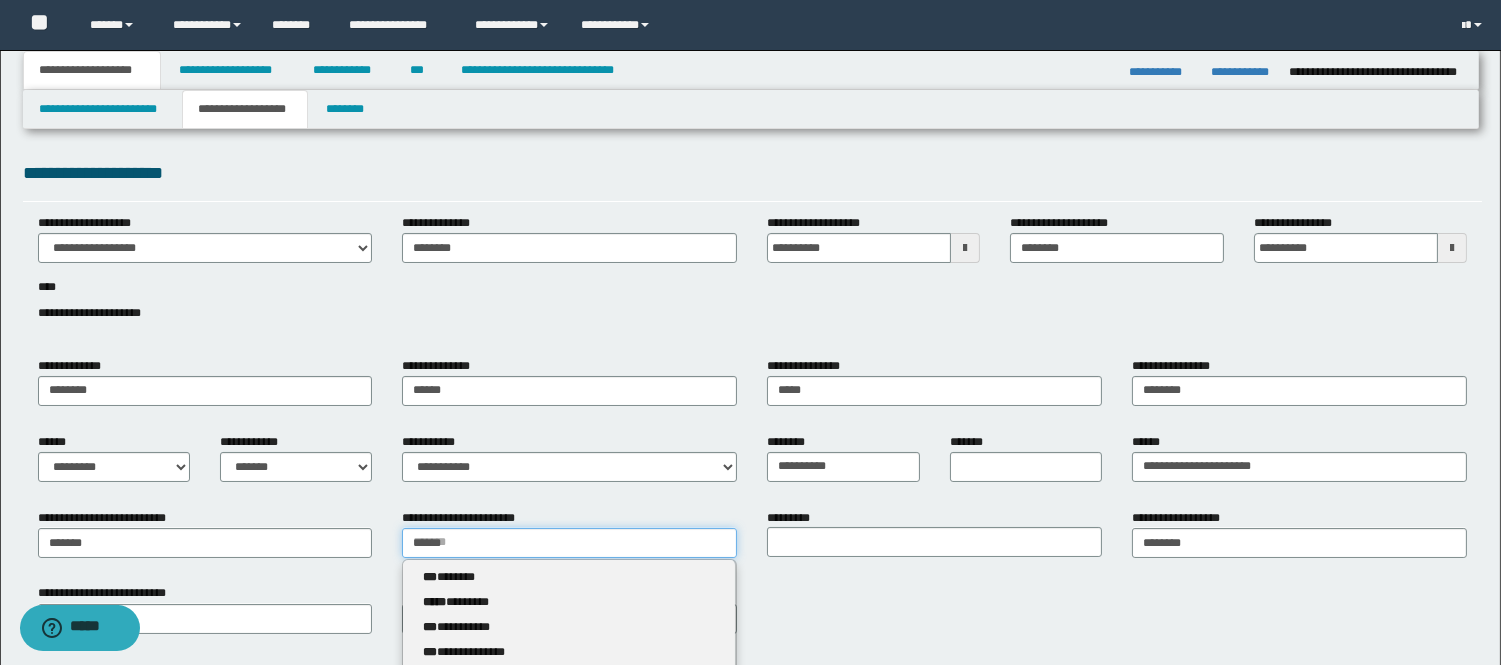 type 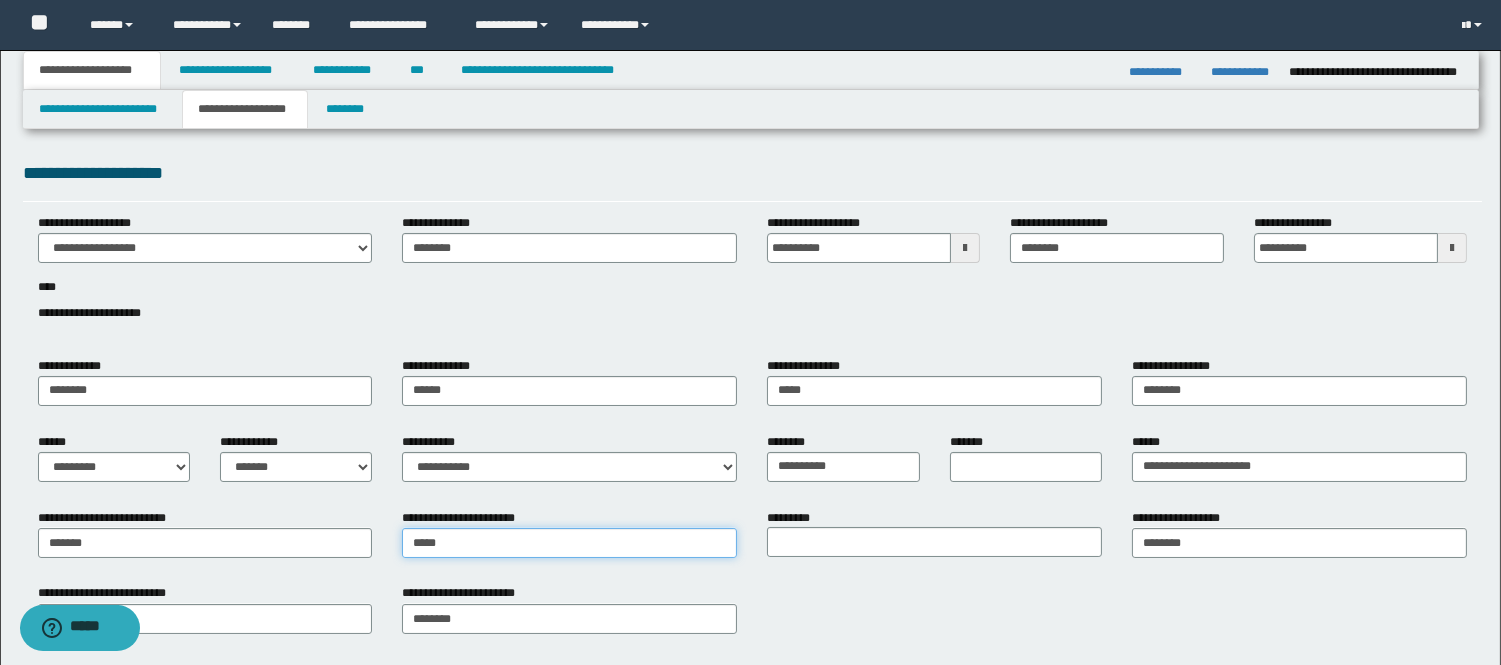 type on "*****" 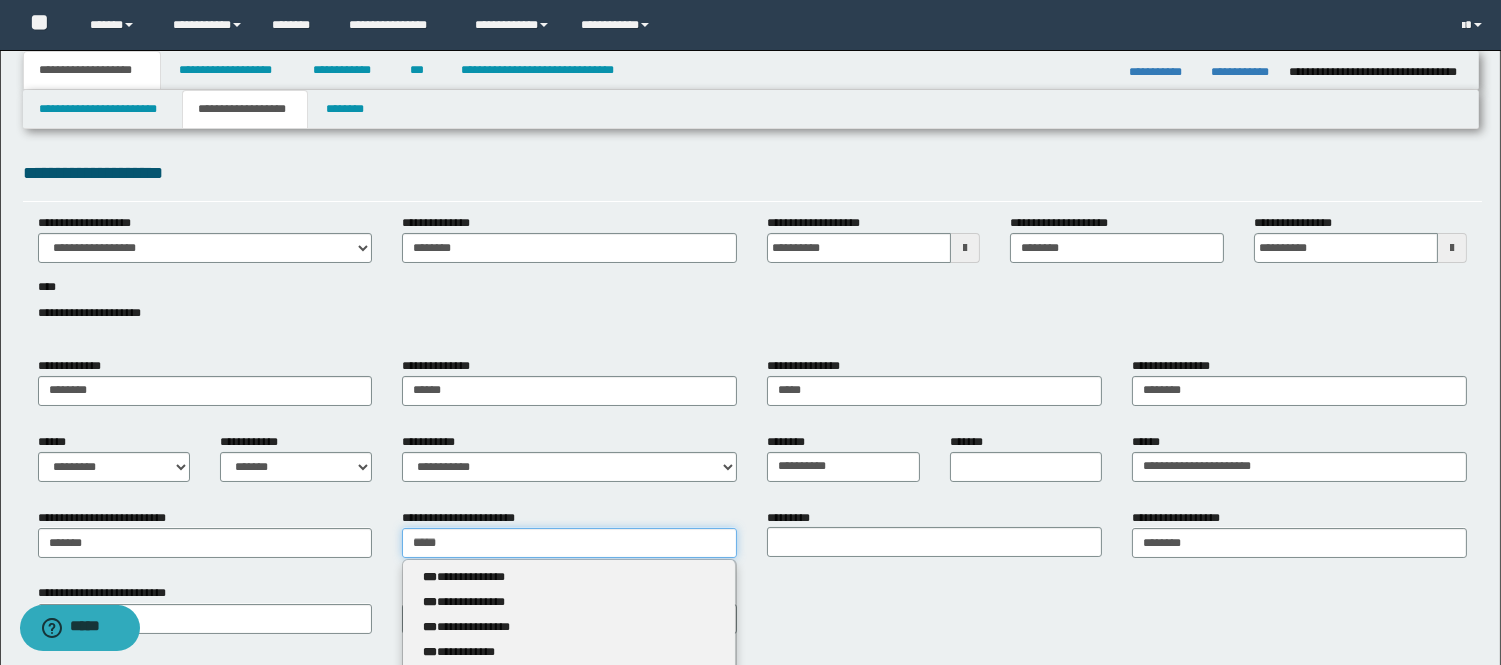 type 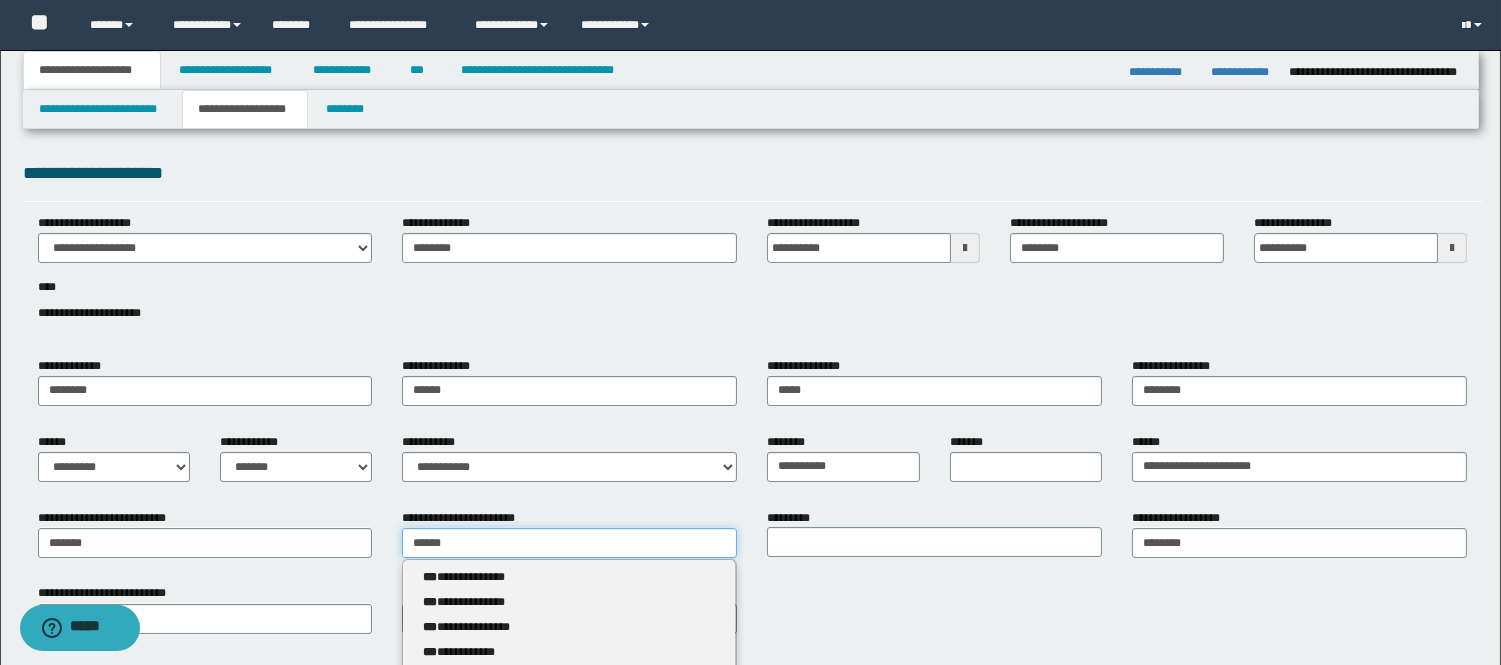 type on "*******" 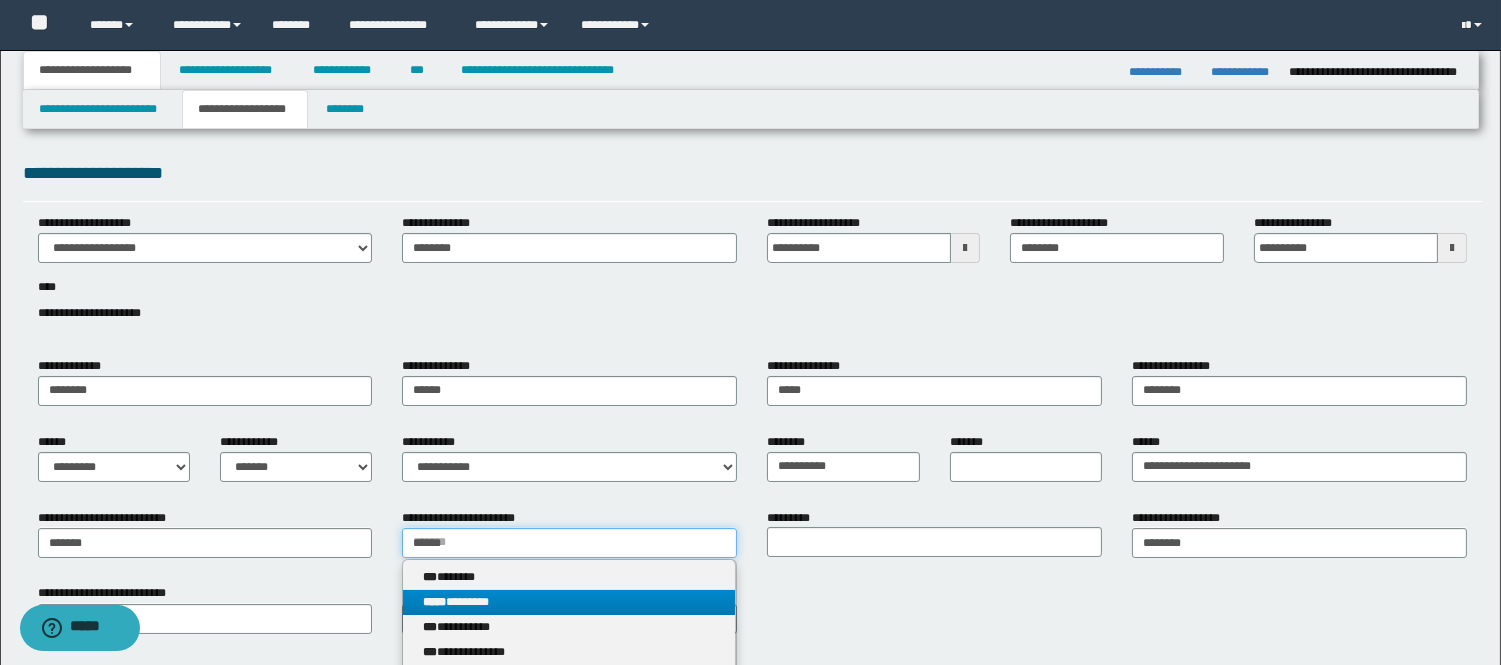 type on "******" 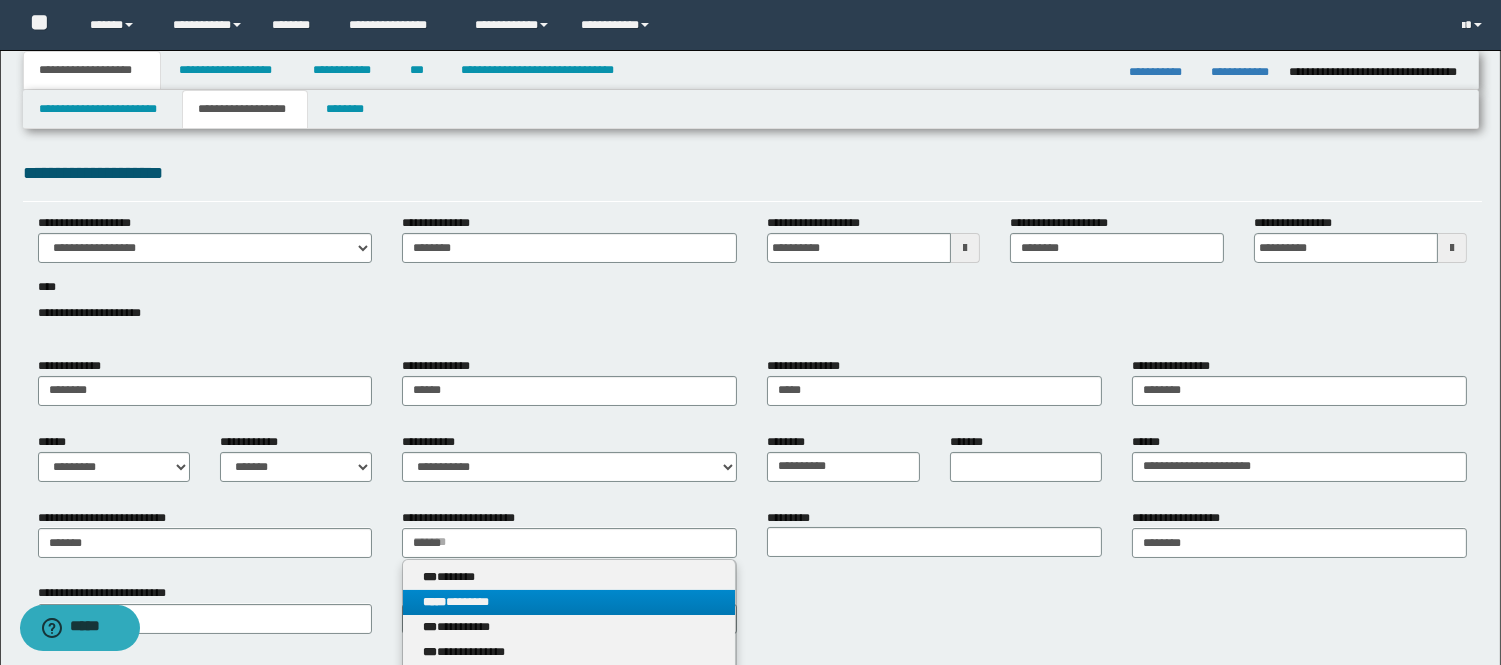 type 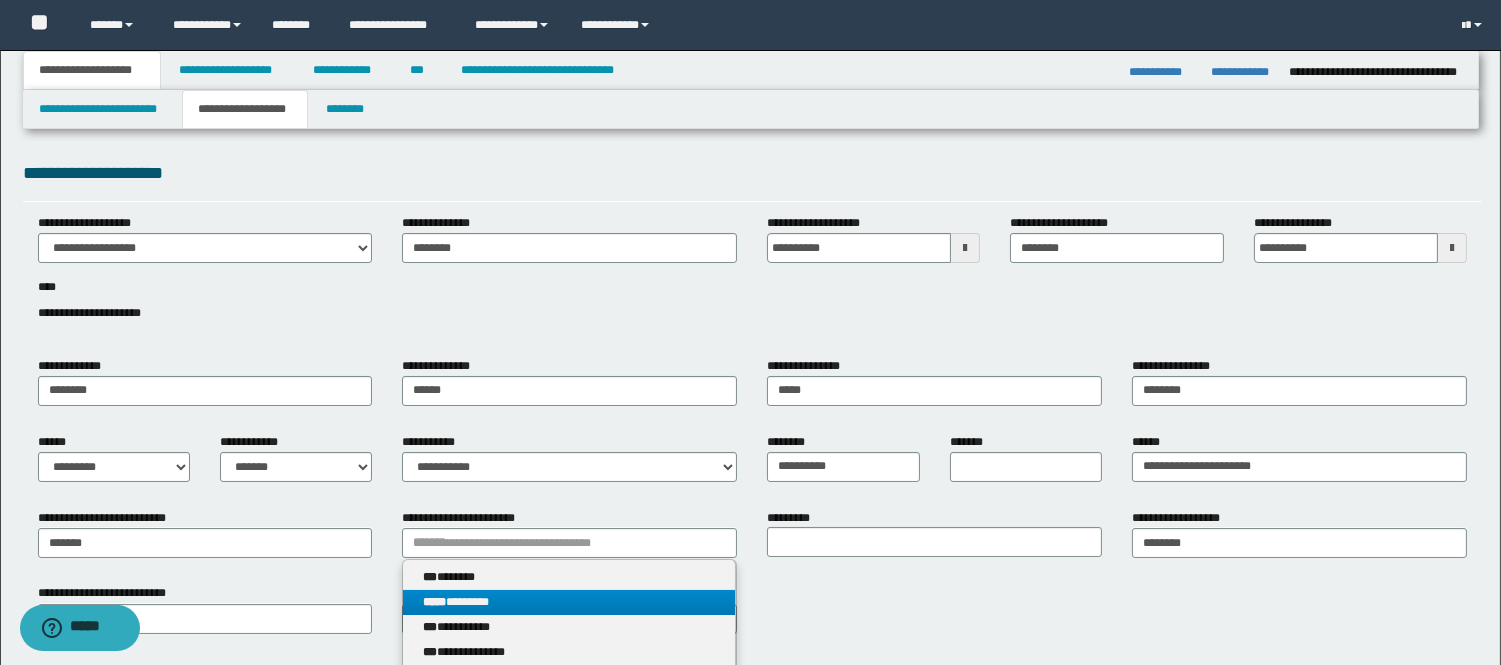 click on "***** ********" at bounding box center (569, 602) 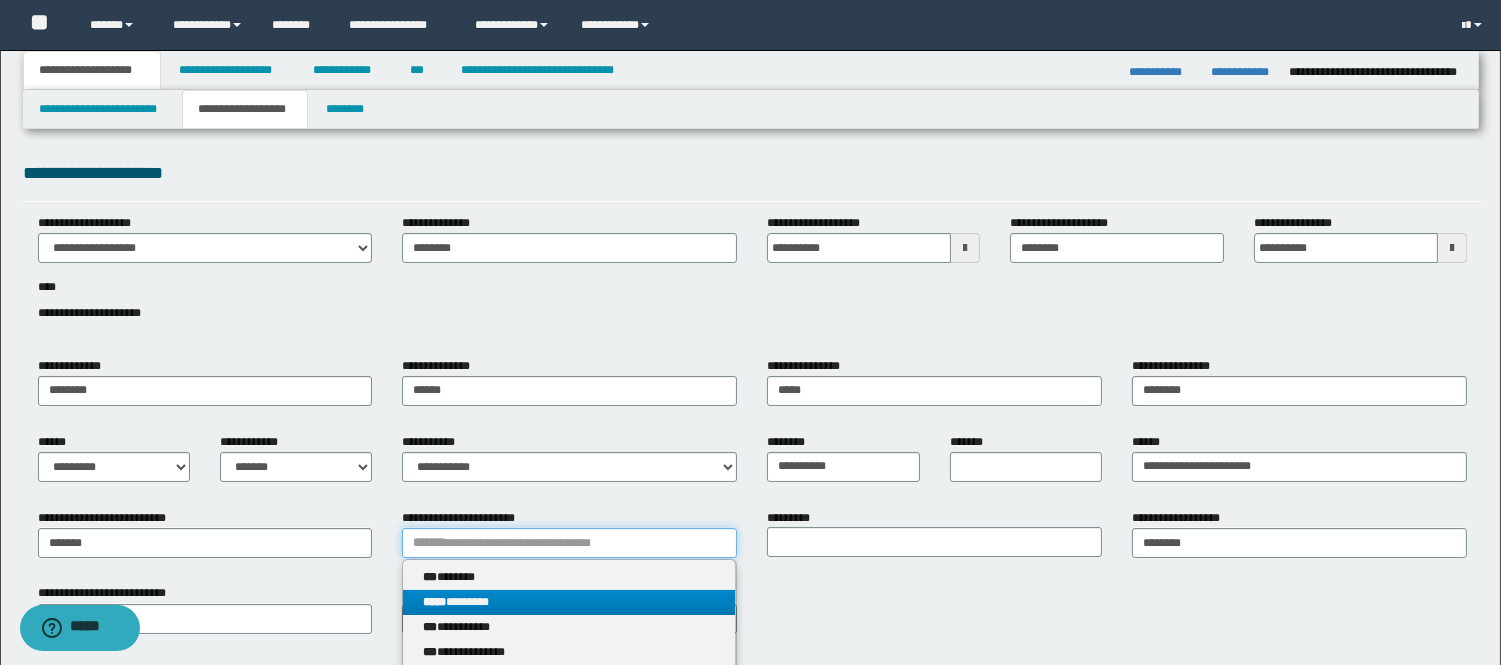 type 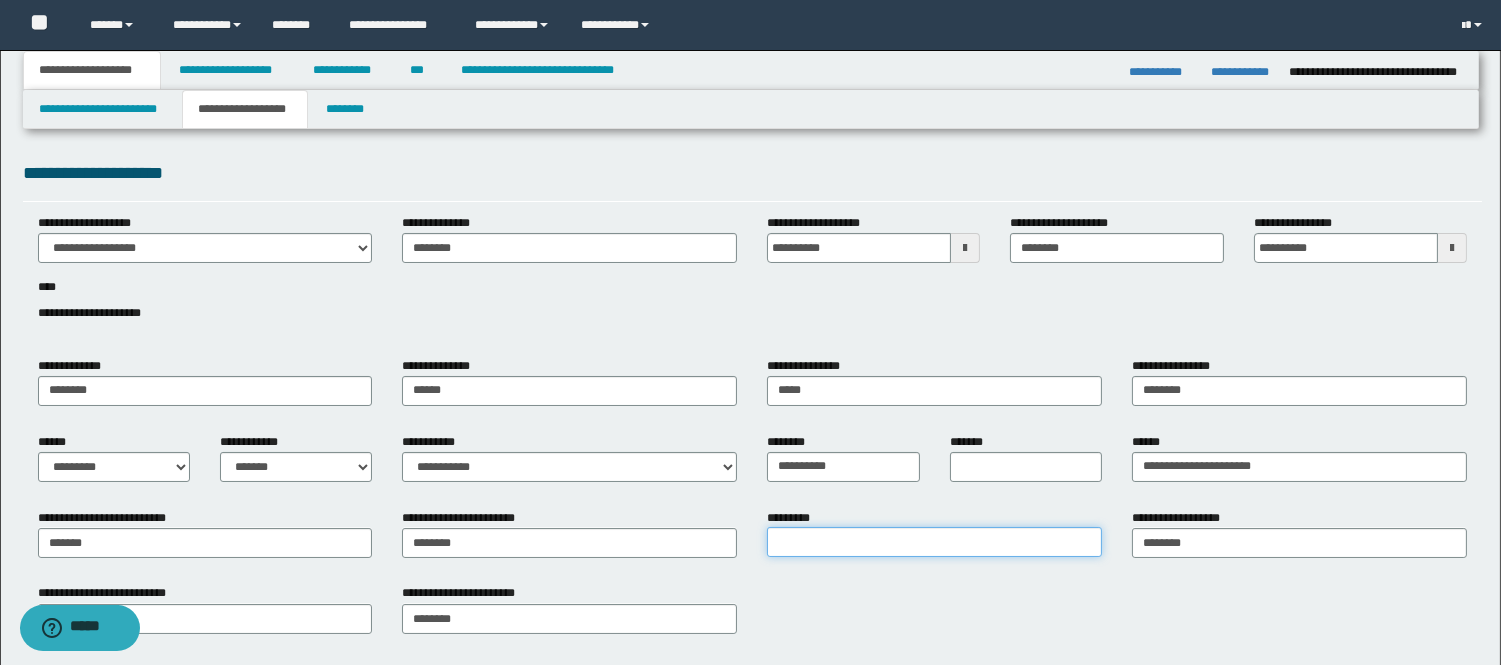 click on "*********" at bounding box center (934, 542) 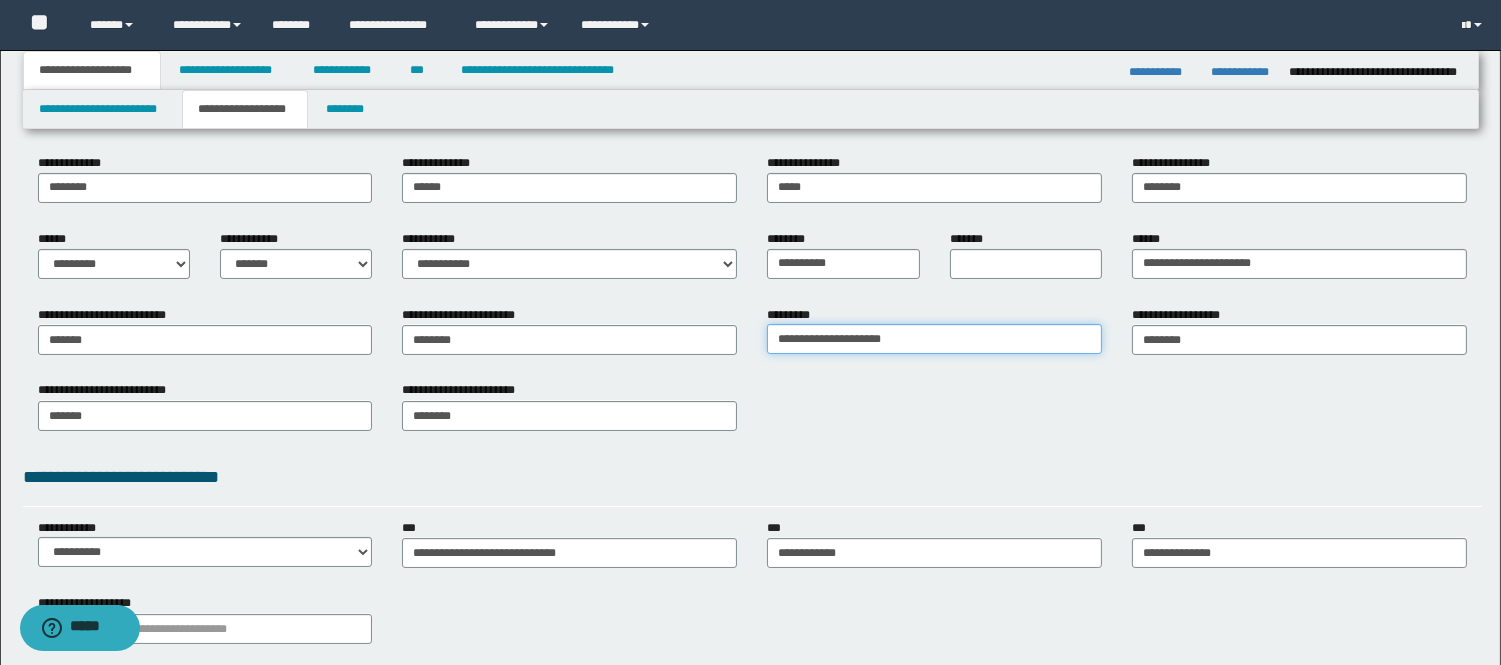 scroll, scrollTop: 222, scrollLeft: 0, axis: vertical 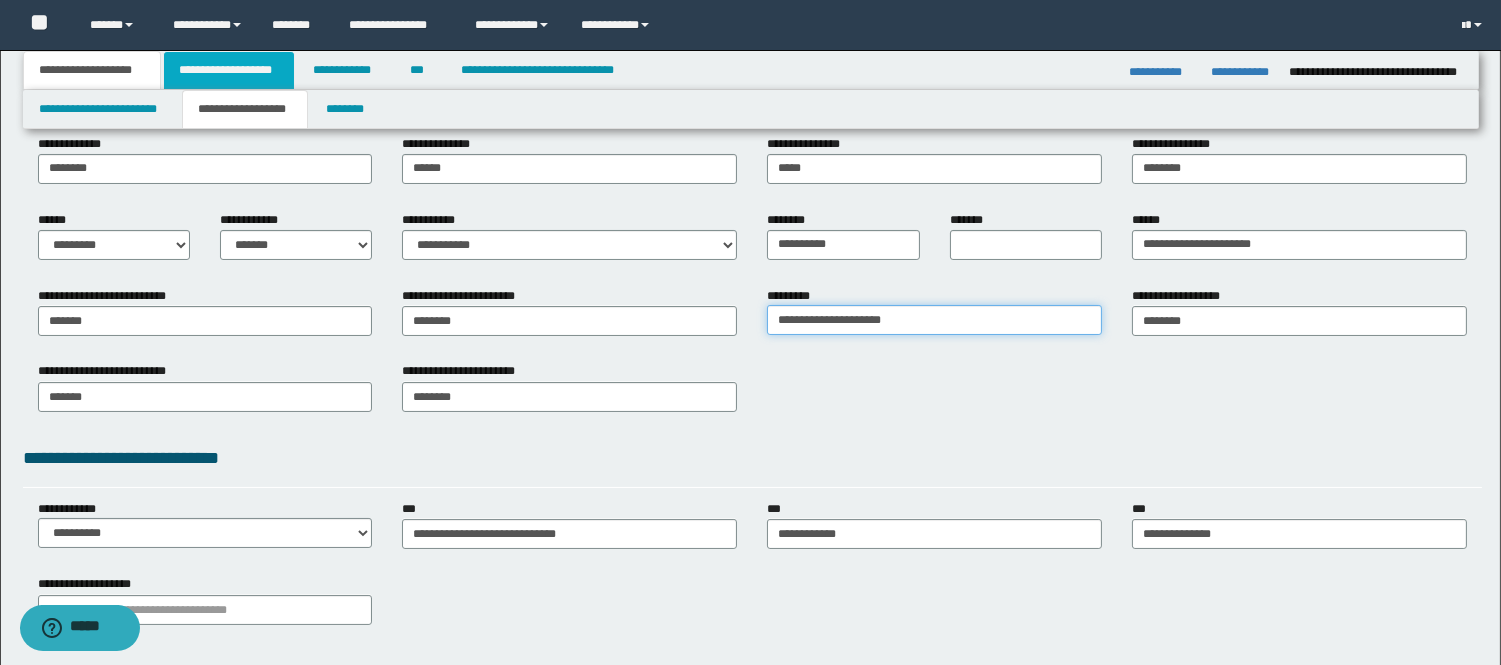 type on "**********" 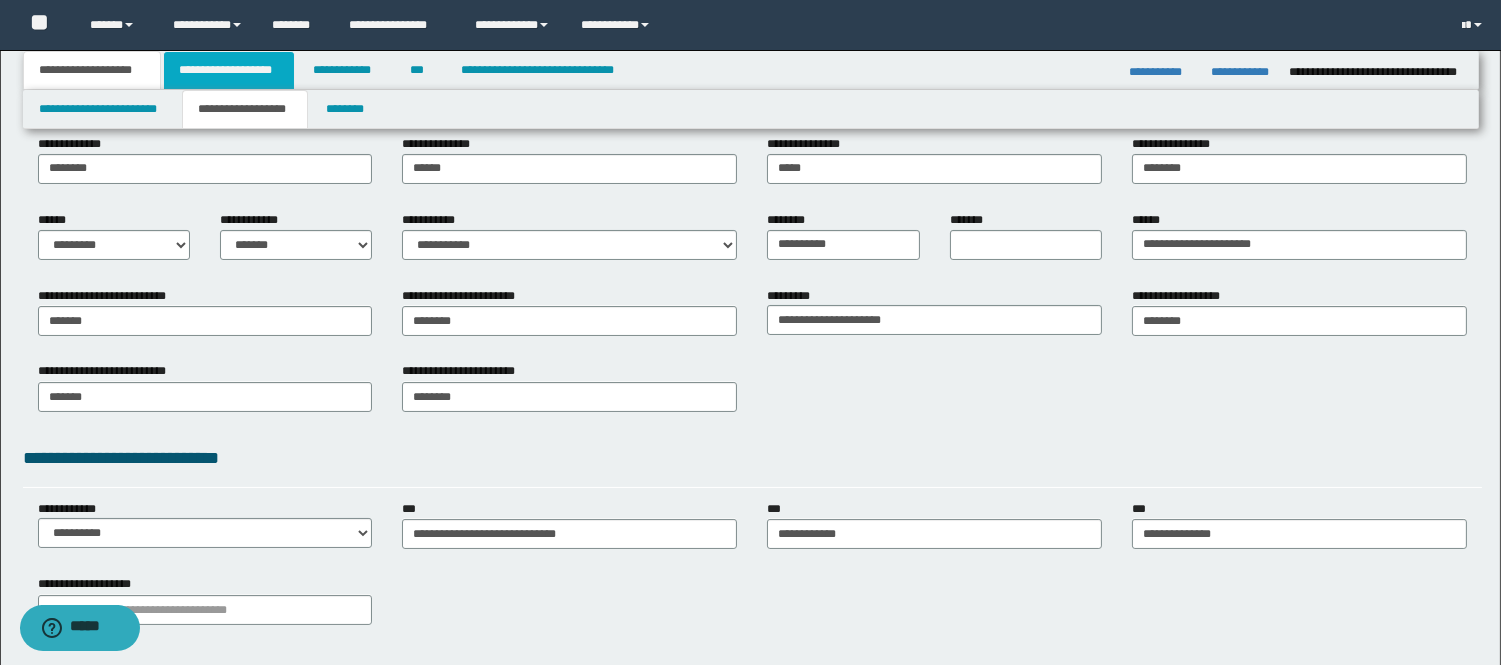 click on "**********" at bounding box center (229, 70) 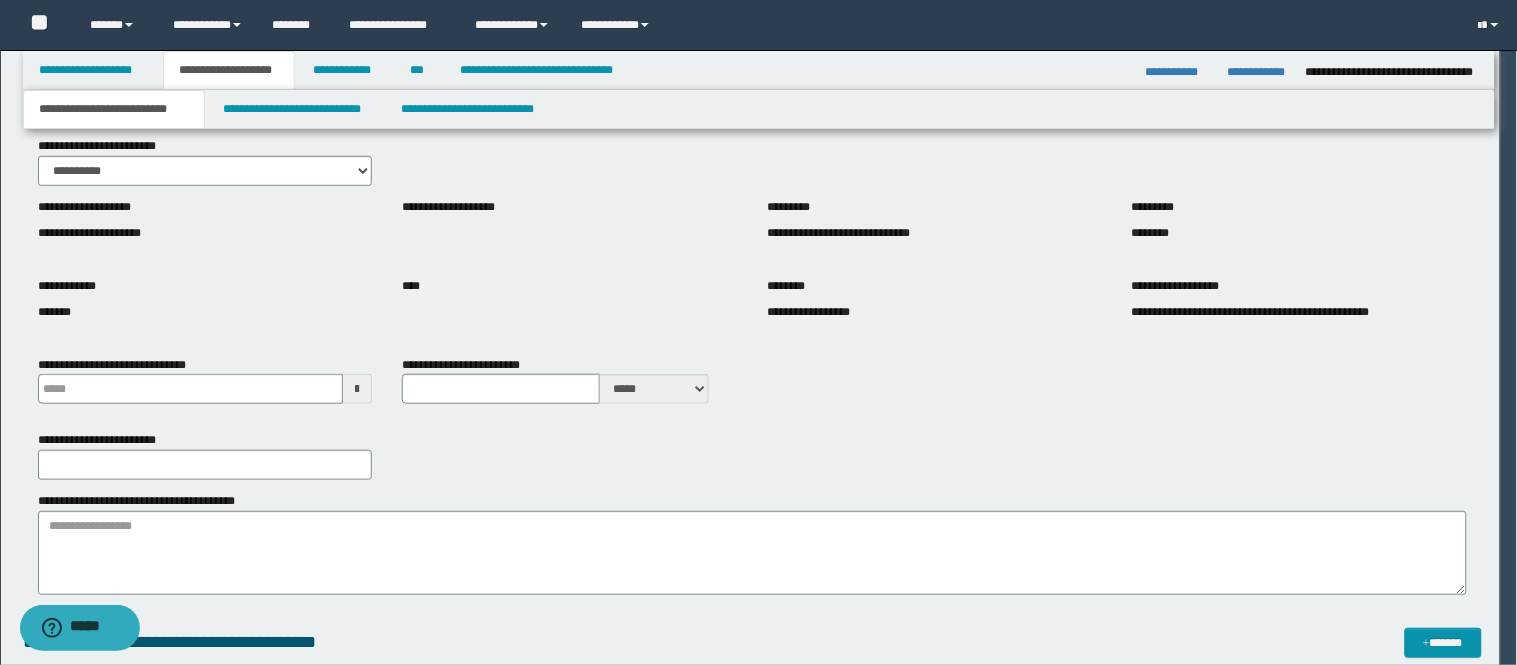 type 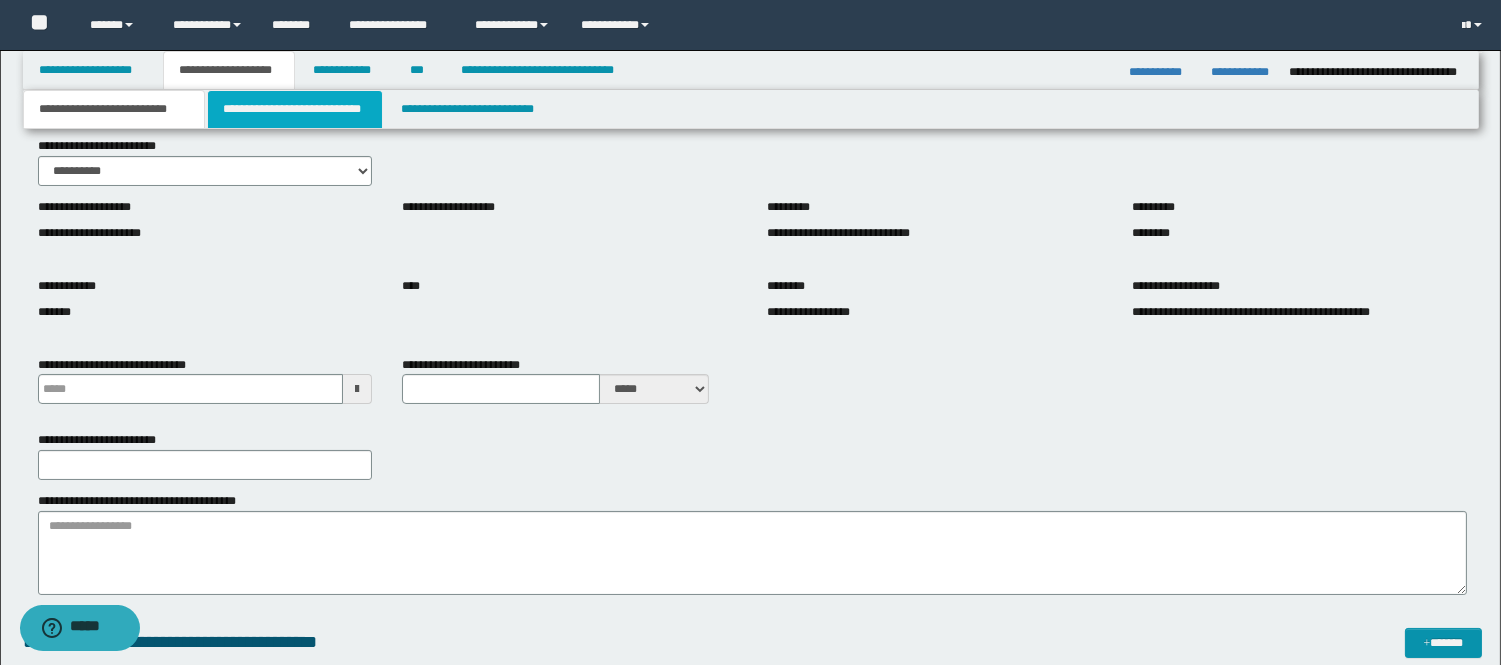 click on "**********" at bounding box center (295, 109) 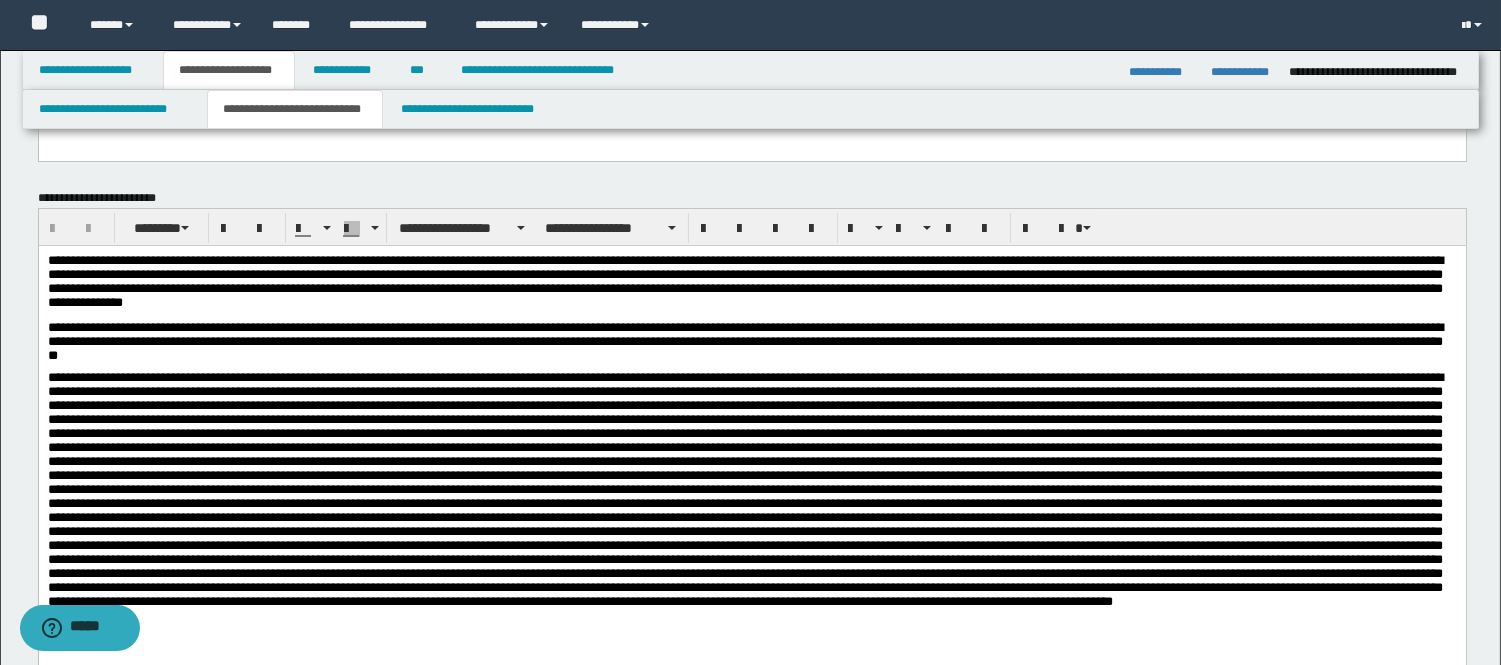 scroll, scrollTop: 222, scrollLeft: 0, axis: vertical 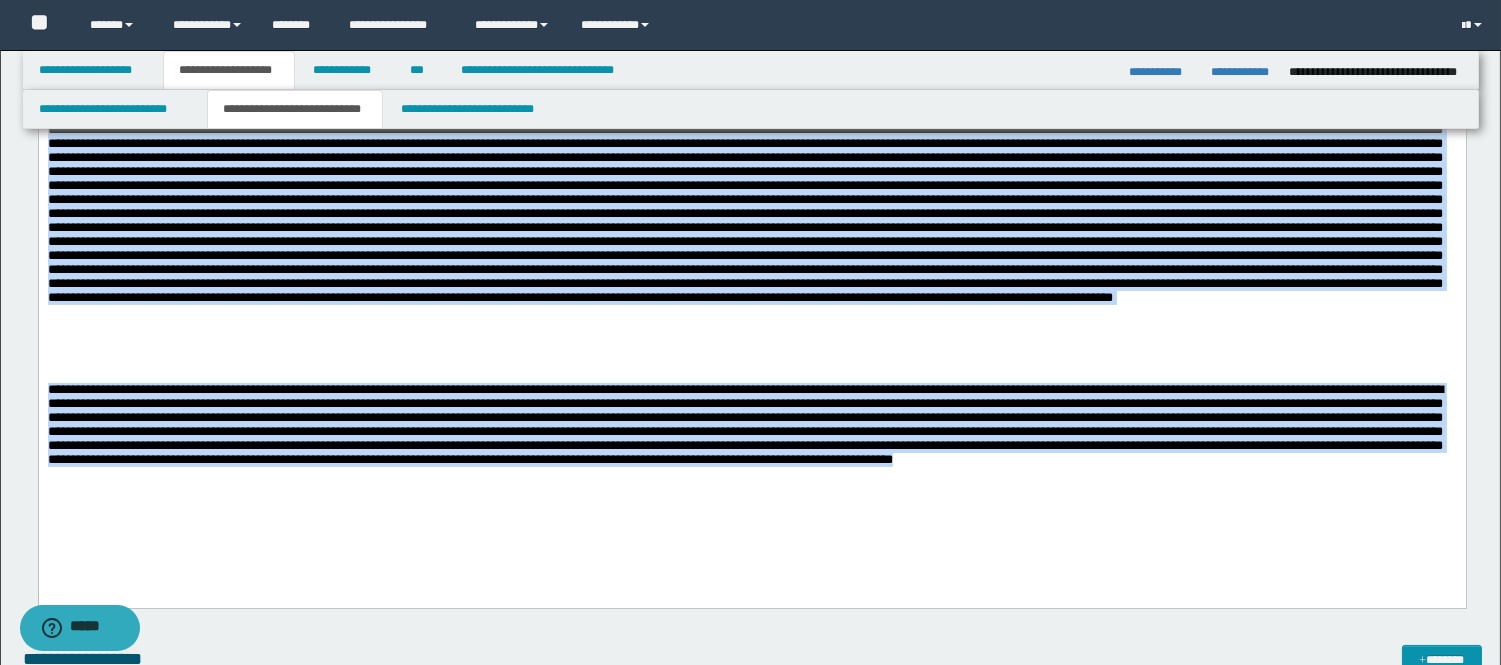 drag, startPoint x: 45, startPoint y: -39, endPoint x: 1022, endPoint y: 512, distance: 1121.664 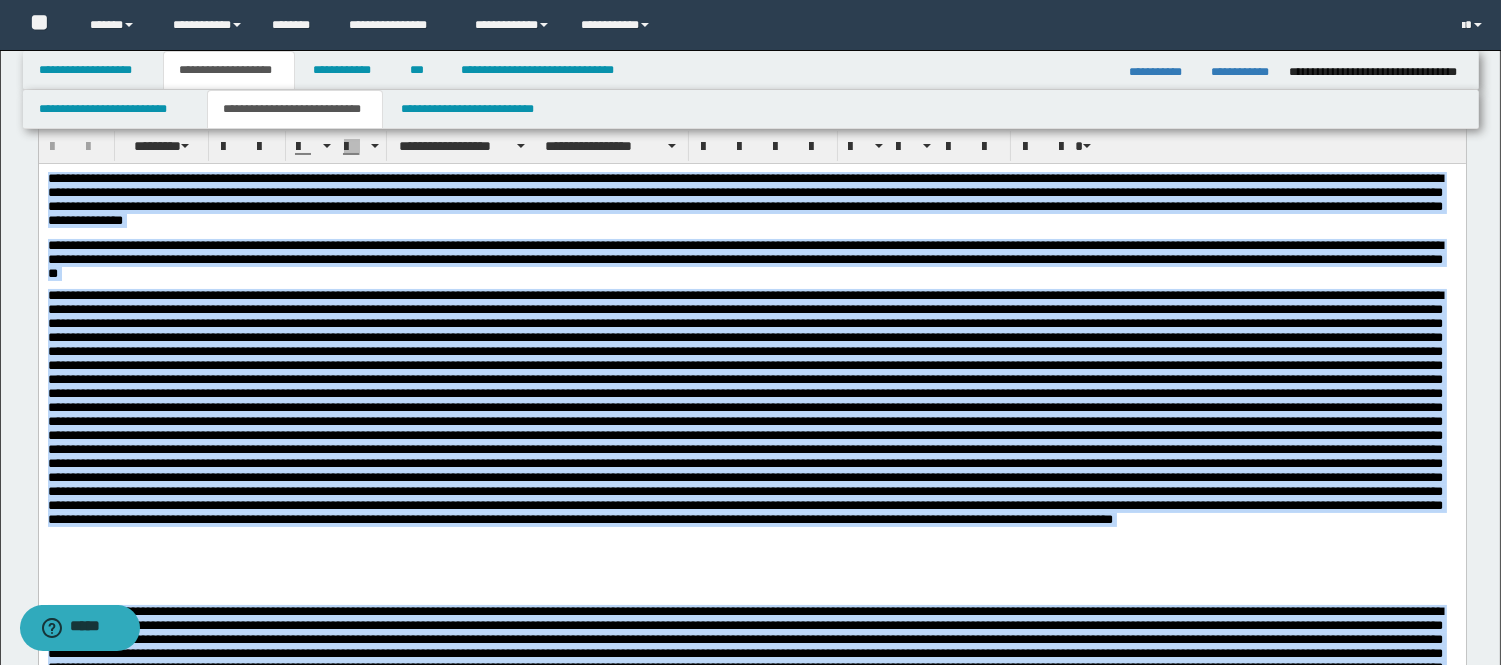 scroll, scrollTop: 158, scrollLeft: 0, axis: vertical 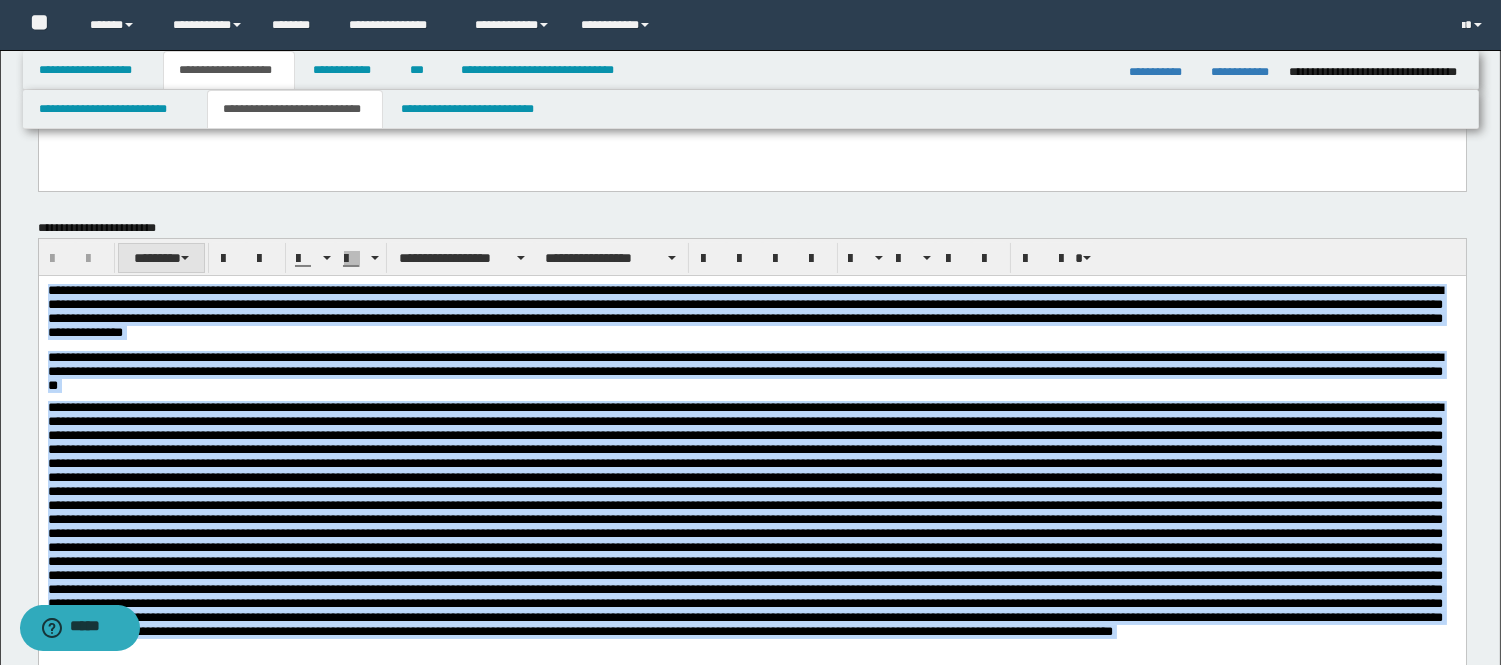 click on "********" at bounding box center (162, 258) 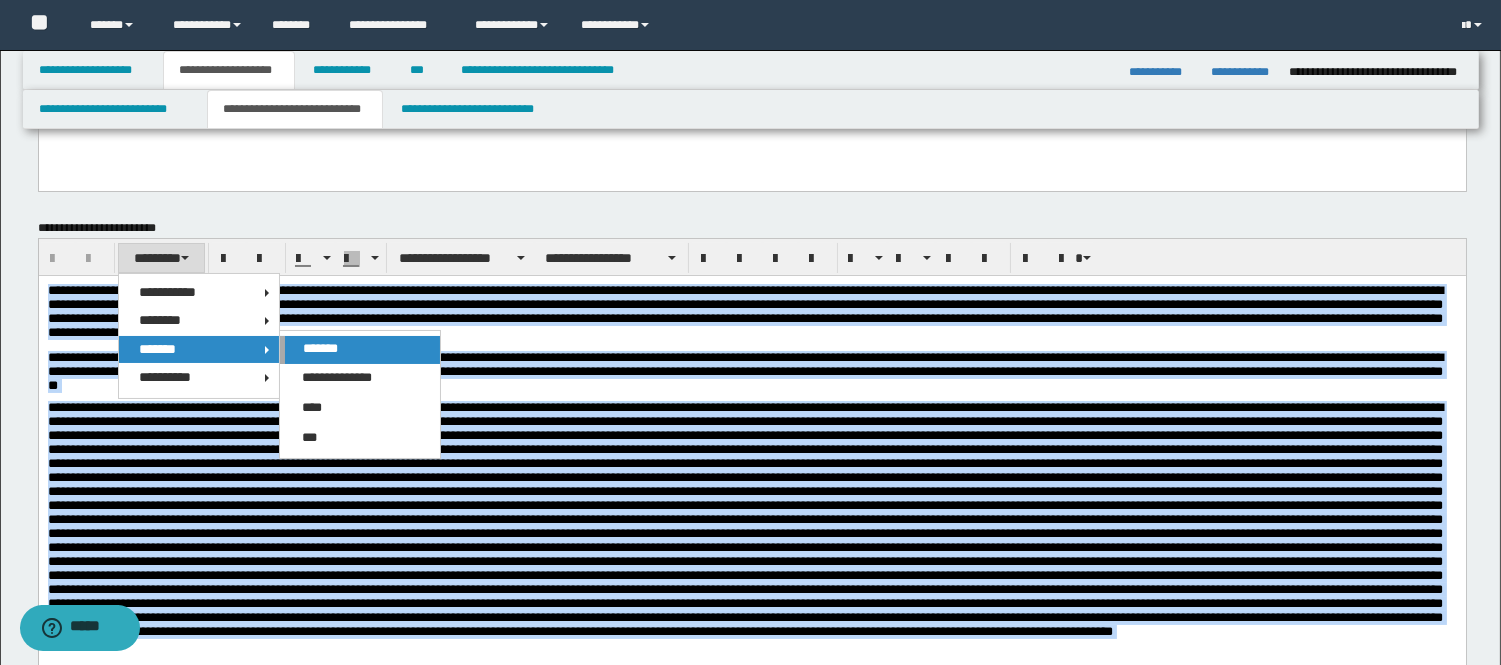 click on "*******" at bounding box center [320, 348] 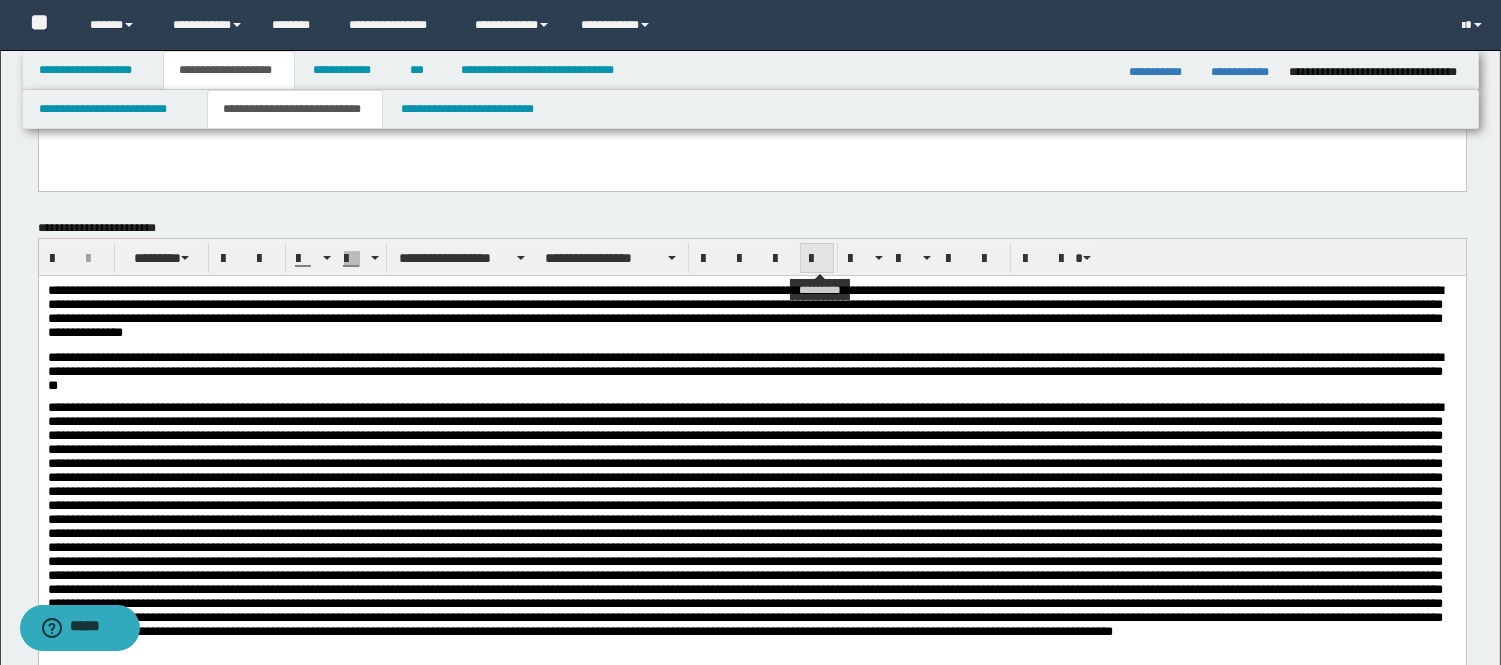 click at bounding box center [817, 258] 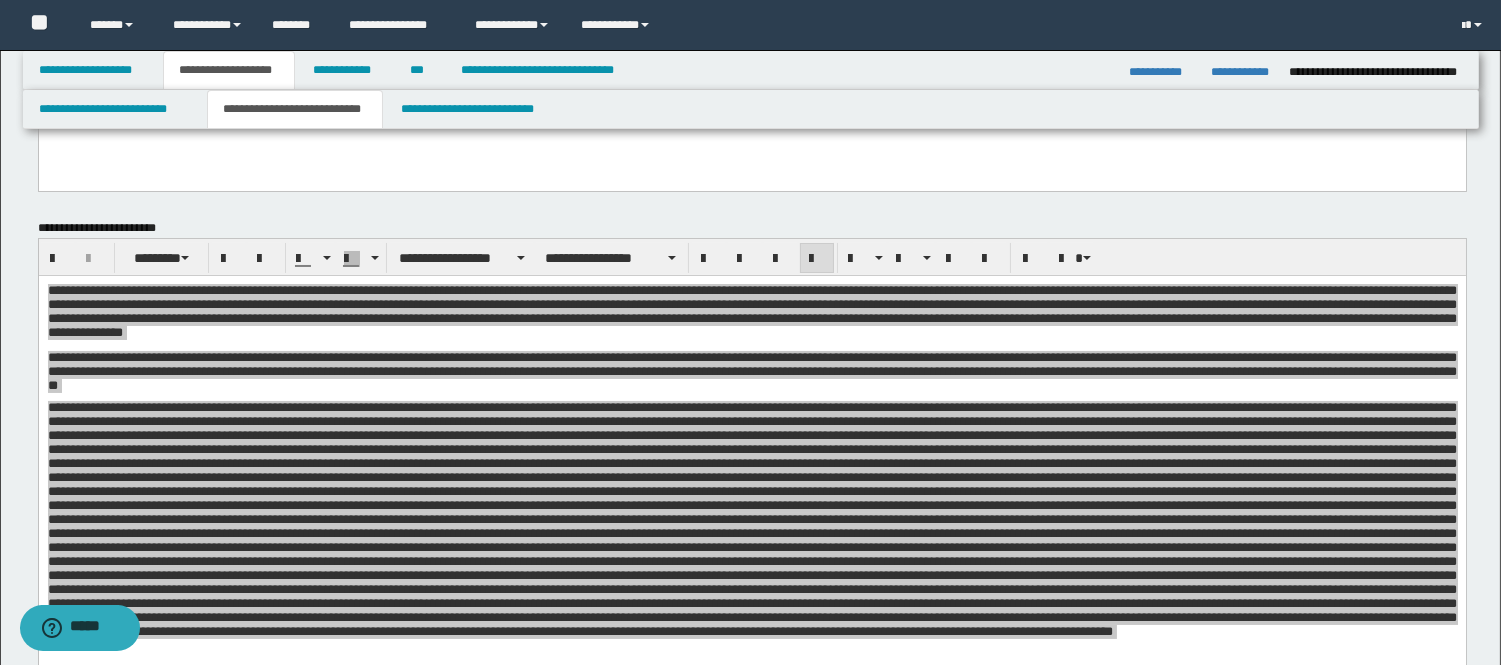 click on "**********" at bounding box center [752, 257] 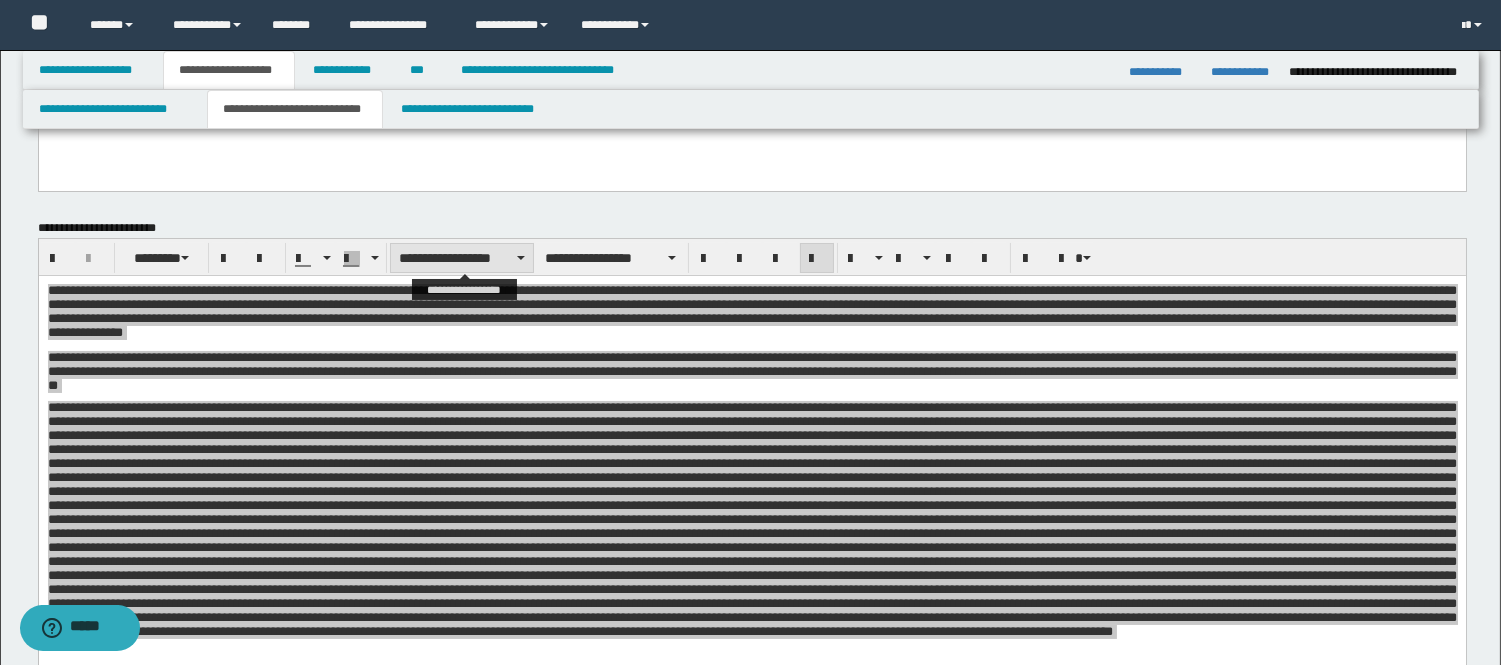 click on "**********" at bounding box center [462, 258] 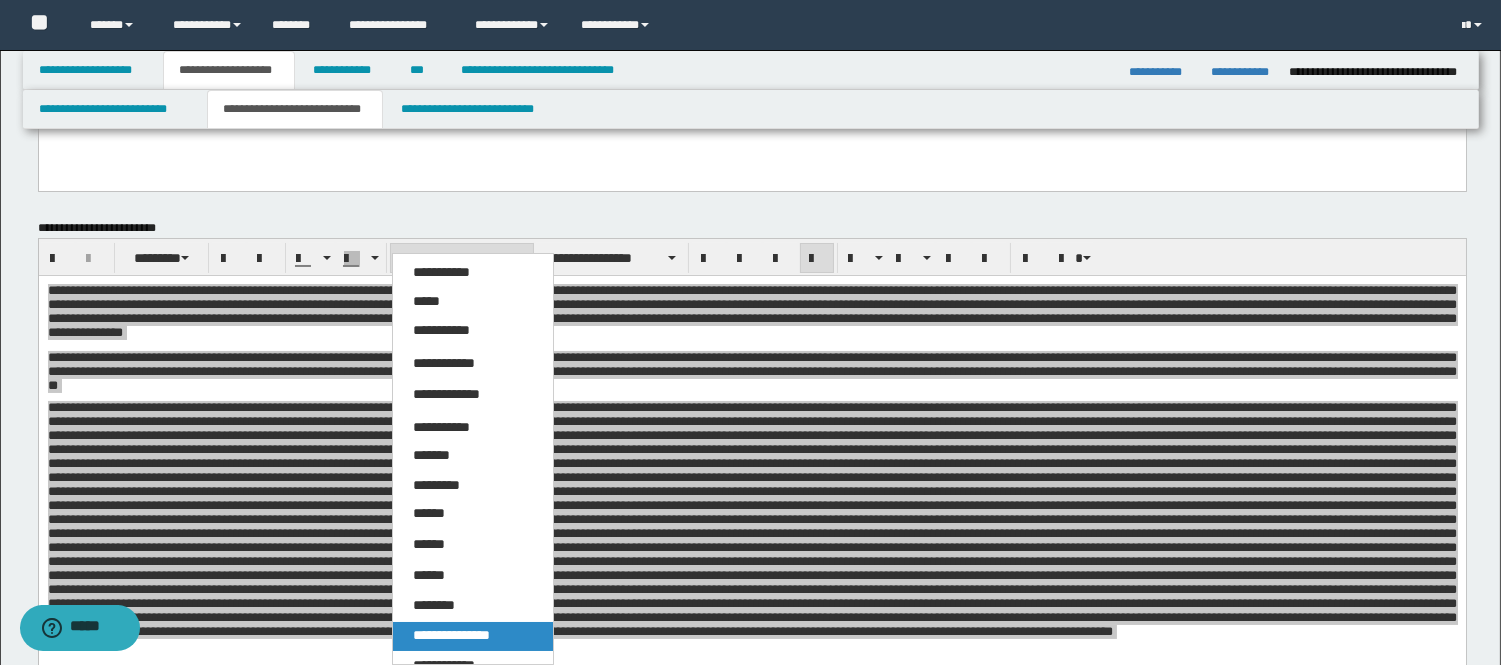 click on "**********" at bounding box center (473, 636) 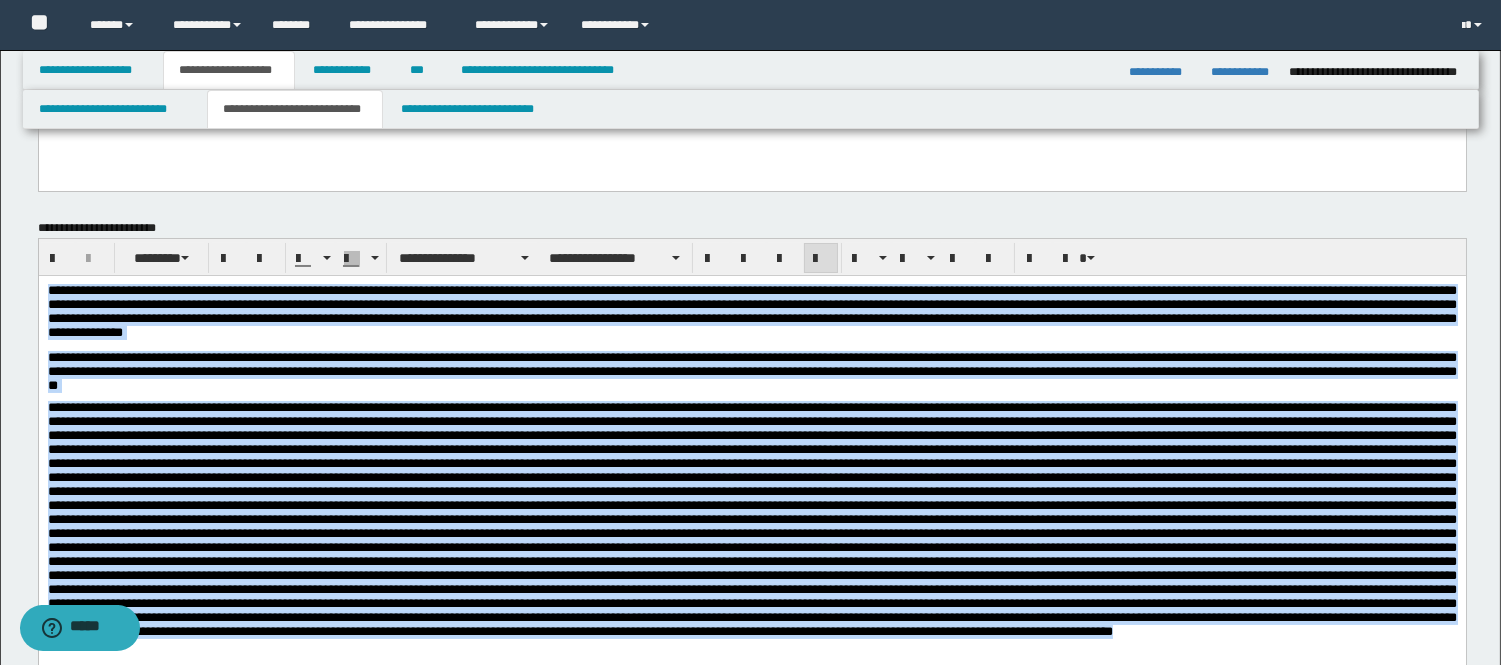 click at bounding box center (751, 519) 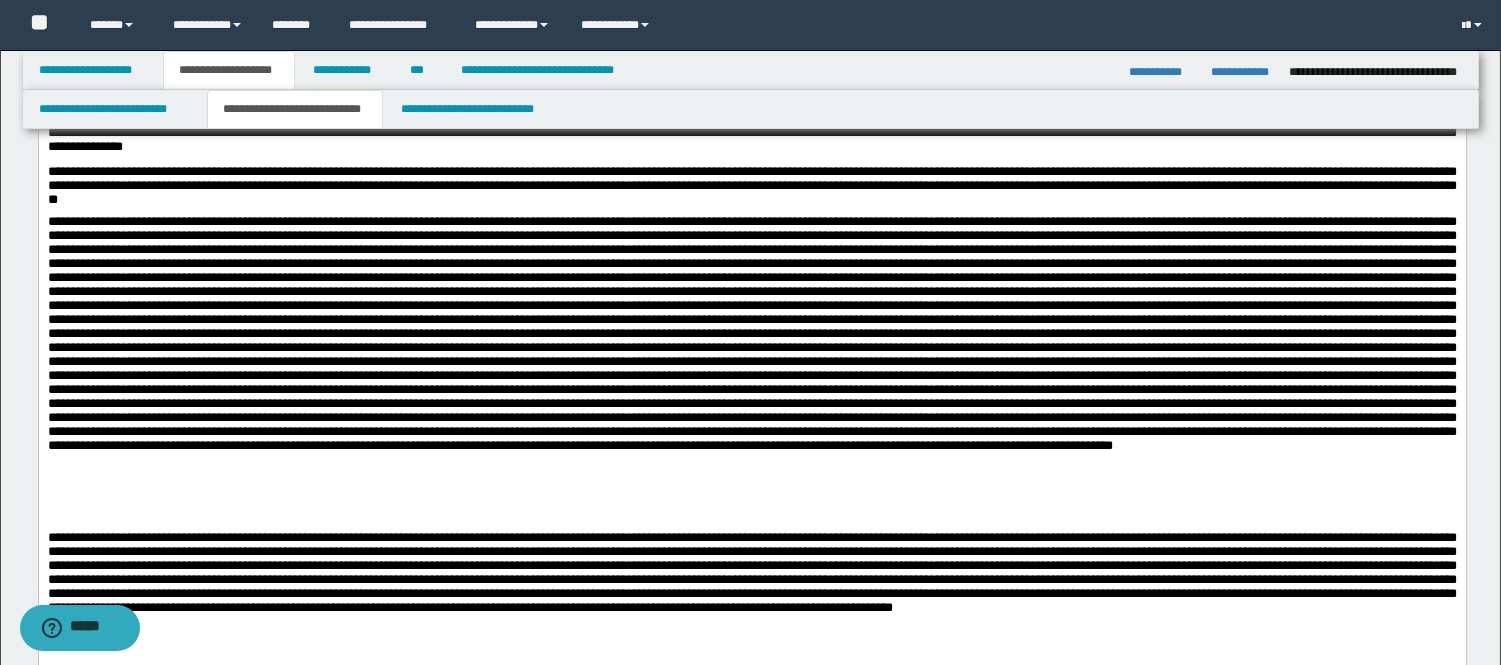 scroll, scrollTop: 381, scrollLeft: 0, axis: vertical 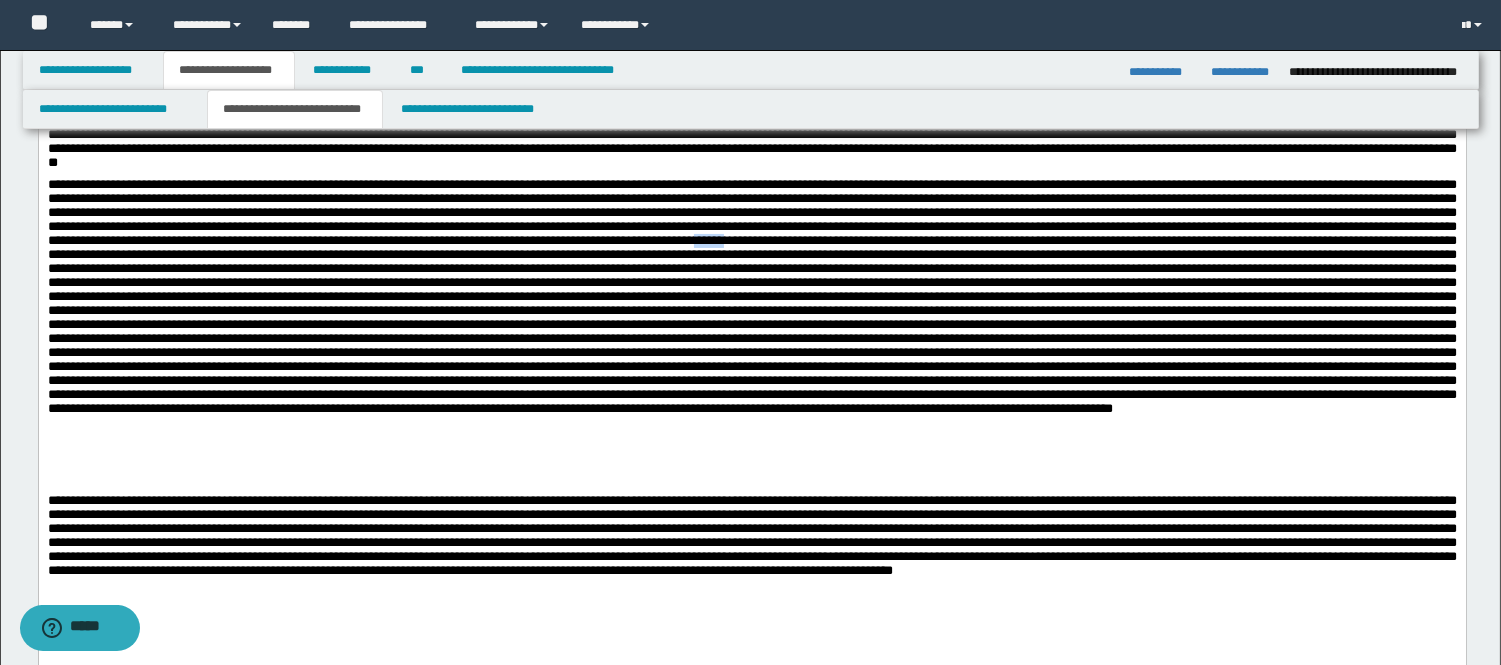 type 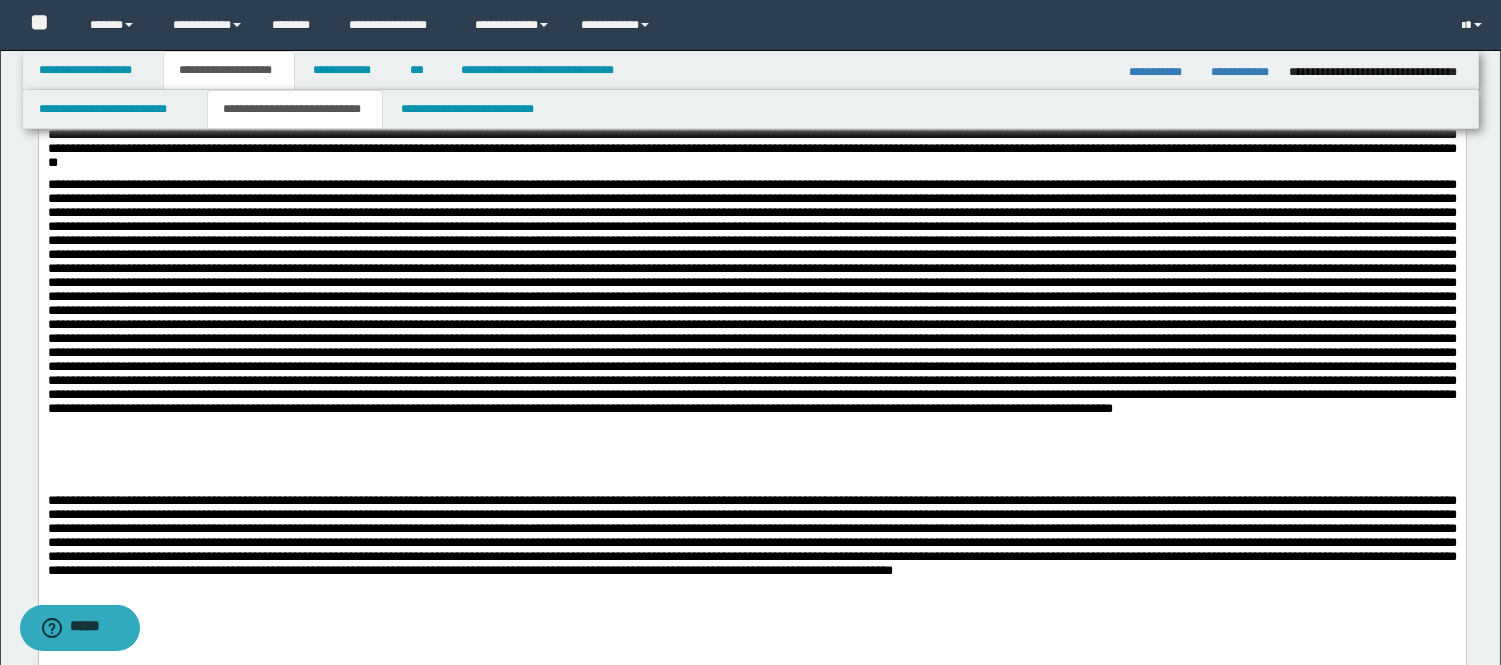 click at bounding box center [751, 296] 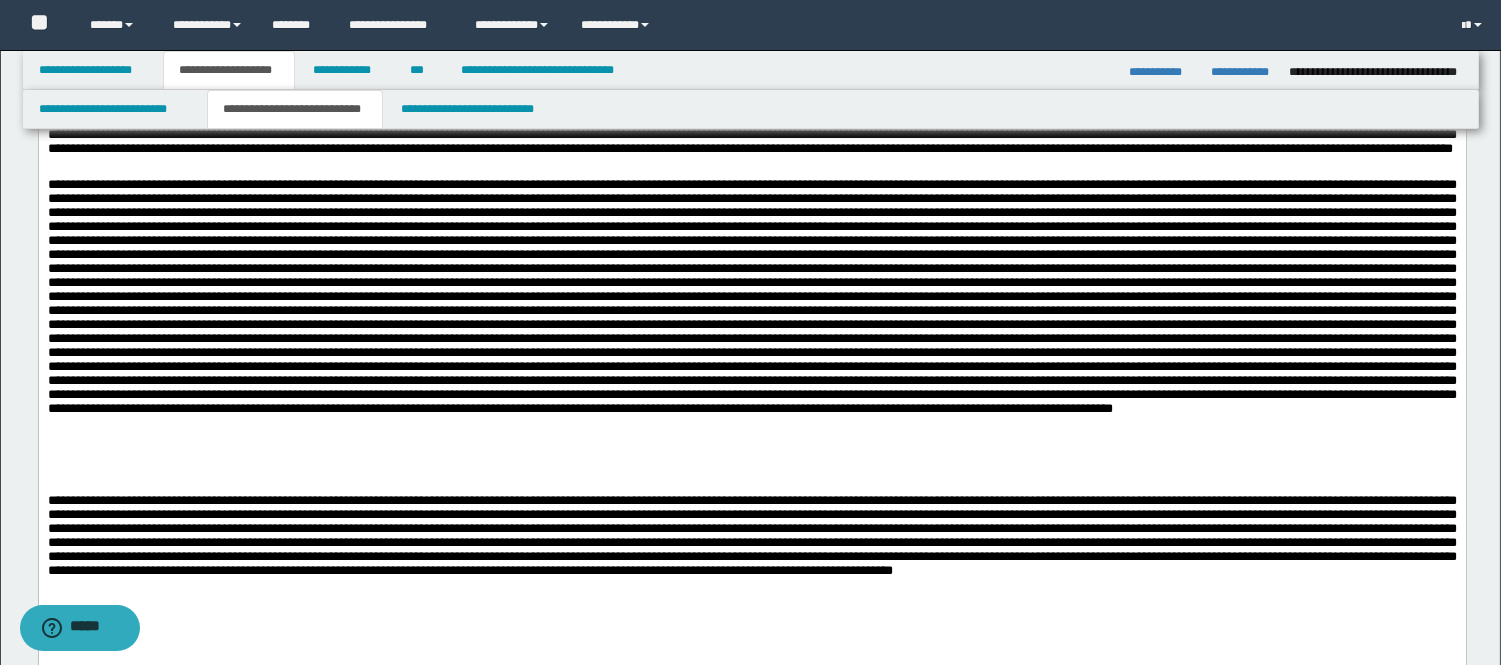 scroll, scrollTop: 270, scrollLeft: 0, axis: vertical 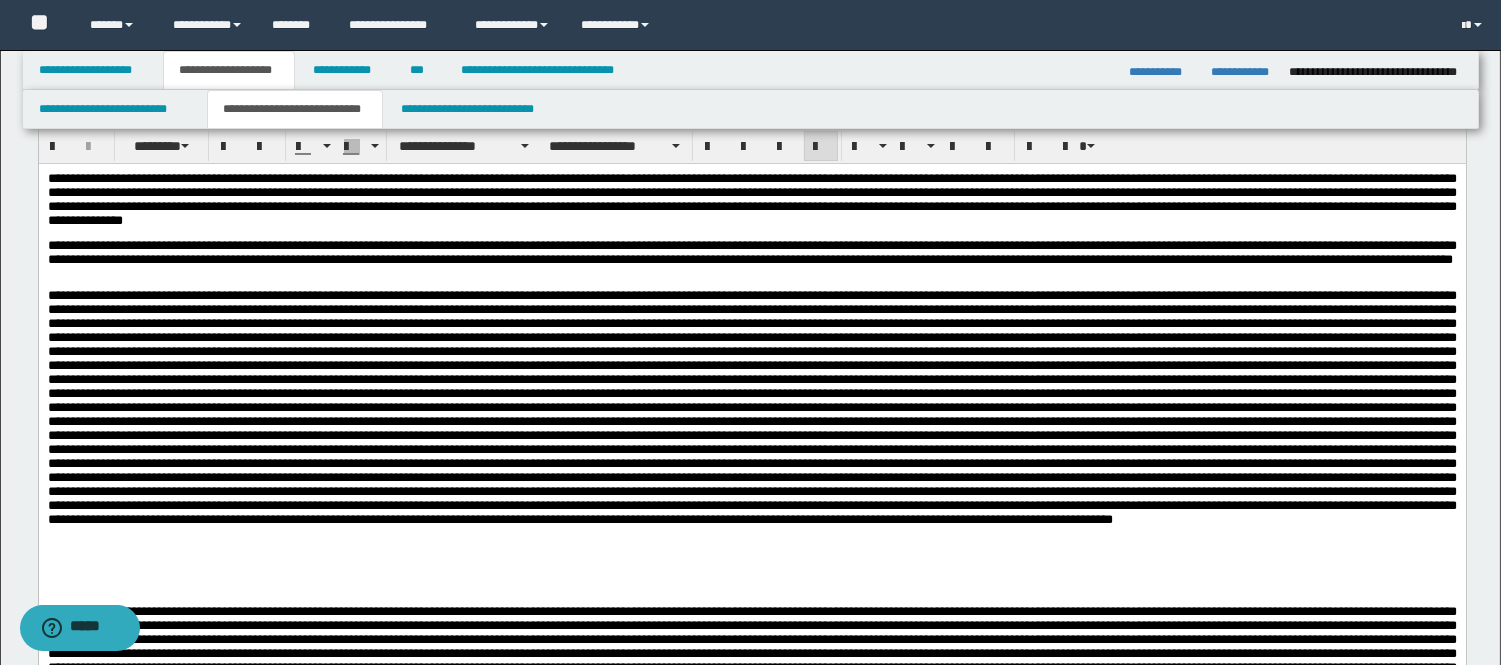 drag, startPoint x: 431, startPoint y: 337, endPoint x: 330, endPoint y: 341, distance: 101.07918 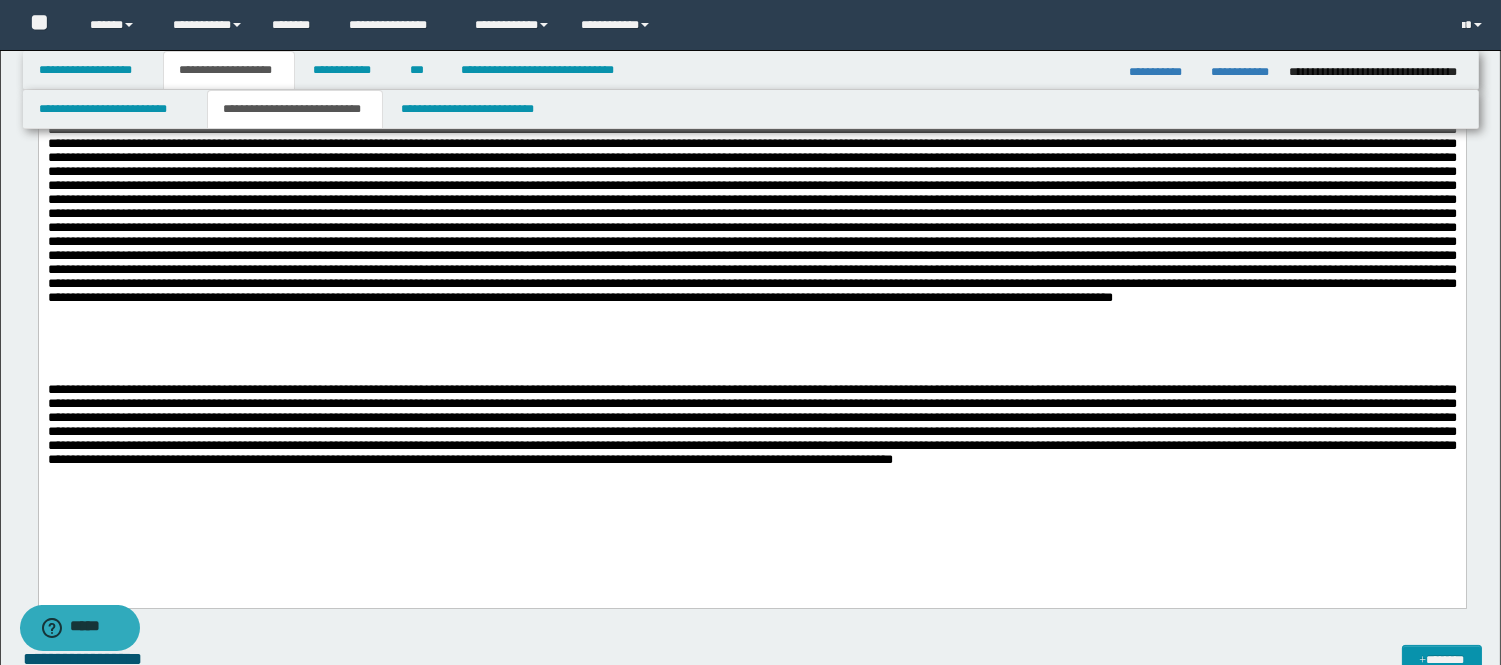 drag, startPoint x: 186, startPoint y: 371, endPoint x: 185, endPoint y: 382, distance: 11.045361 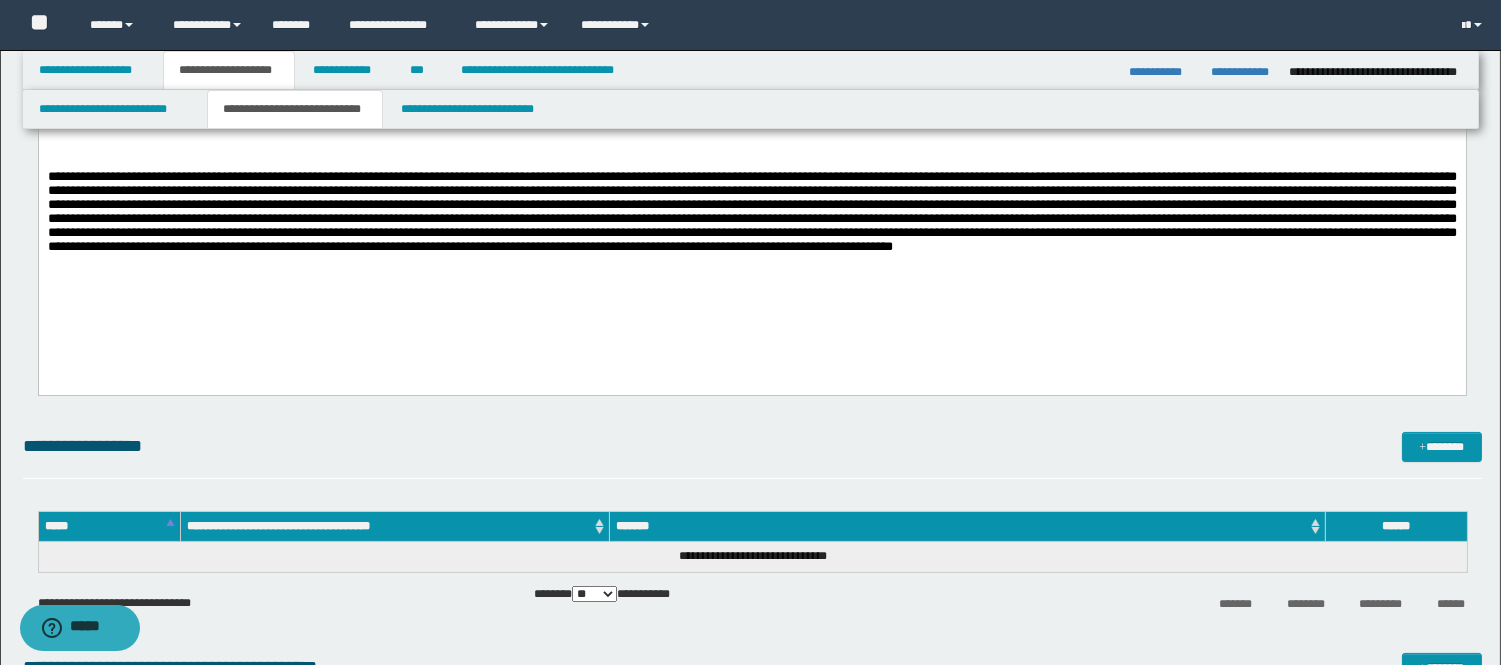 scroll, scrollTop: 714, scrollLeft: 0, axis: vertical 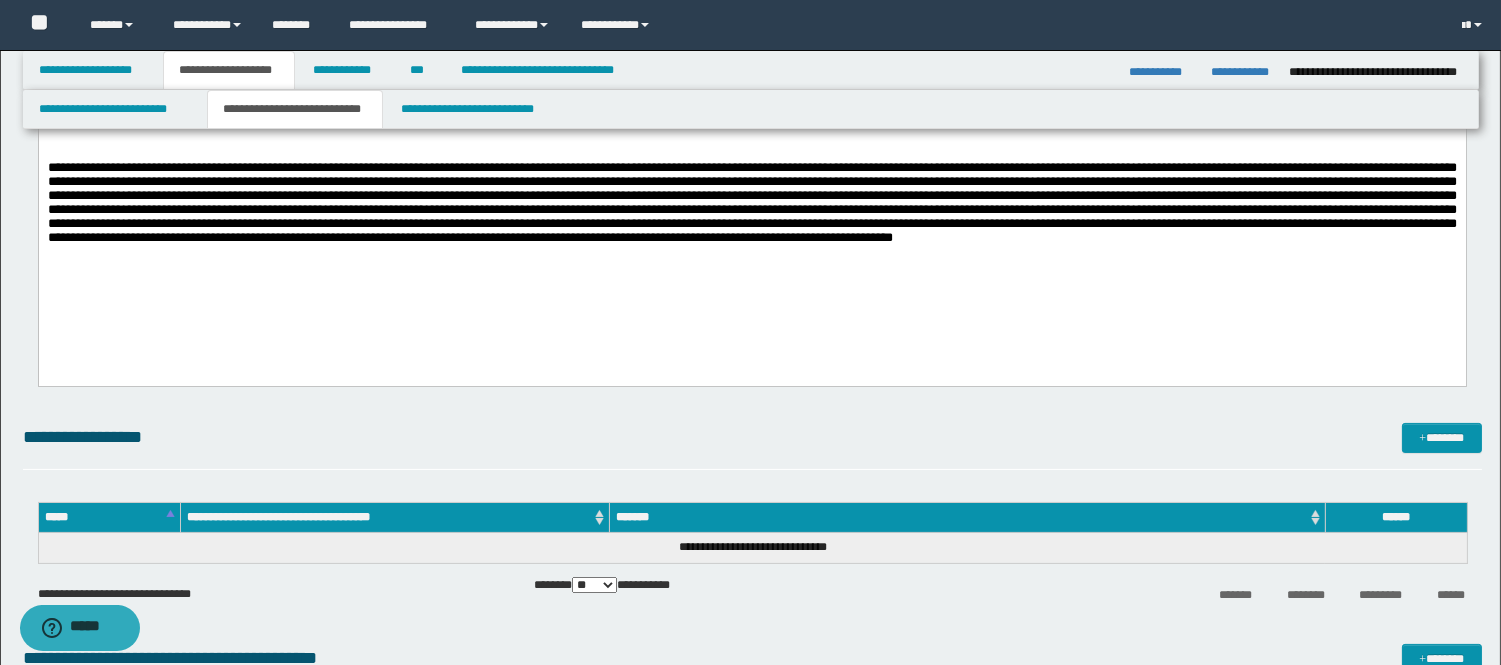 click on "**********" at bounding box center [751, 29] 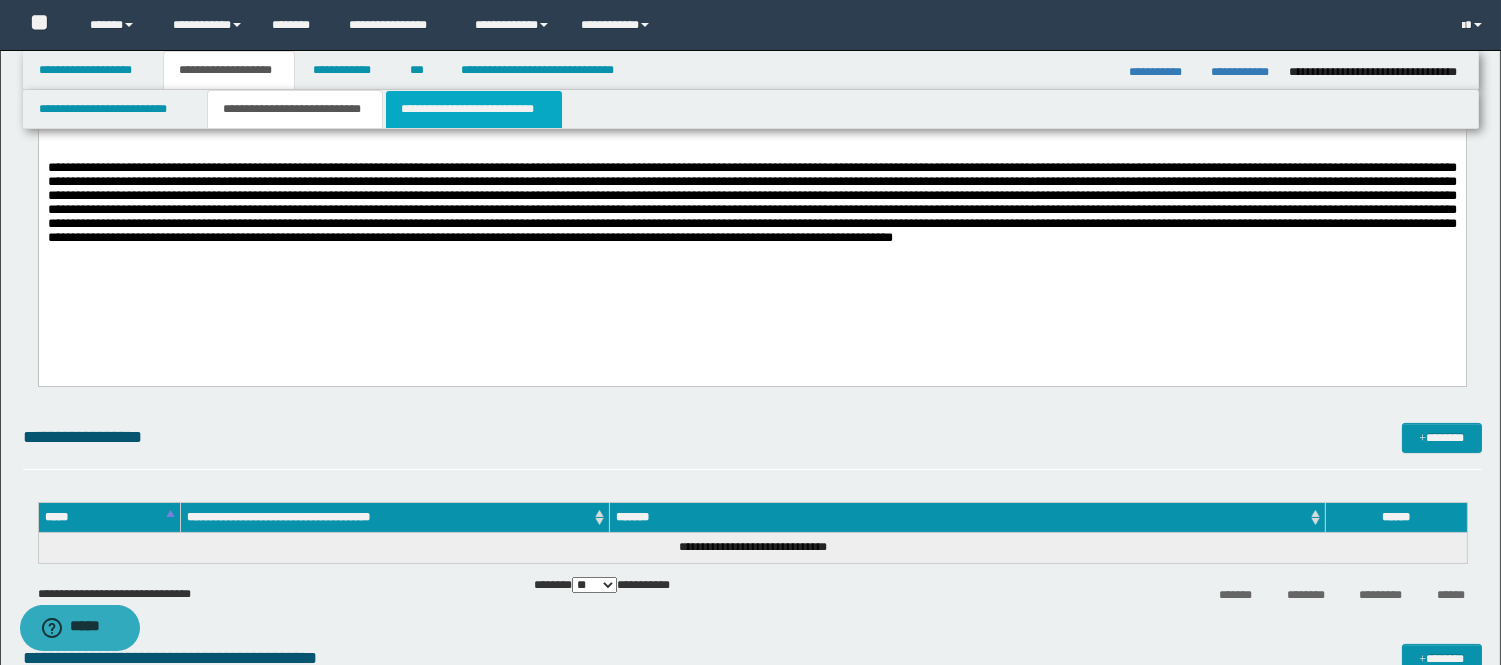 click on "**********" at bounding box center [474, 109] 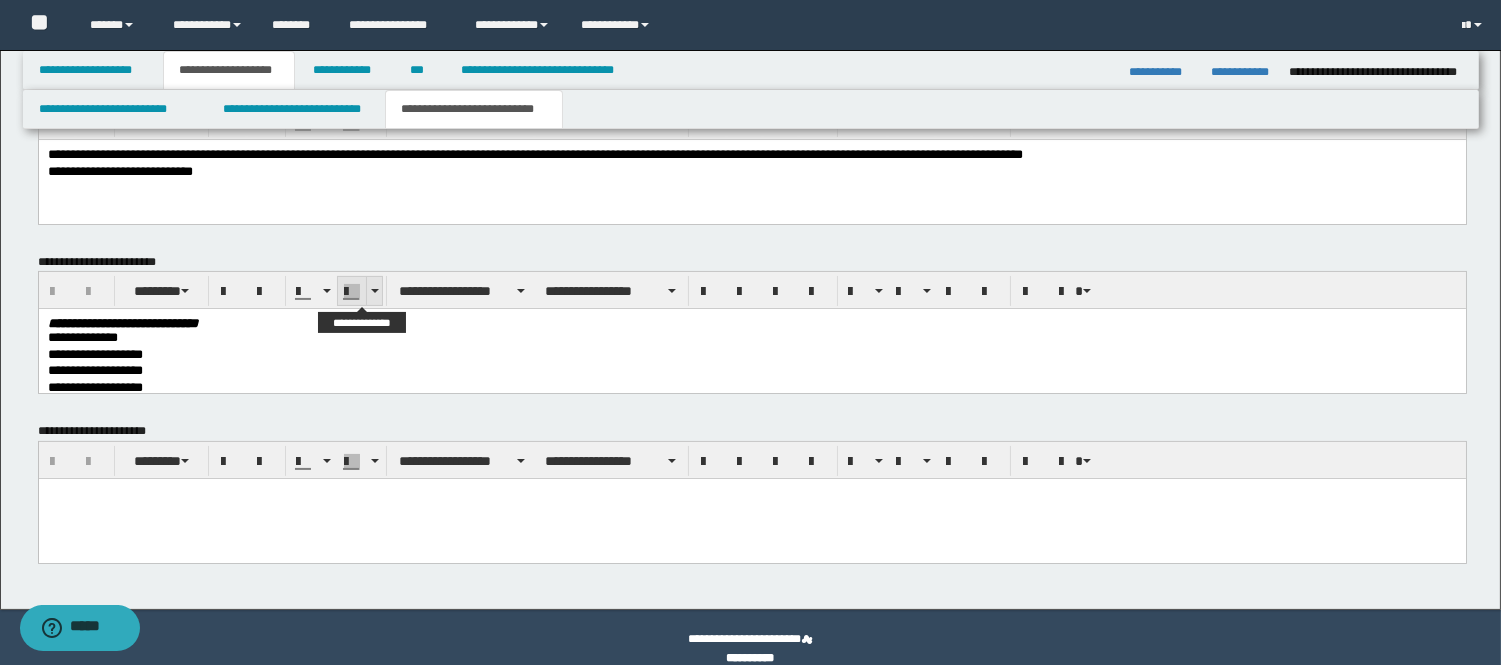 scroll, scrollTop: 603, scrollLeft: 0, axis: vertical 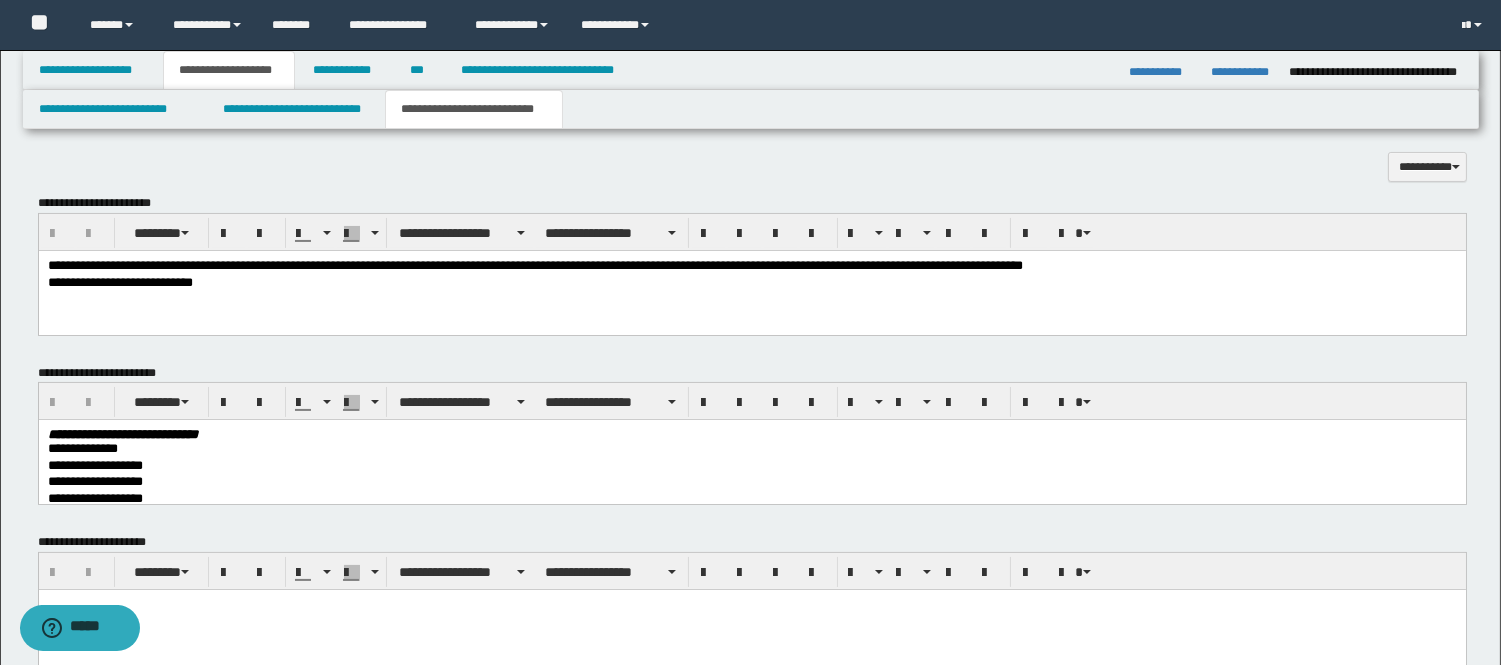 click at bounding box center (751, 604) 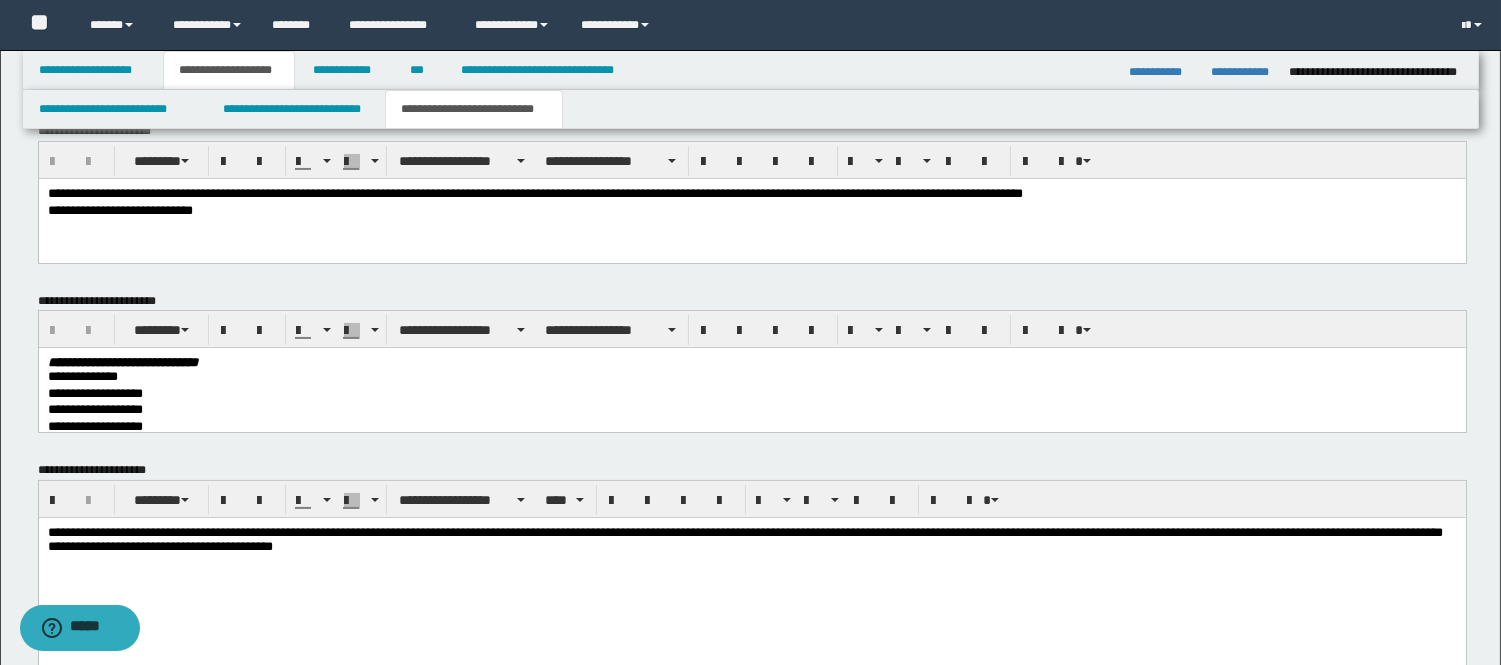 scroll, scrollTop: 714, scrollLeft: 0, axis: vertical 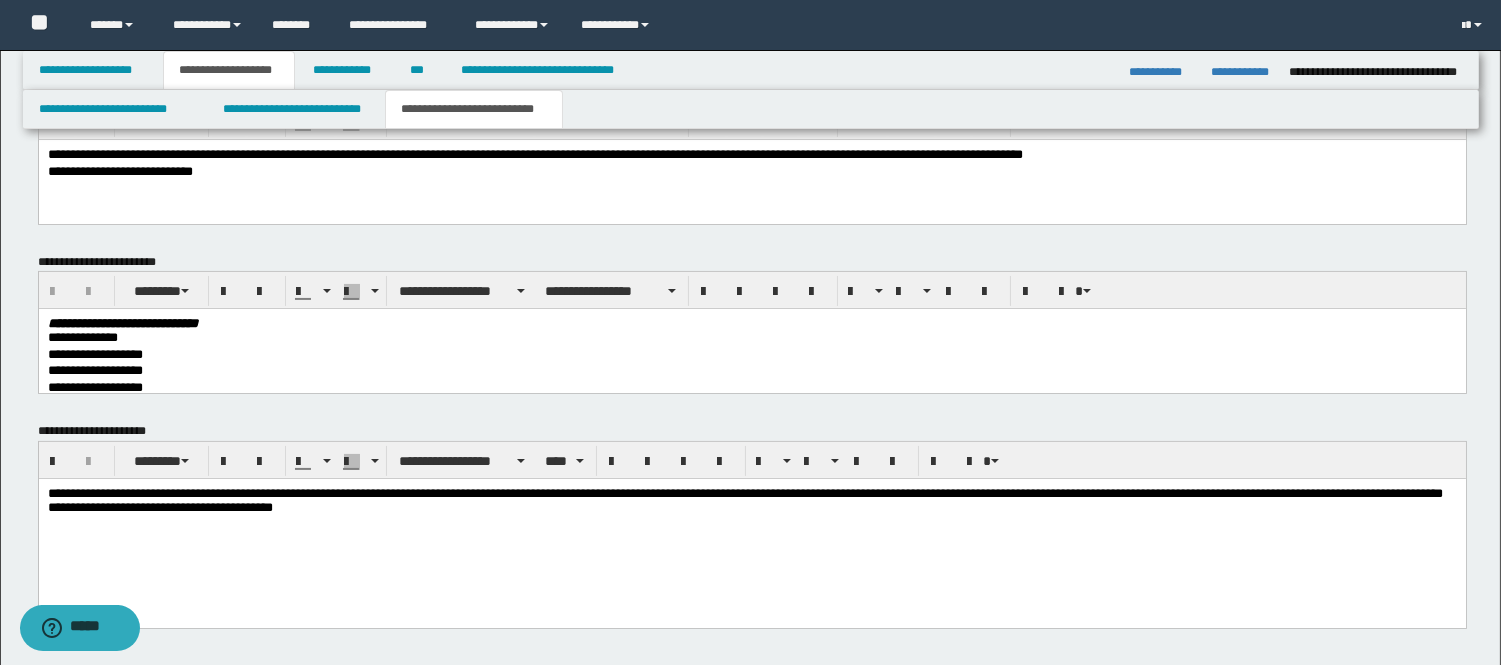 click on "**********" at bounding box center (751, 372) 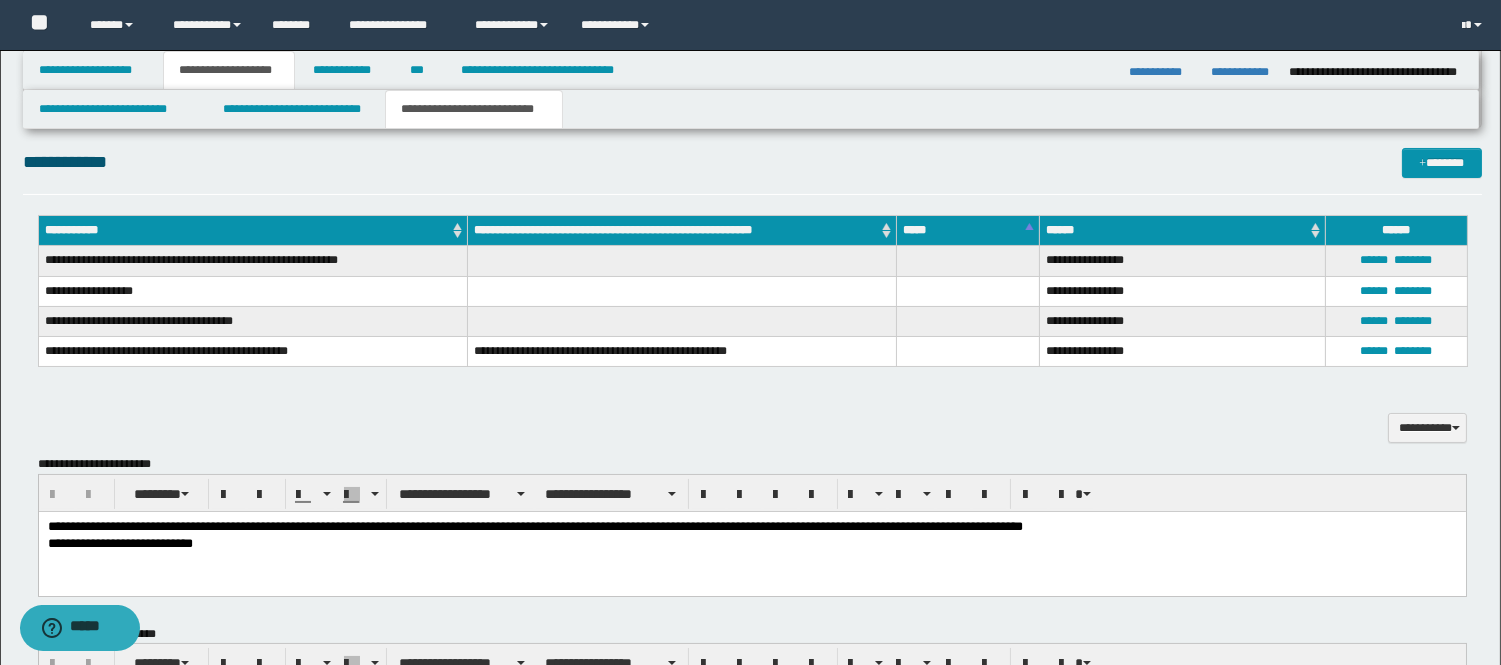 scroll, scrollTop: 381, scrollLeft: 0, axis: vertical 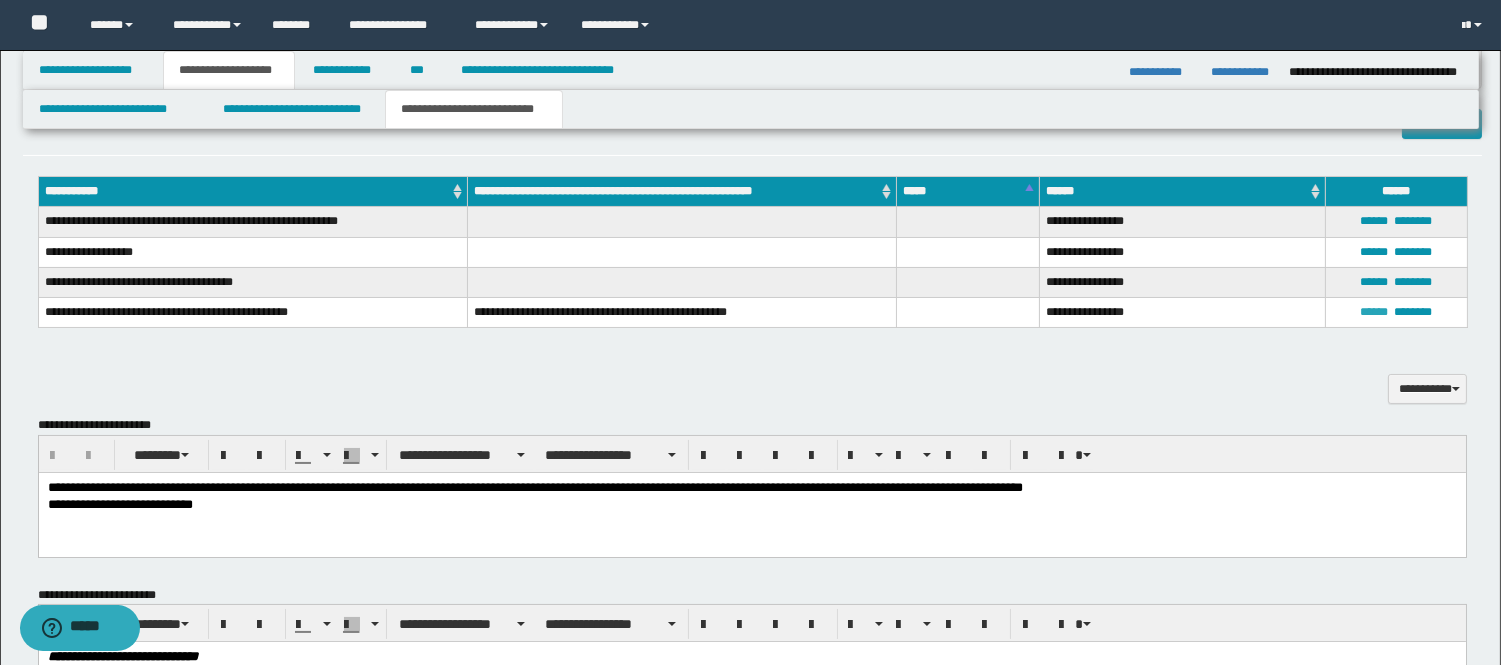 click on "******" at bounding box center (1374, 312) 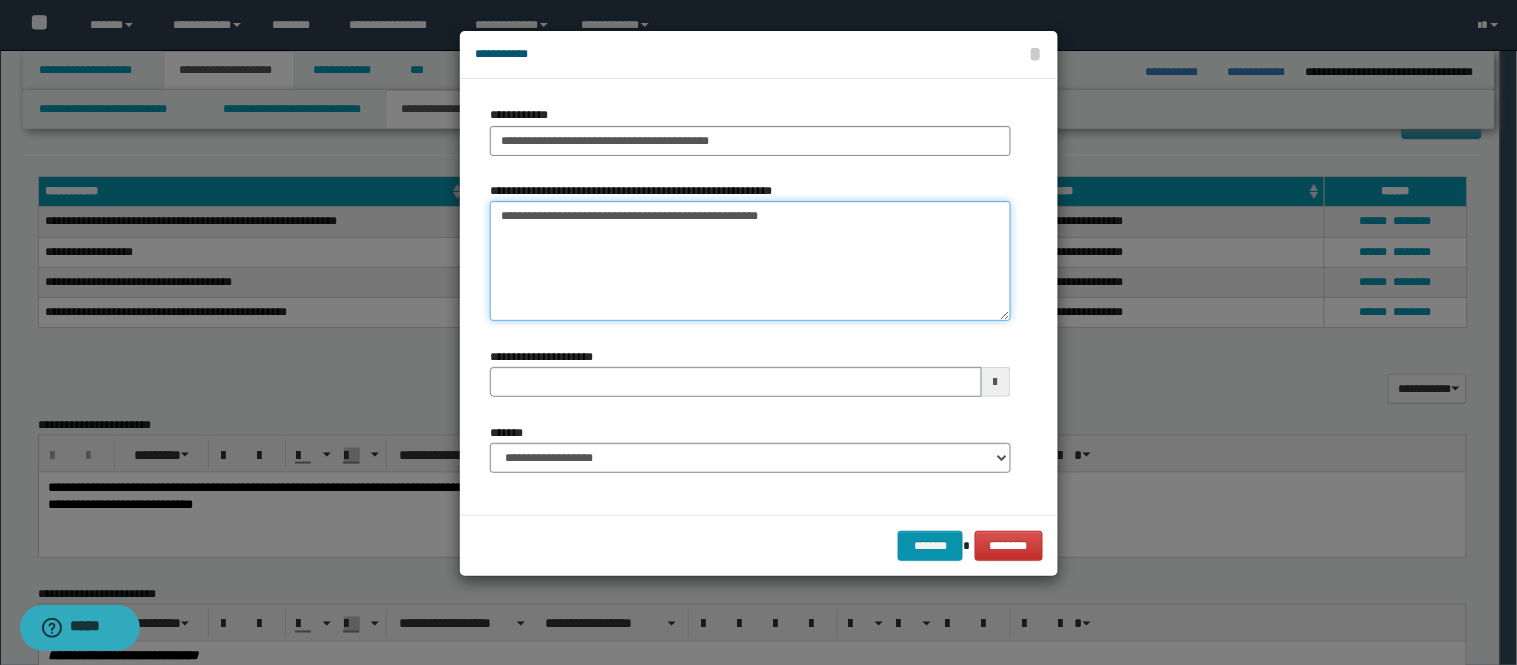 click on "**********" at bounding box center [750, 261] 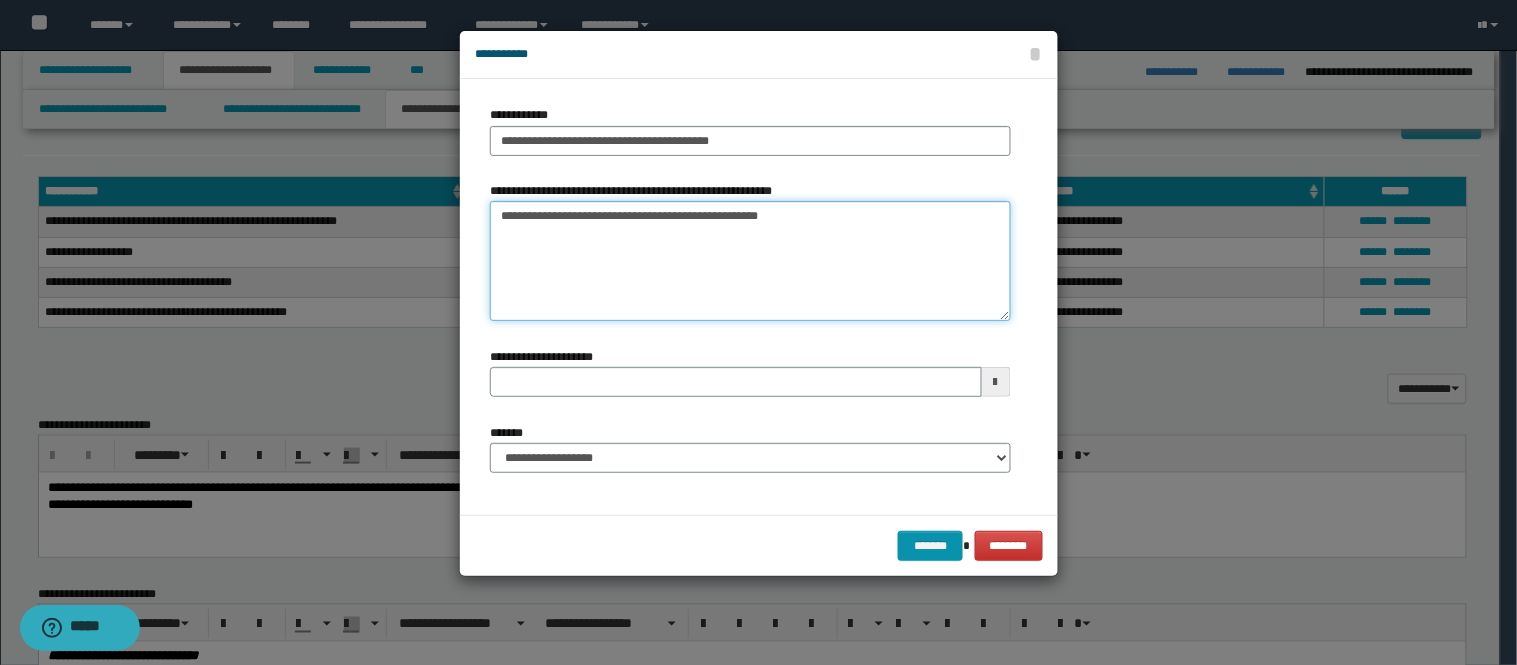 type 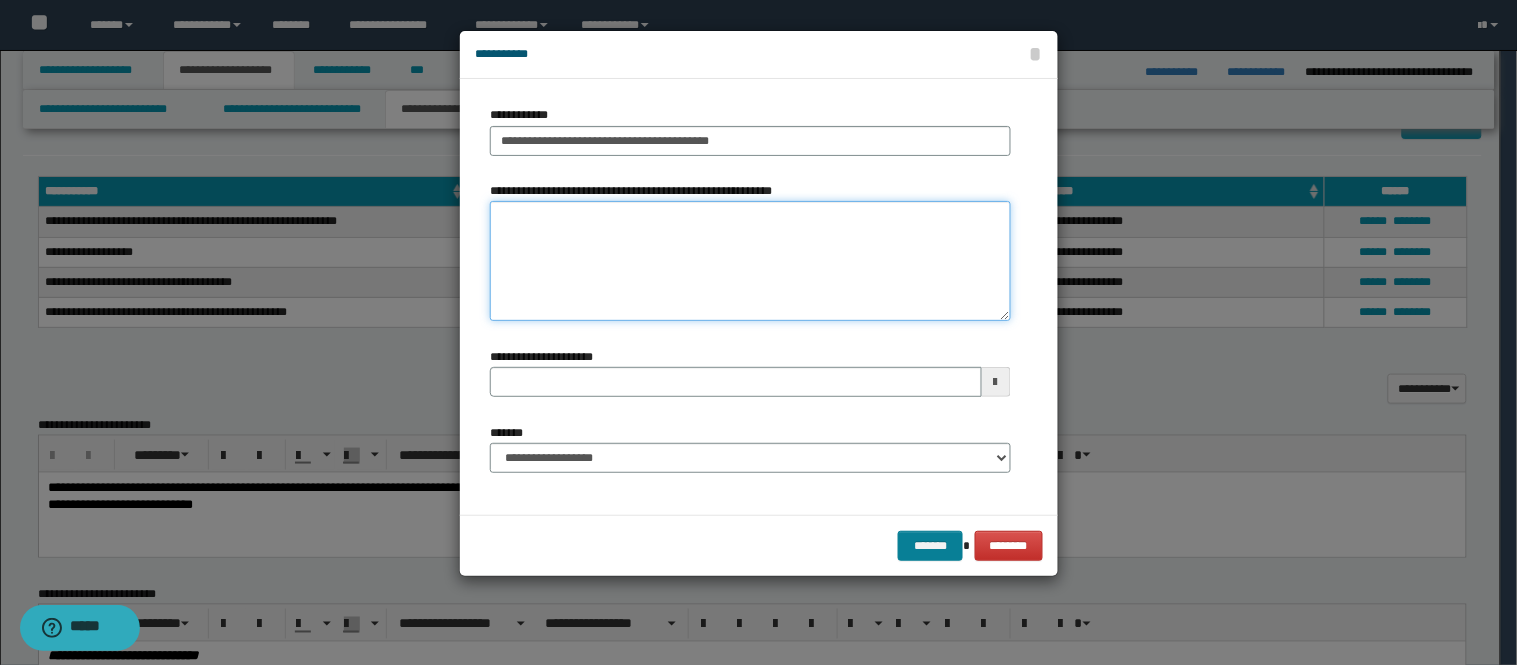 type 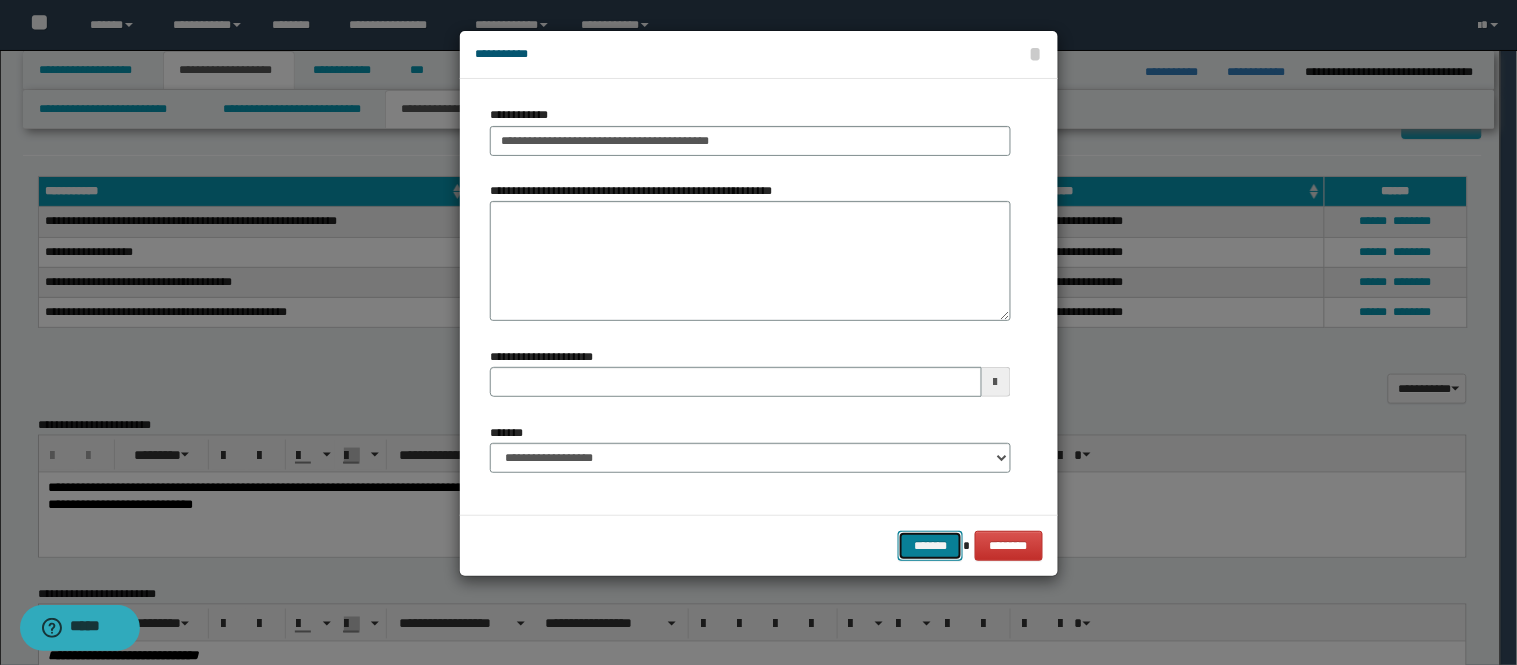 click on "*******" at bounding box center (930, 546) 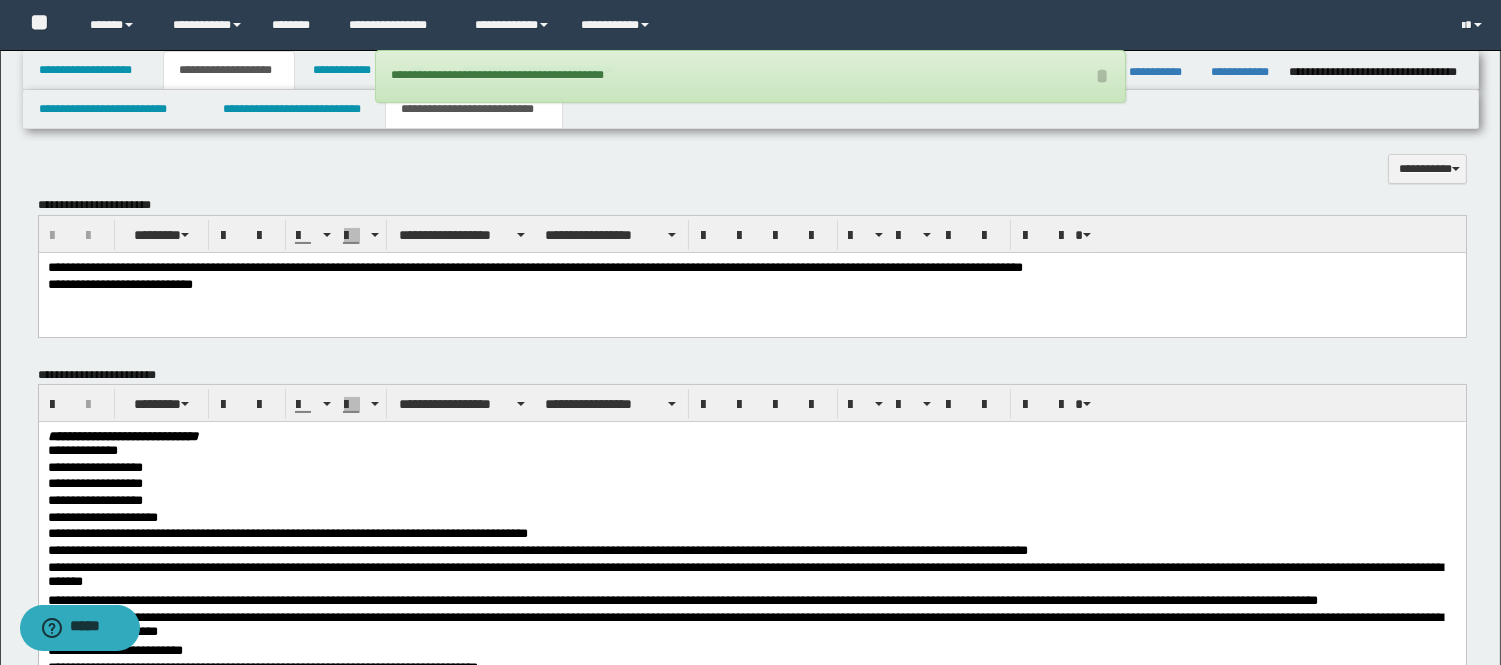 scroll, scrollTop: 603, scrollLeft: 0, axis: vertical 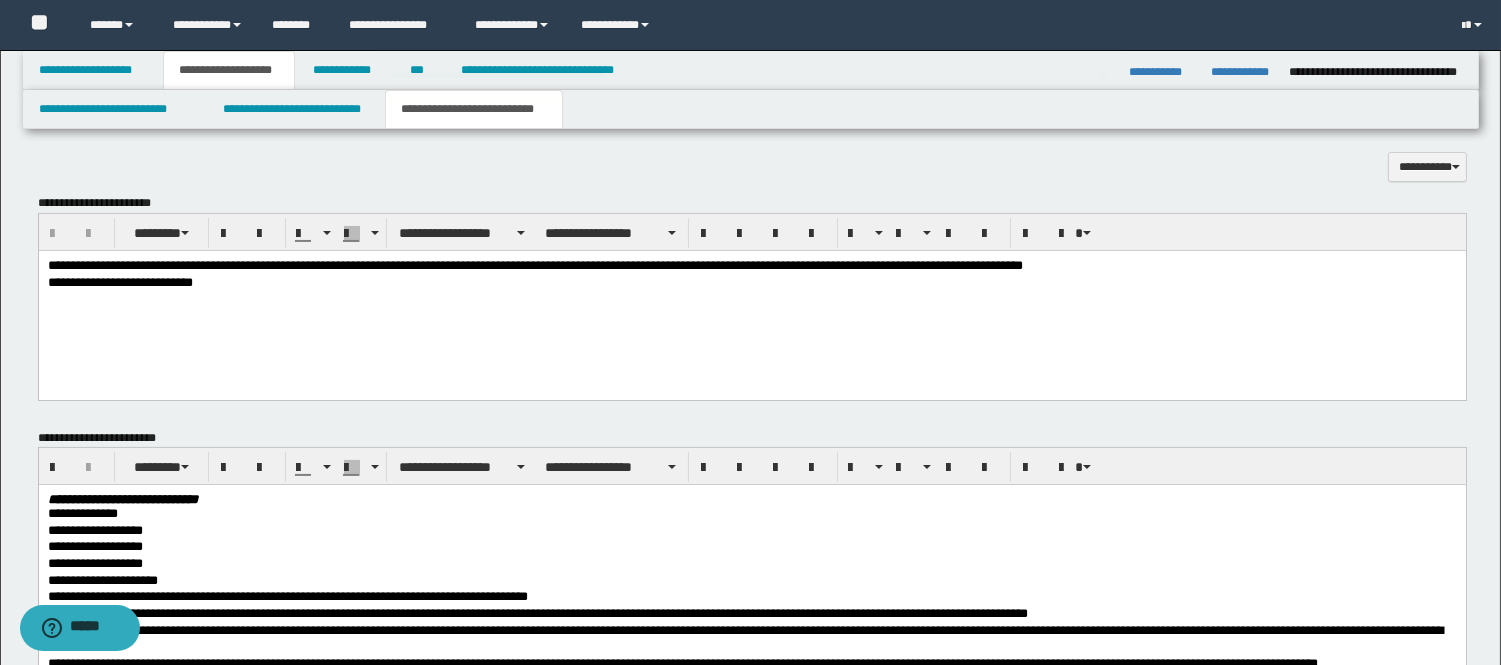 click on "**********" at bounding box center [751, 284] 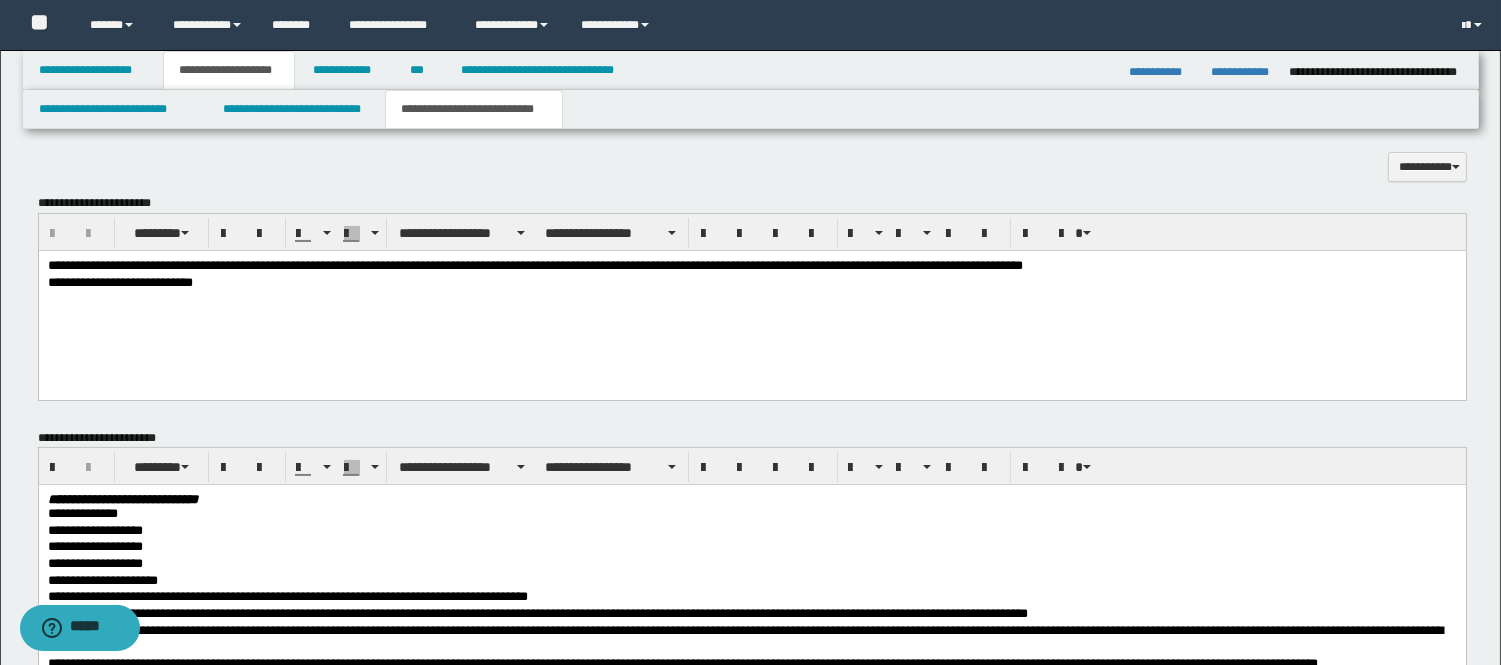 click on "**********" at bounding box center (751, 300) 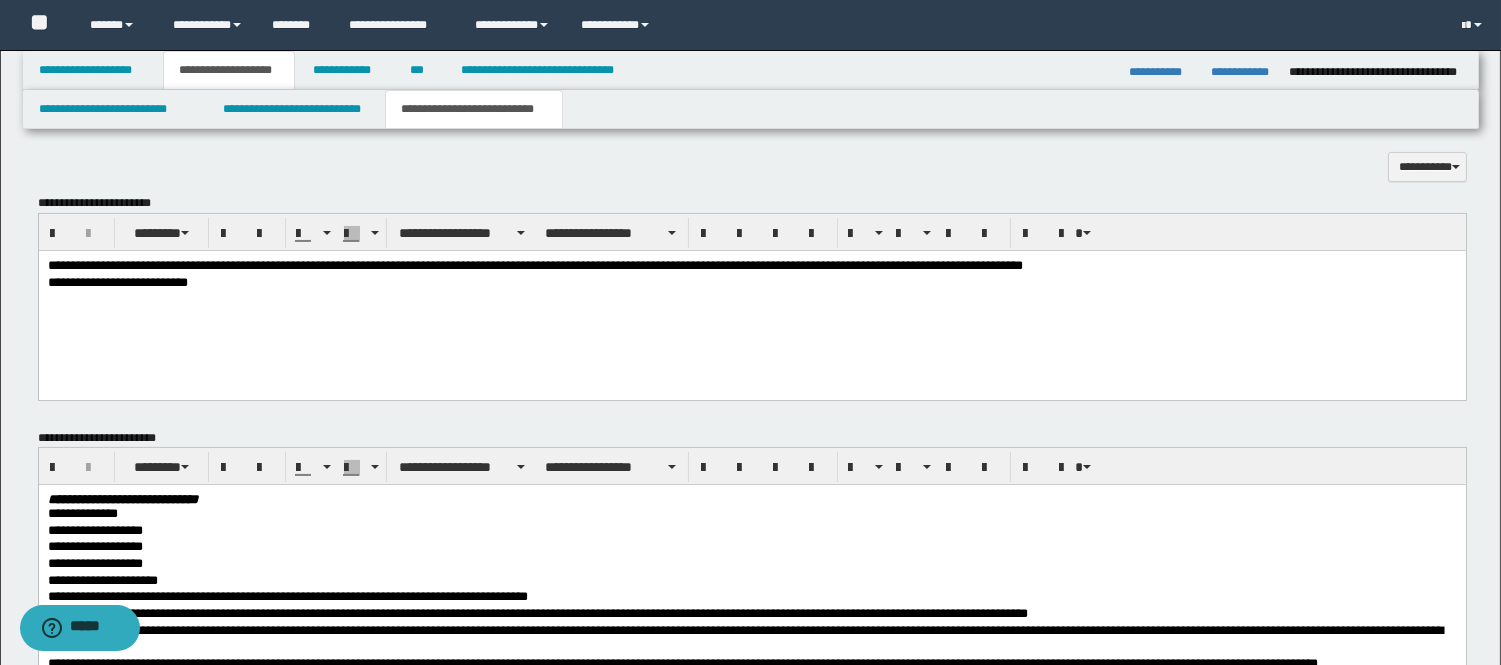 click on "**********" at bounding box center (751, 267) 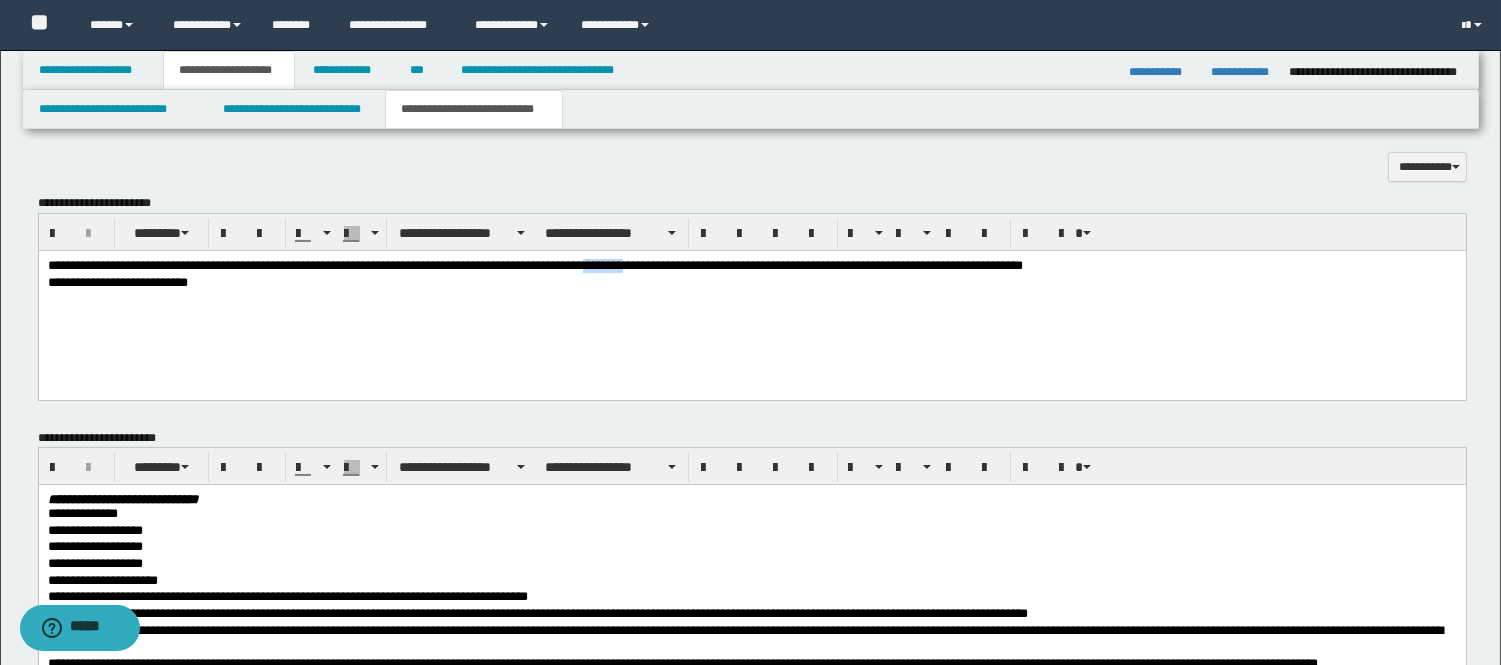 copy on "********" 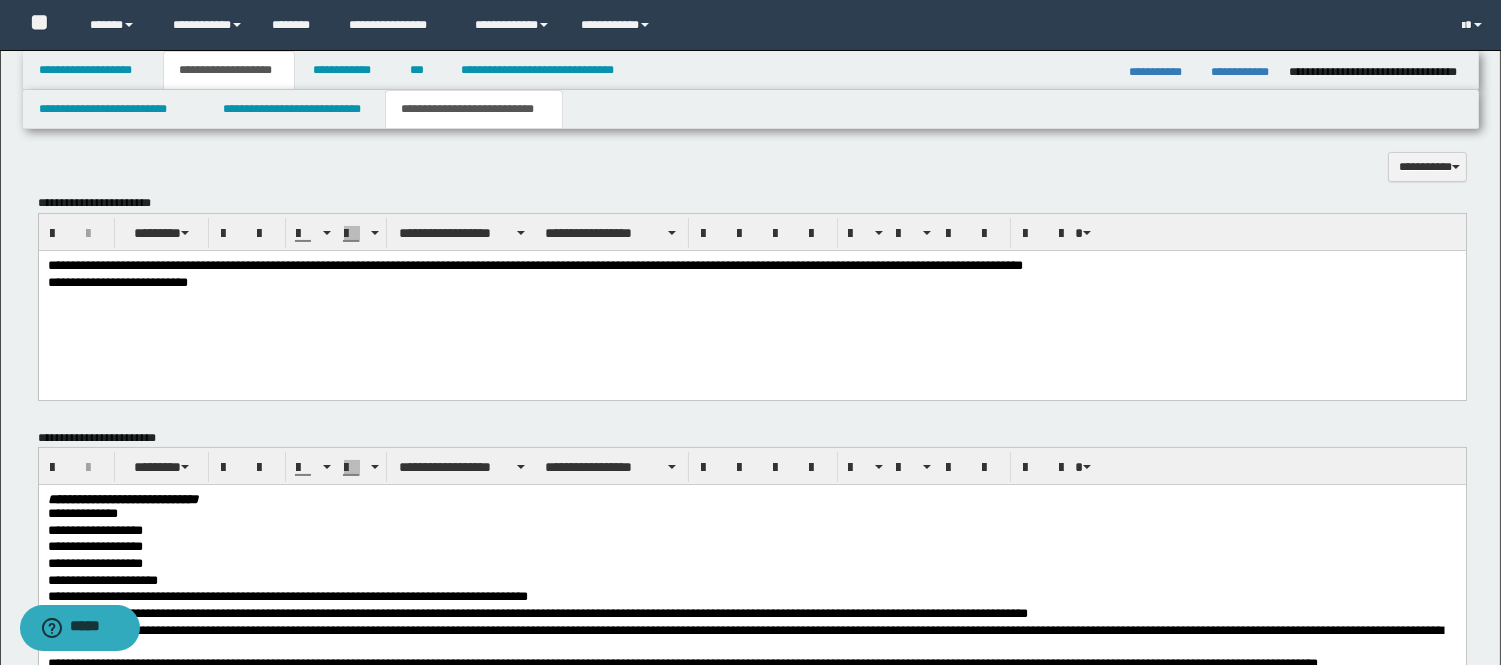 click on "**********" at bounding box center (751, 284) 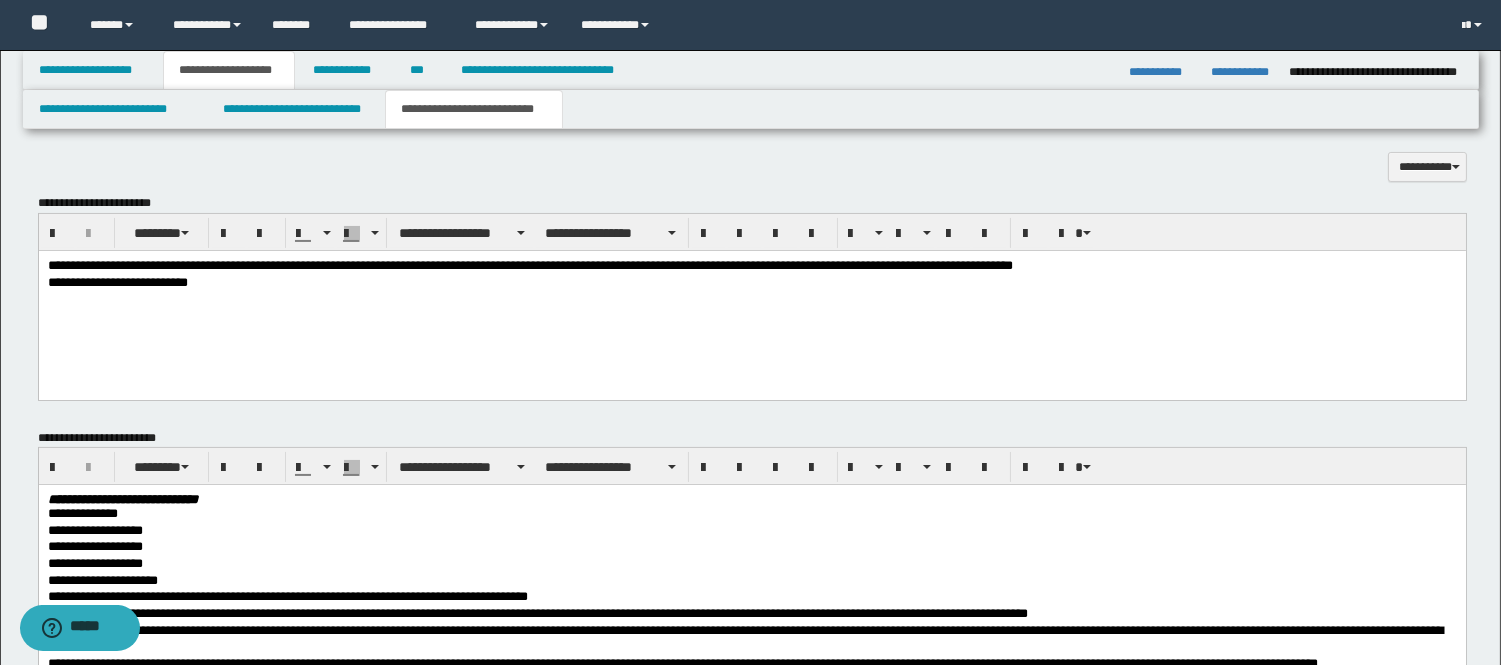 click on "**********" at bounding box center (751, 267) 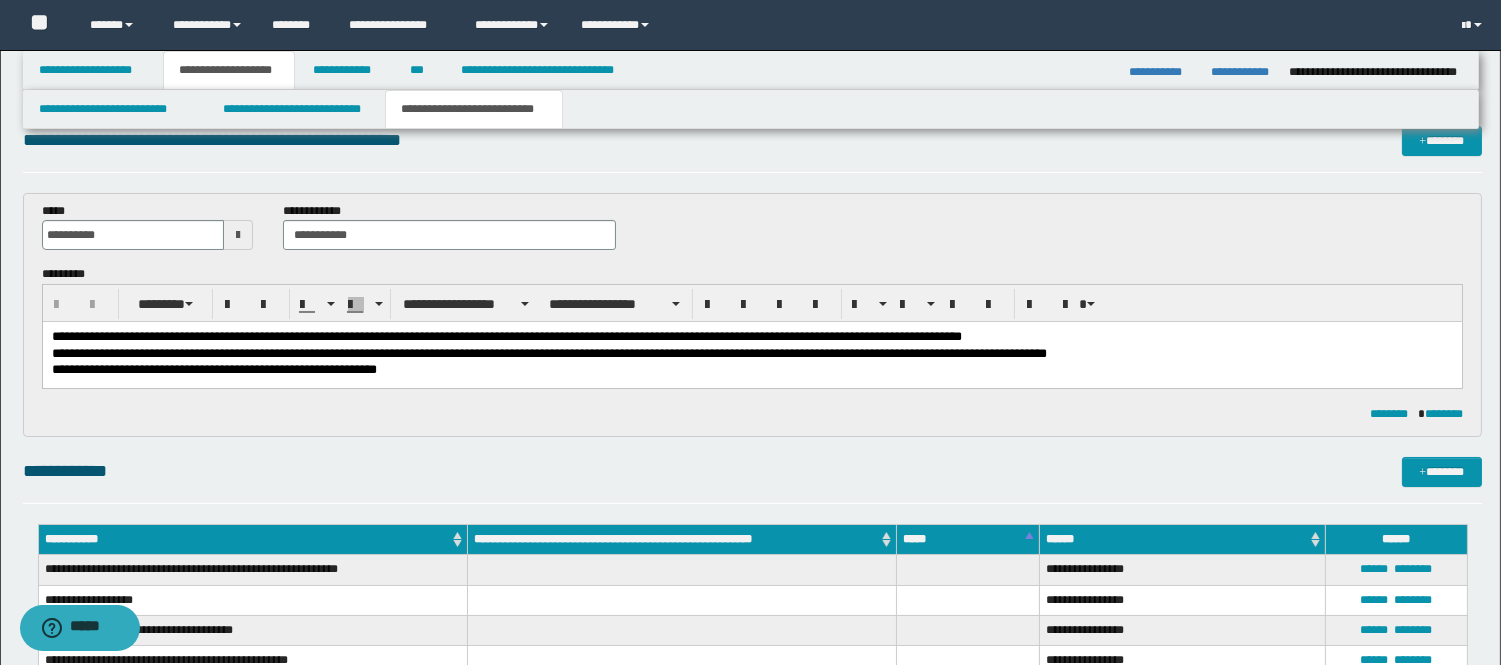 scroll, scrollTop: 0, scrollLeft: 0, axis: both 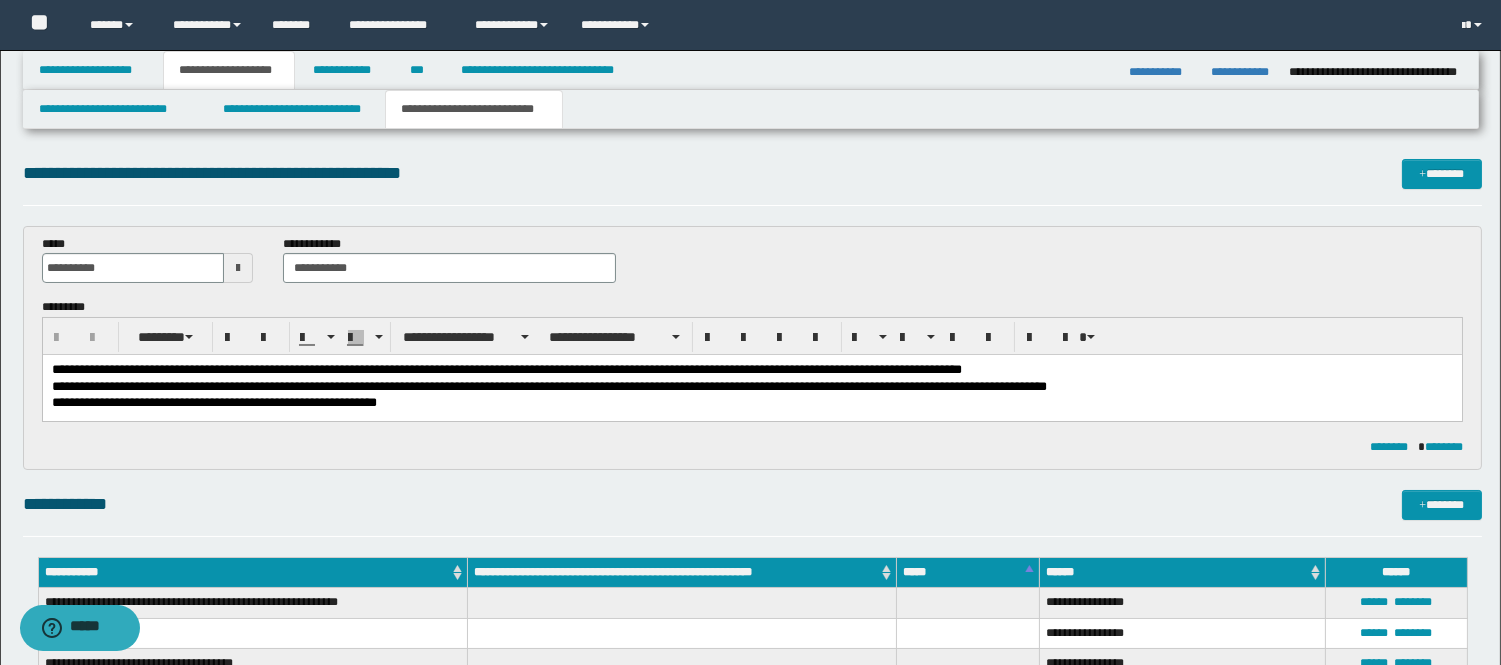 click on "**********" at bounding box center (751, 388) 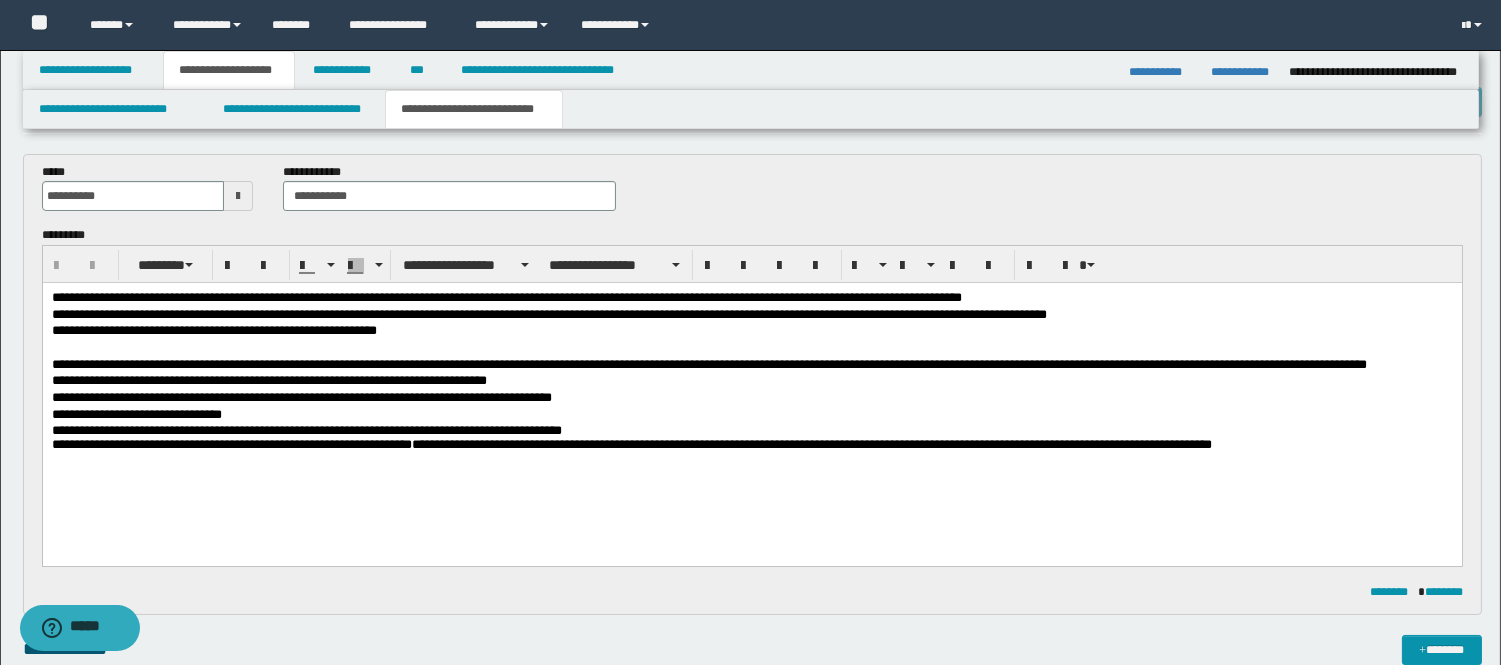 scroll, scrollTop: 111, scrollLeft: 0, axis: vertical 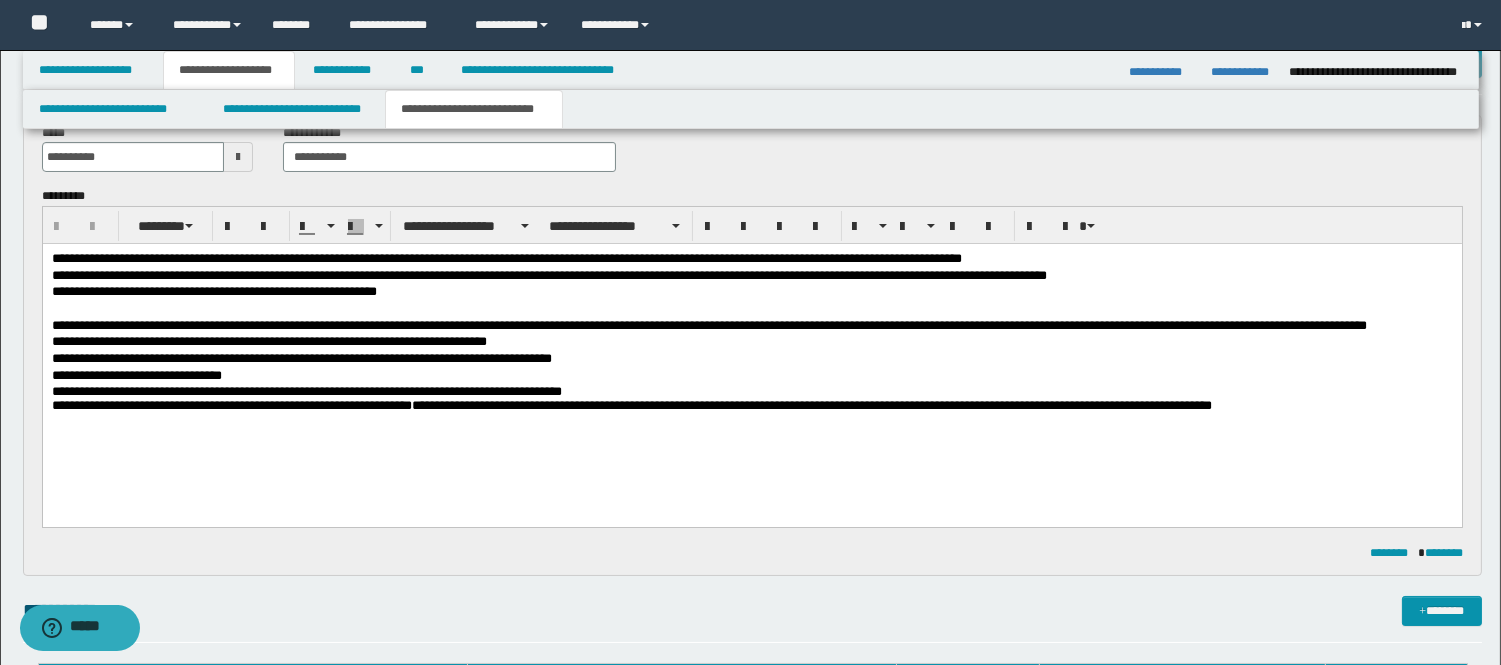 click on "**********" at bounding box center [751, 327] 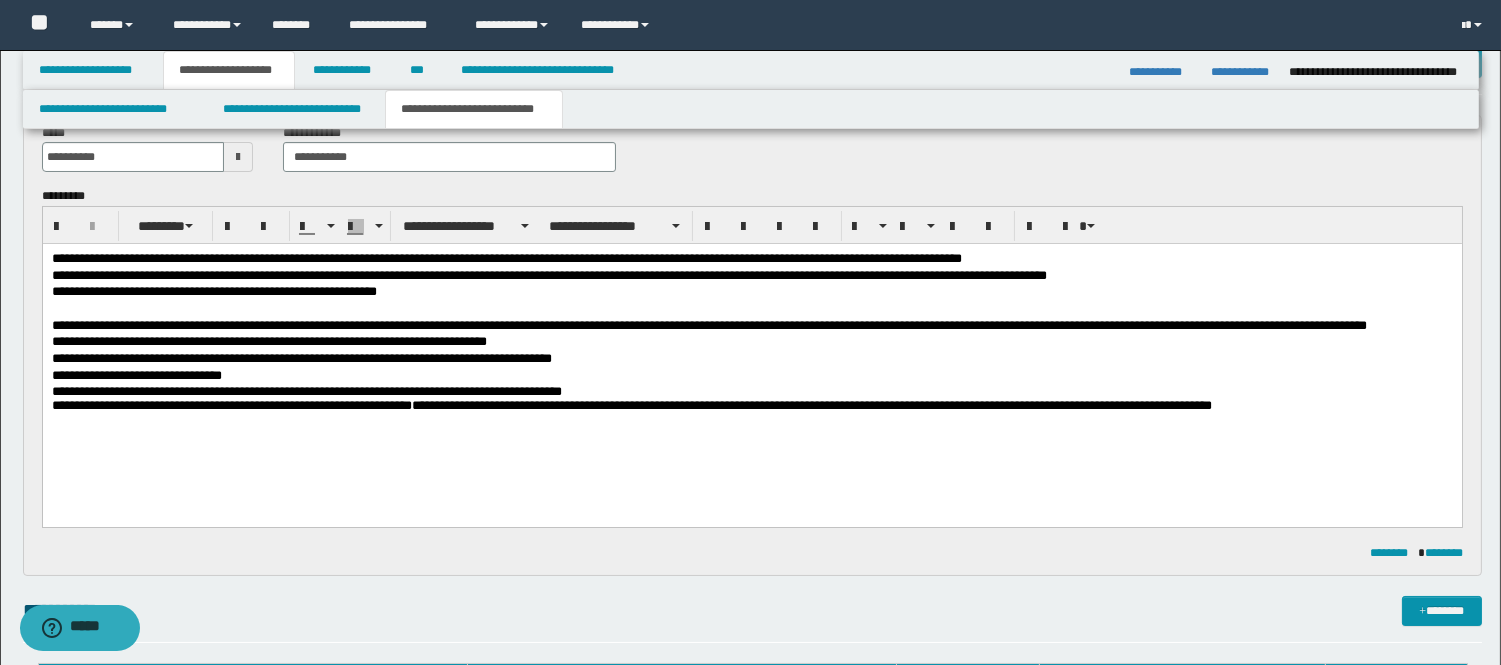 type 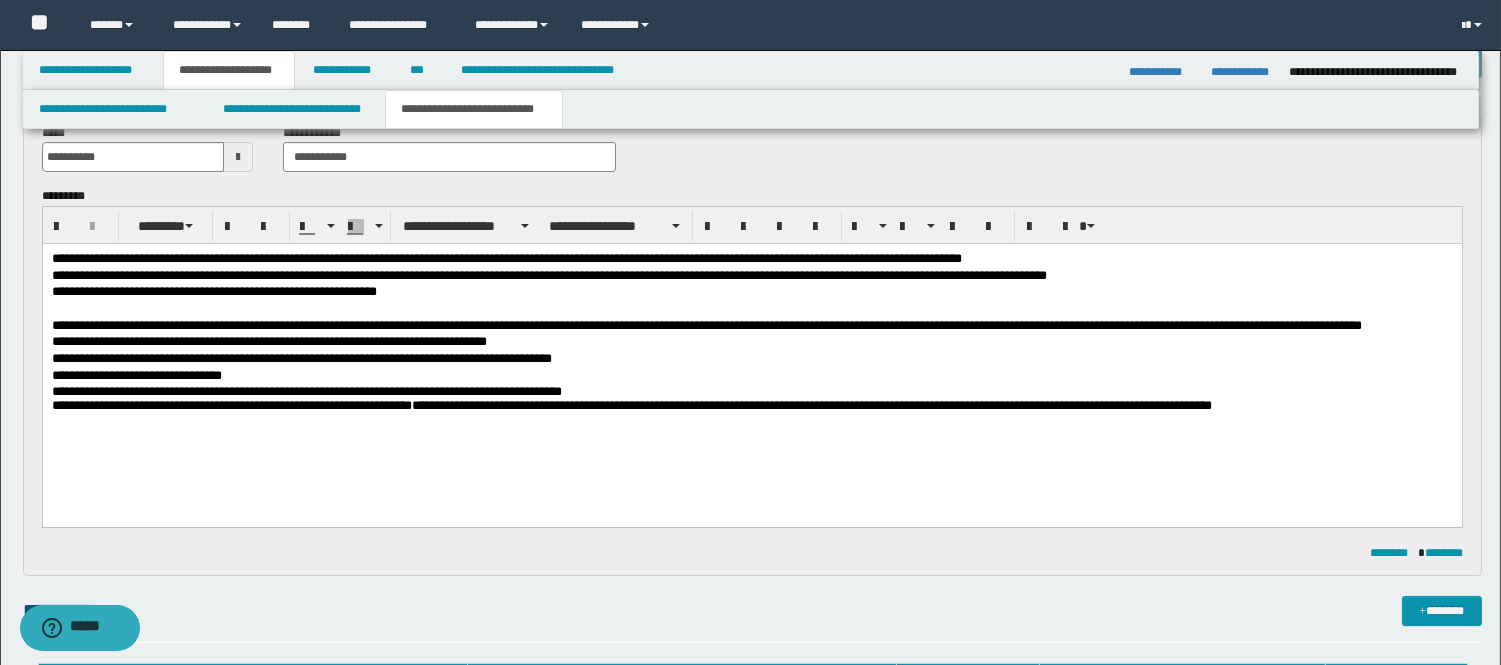 click on "**********" at bounding box center (751, 327) 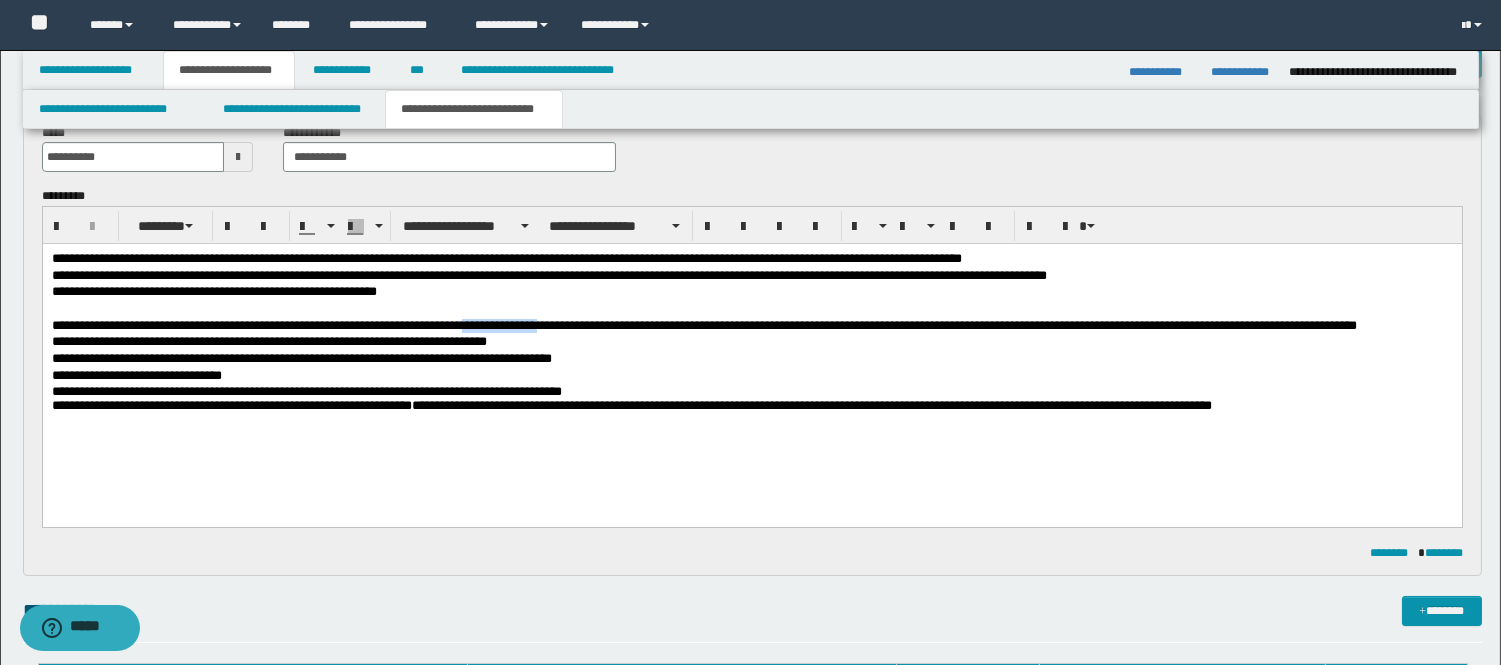 drag, startPoint x: 582, startPoint y: 328, endPoint x: 509, endPoint y: 332, distance: 73.109505 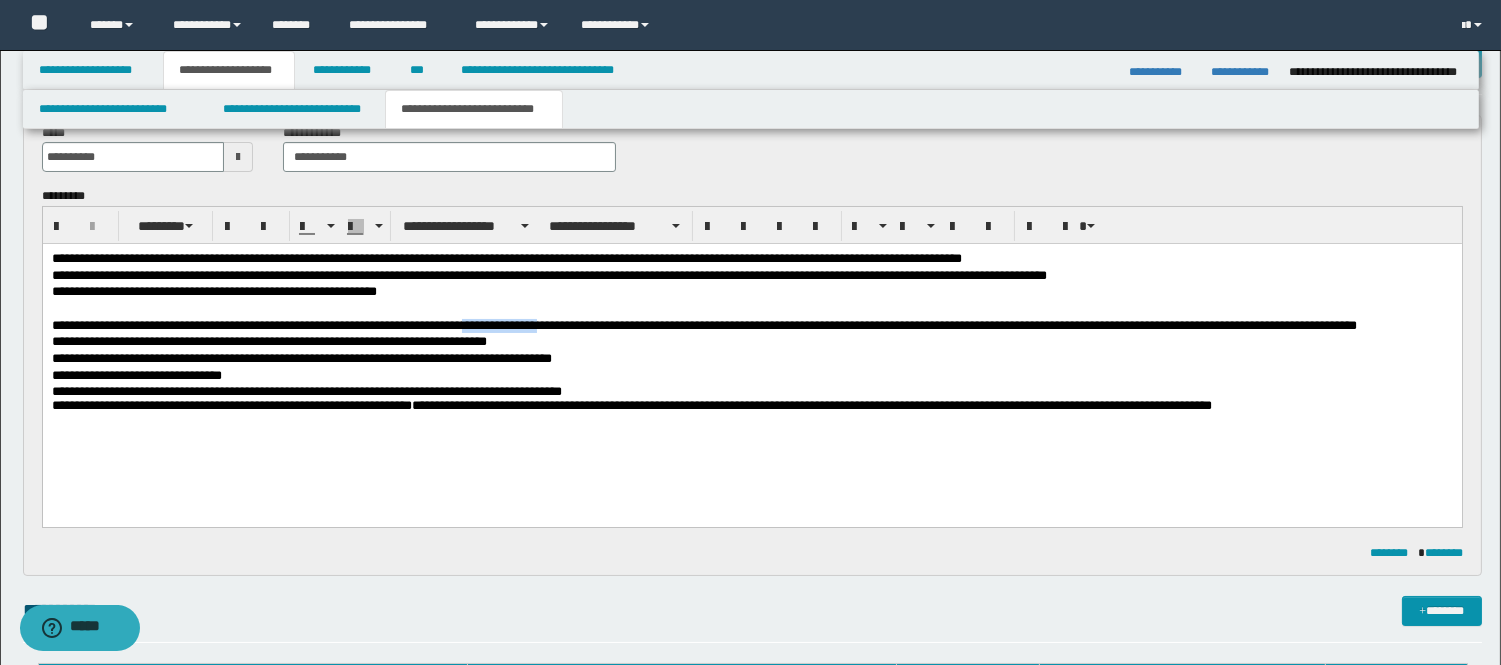 click on "**********" at bounding box center (751, 327) 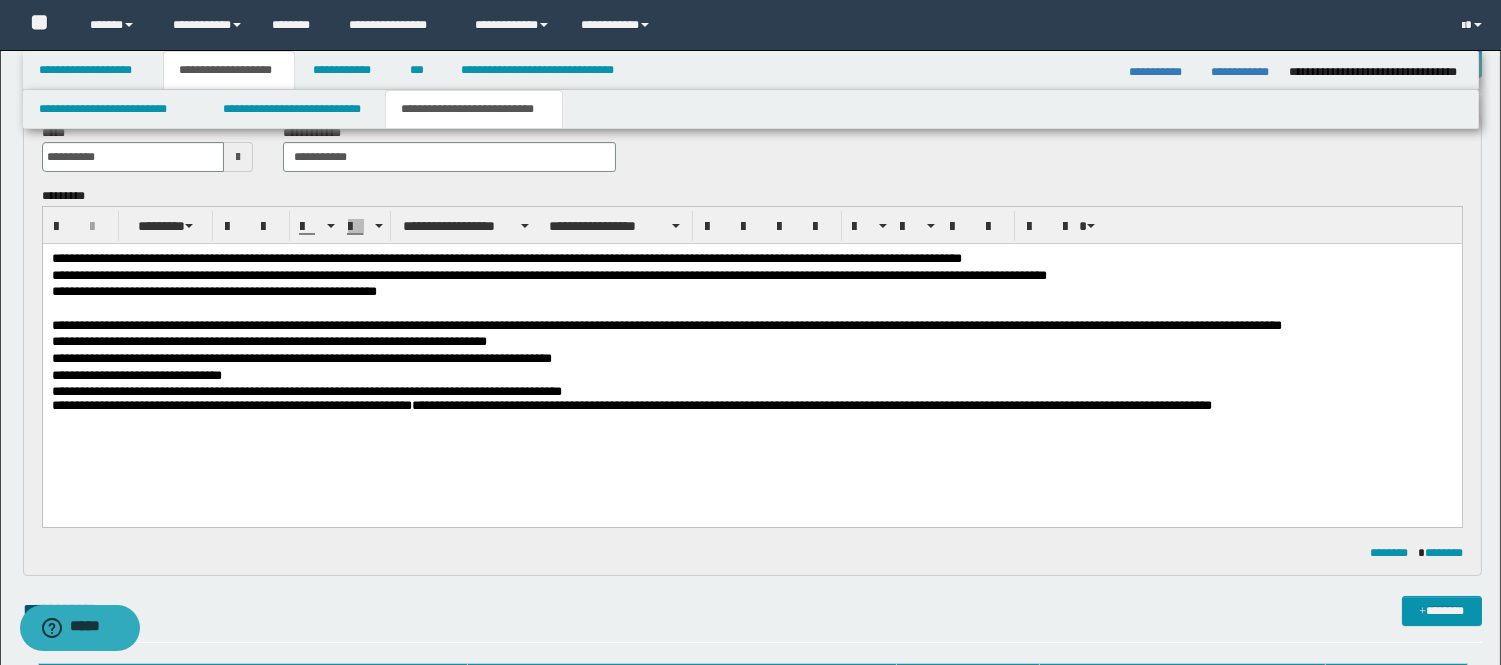 click on "**********" at bounding box center [751, 343] 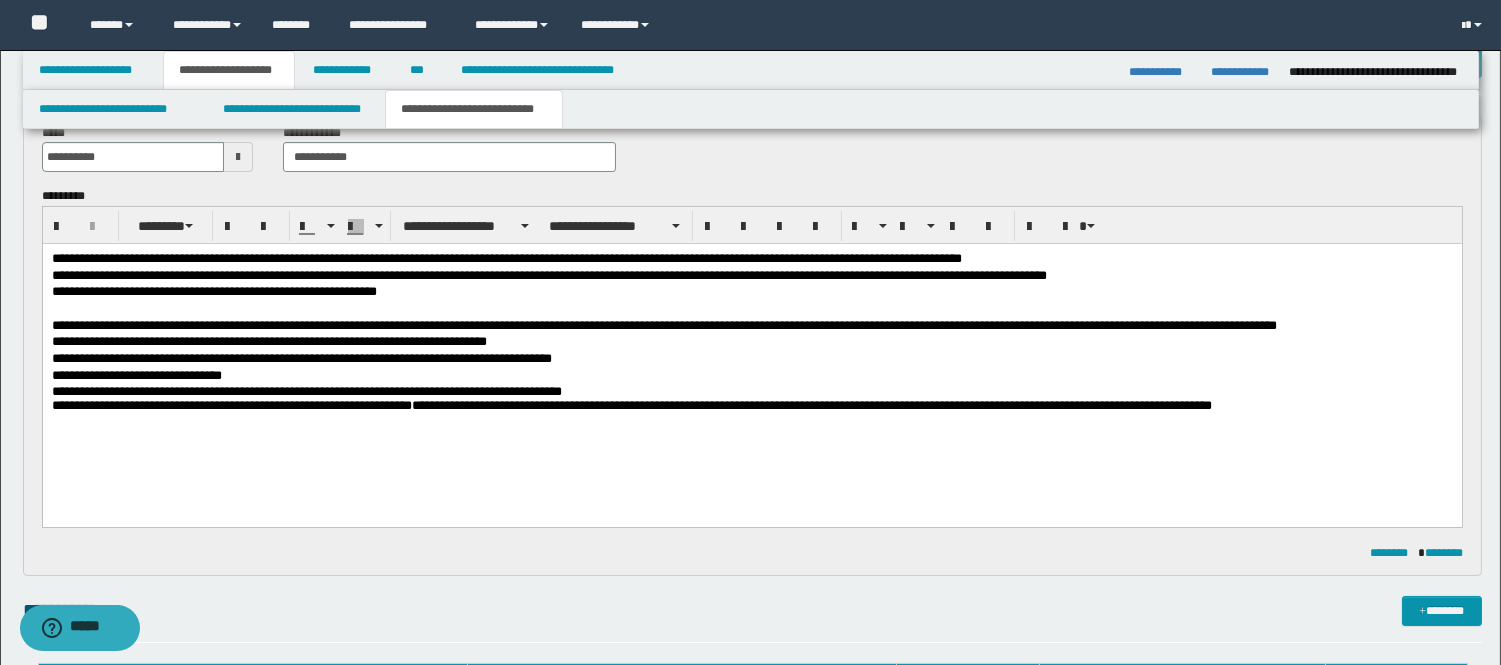 click on "**********" at bounding box center (751, 377) 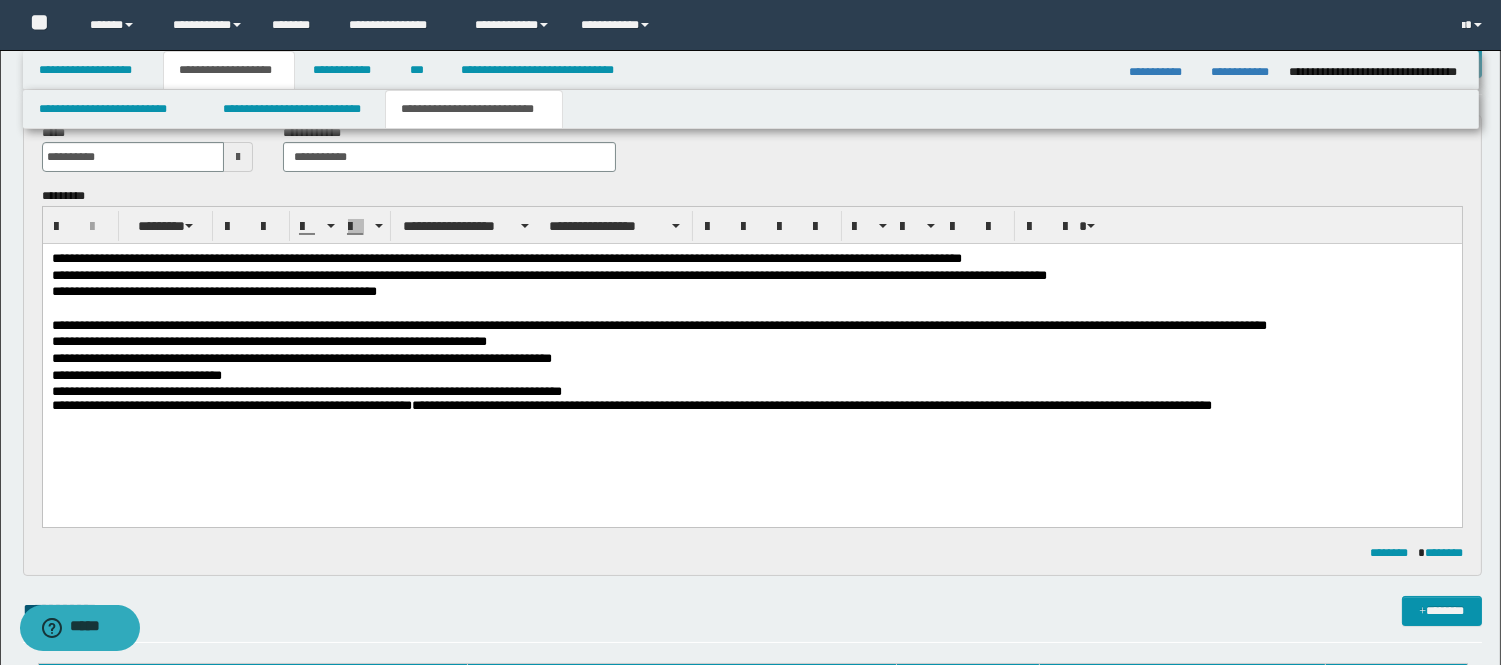 click on "**********" at bounding box center [751, 327] 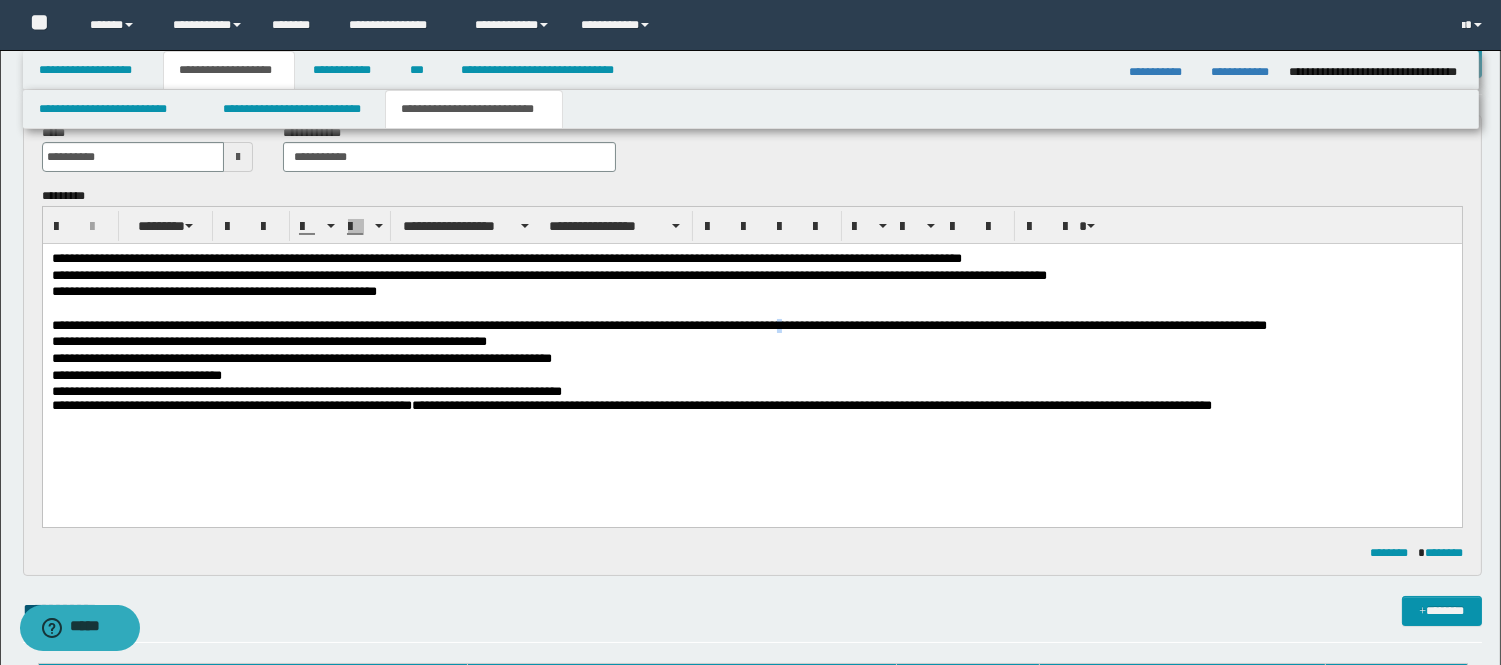 click on "**********" at bounding box center [751, 327] 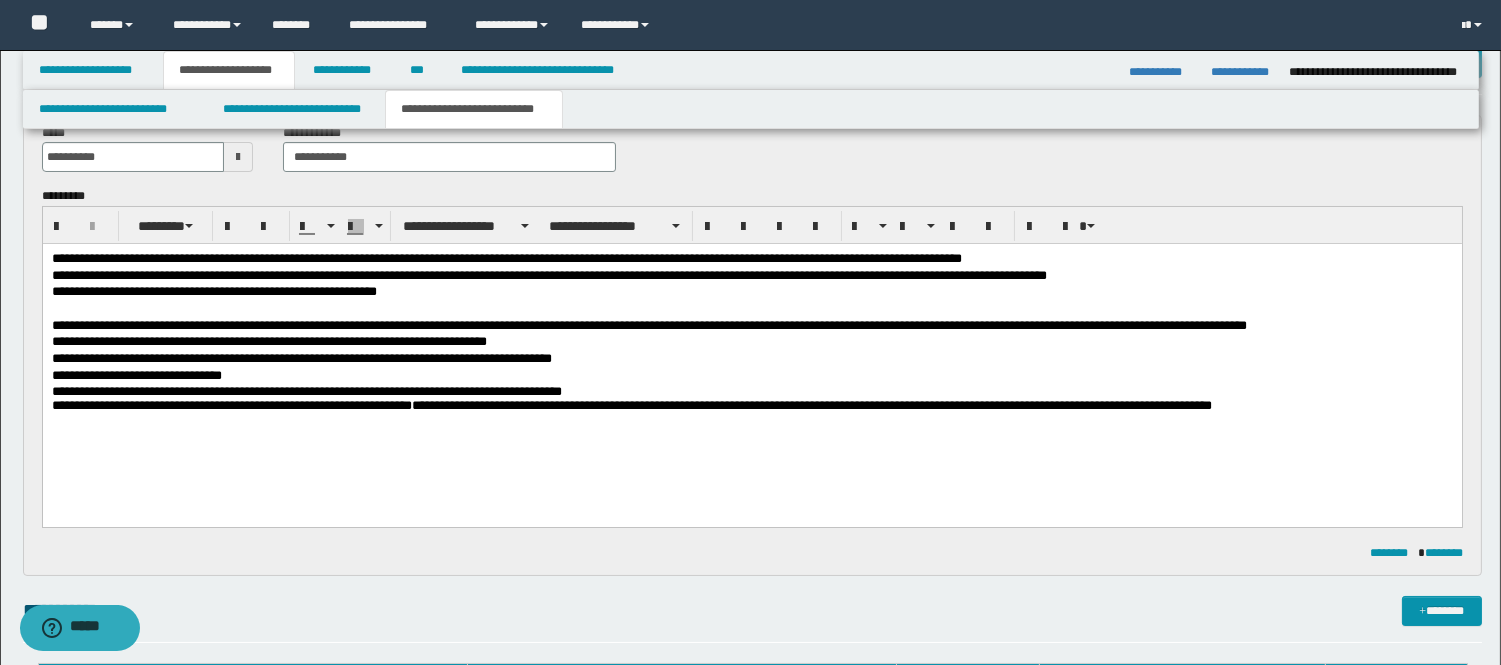click on "**********" at bounding box center (751, 327) 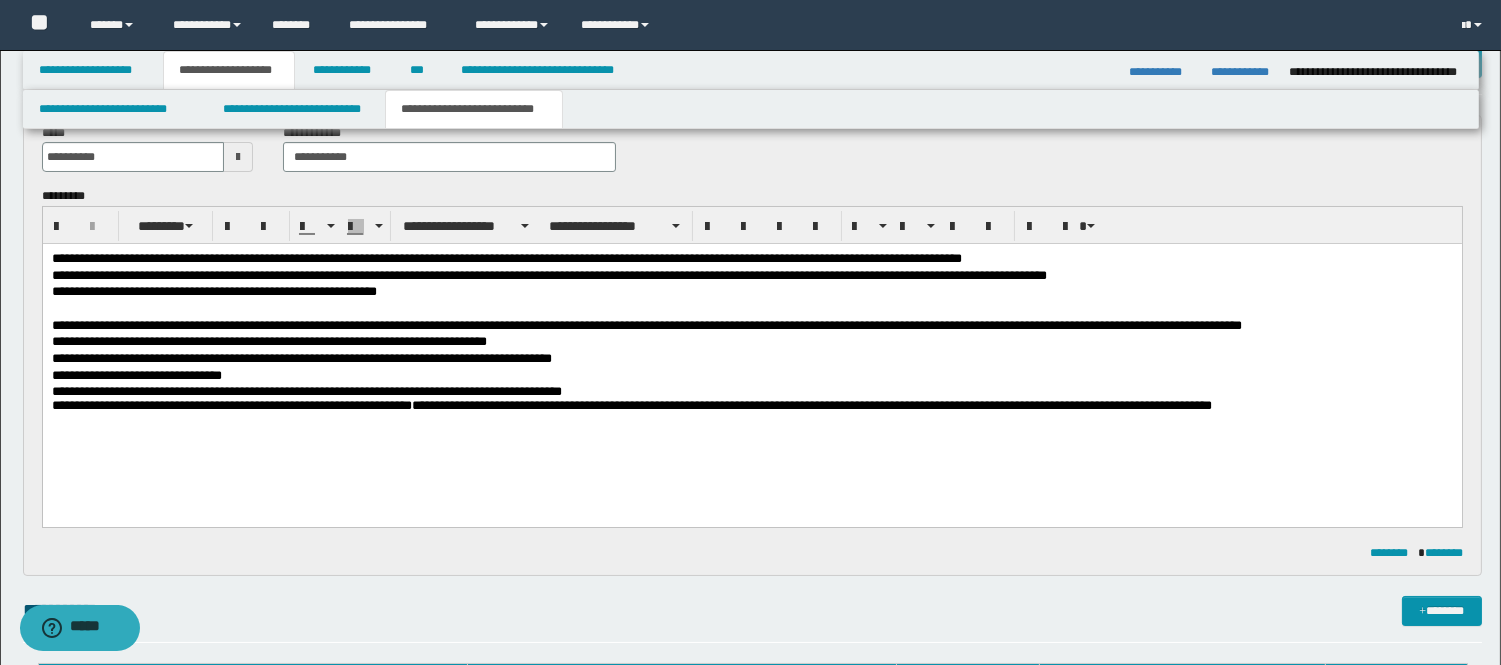 click on "**********" at bounding box center (751, 343) 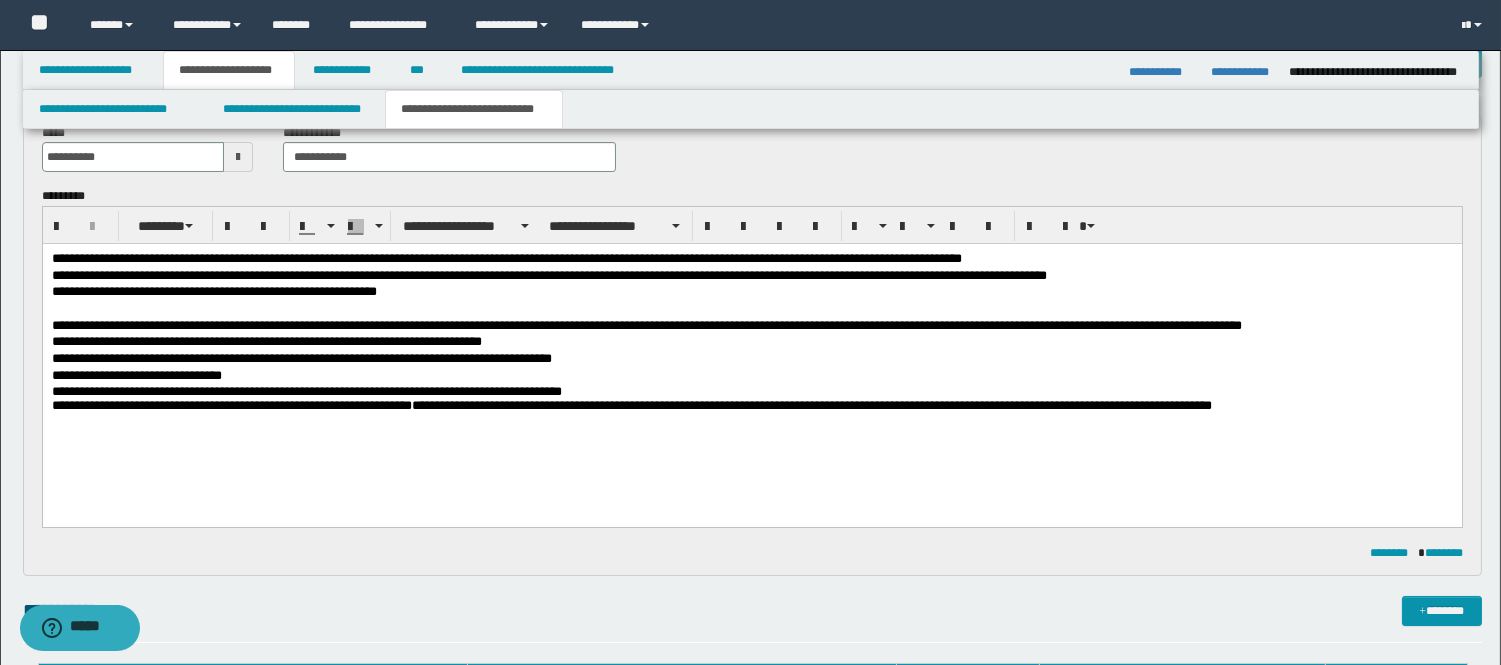 click on "**********" at bounding box center [751, 360] 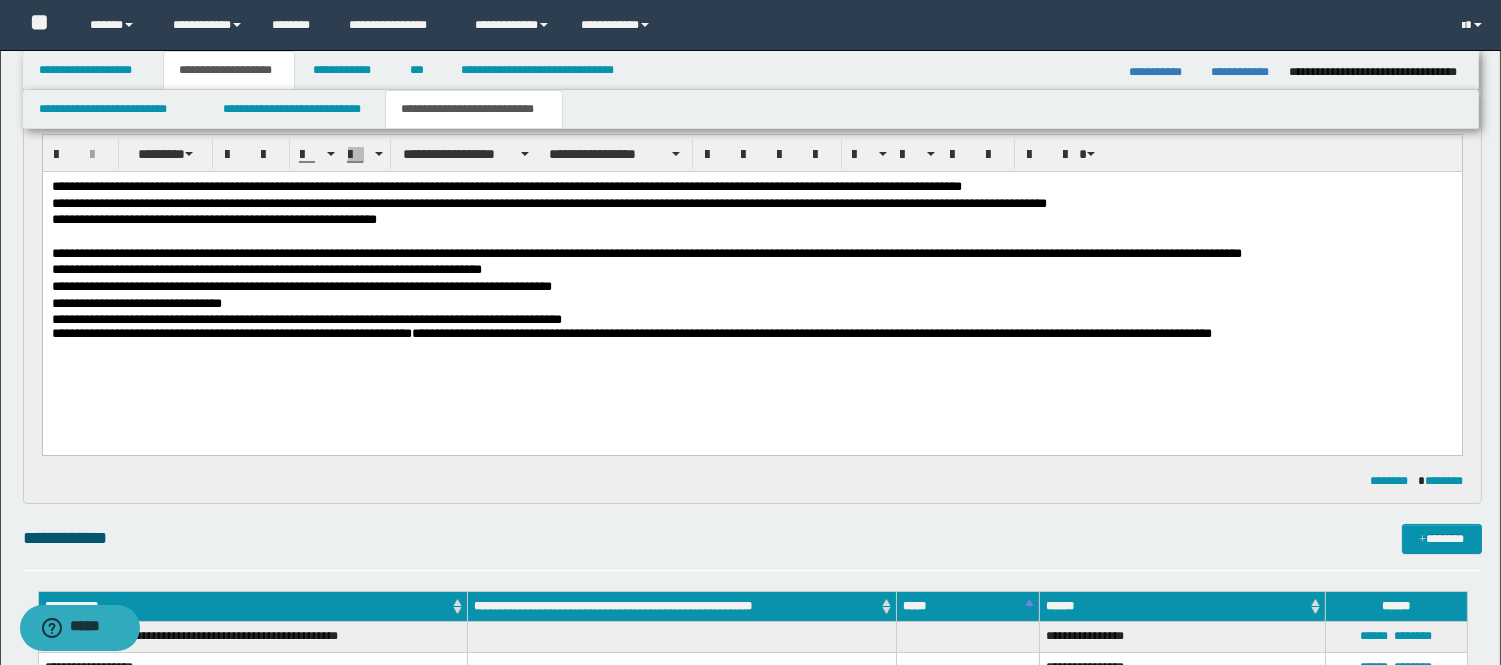 scroll, scrollTop: 222, scrollLeft: 0, axis: vertical 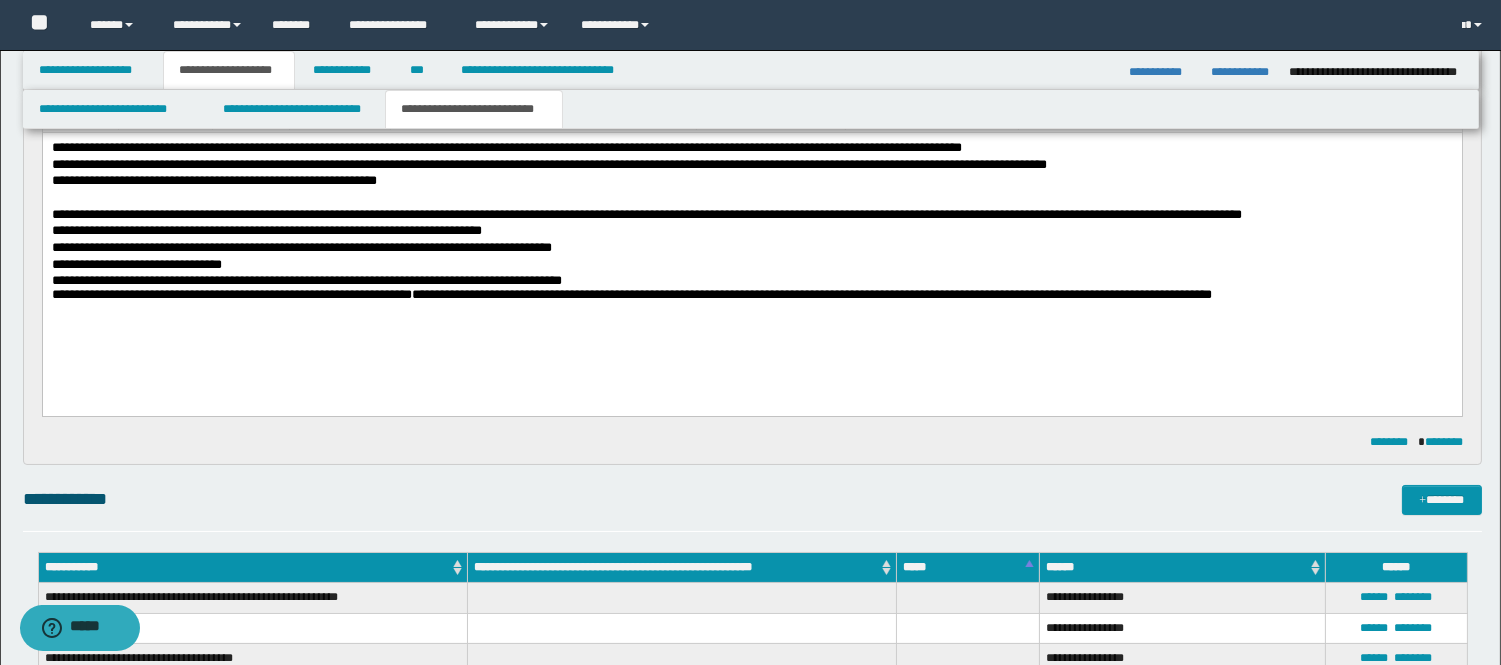 click on "**********" at bounding box center (811, 294) 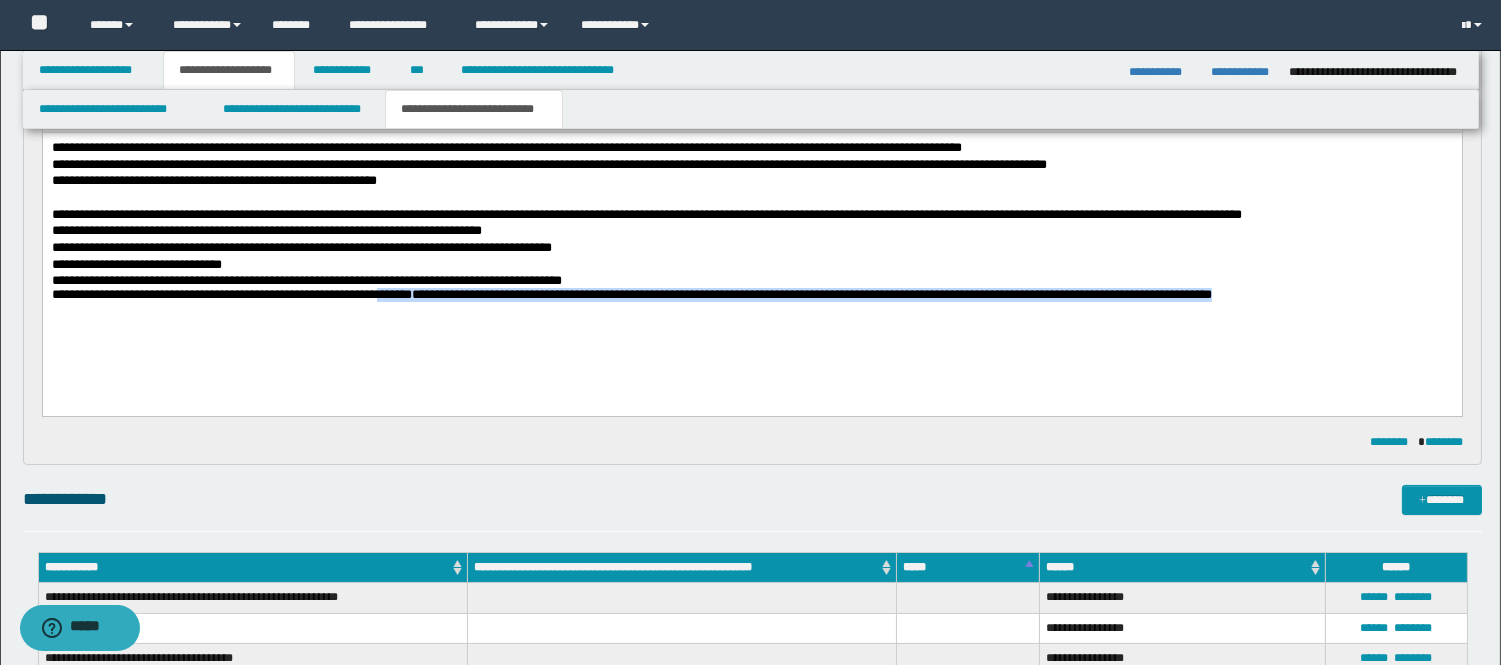 drag, startPoint x: 1312, startPoint y: 304, endPoint x: 407, endPoint y: 316, distance: 905.0795 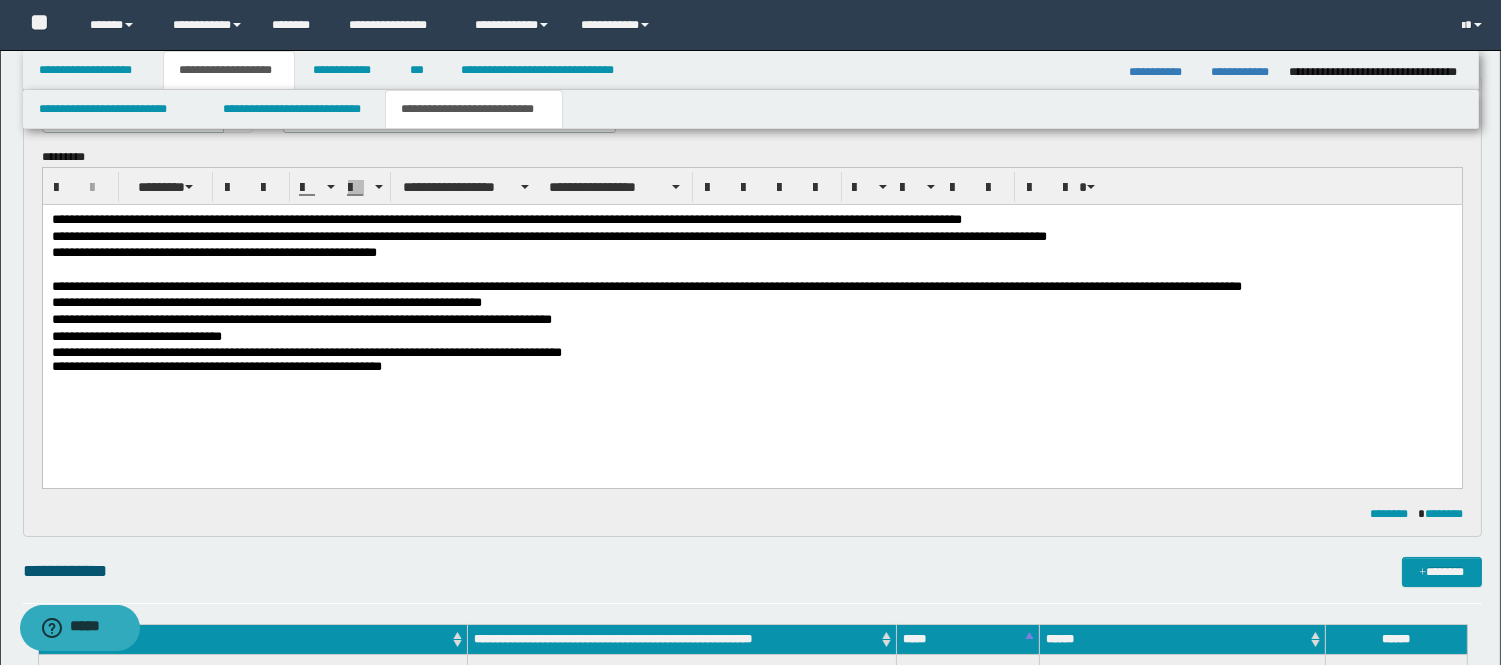scroll, scrollTop: 111, scrollLeft: 0, axis: vertical 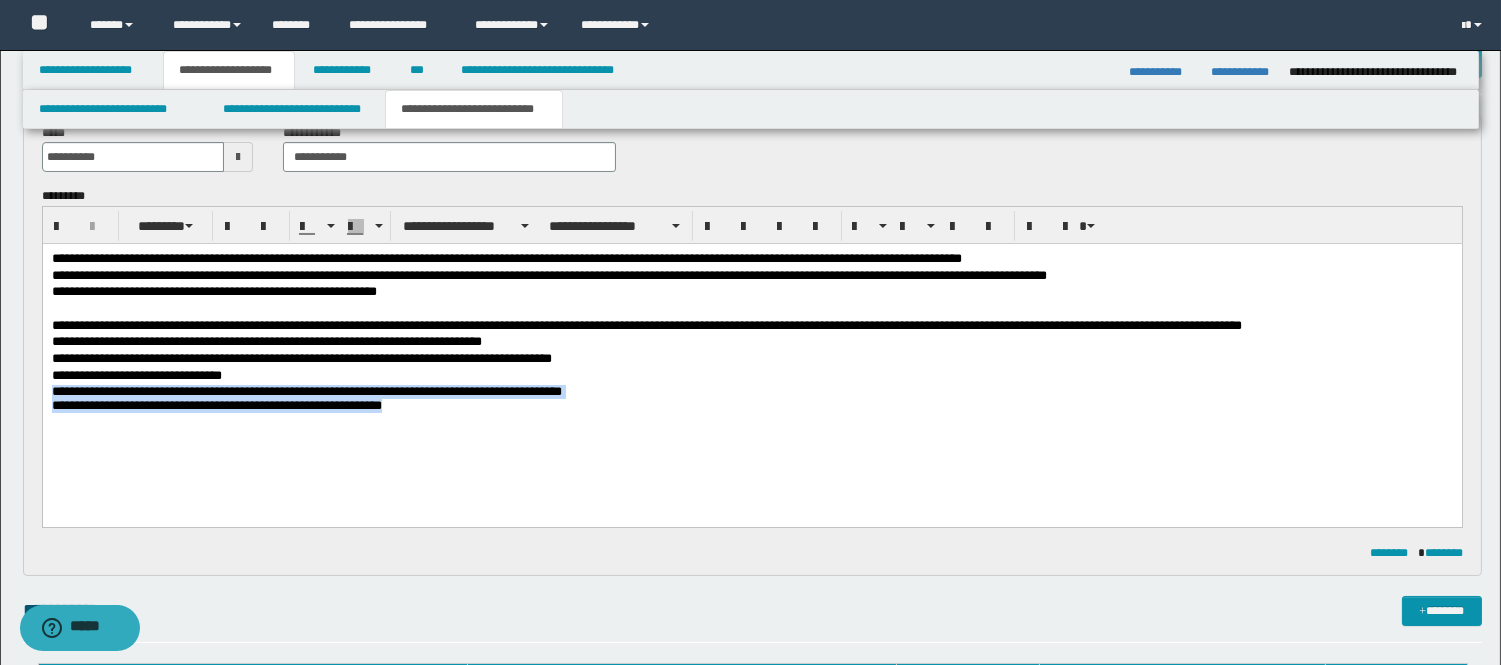 drag, startPoint x: 421, startPoint y: 390, endPoint x: 425, endPoint y: 402, distance: 12.649111 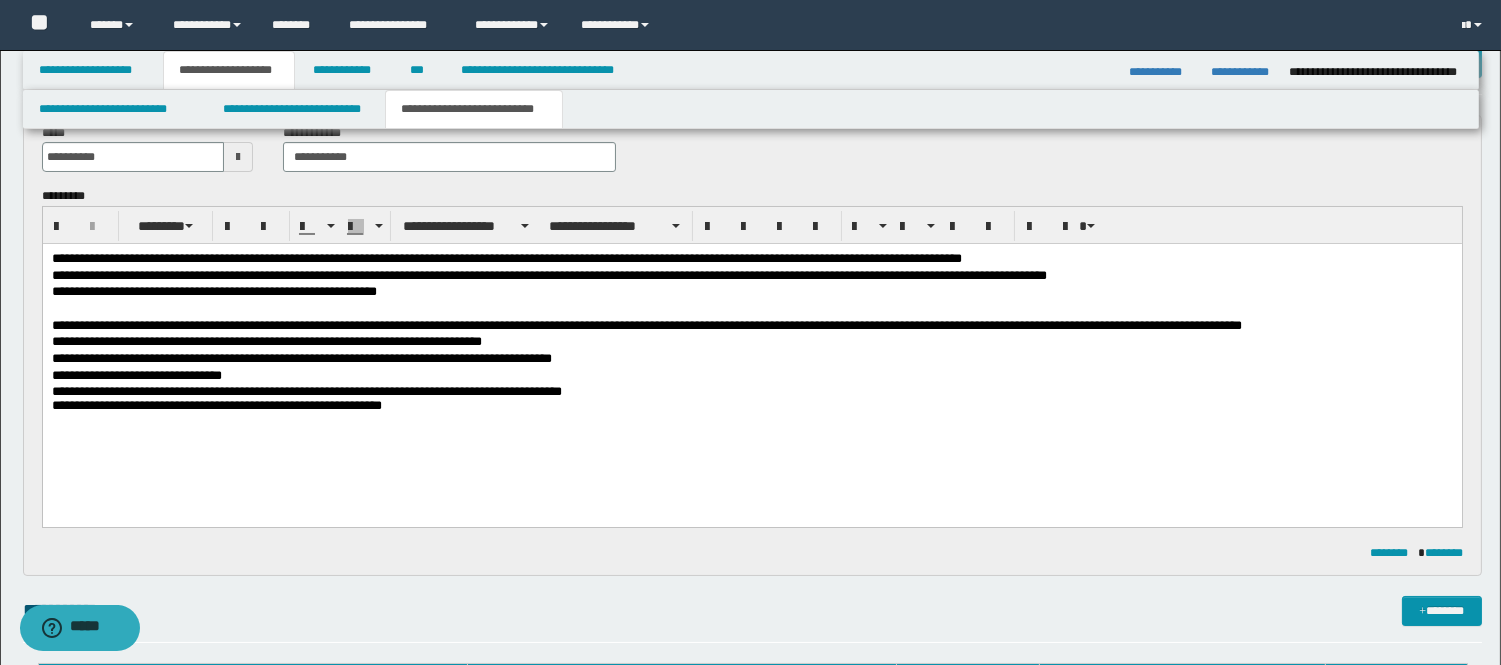 click on "**********" at bounding box center (751, 260) 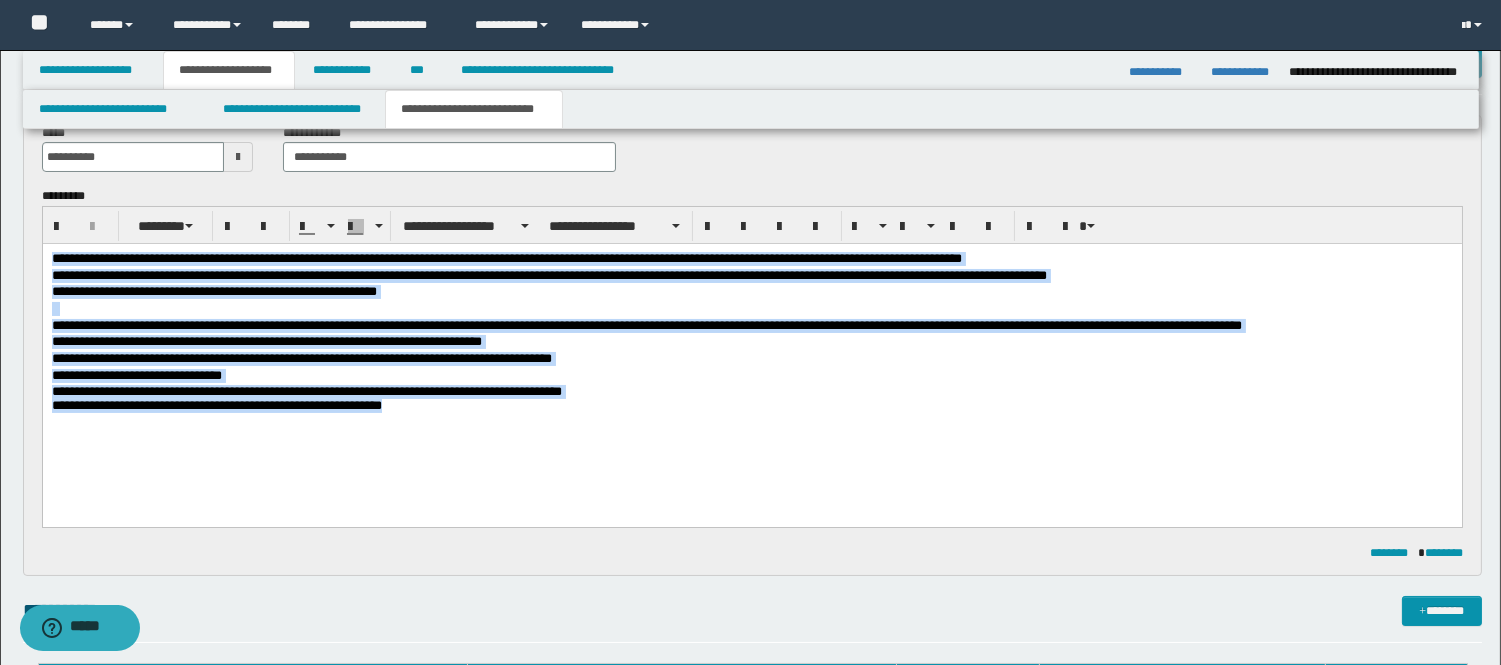 drag, startPoint x: 52, startPoint y: 259, endPoint x: 491, endPoint y: 351, distance: 448.5365 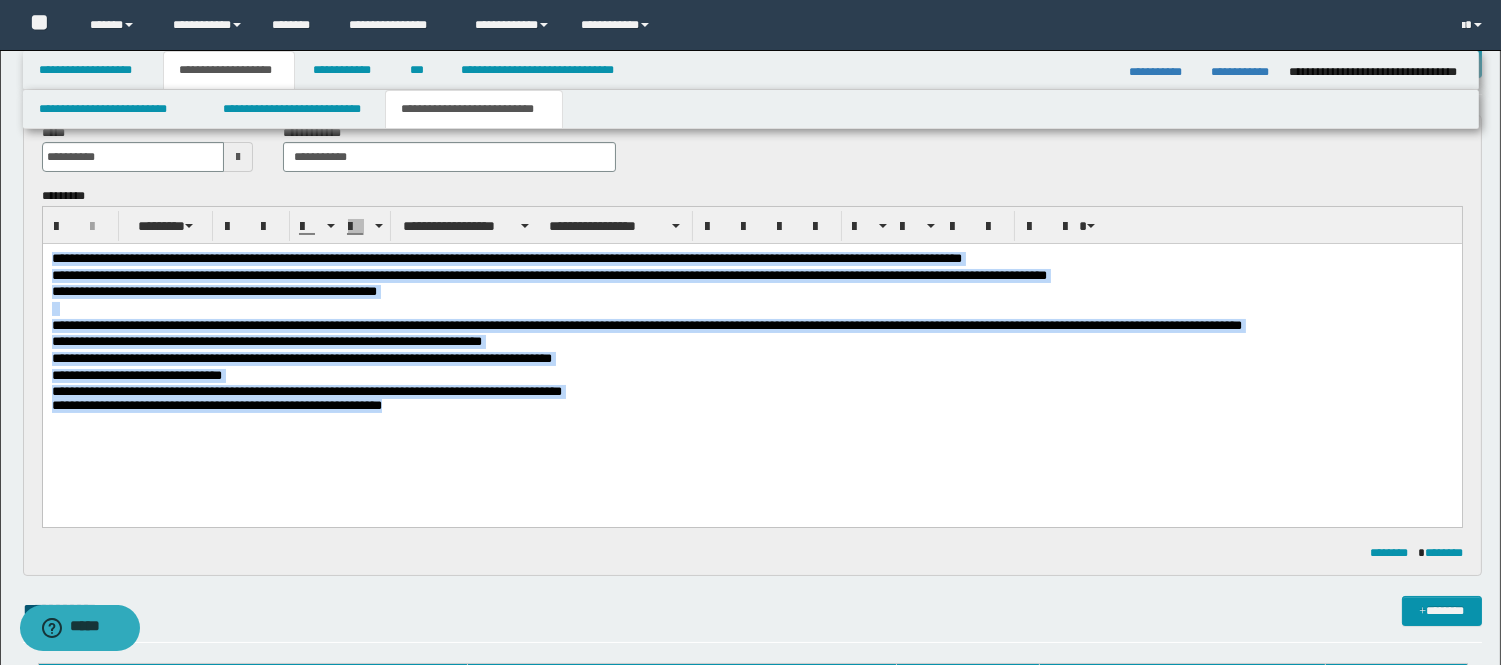 click on "**********" at bounding box center (751, 359) 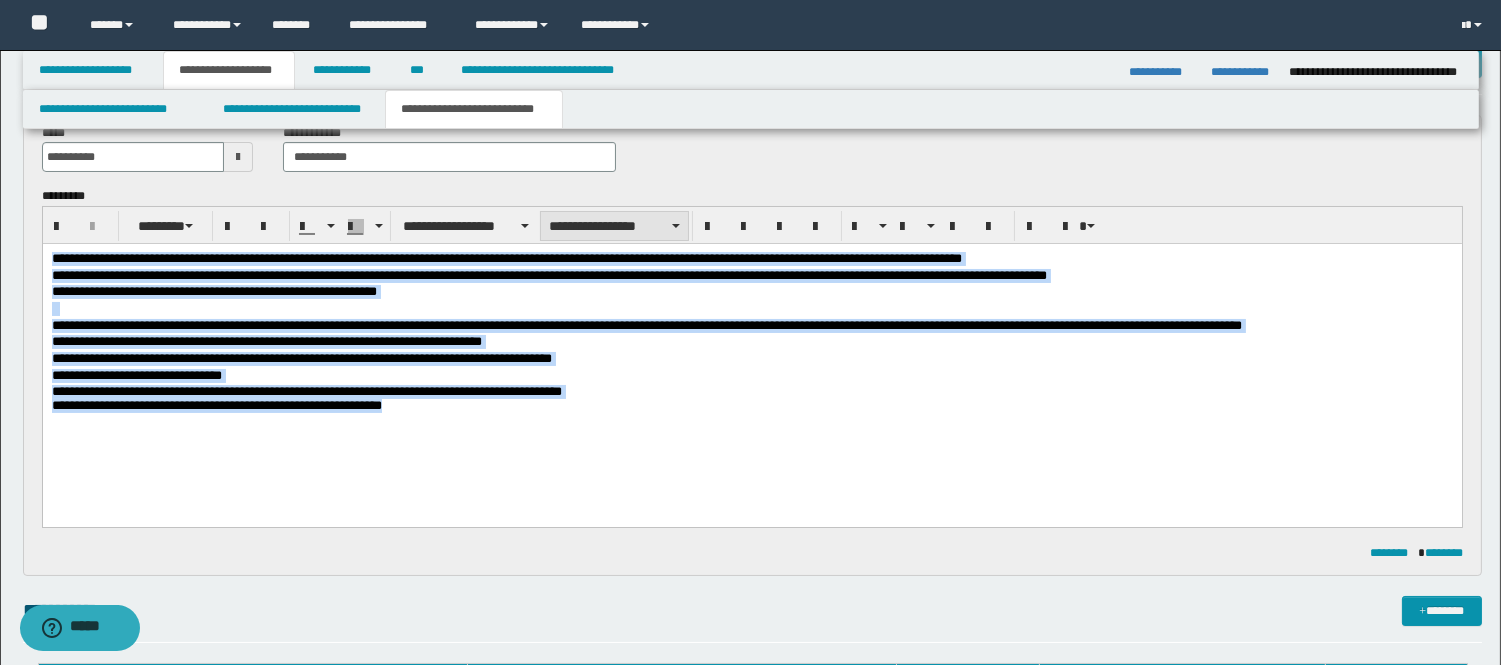 click on "**********" at bounding box center (614, 226) 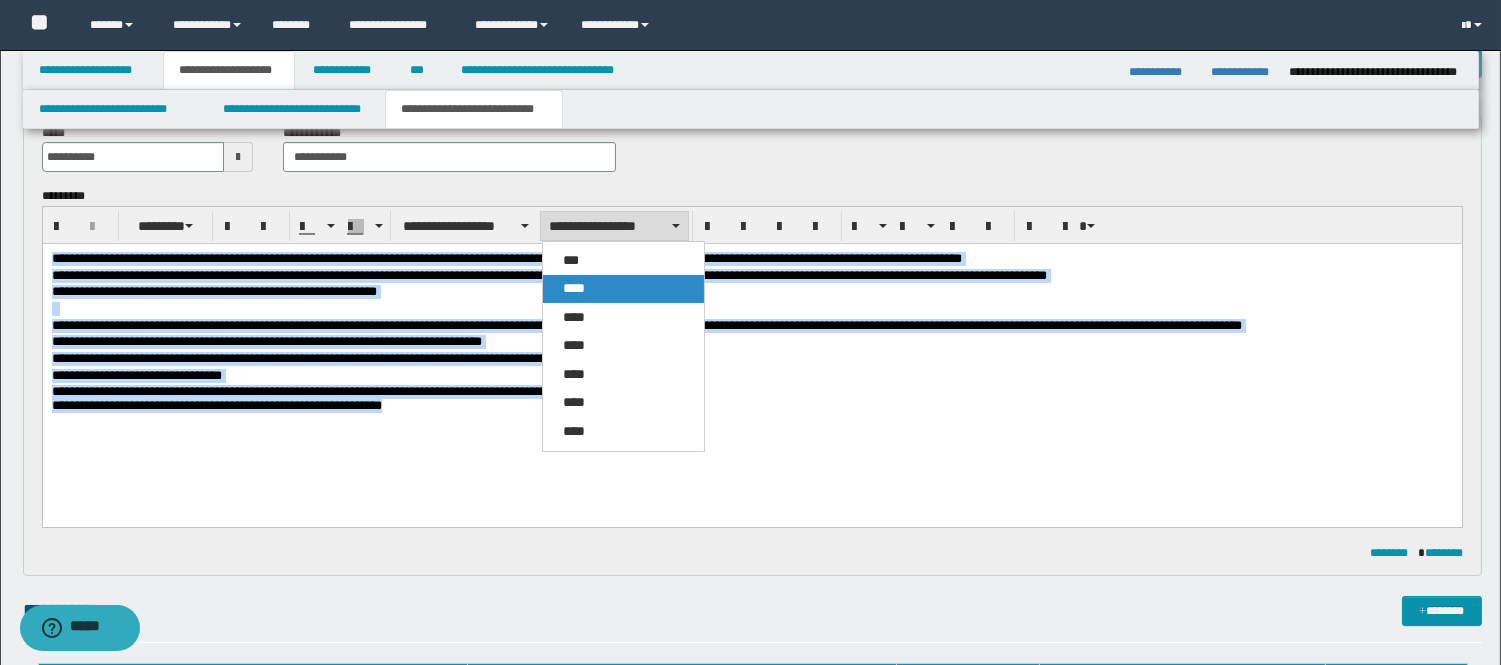 click on "****" at bounding box center [623, 289] 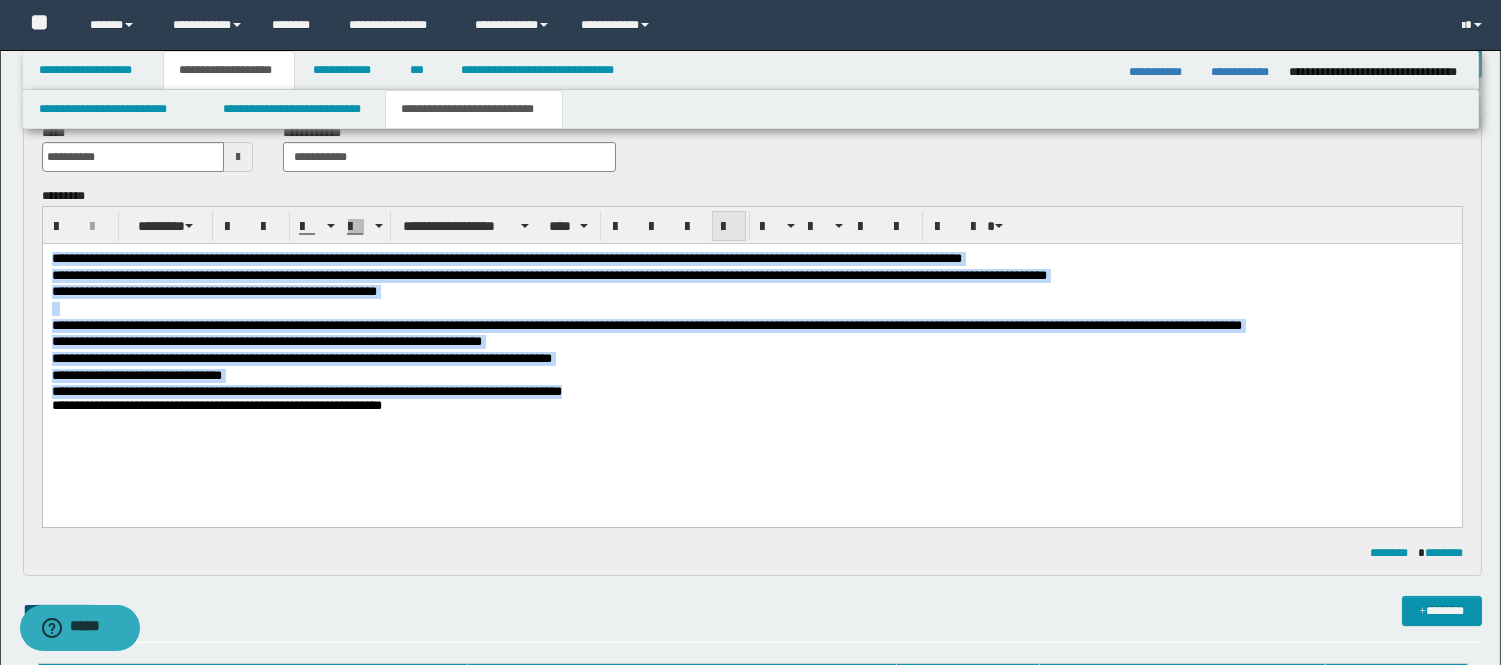 click at bounding box center [729, 226] 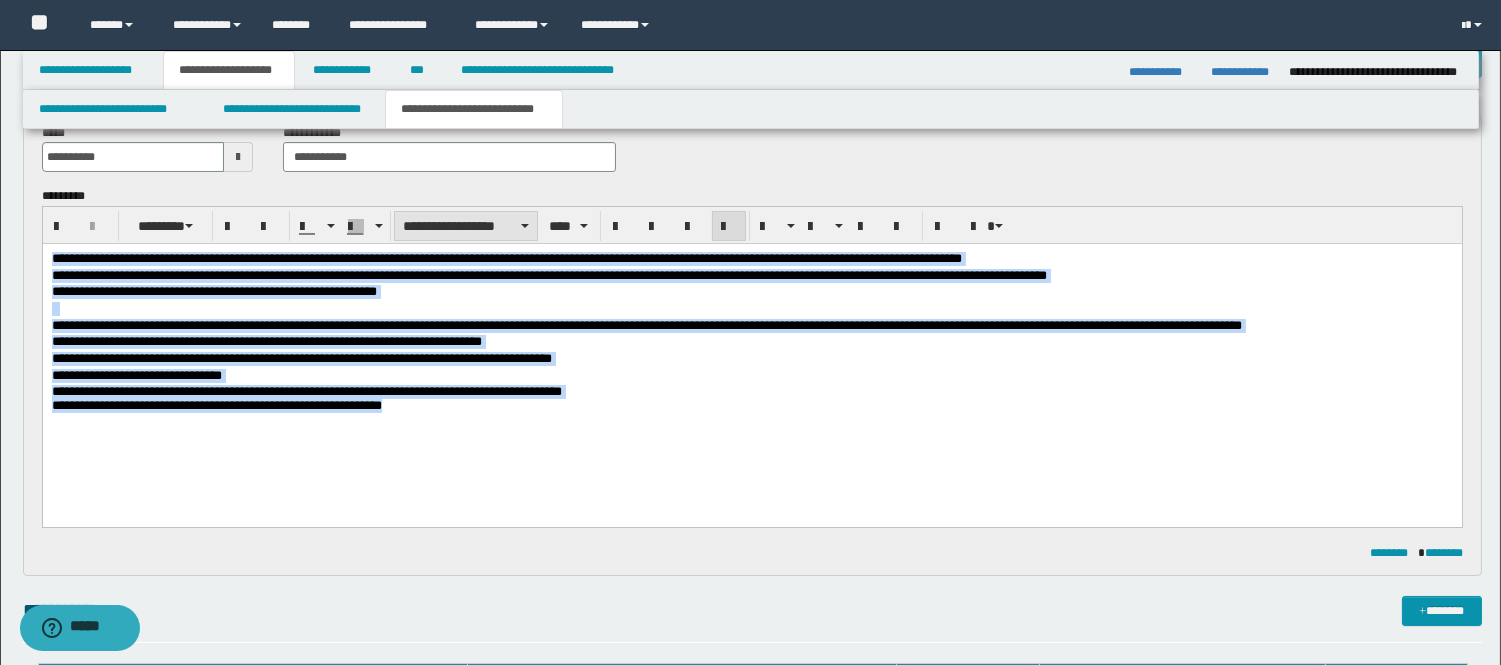 click on "**********" at bounding box center [466, 226] 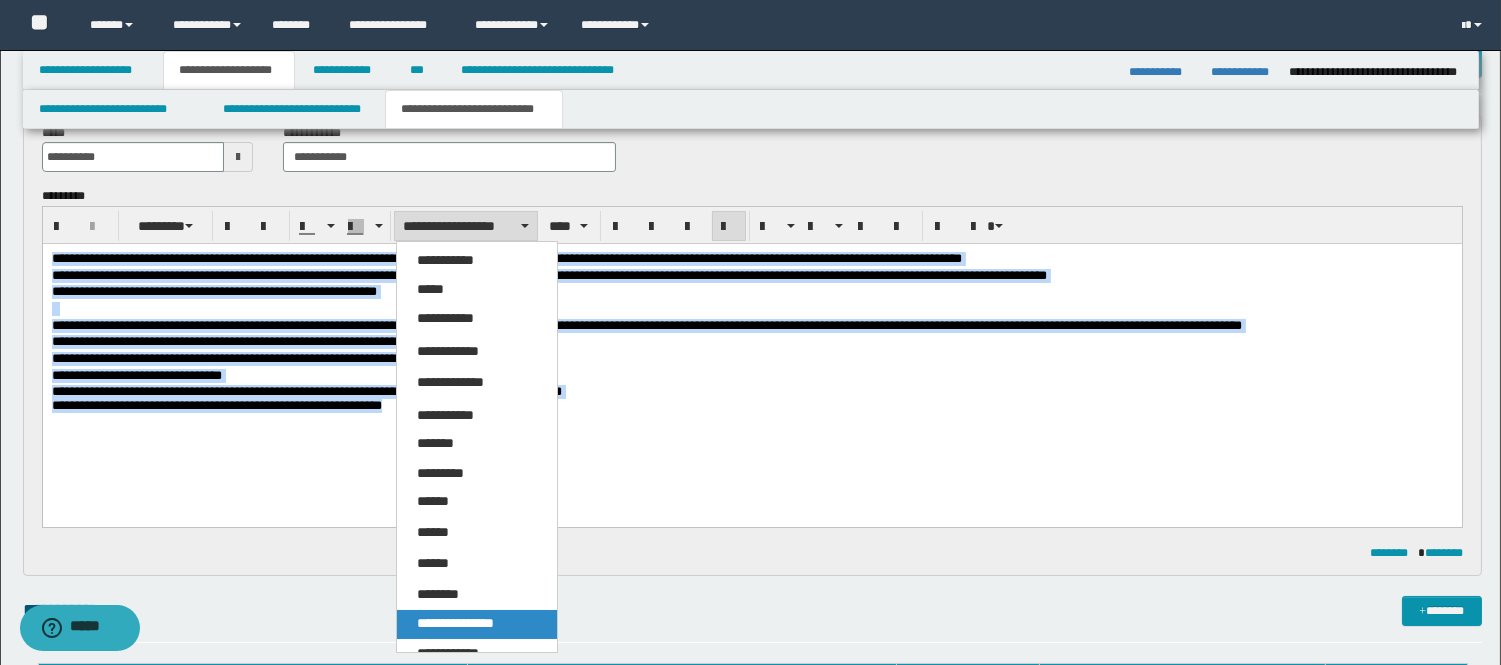 click on "**********" at bounding box center [455, 623] 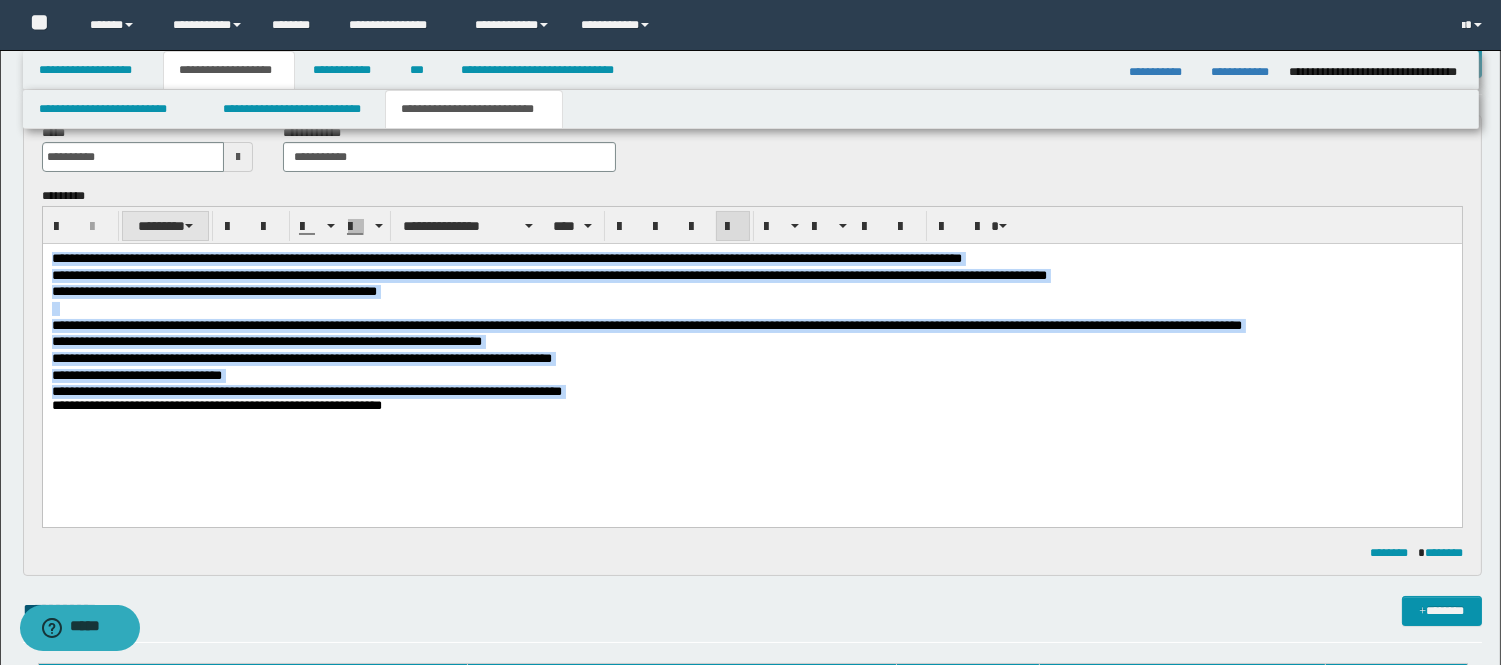 click on "********" at bounding box center [166, 226] 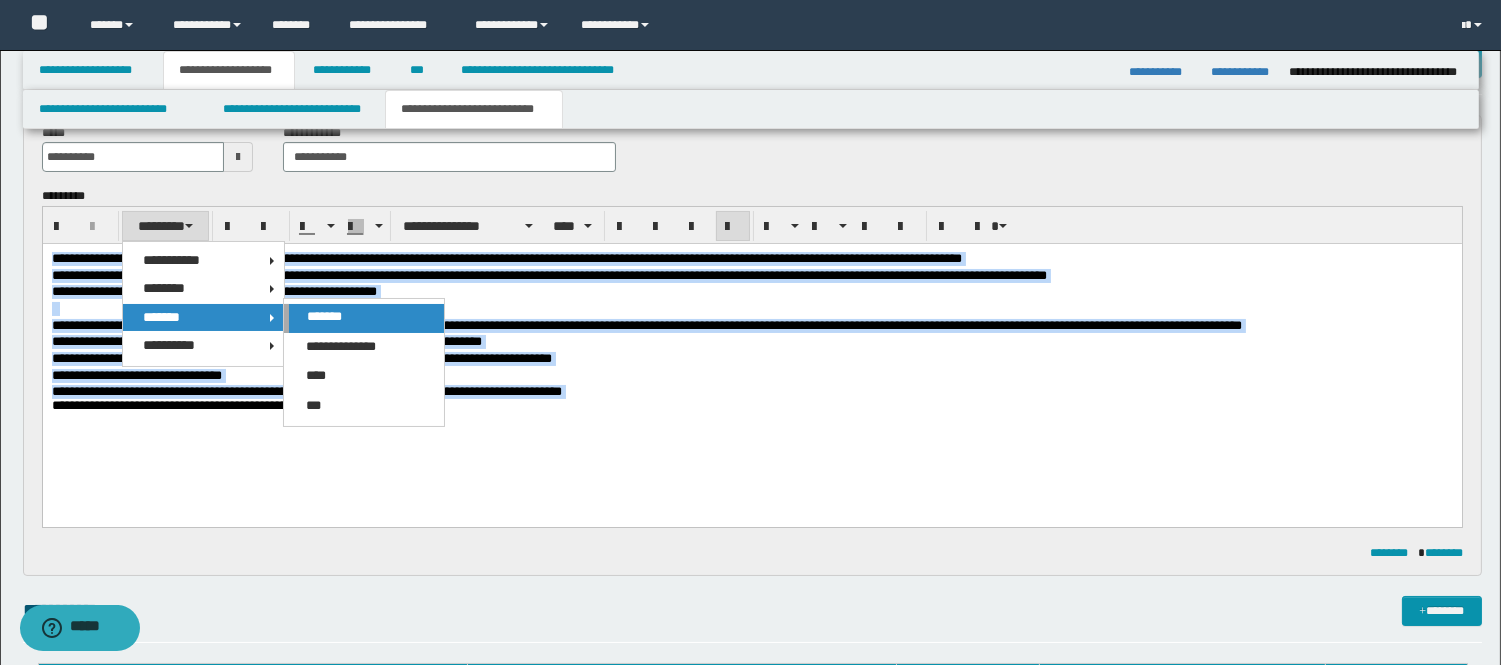 click on "*******" at bounding box center (324, 316) 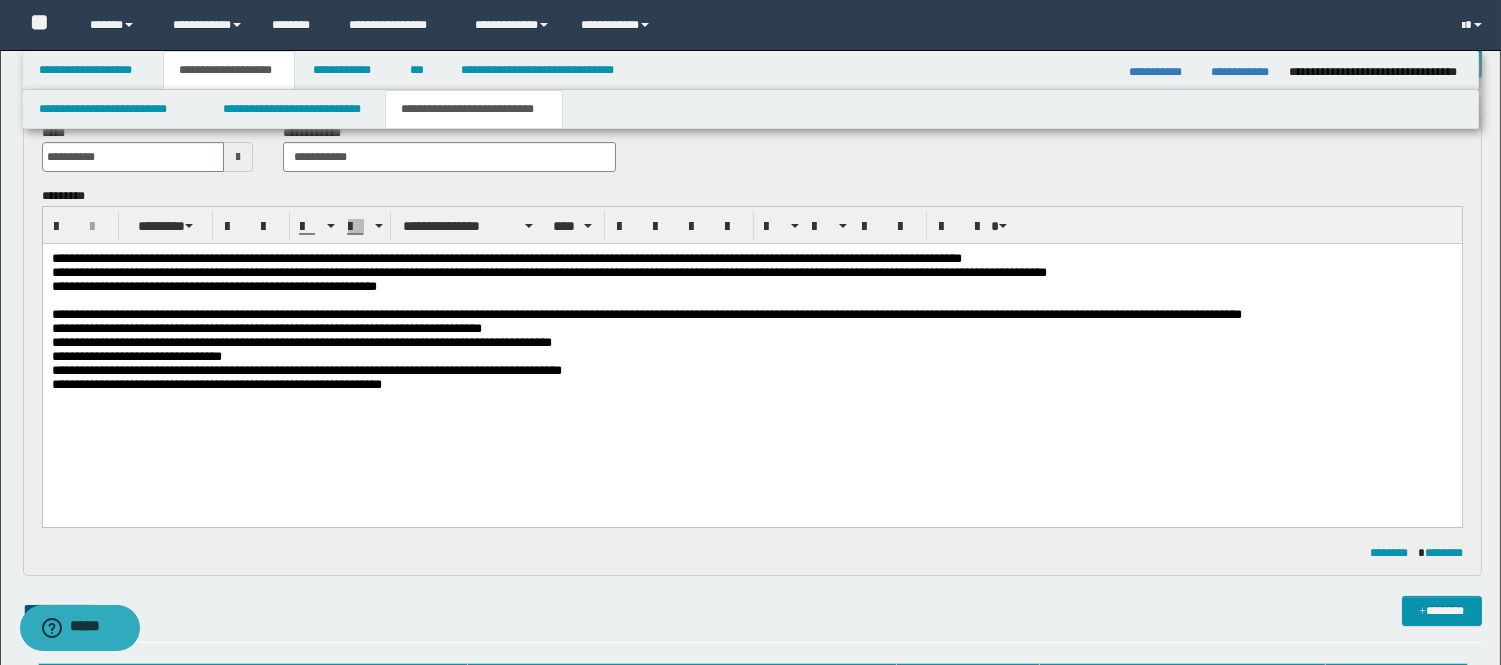 click on "**********" at bounding box center (751, 347) 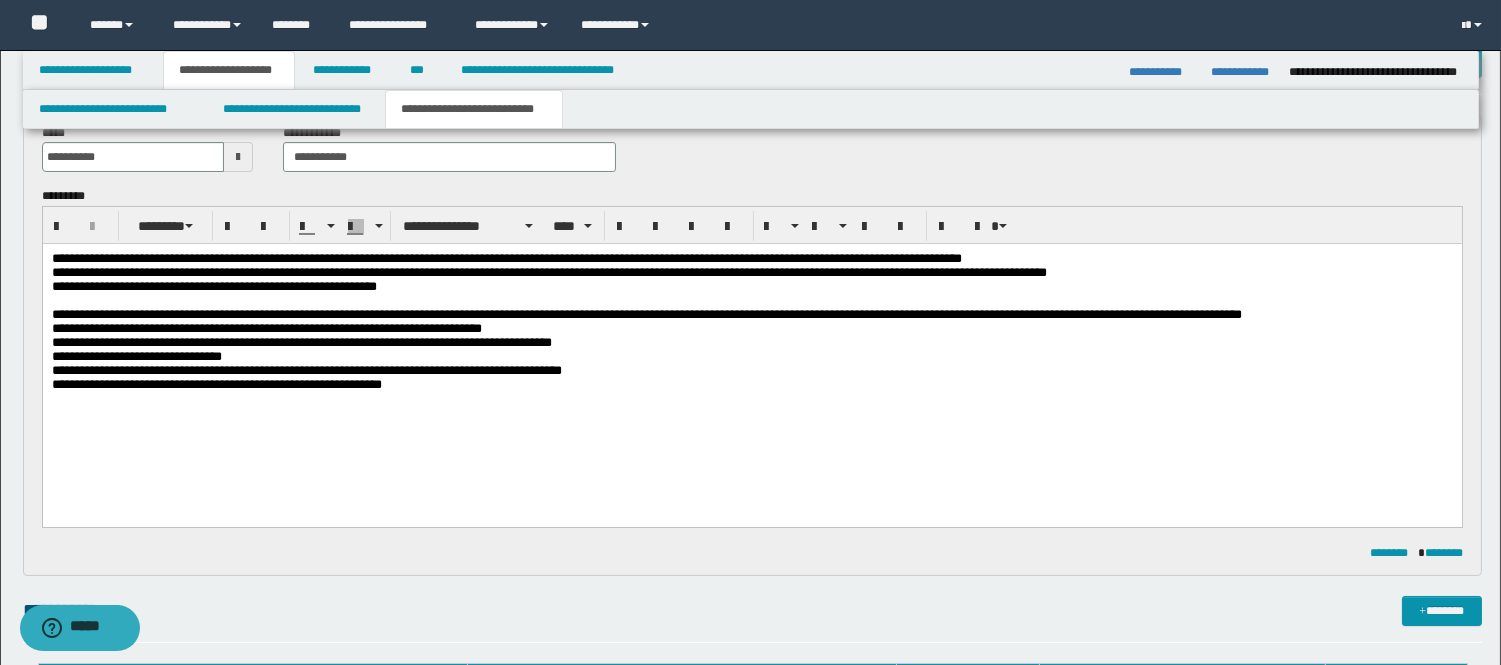 scroll, scrollTop: 222, scrollLeft: 0, axis: vertical 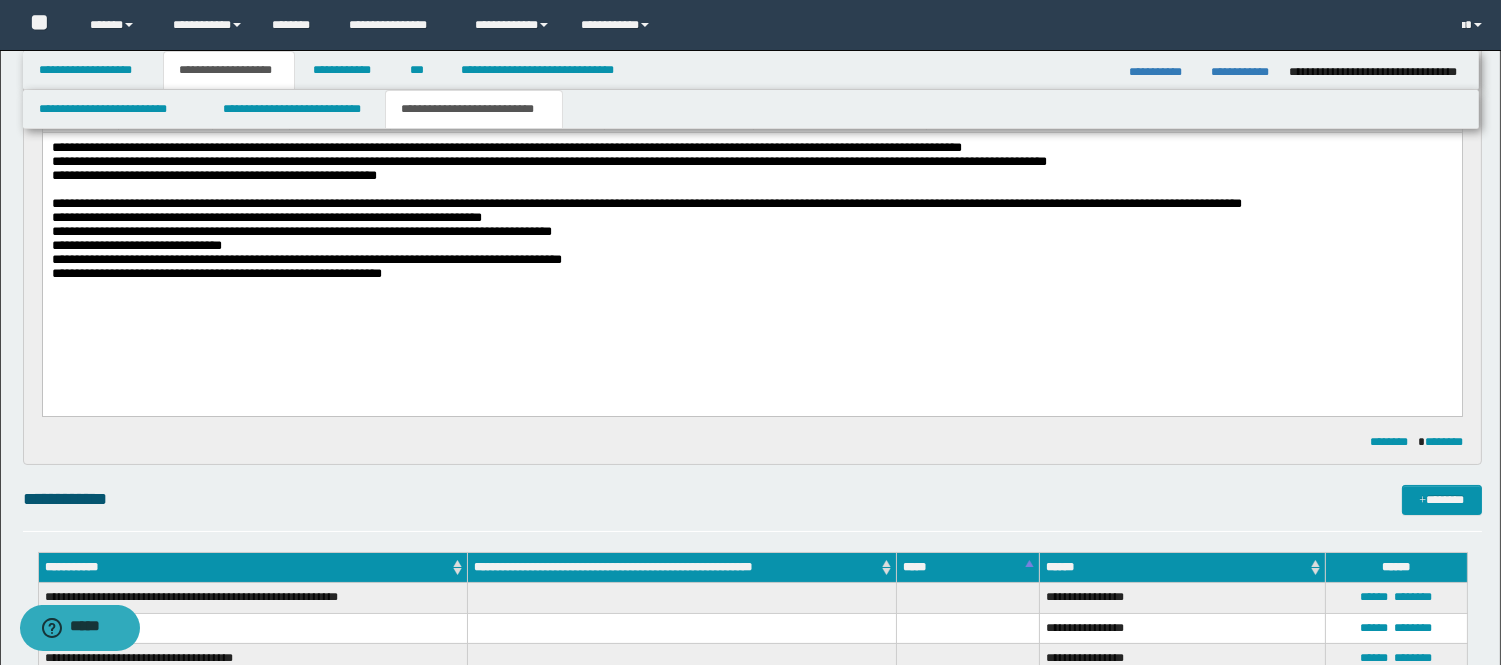 click on "**********" at bounding box center (751, 236) 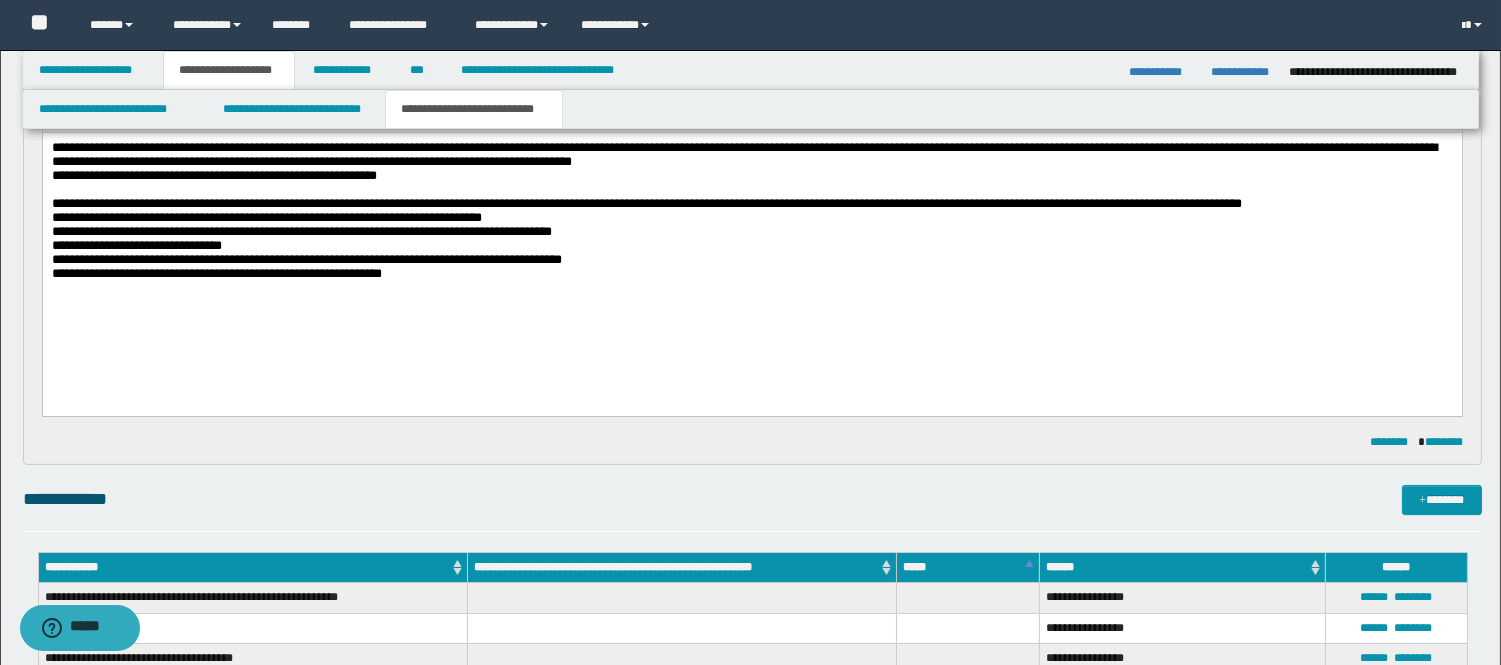 scroll, scrollTop: 111, scrollLeft: 0, axis: vertical 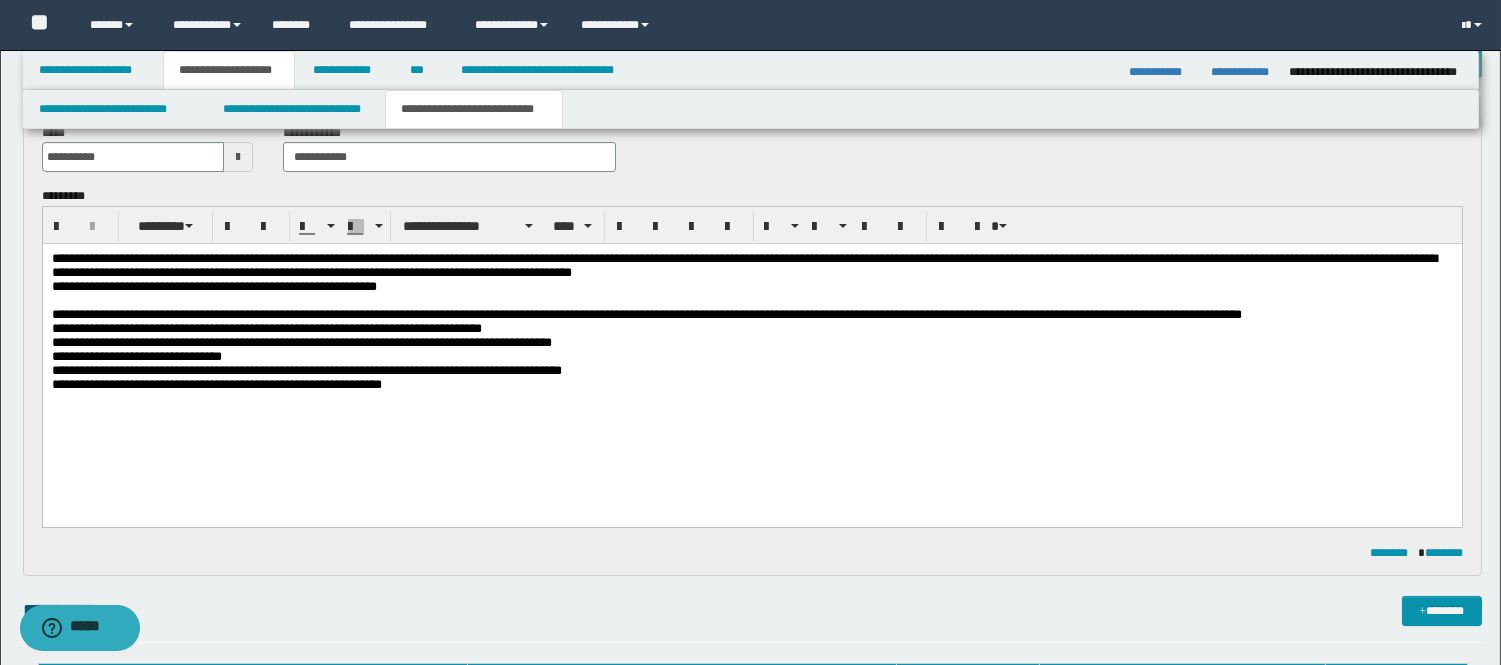 drag, startPoint x: 1227, startPoint y: 283, endPoint x: 1259, endPoint y: 259, distance: 40 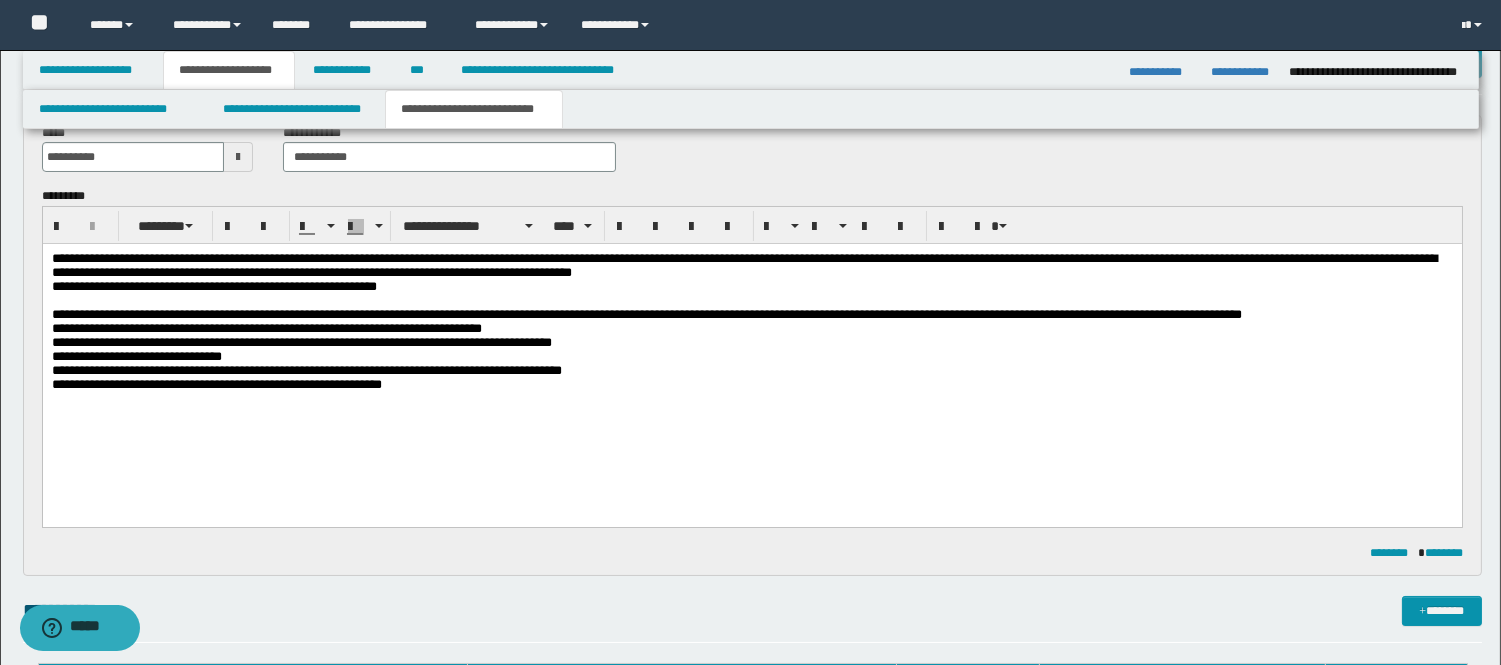 click on "**********" at bounding box center [743, 265] 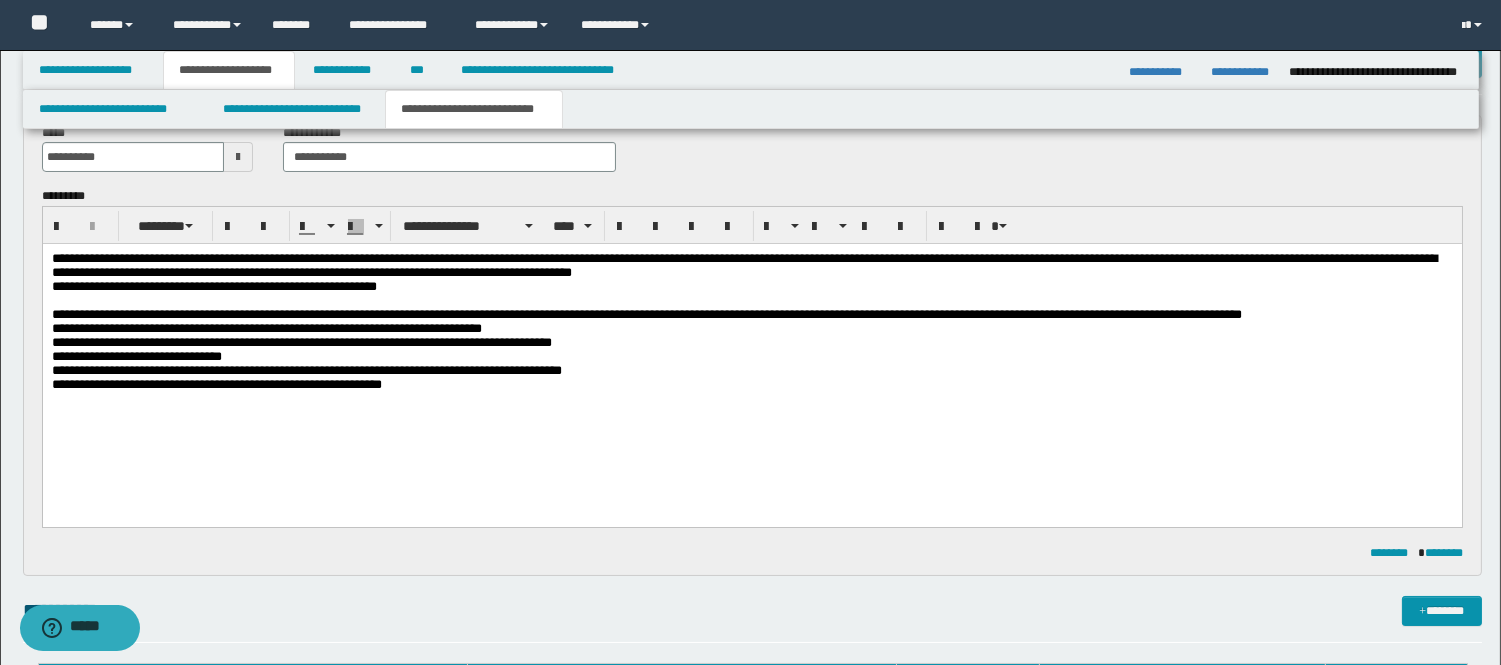 drag, startPoint x: 1259, startPoint y: 259, endPoint x: 1302, endPoint y: 289, distance: 52.43091 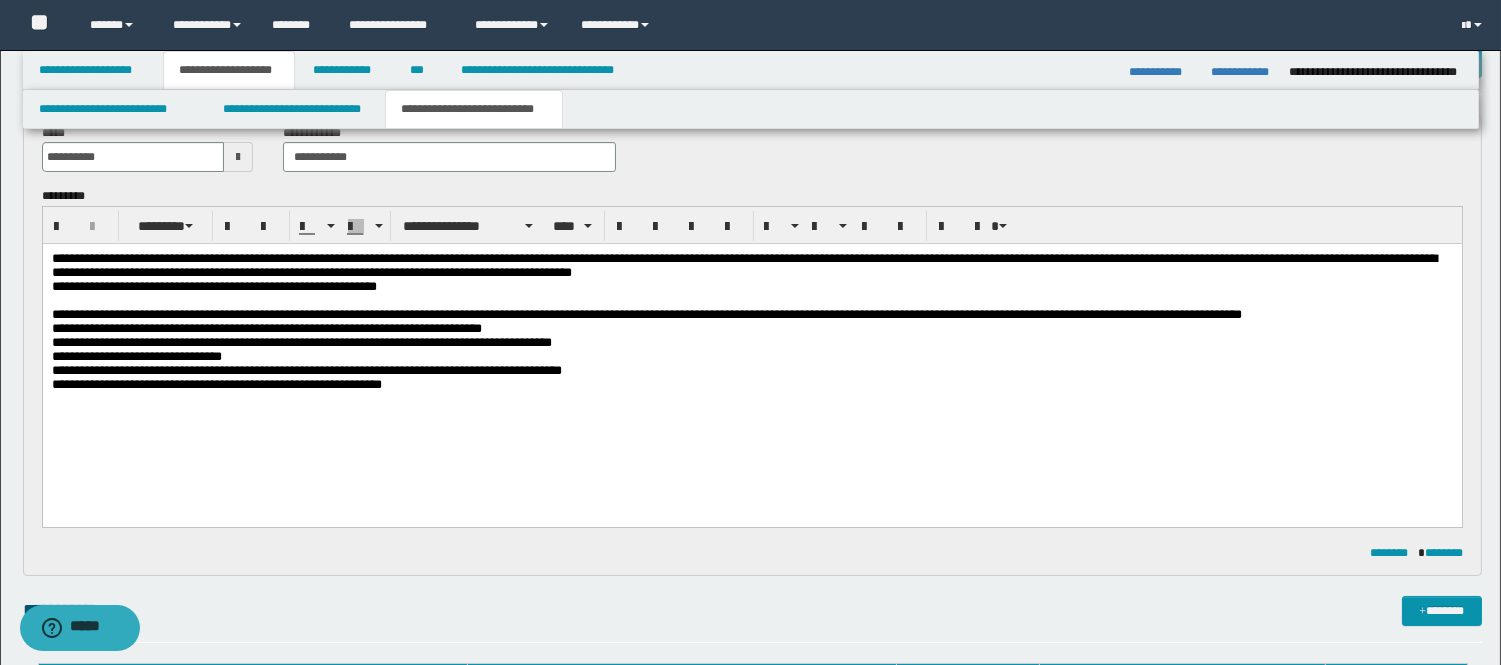 click on "**********" at bounding box center [751, 287] 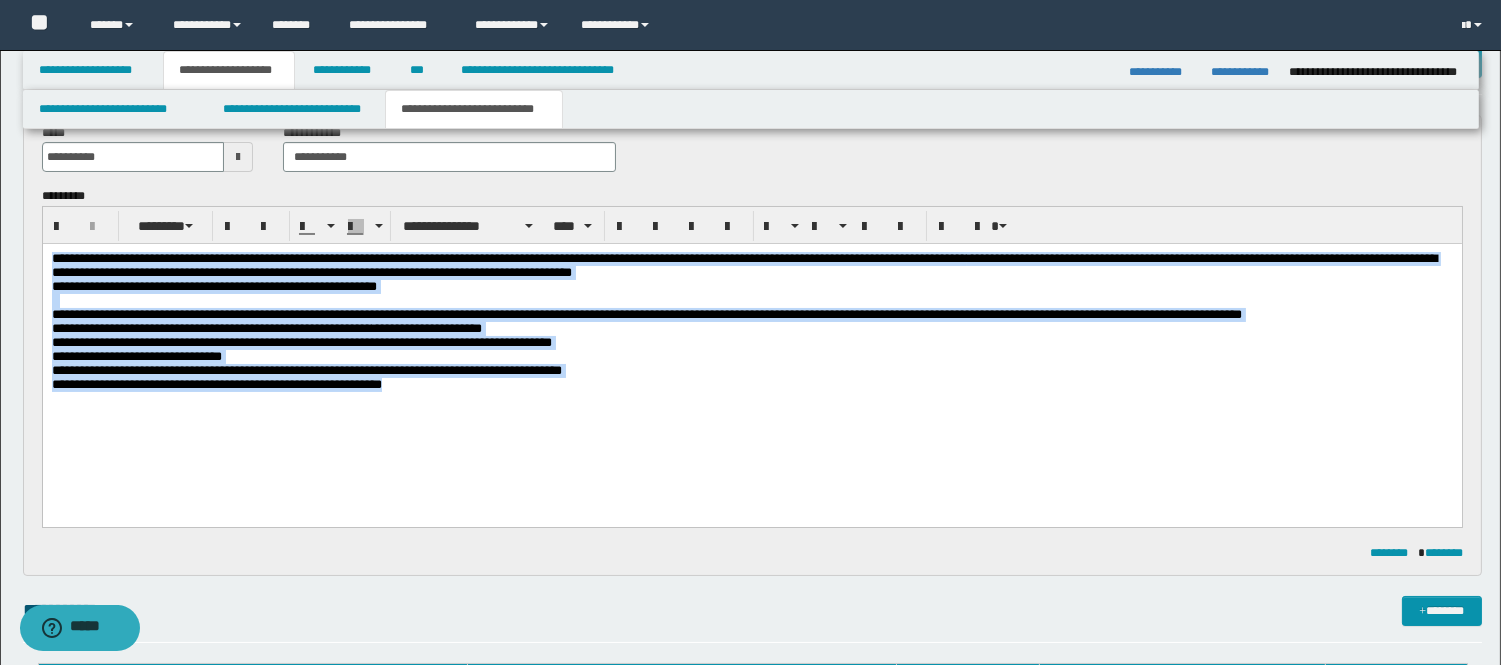 drag, startPoint x: 50, startPoint y: 257, endPoint x: 532, endPoint y: 480, distance: 531.0866 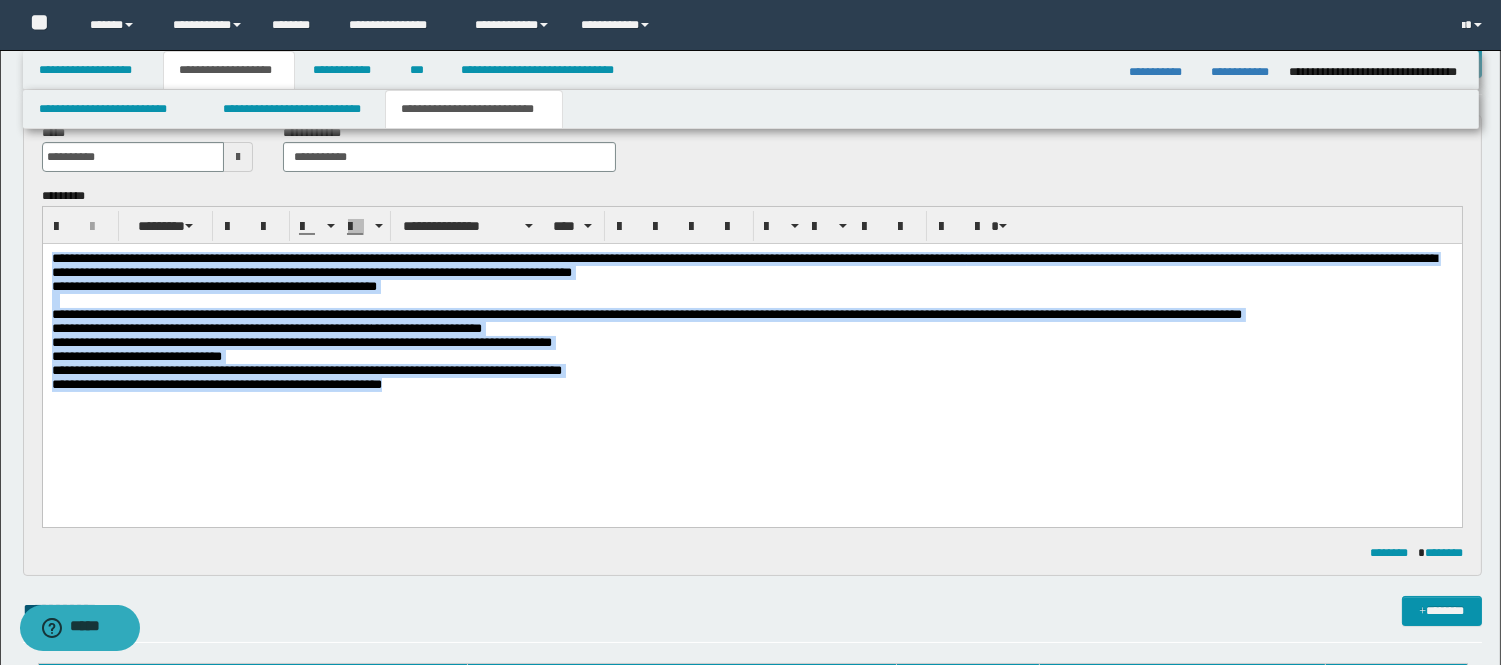 click on "**********" at bounding box center (751, 347) 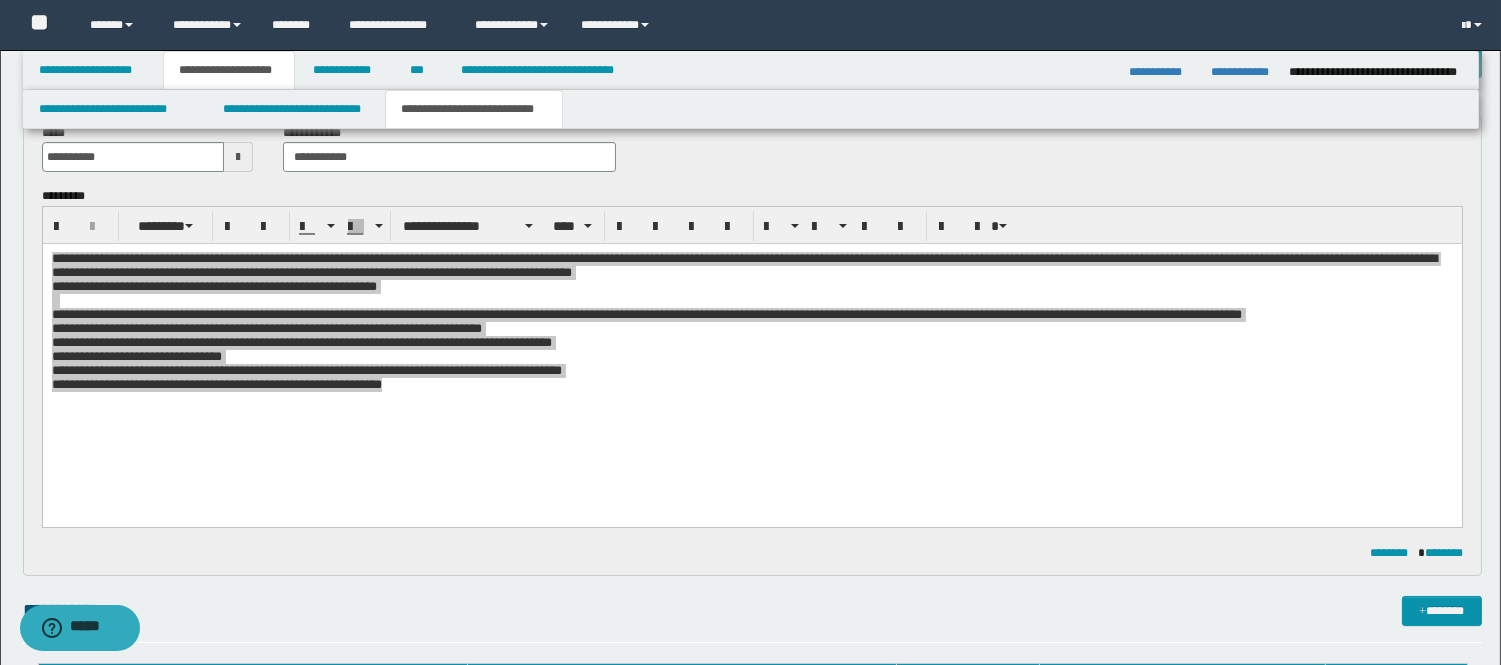 click at bounding box center (752, 385) 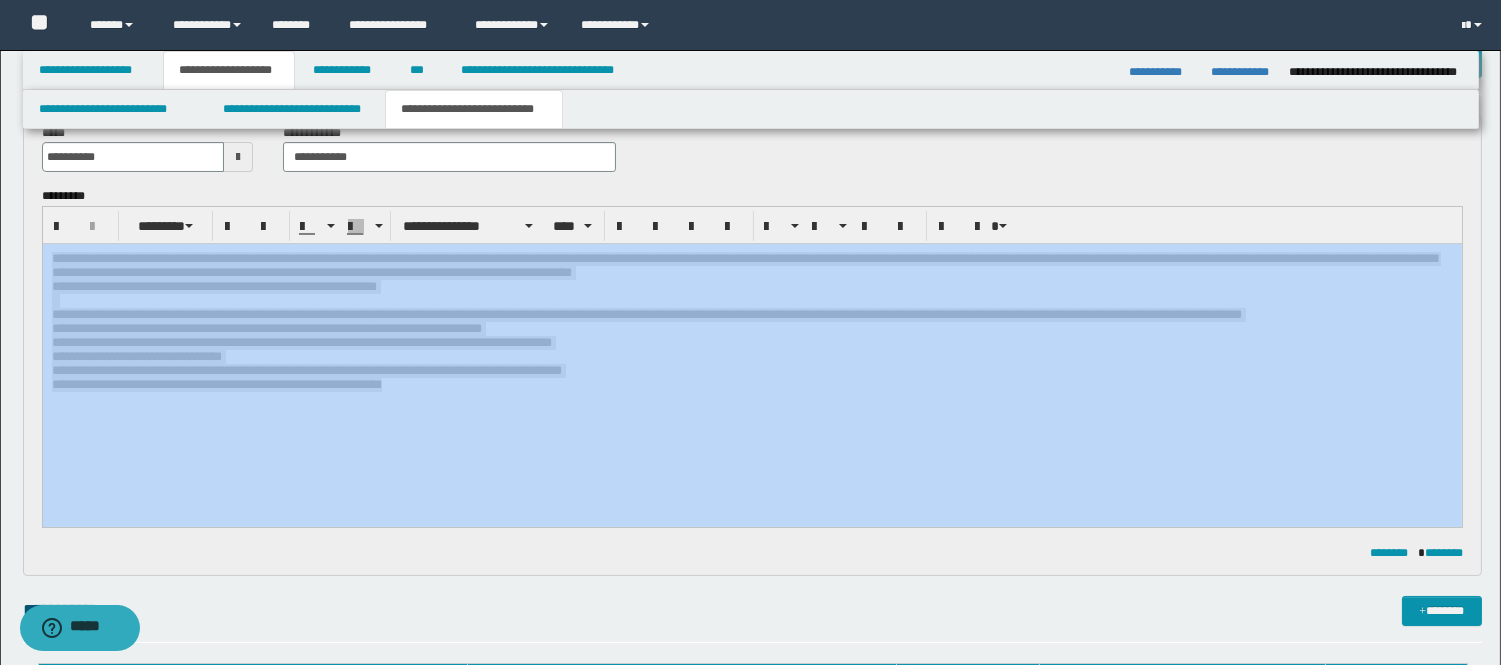 click at bounding box center [752, 385] 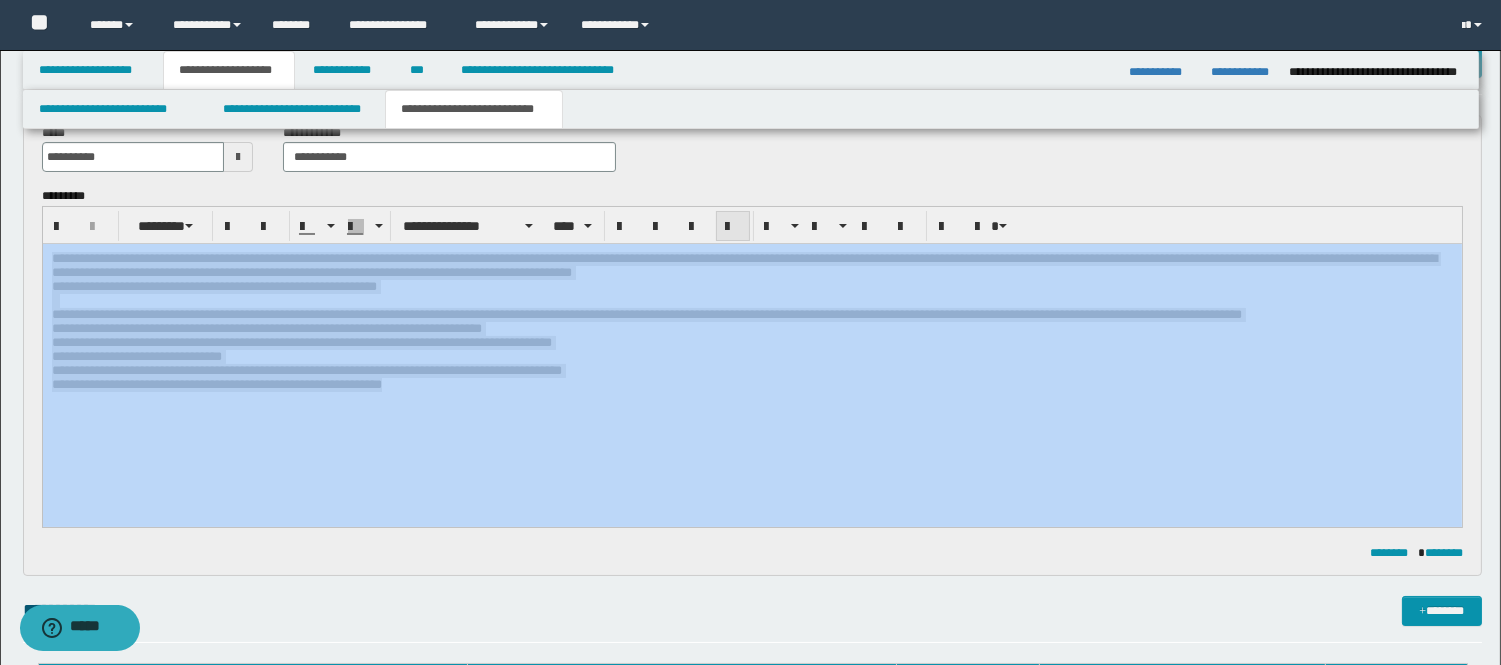 click at bounding box center [733, 226] 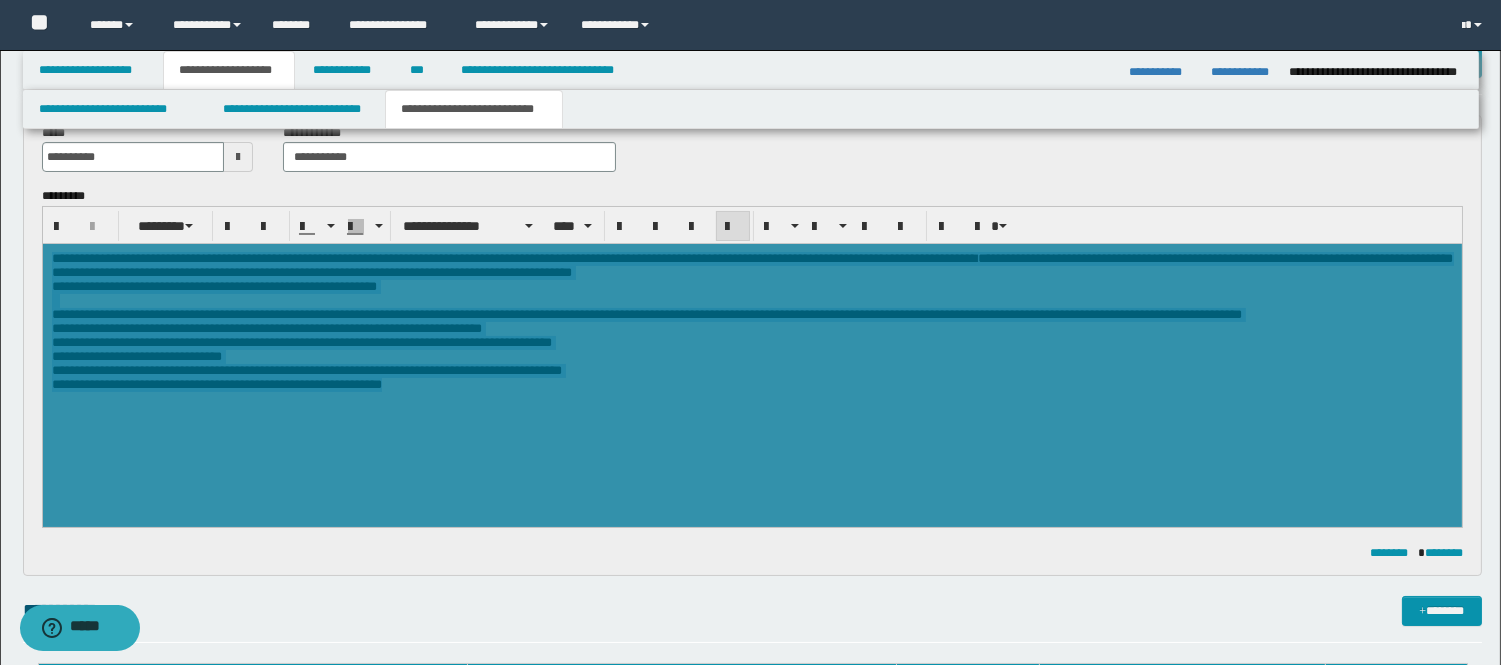 click at bounding box center (733, 226) 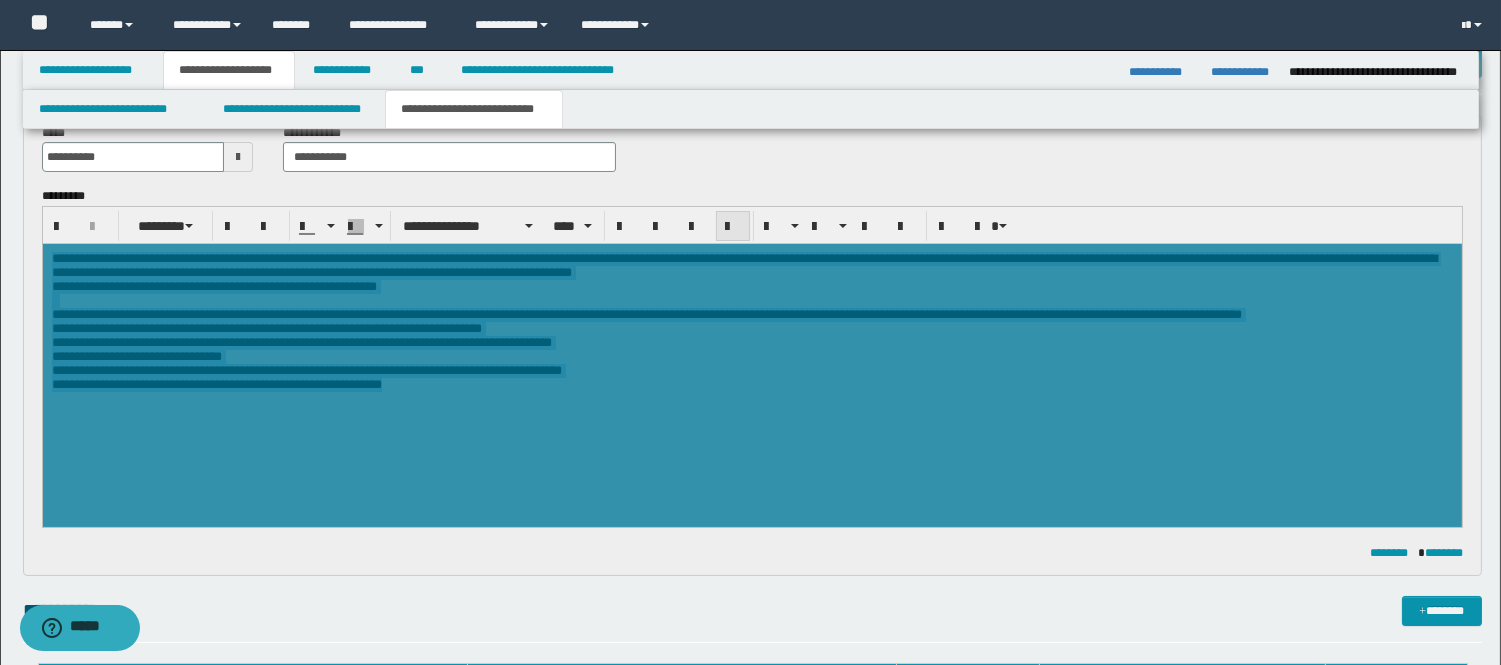 click at bounding box center (733, 227) 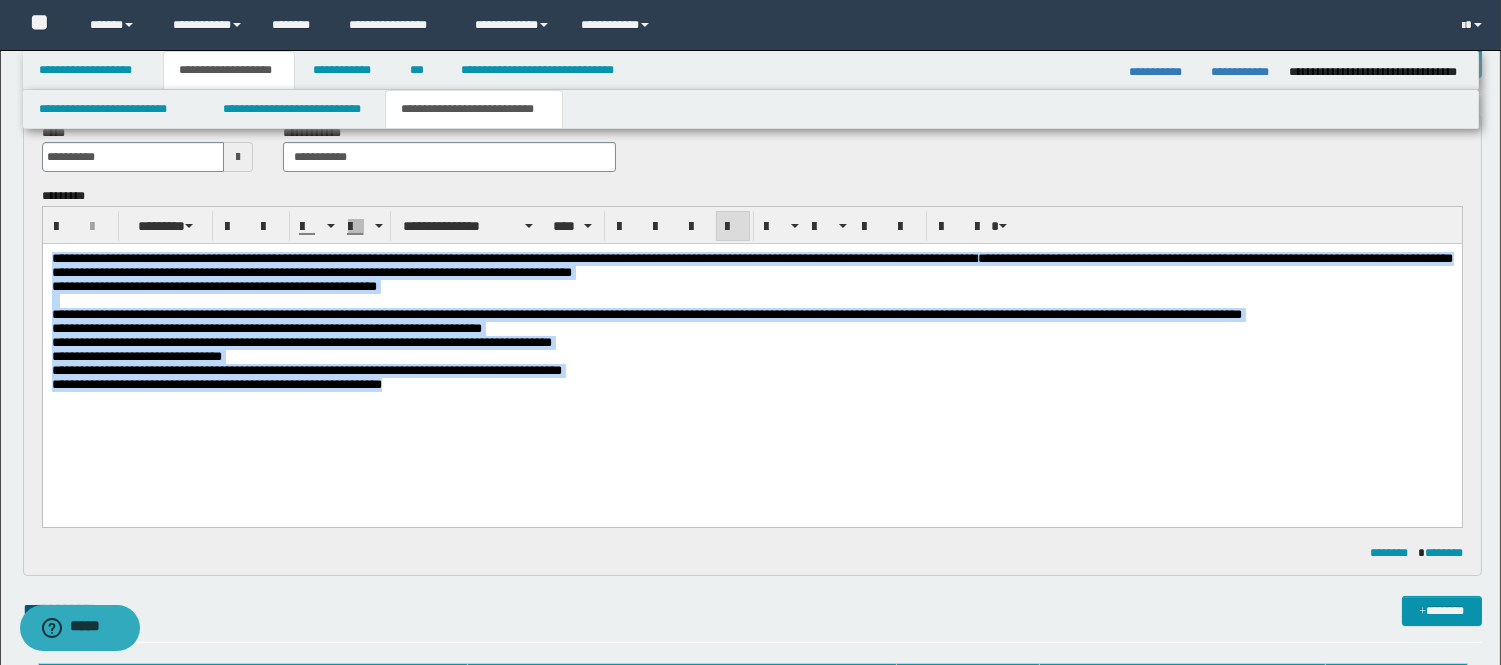 click on "**********" at bounding box center [751, 385] 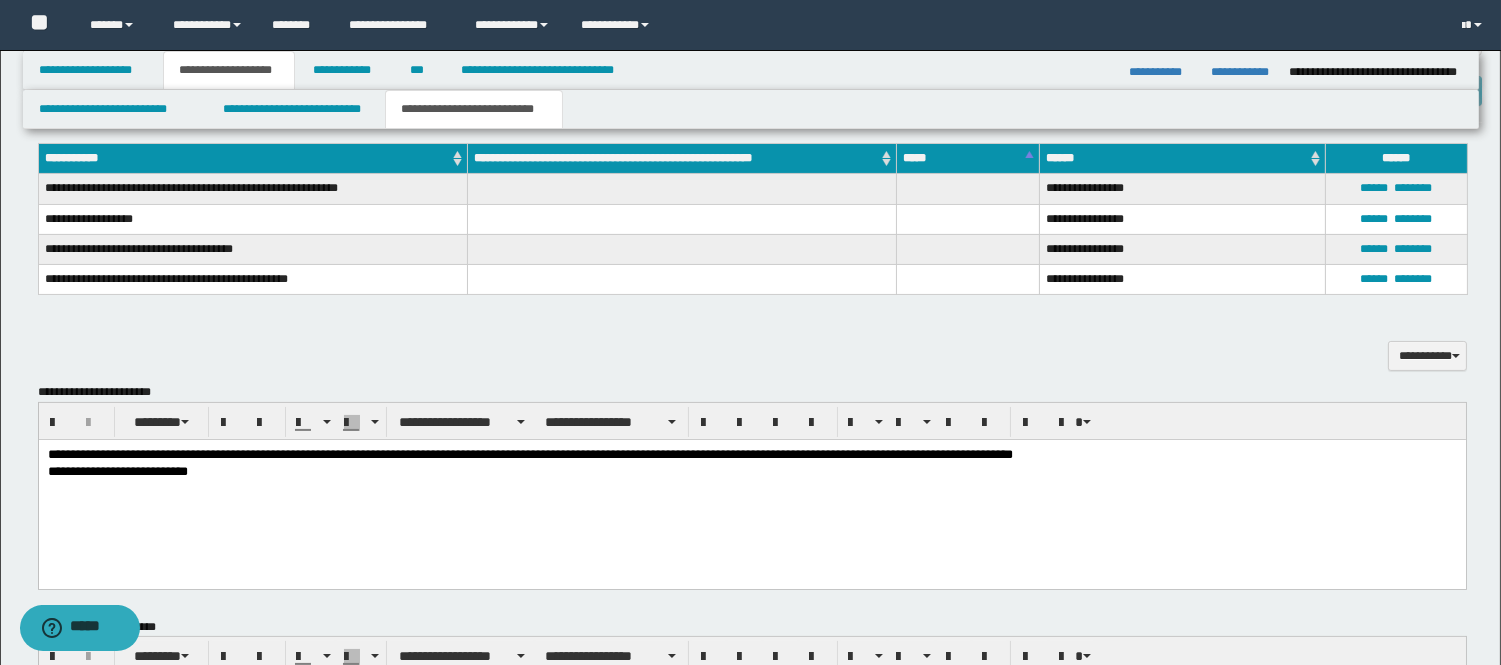 scroll, scrollTop: 777, scrollLeft: 0, axis: vertical 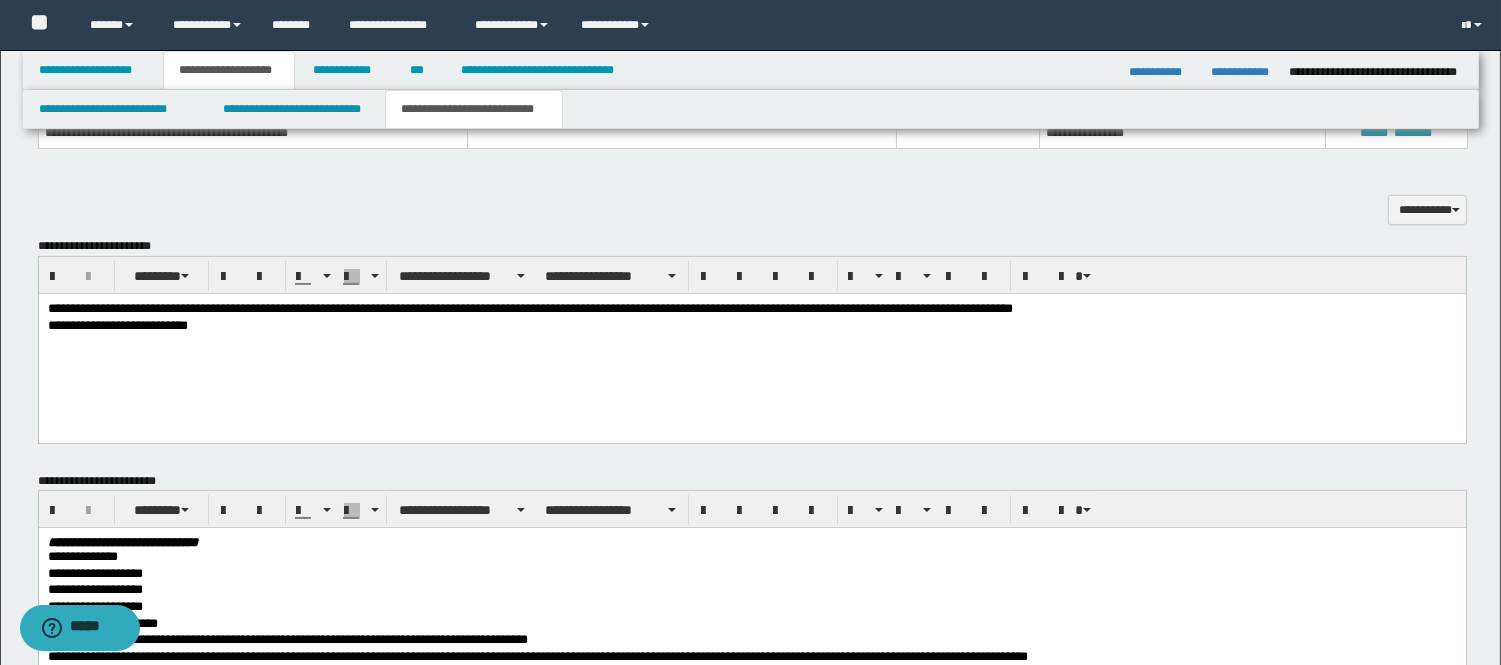 click on "**********" at bounding box center [751, 310] 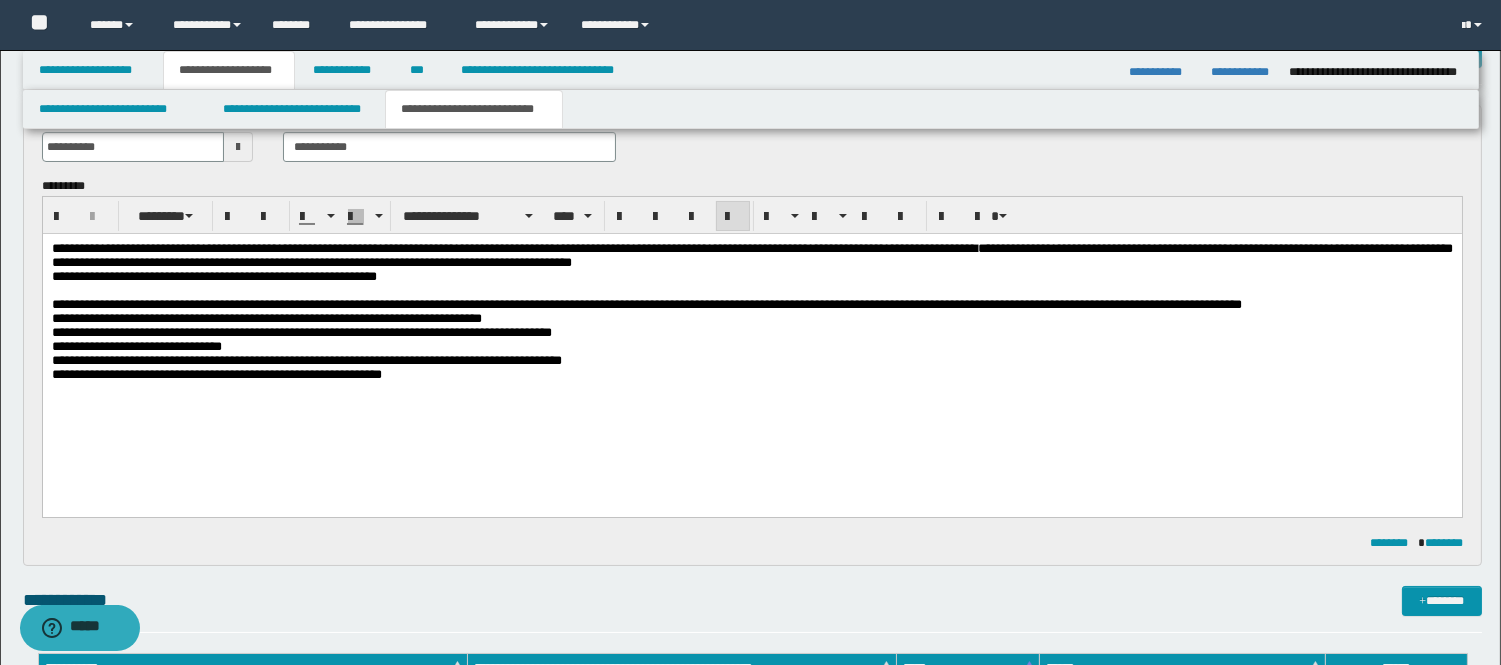 scroll, scrollTop: 111, scrollLeft: 0, axis: vertical 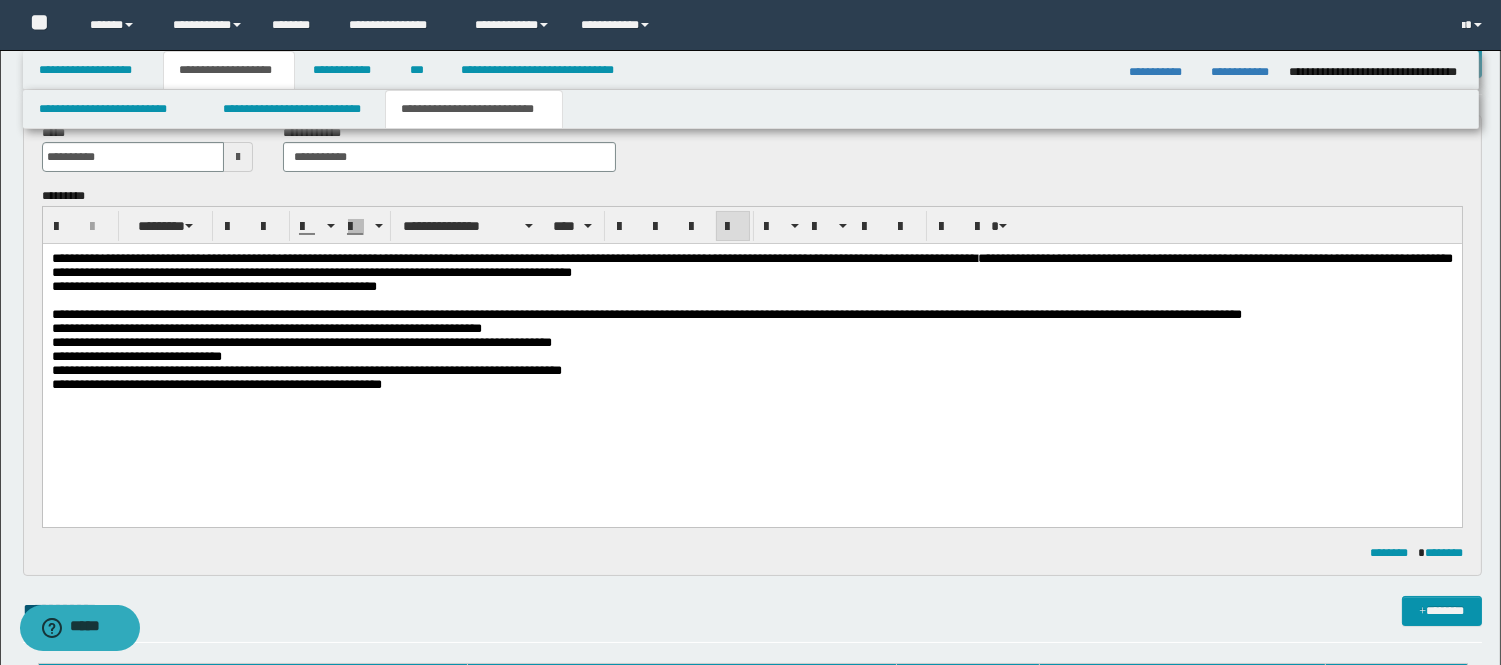 click on "**********" at bounding box center (306, 370) 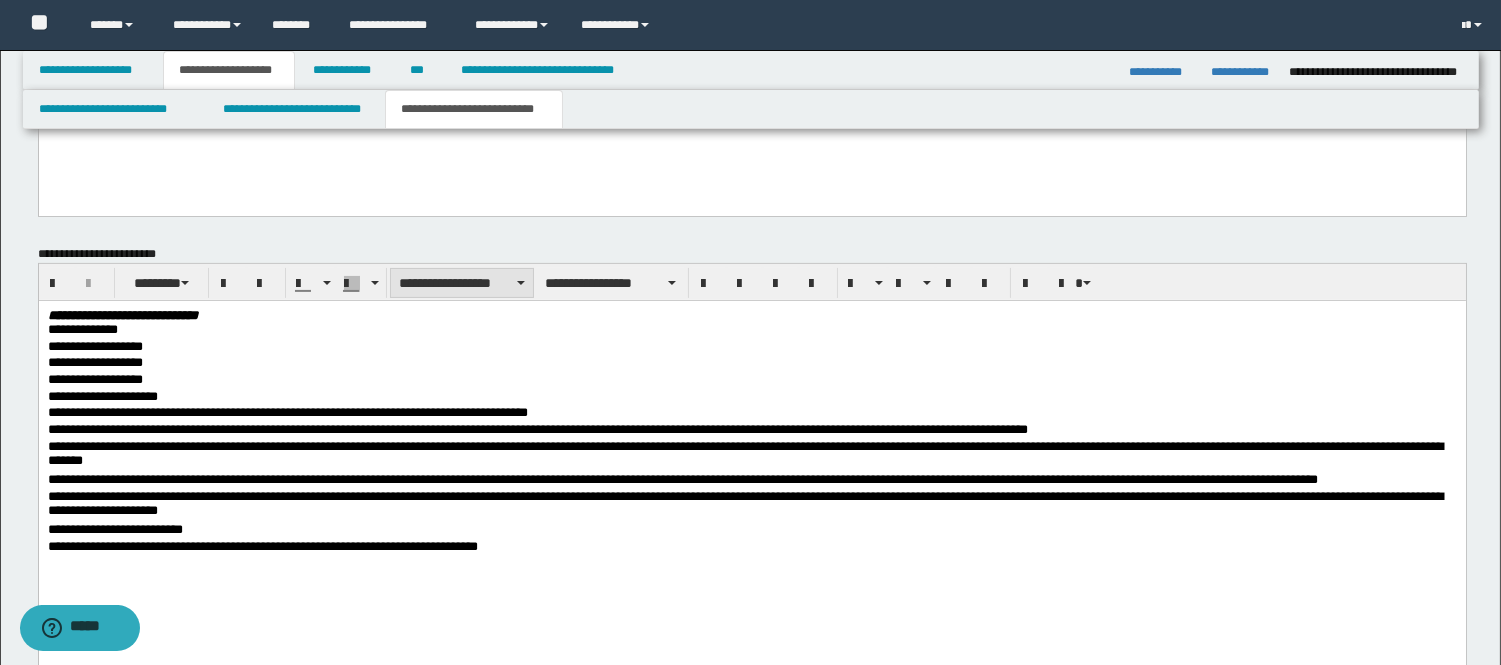 scroll, scrollTop: 1111, scrollLeft: 0, axis: vertical 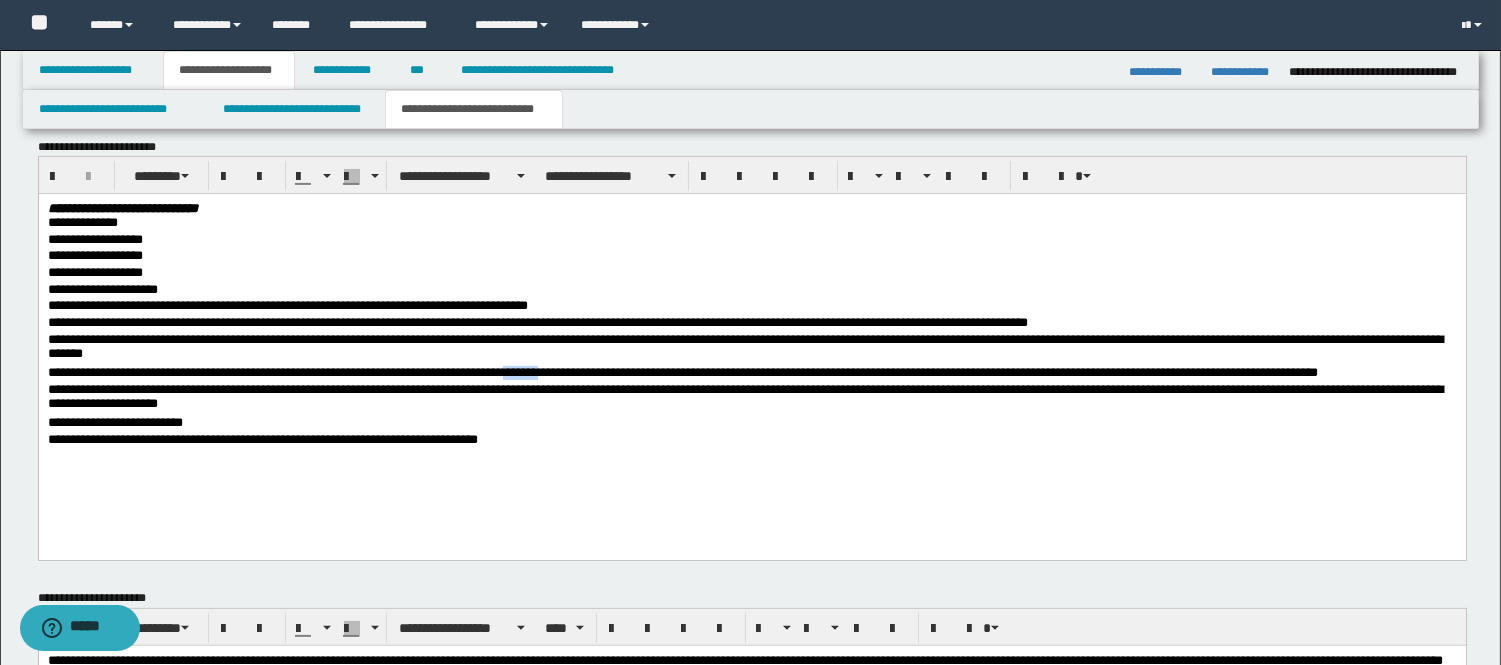 type 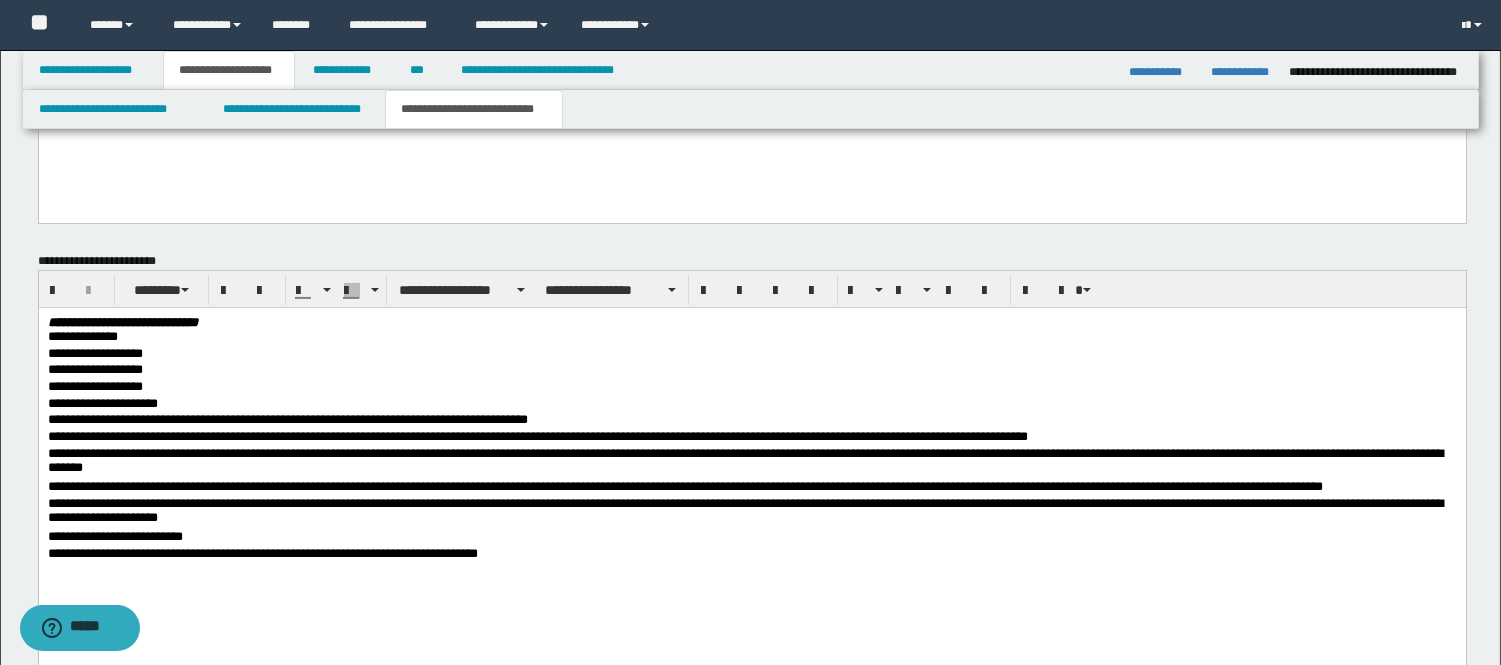 scroll, scrollTop: 1111, scrollLeft: 0, axis: vertical 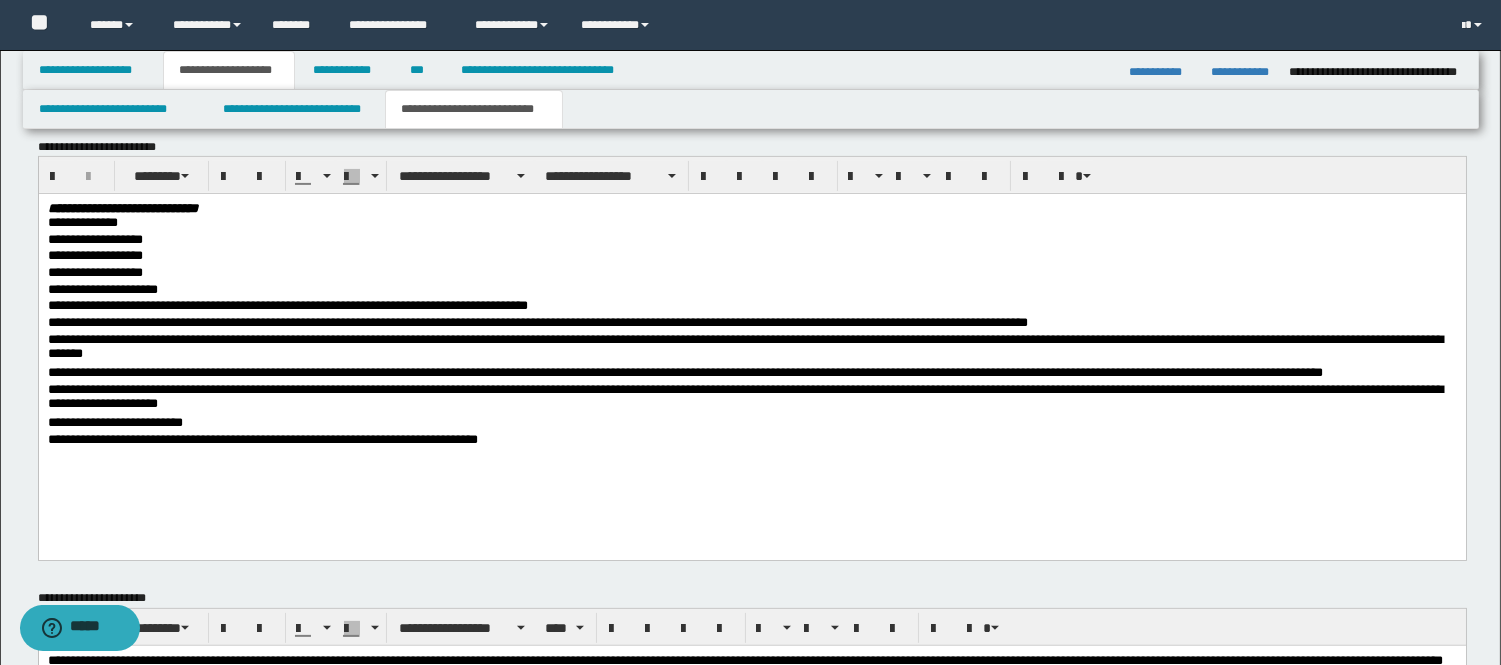 click on "**********" at bounding box center (751, 399) 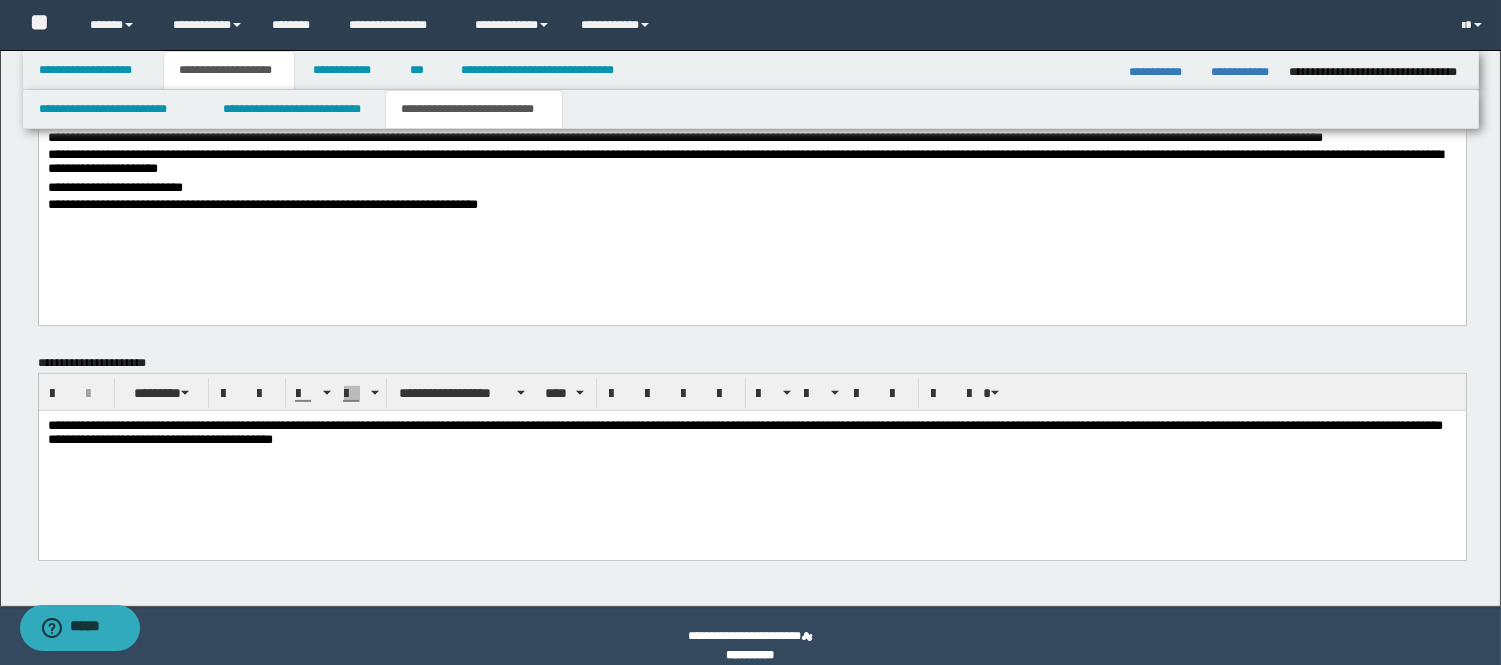 scroll, scrollTop: 1365, scrollLeft: 0, axis: vertical 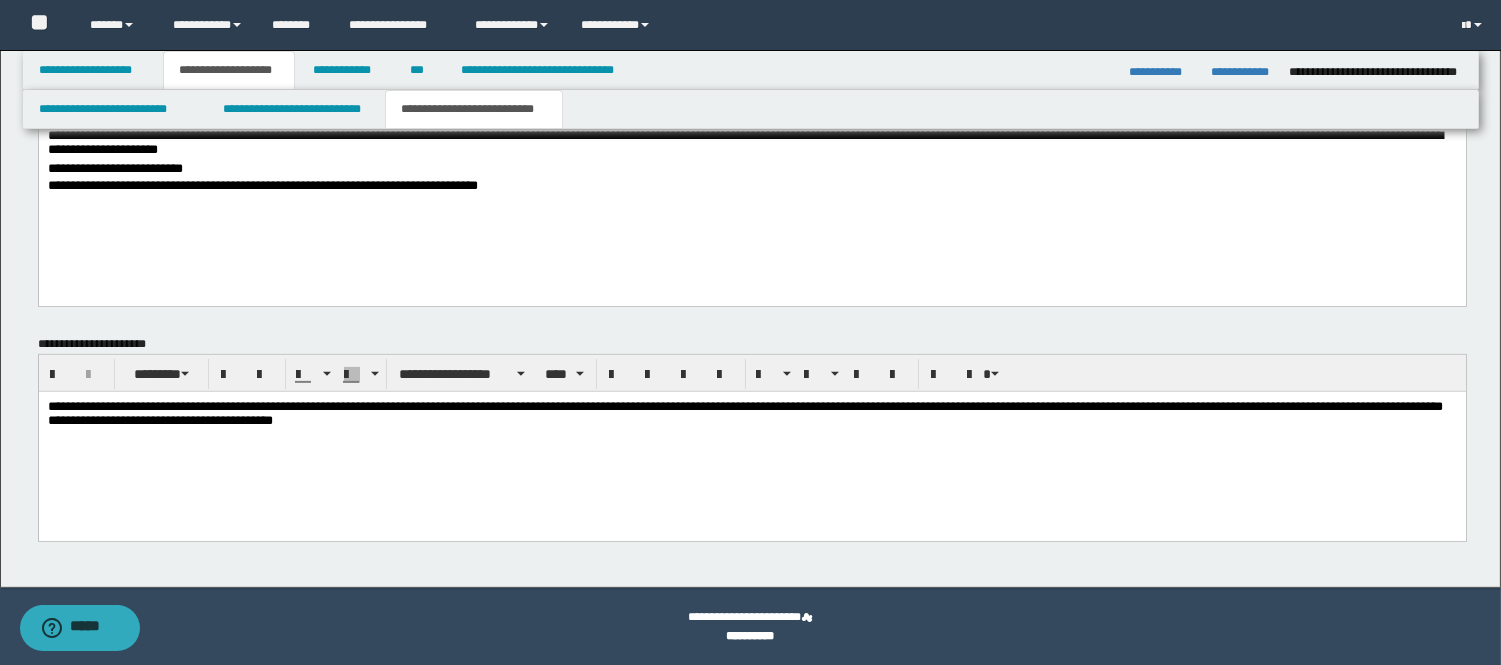 click on "**********" at bounding box center (751, 438) 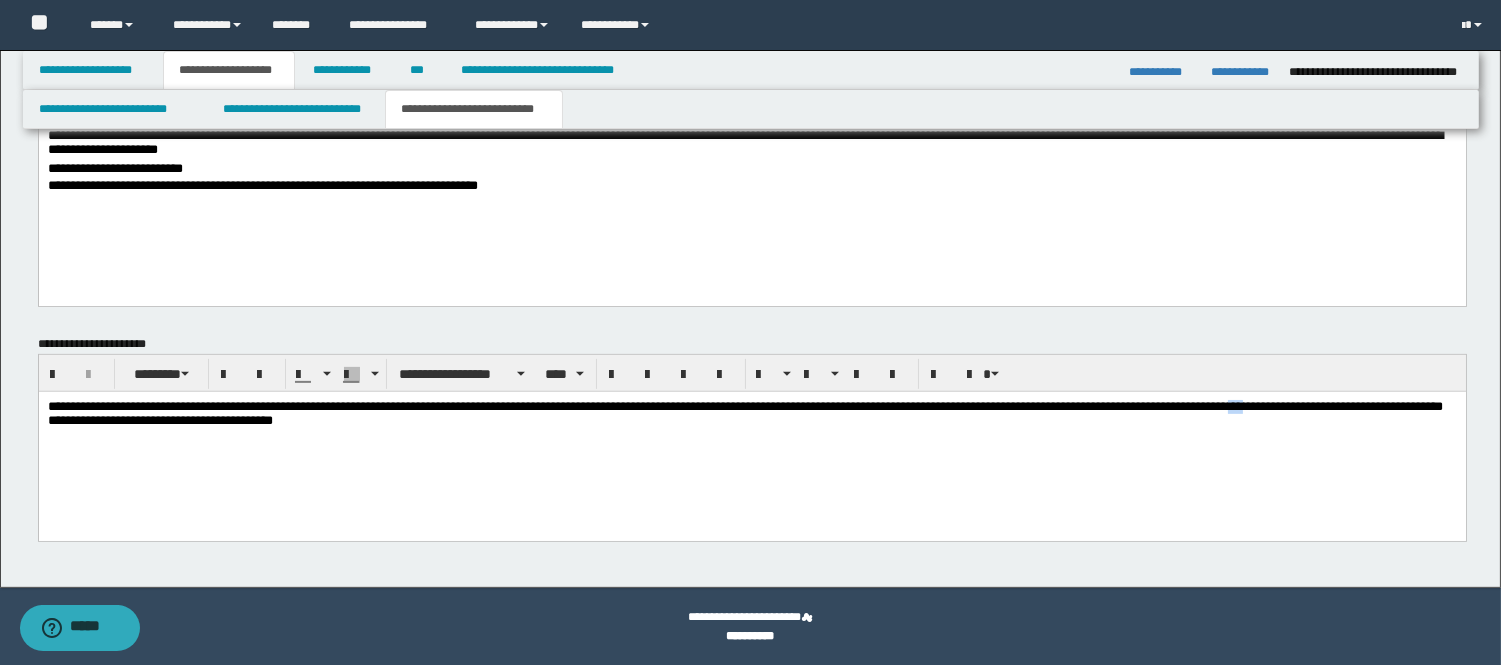 drag, startPoint x: 113, startPoint y: 457, endPoint x: 124, endPoint y: 501, distance: 45.35416 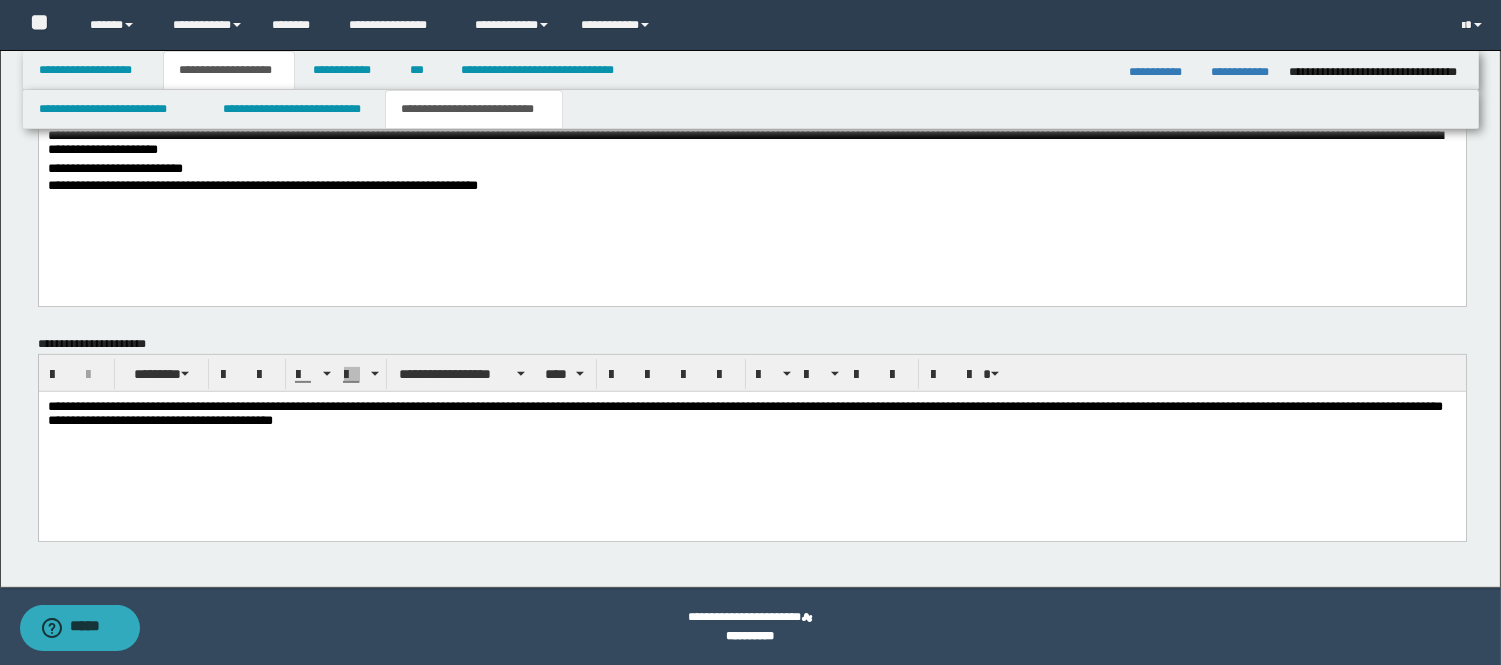 click on "**********" at bounding box center (751, 438) 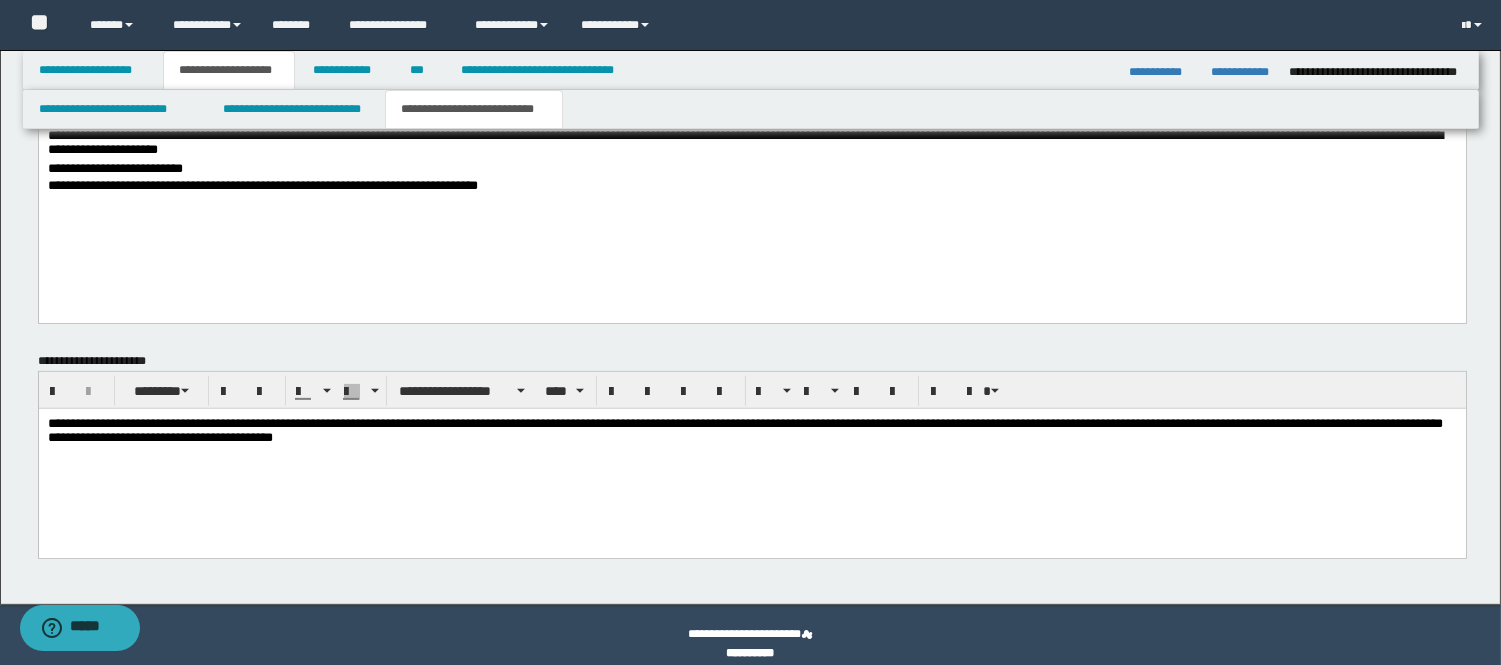 drag, startPoint x: 65, startPoint y: 212, endPoint x: 84, endPoint y: 285, distance: 75.43209 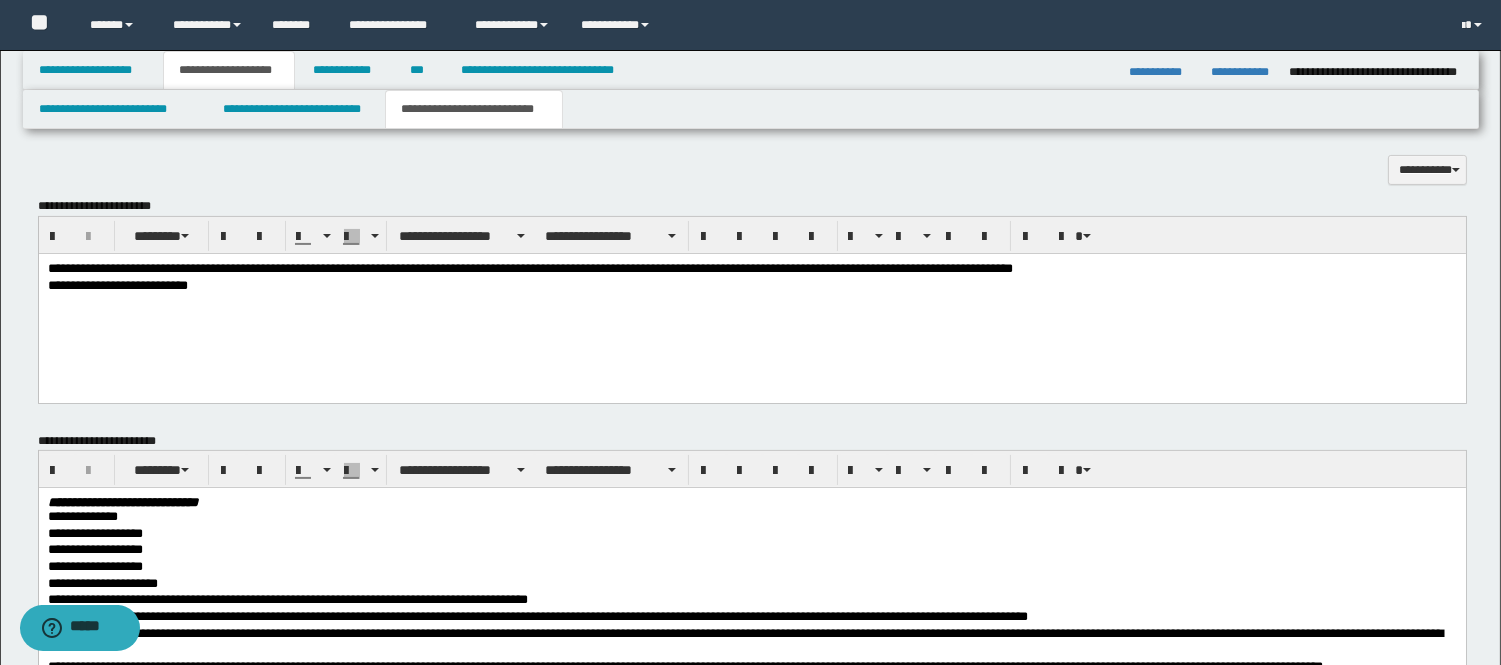 scroll, scrollTop: 810, scrollLeft: 0, axis: vertical 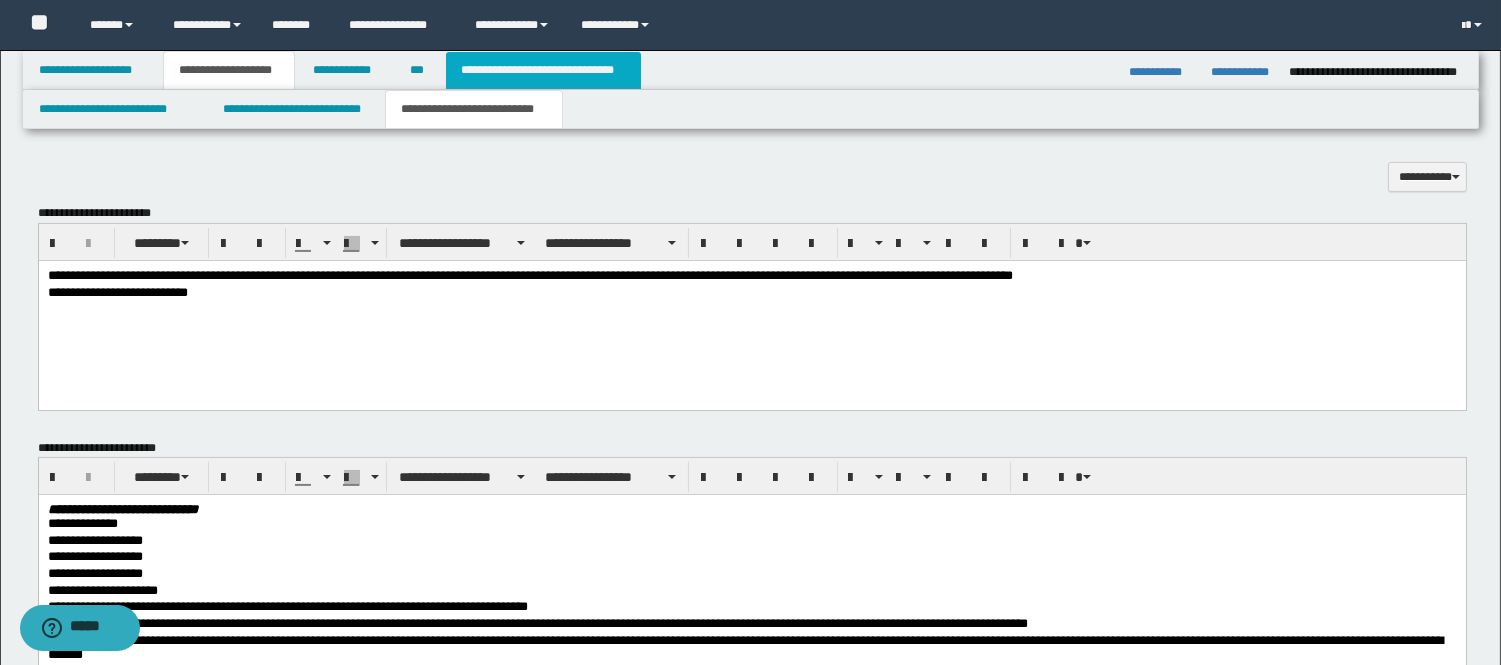 click on "**********" at bounding box center (543, 70) 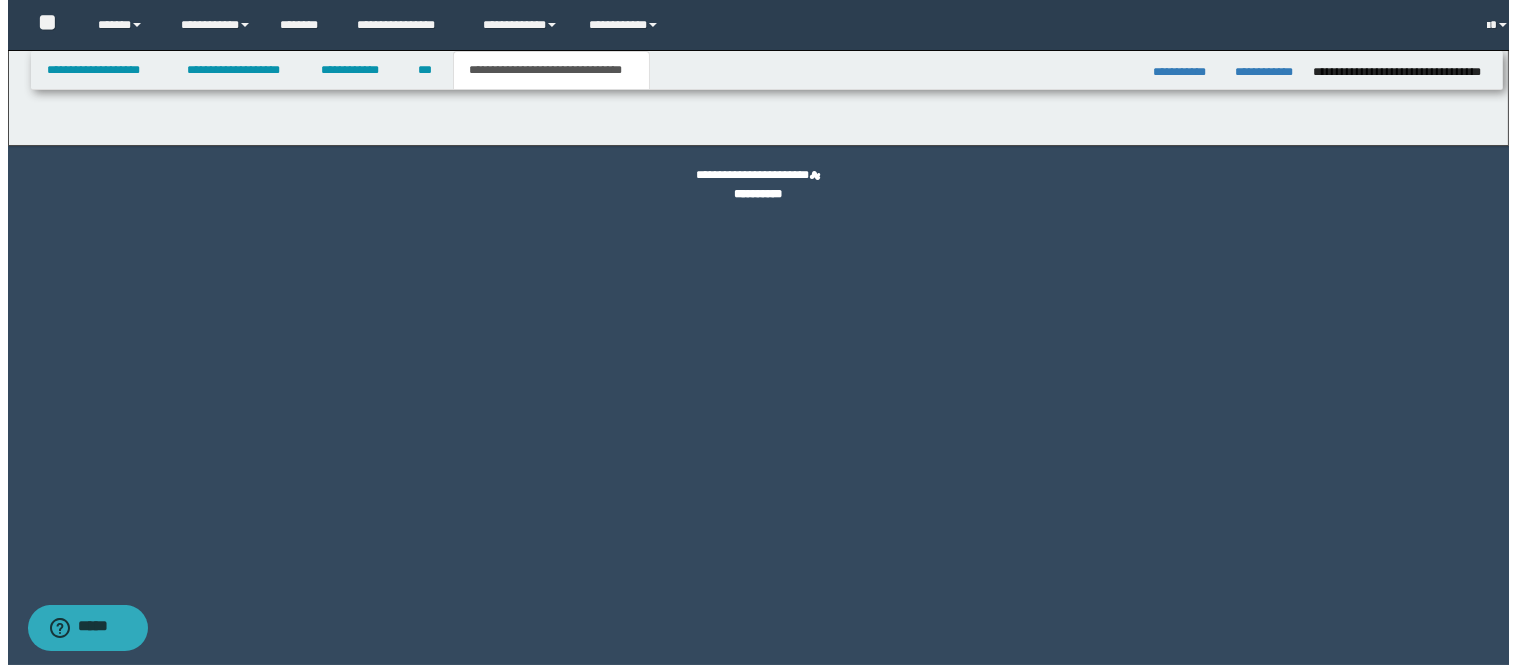 scroll, scrollTop: 0, scrollLeft: 0, axis: both 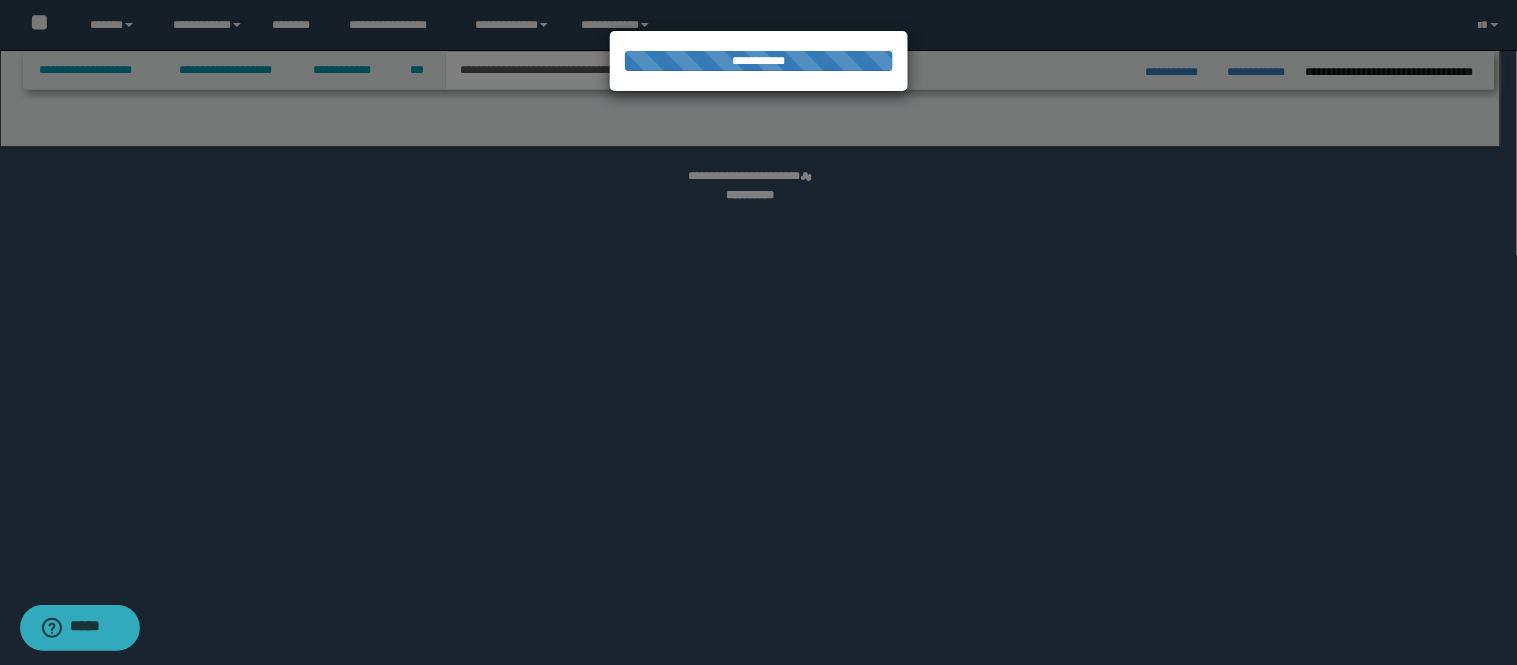 select on "*" 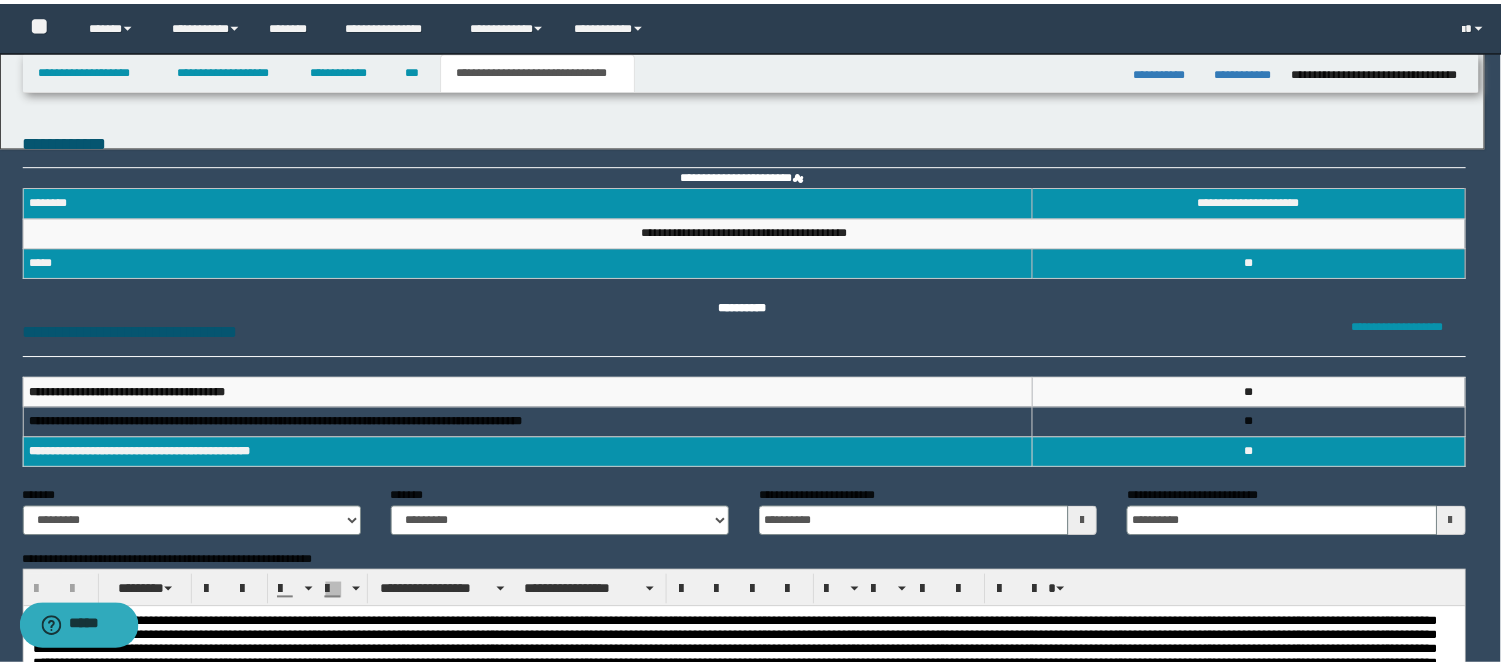 scroll, scrollTop: 0, scrollLeft: 0, axis: both 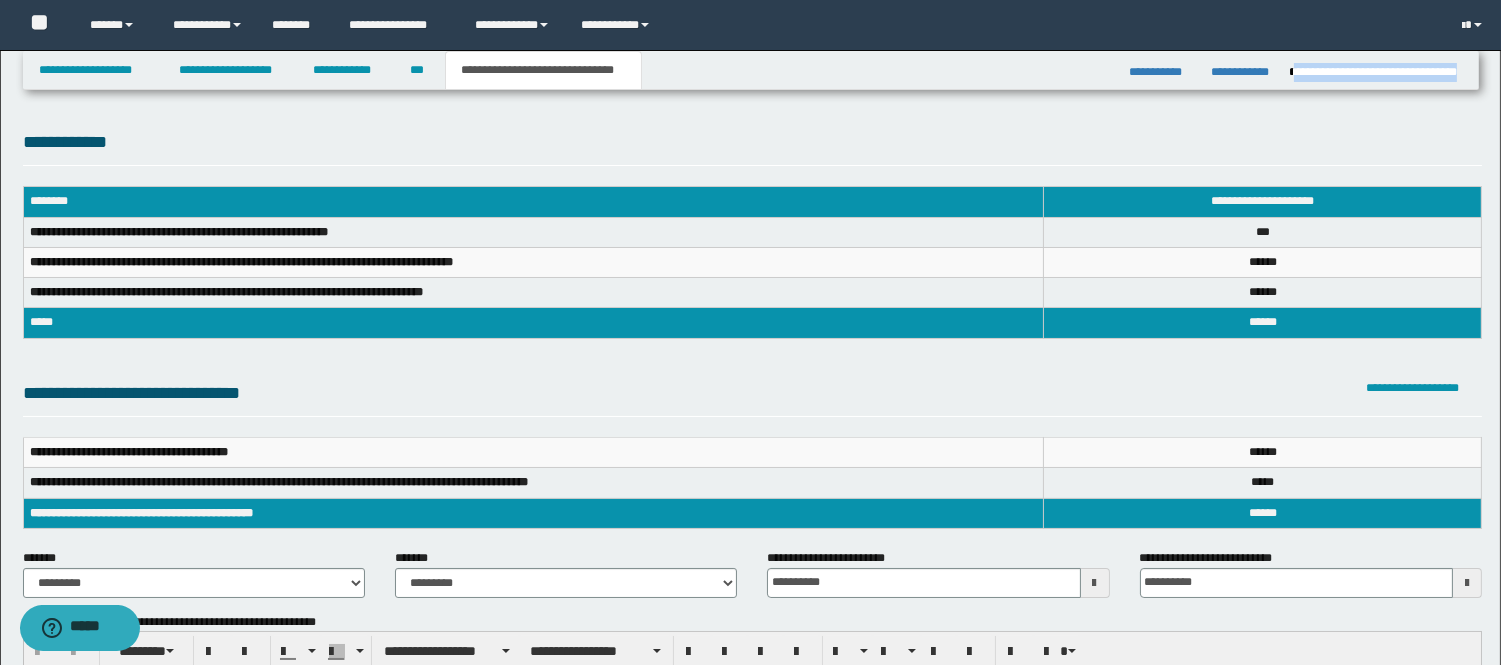 drag, startPoint x: 1294, startPoint y: 67, endPoint x: 1473, endPoint y: 82, distance: 179.6274 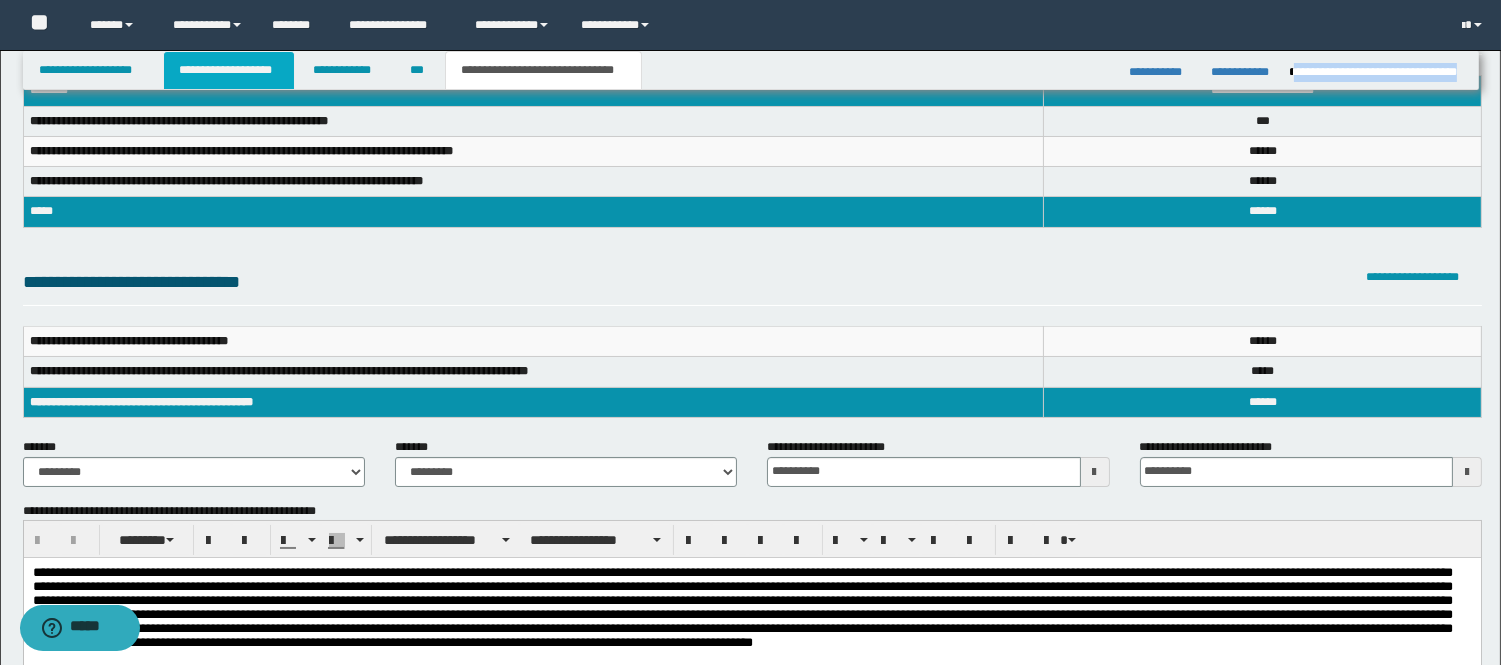 click on "**********" at bounding box center [229, 70] 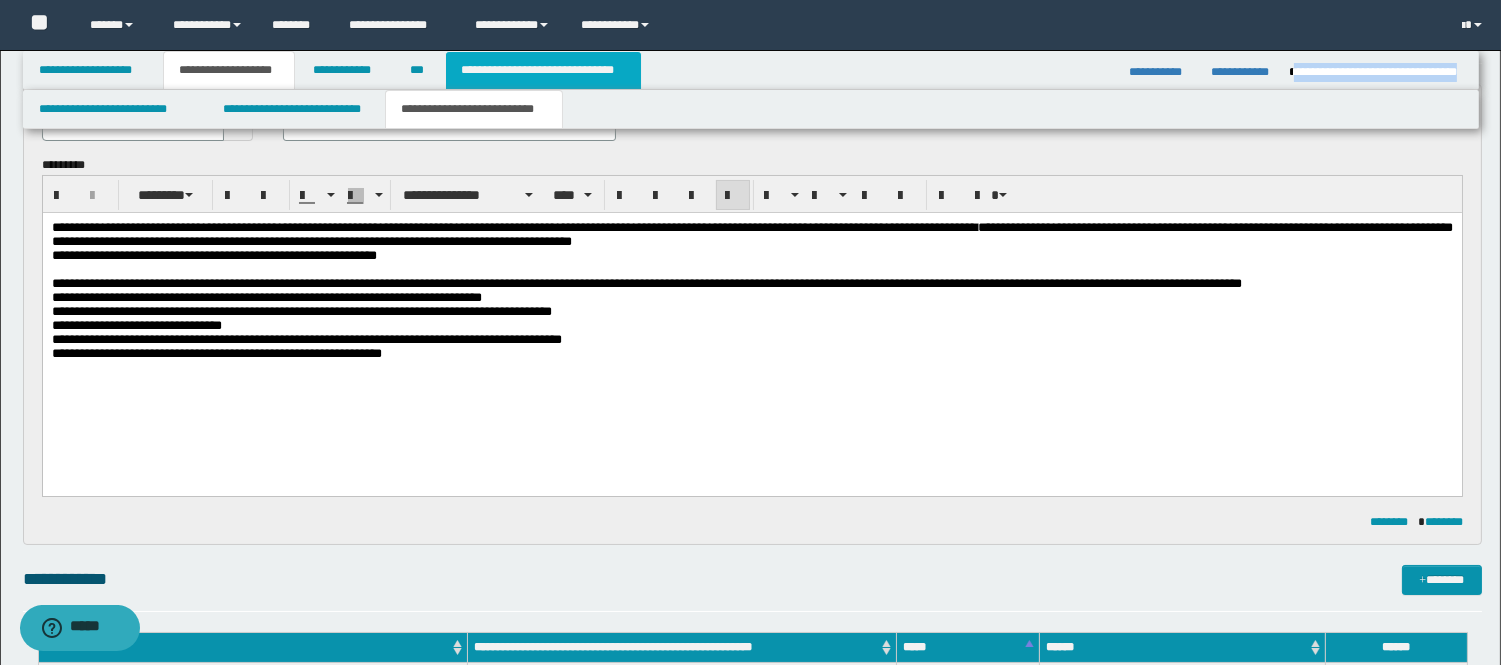click on "**********" at bounding box center (543, 70) 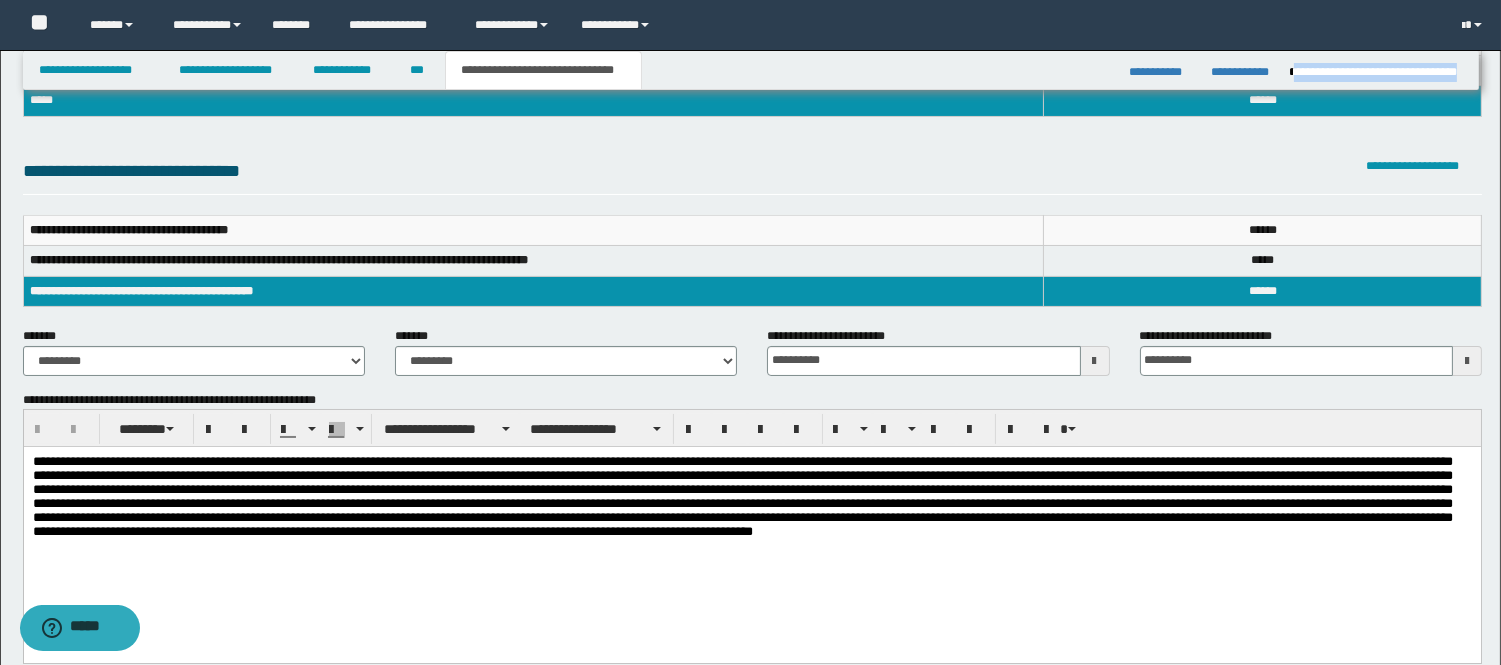 scroll, scrollTop: 333, scrollLeft: 0, axis: vertical 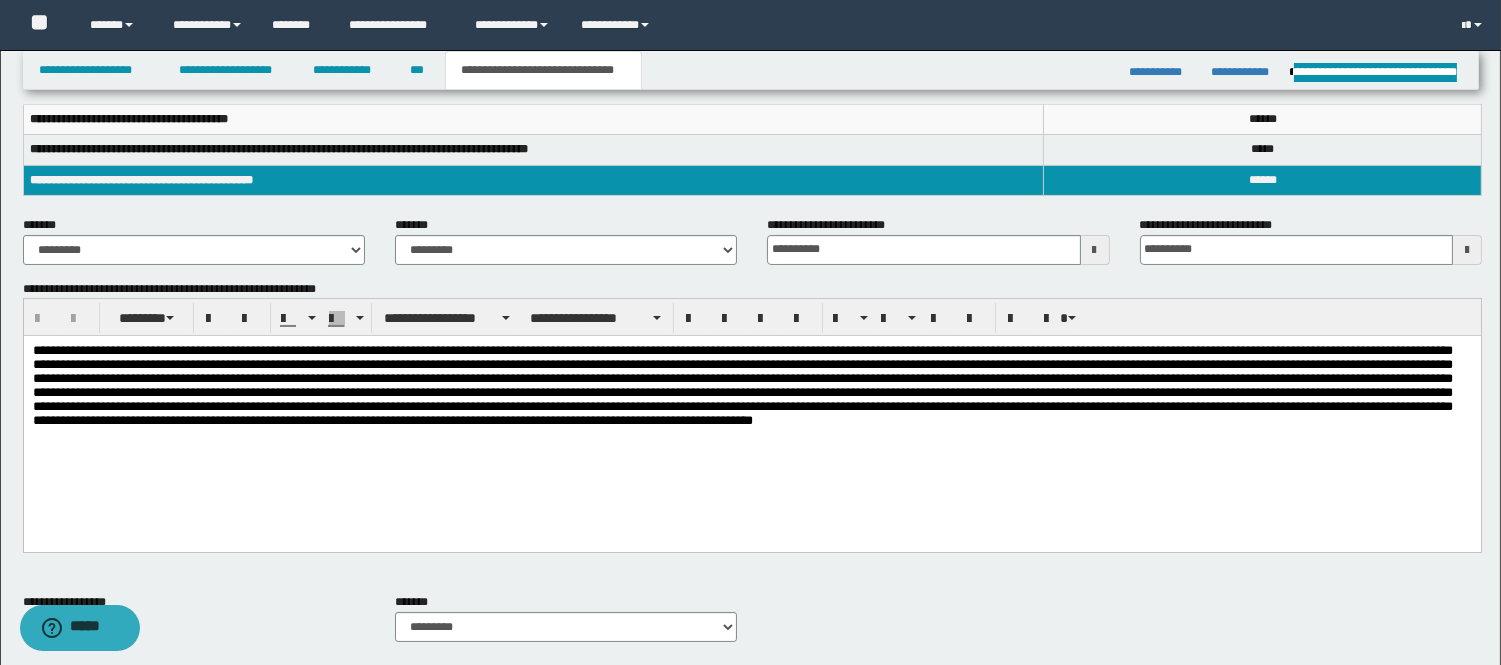 click at bounding box center (751, 411) 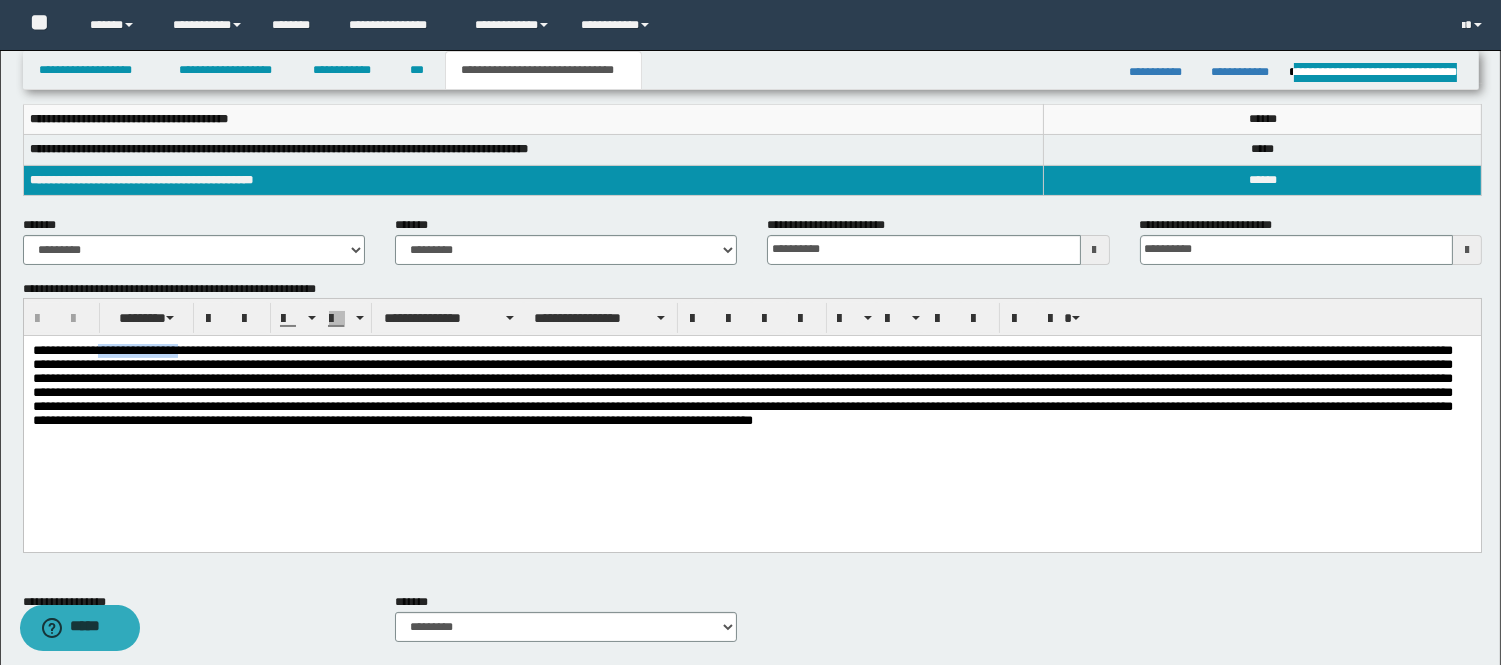 drag, startPoint x: 192, startPoint y: 349, endPoint x: 108, endPoint y: 341, distance: 84.38009 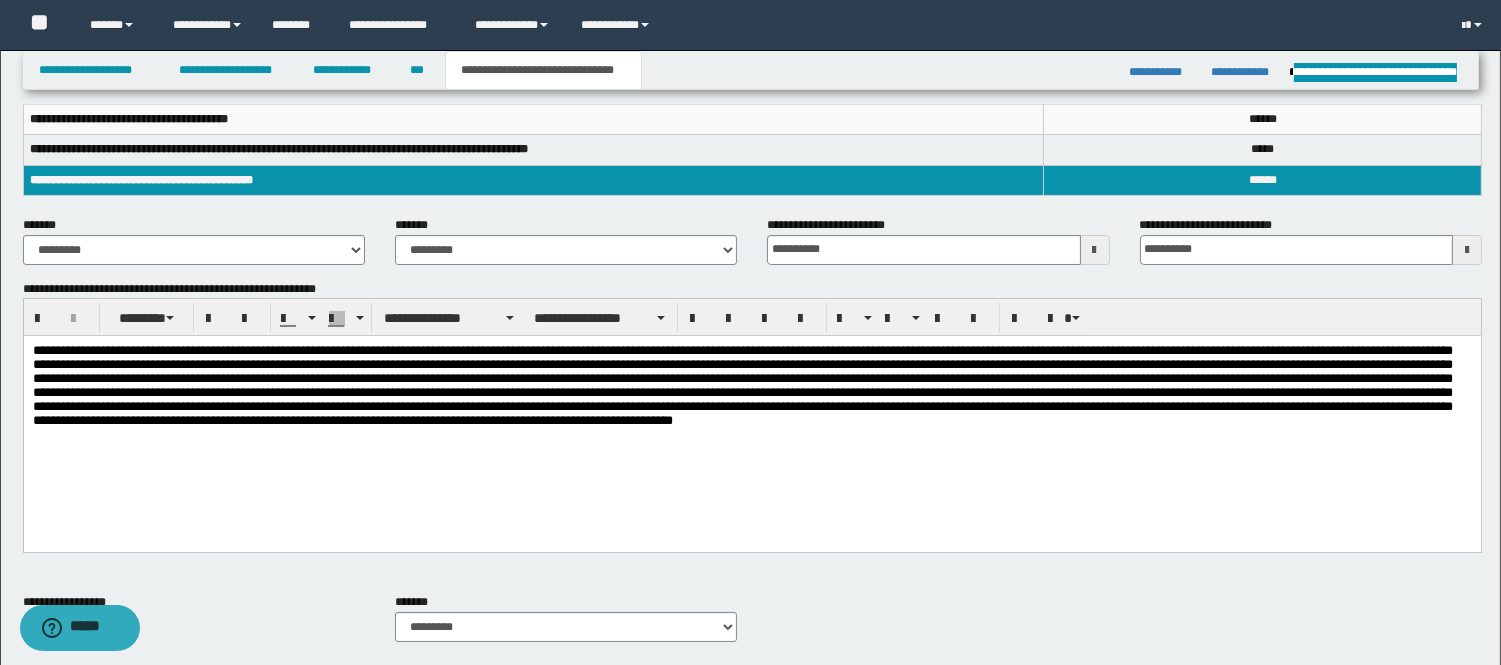 click at bounding box center [742, 385] 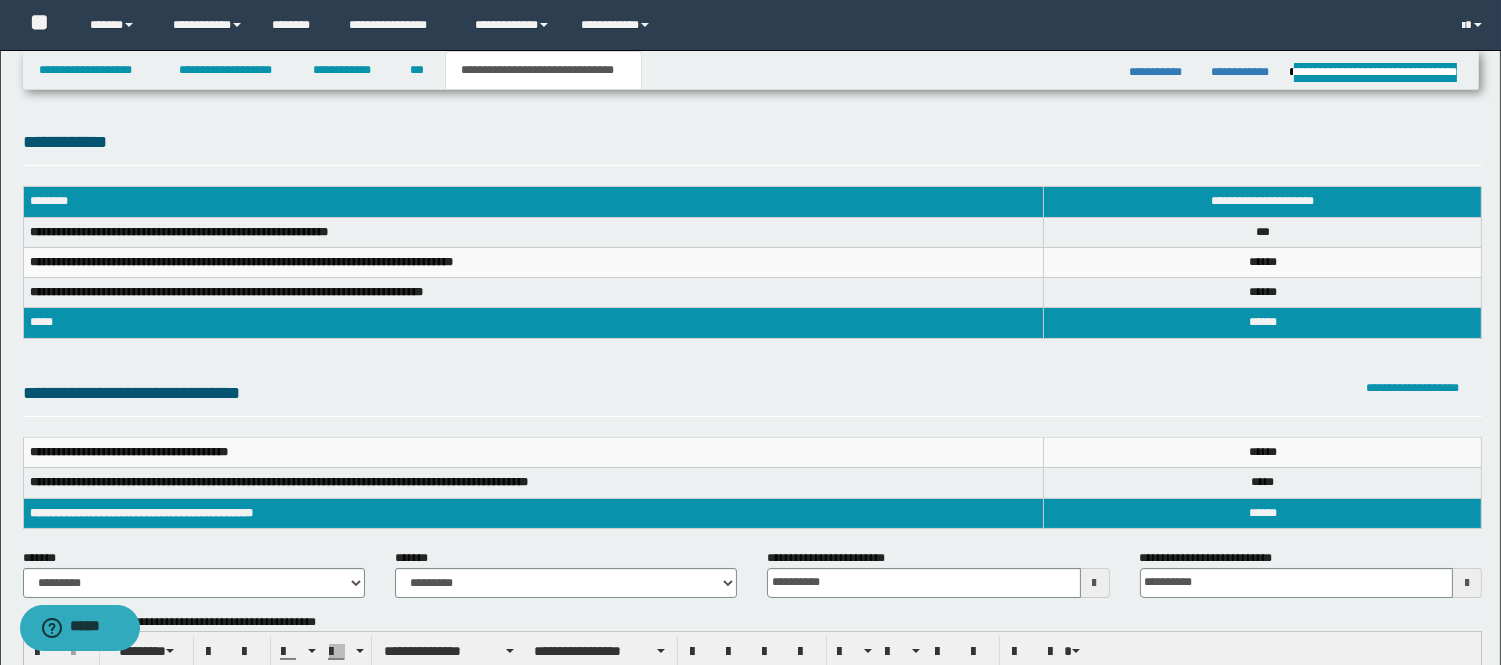 scroll, scrollTop: 111, scrollLeft: 0, axis: vertical 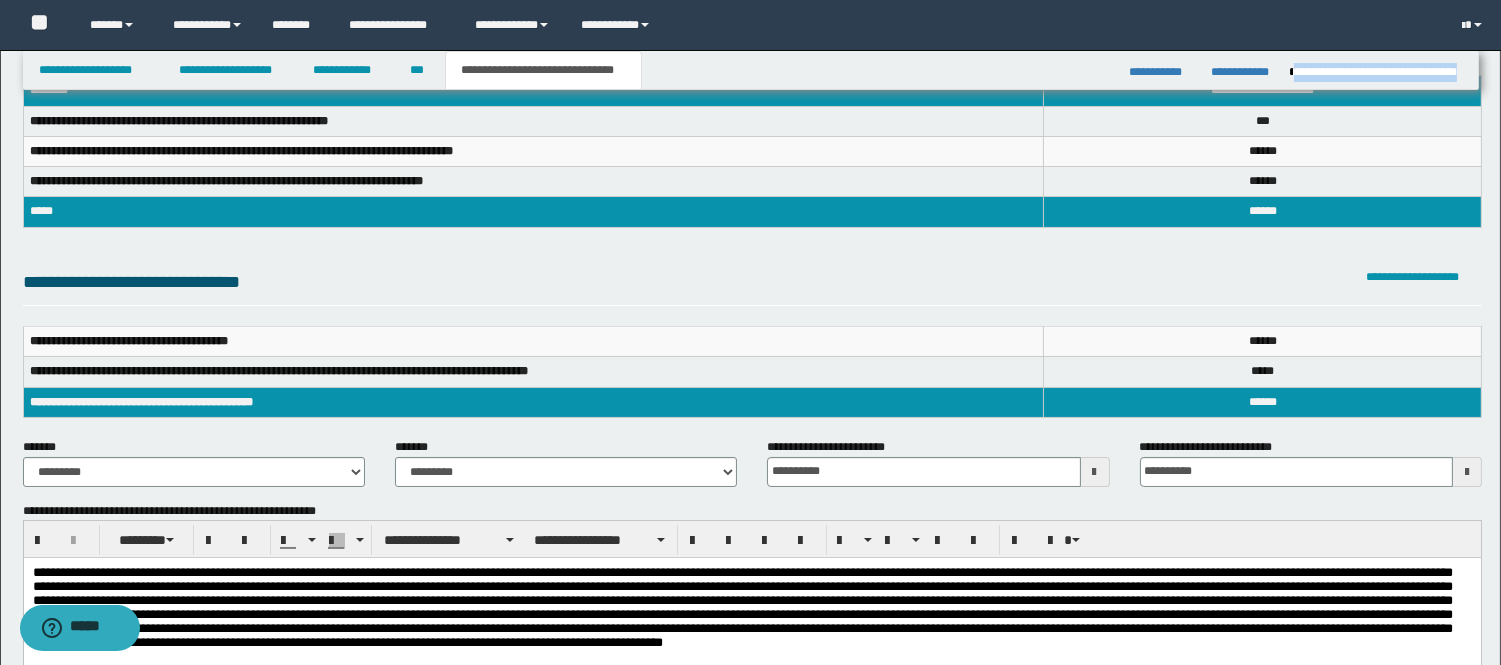 click on "***** *
*" at bounding box center (1263, 342) 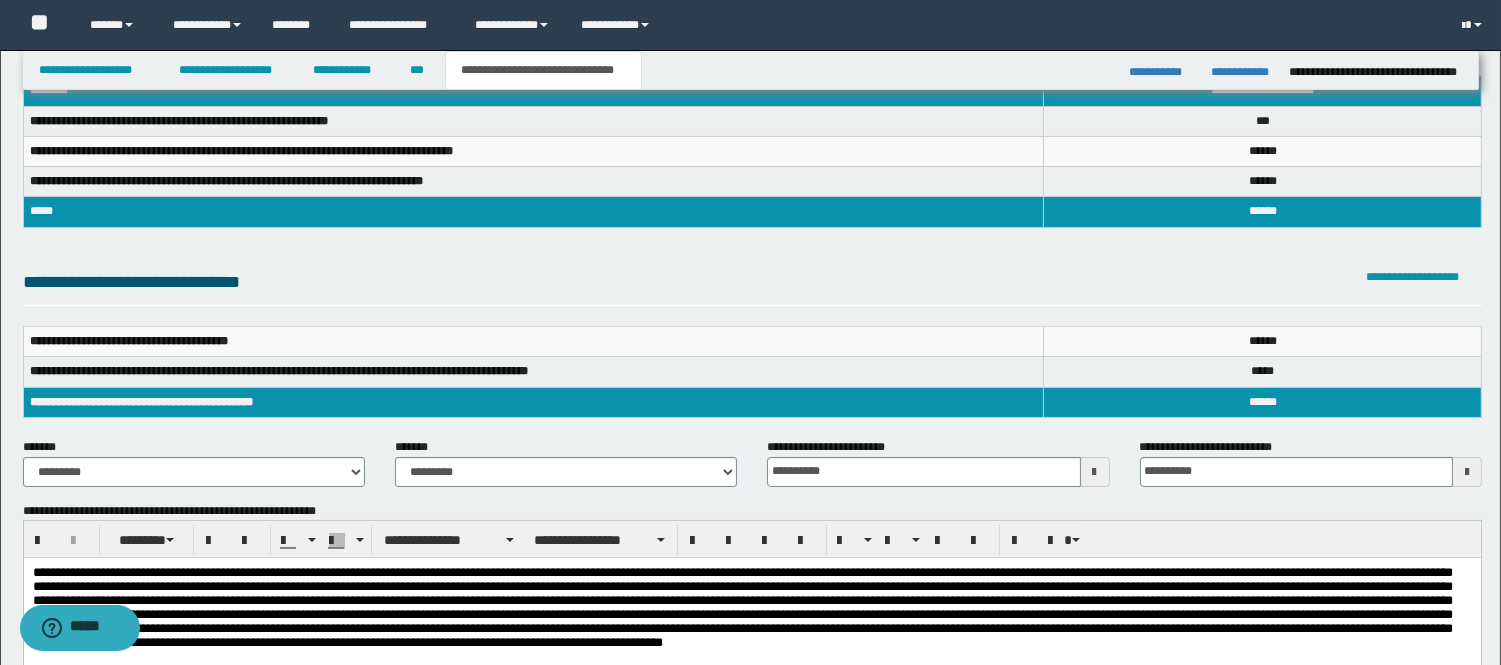 scroll, scrollTop: 222, scrollLeft: 0, axis: vertical 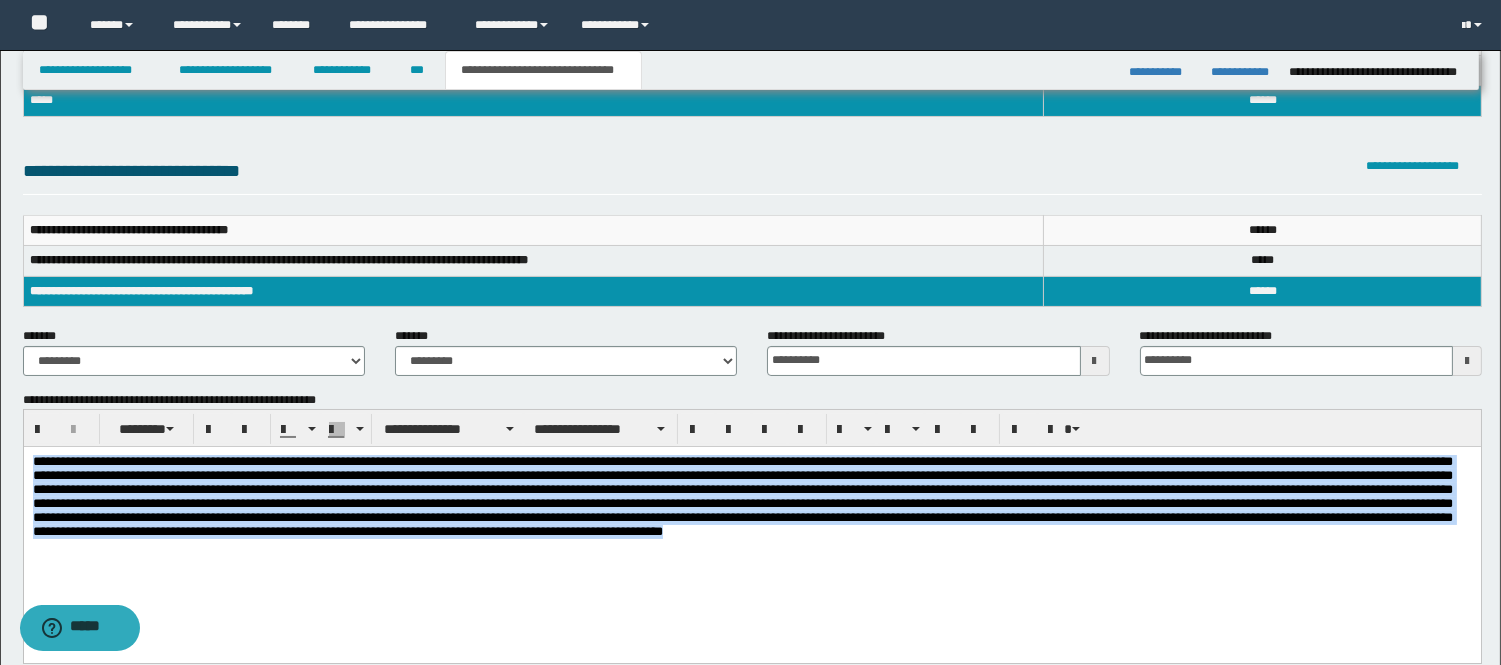 drag, startPoint x: 1218, startPoint y: 561, endPoint x: 23, endPoint y: 444, distance: 1200.714 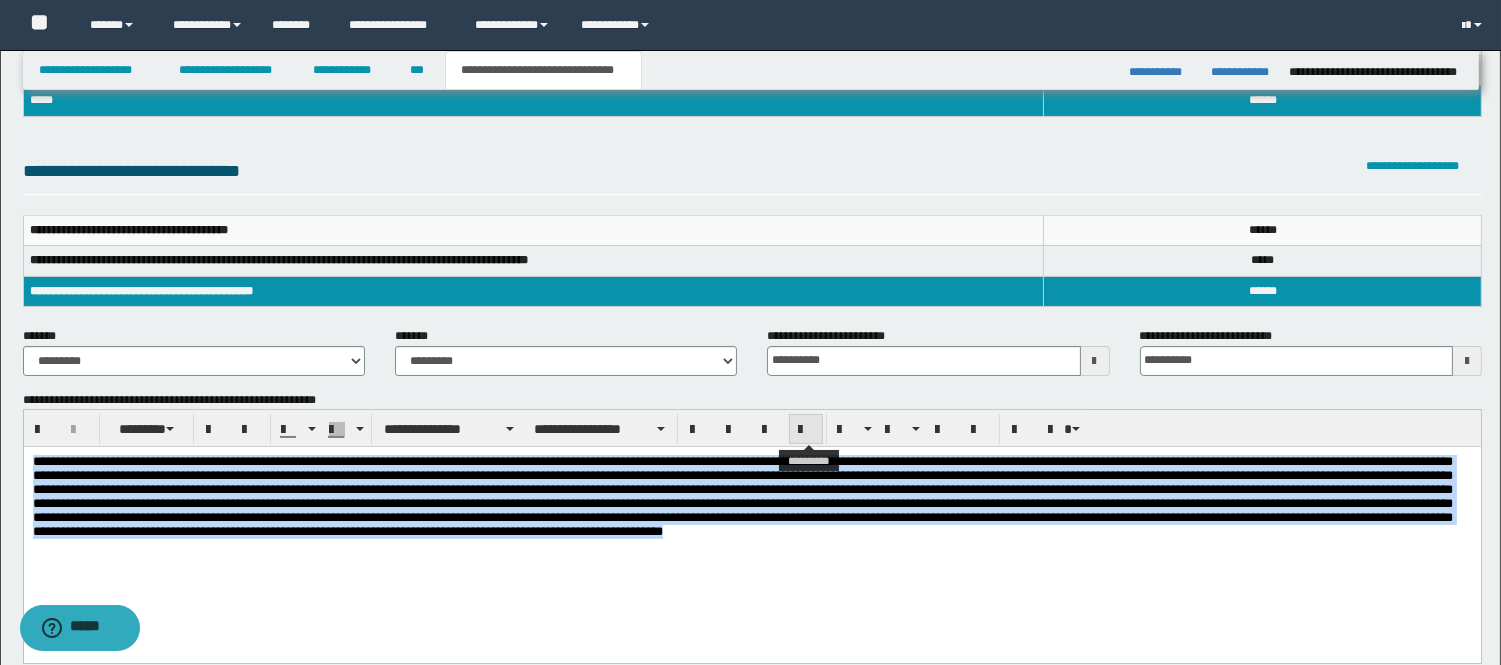 click at bounding box center (806, 430) 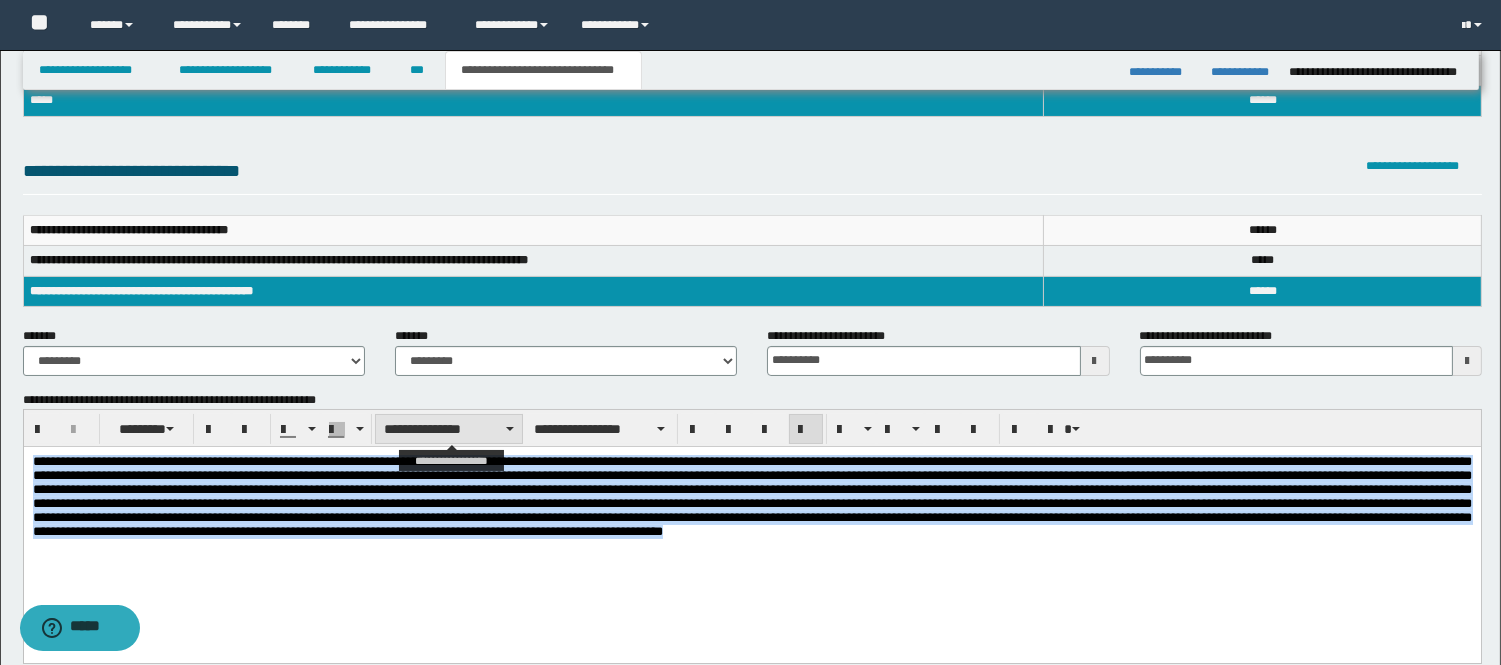 click on "**********" at bounding box center (449, 429) 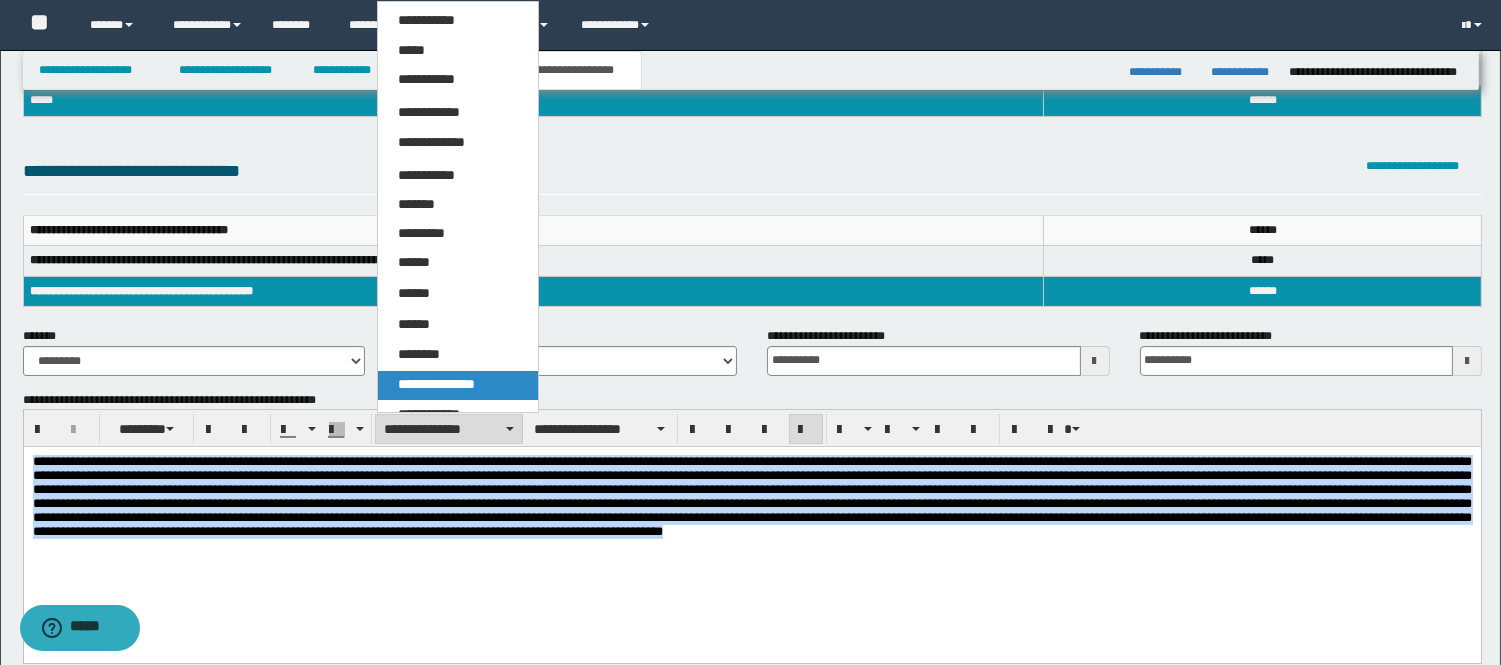 click on "**********" at bounding box center (436, 384) 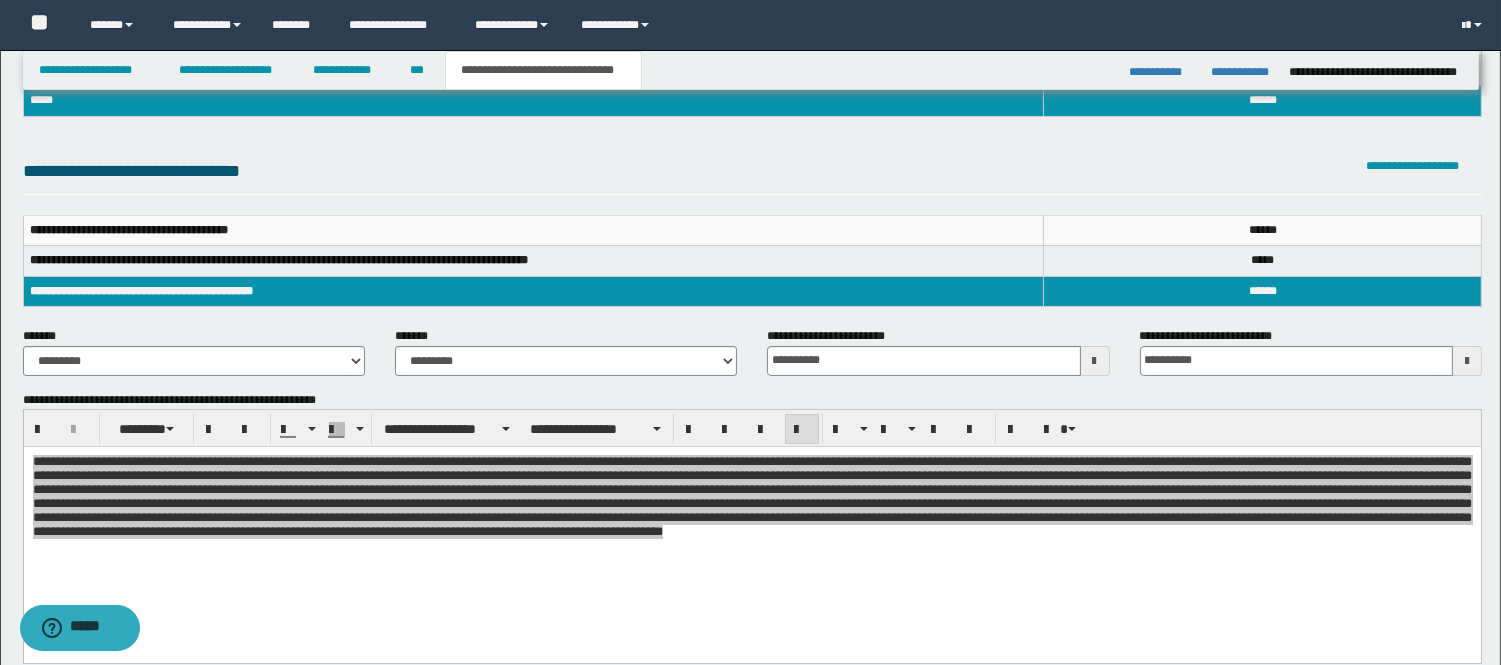 click at bounding box center [752, 555] 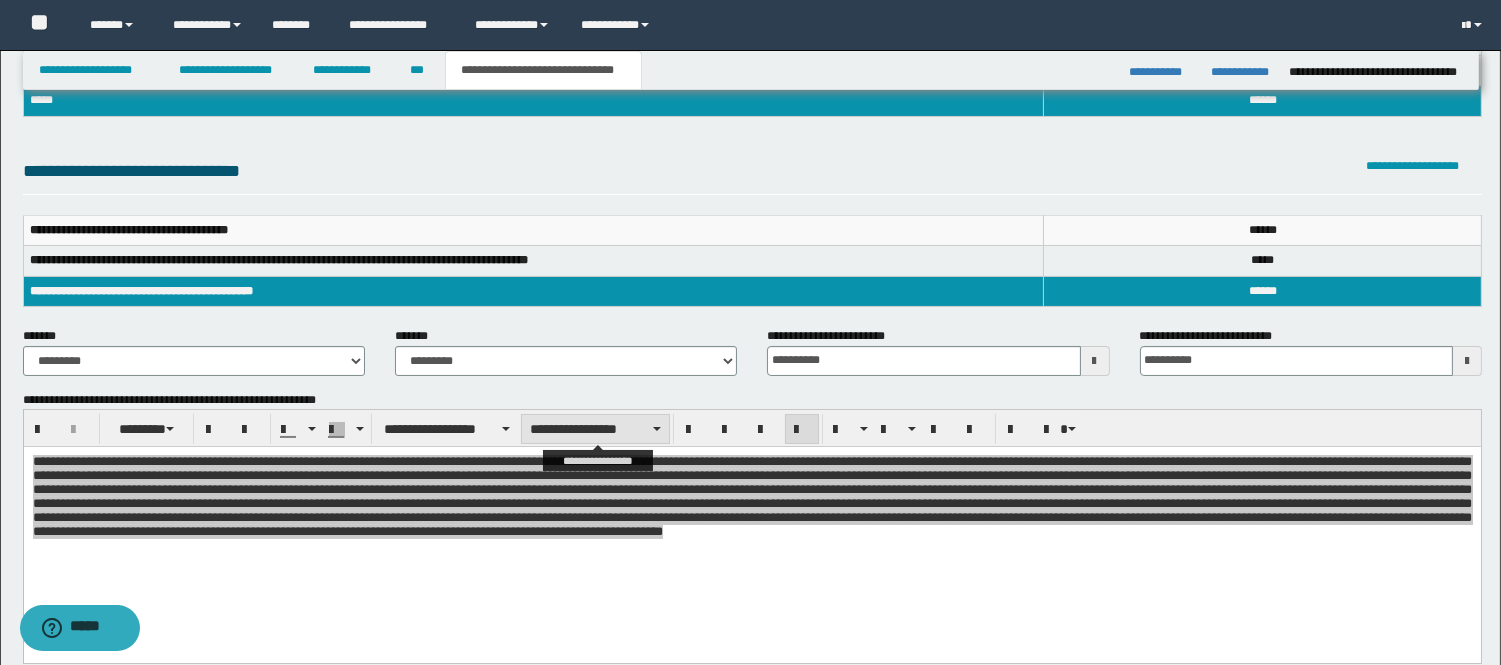 click on "**********" at bounding box center [595, 429] 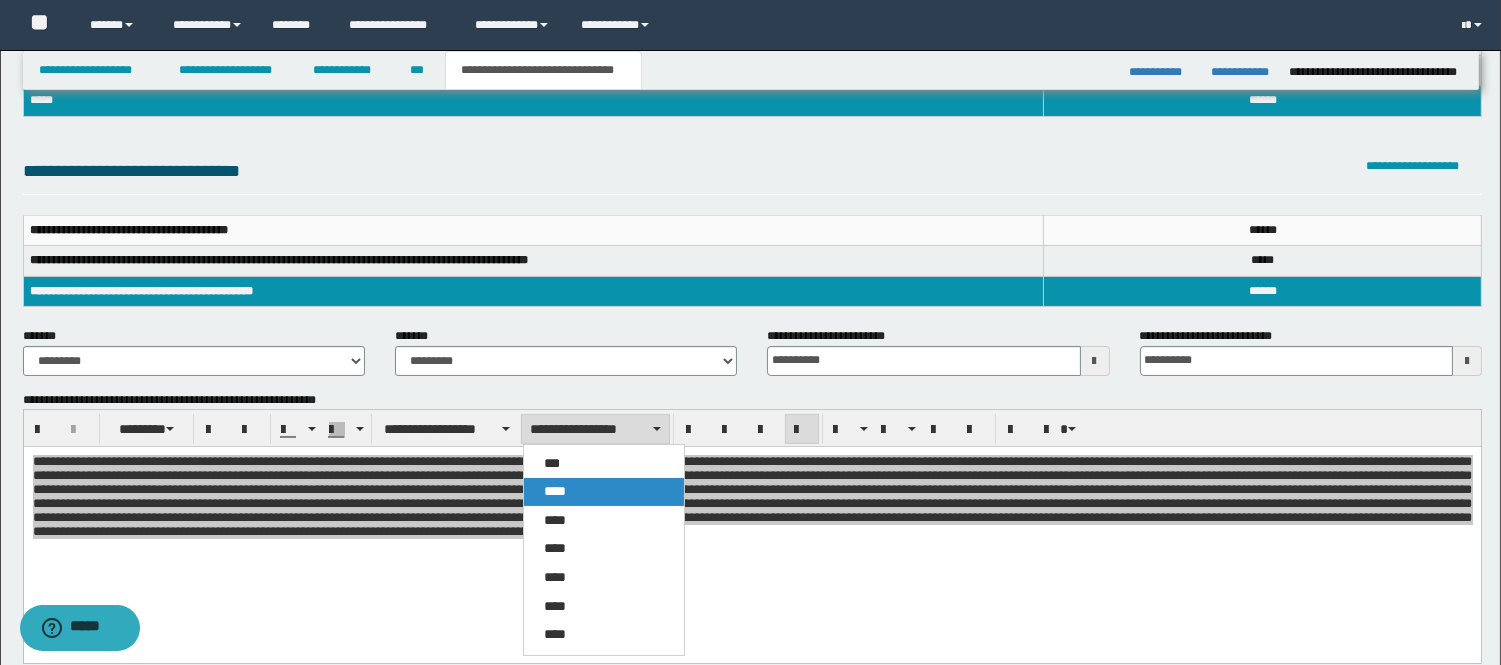 click on "****" at bounding box center (555, 491) 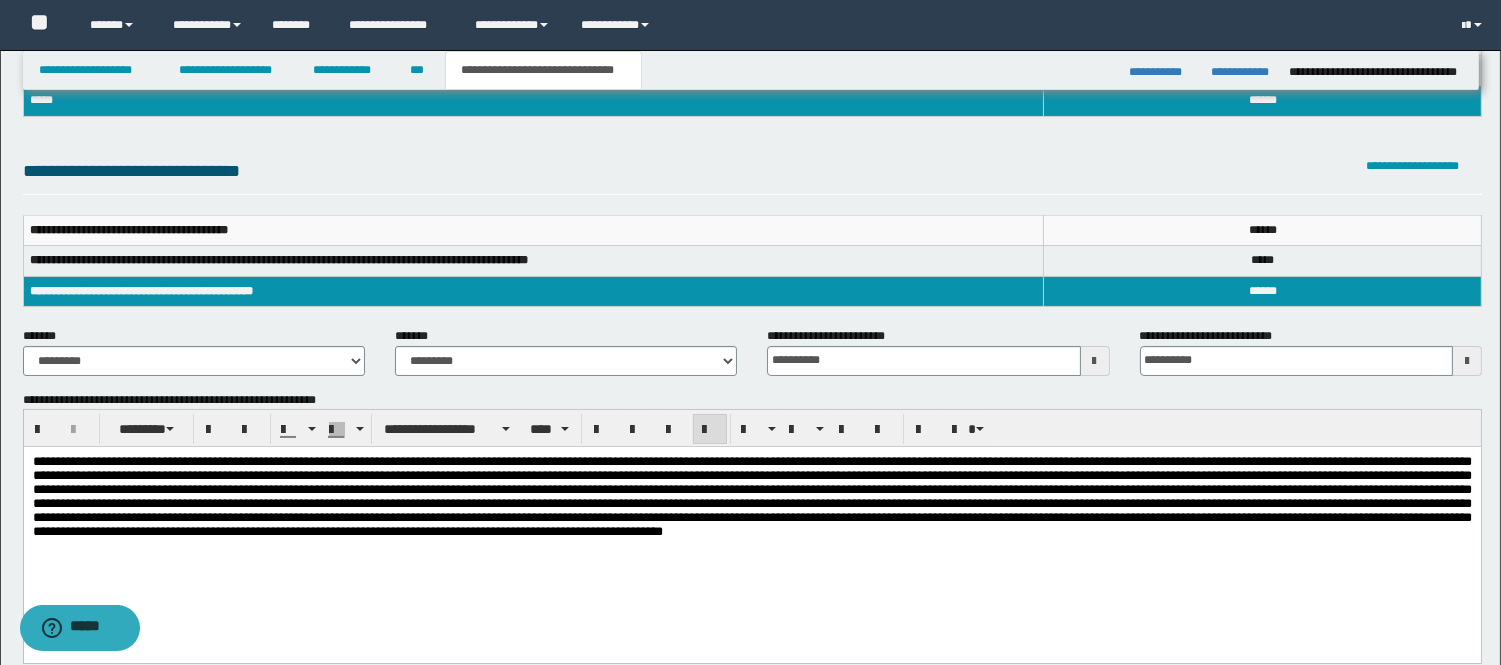 click at bounding box center [751, 522] 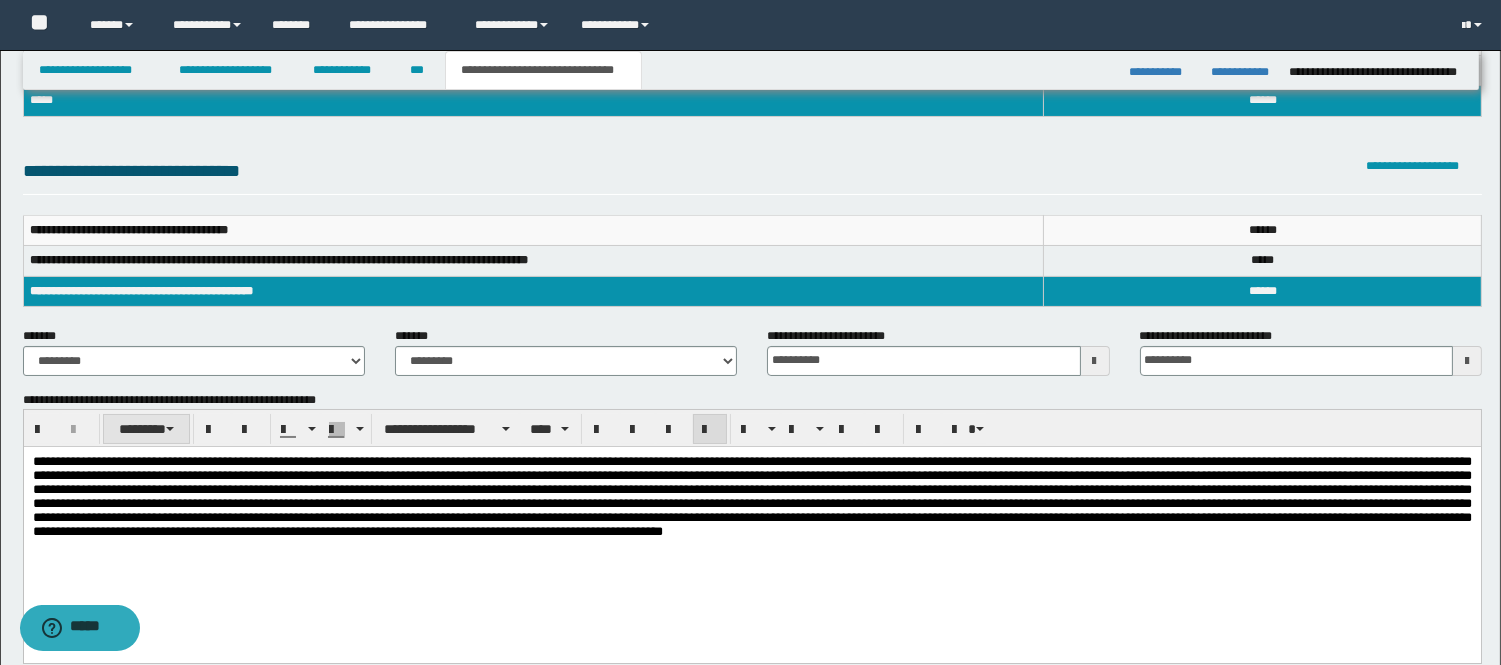click on "********" at bounding box center (147, 429) 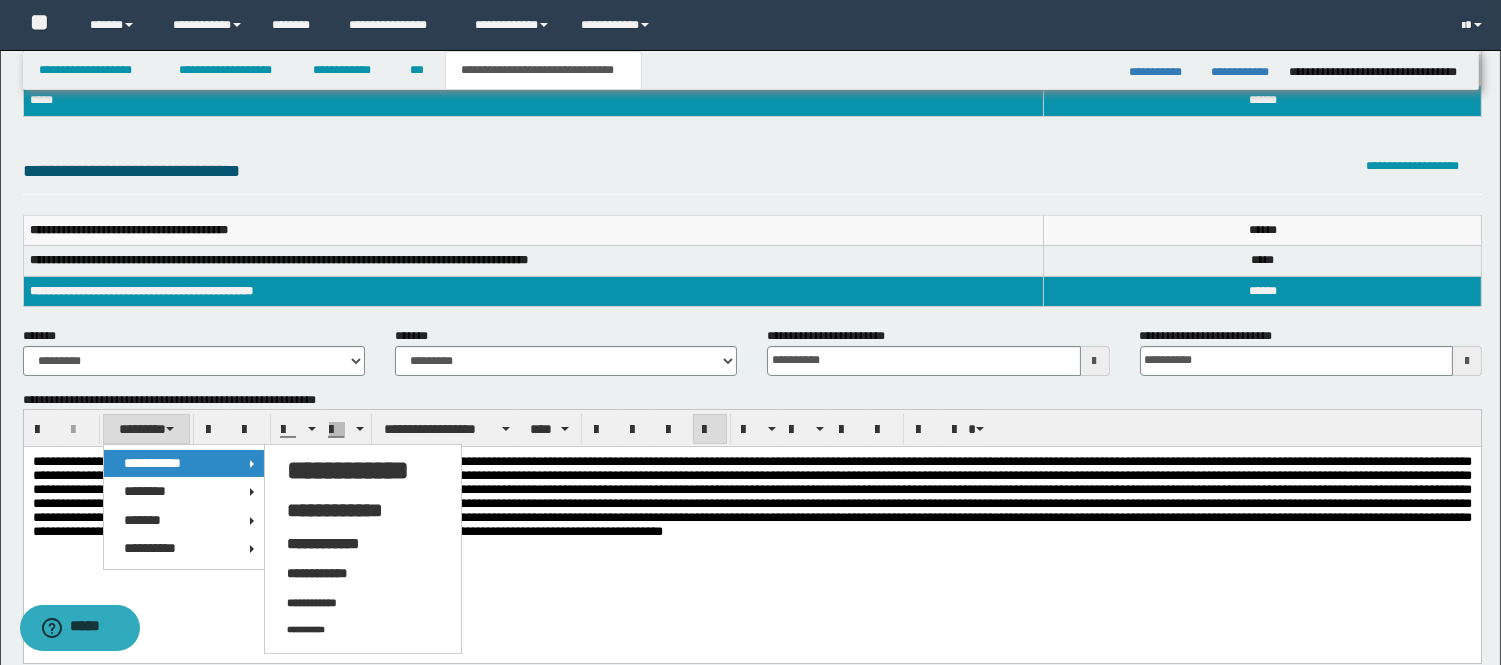 click at bounding box center [751, 522] 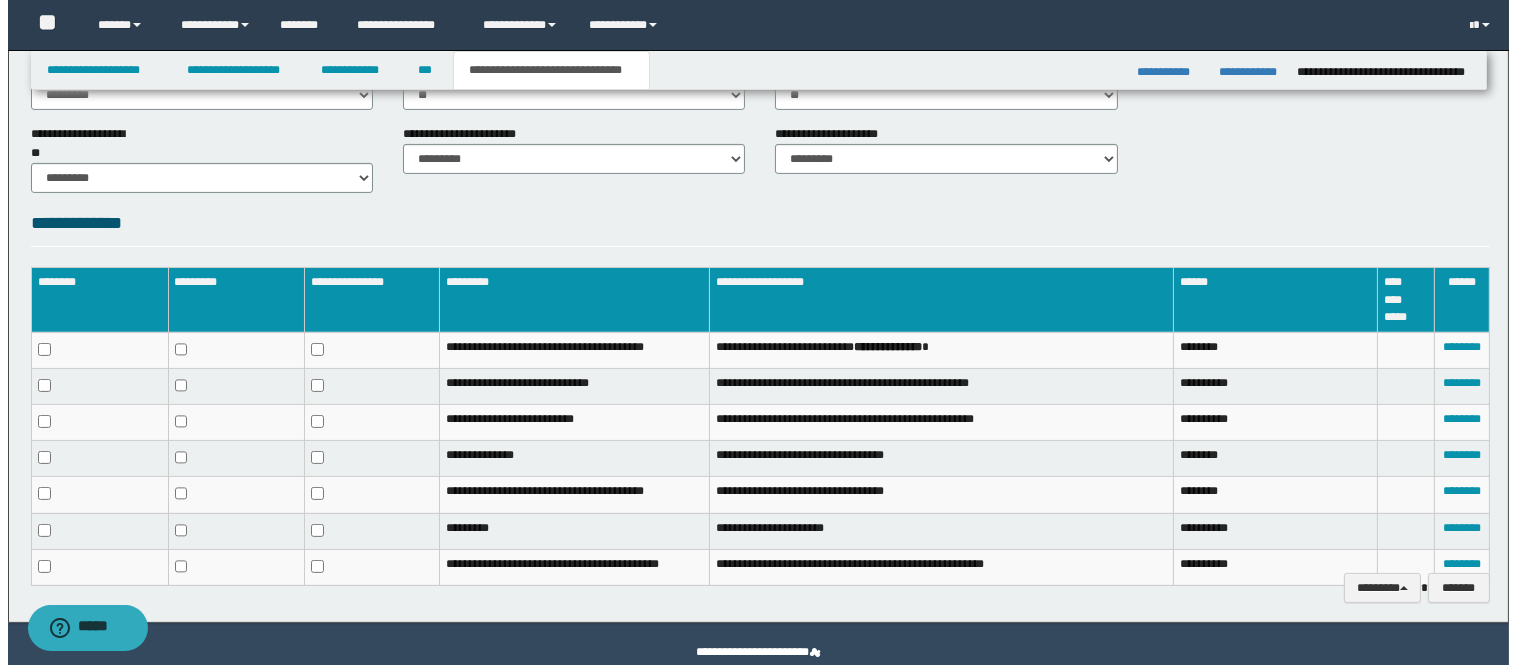 scroll, scrollTop: 1000, scrollLeft: 0, axis: vertical 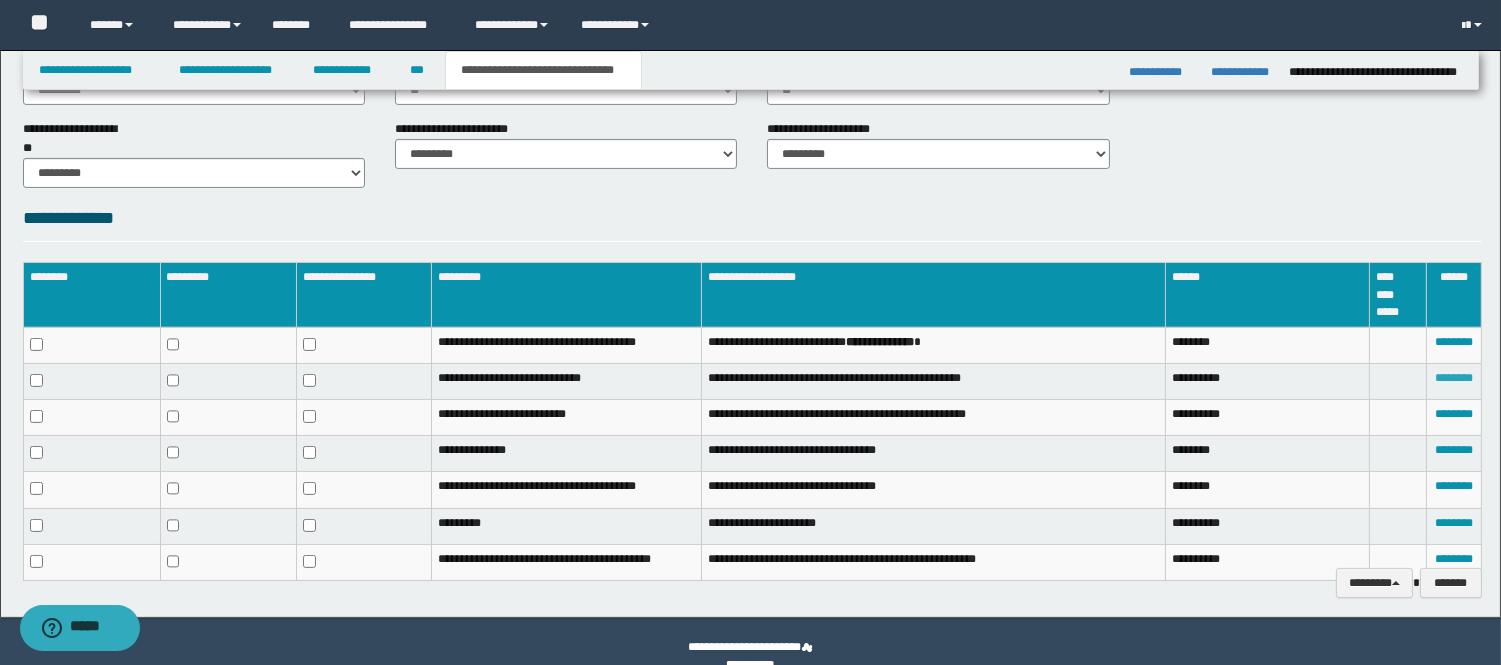 click on "********" at bounding box center [1454, 378] 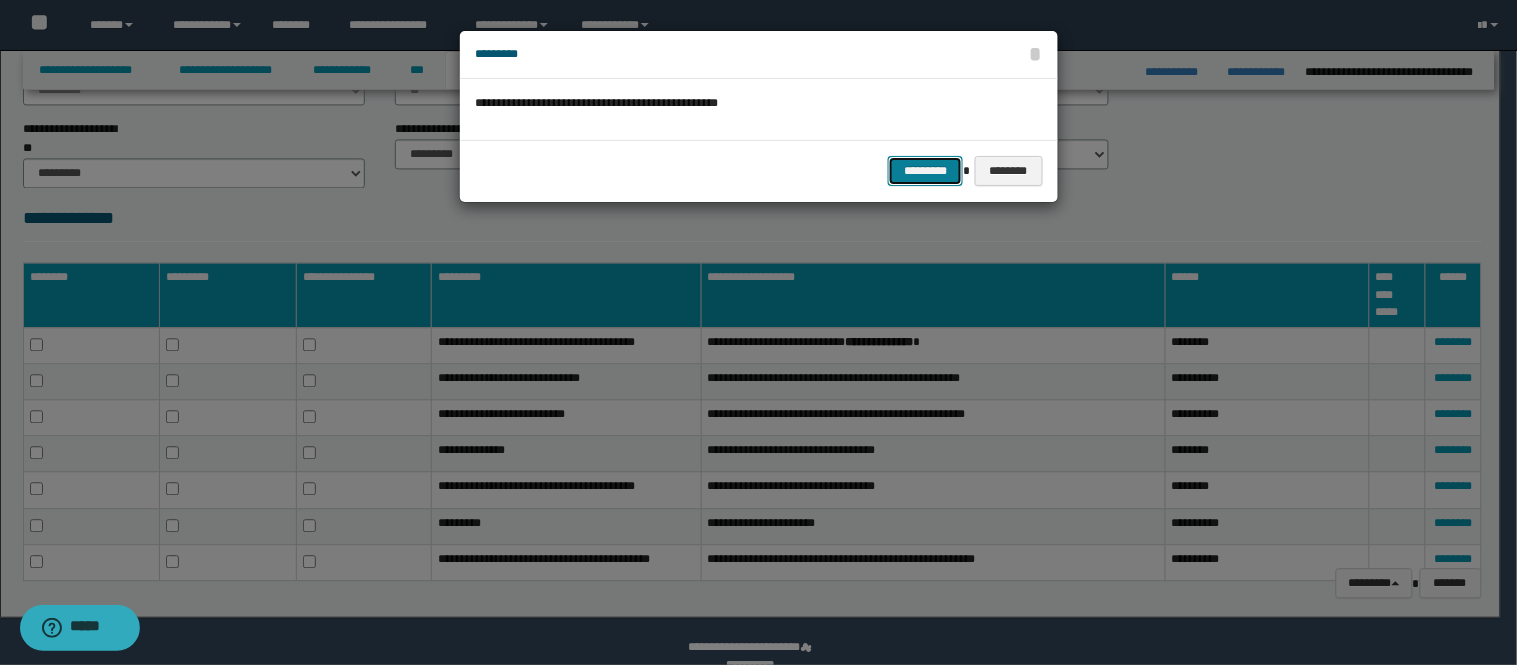 click on "*********" at bounding box center [925, 171] 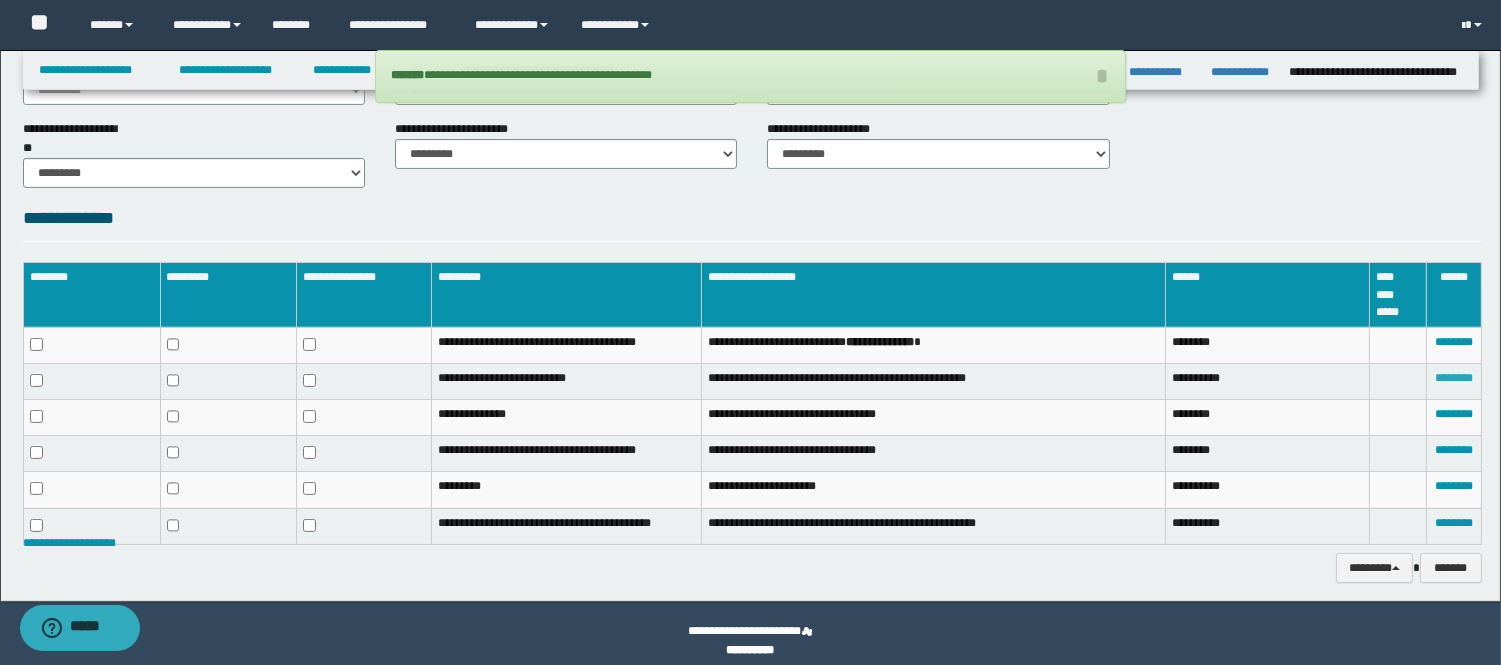 click on "********" at bounding box center [1454, 378] 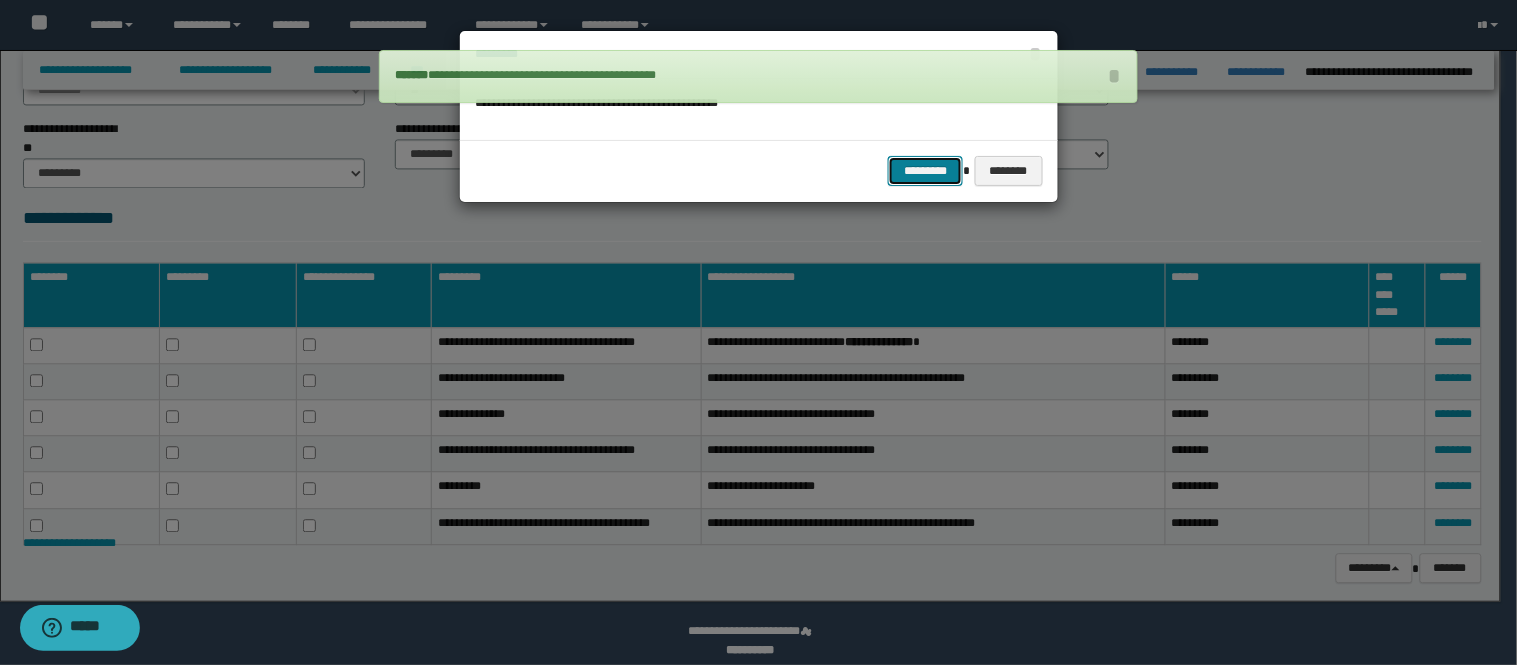 click on "*********" at bounding box center [925, 171] 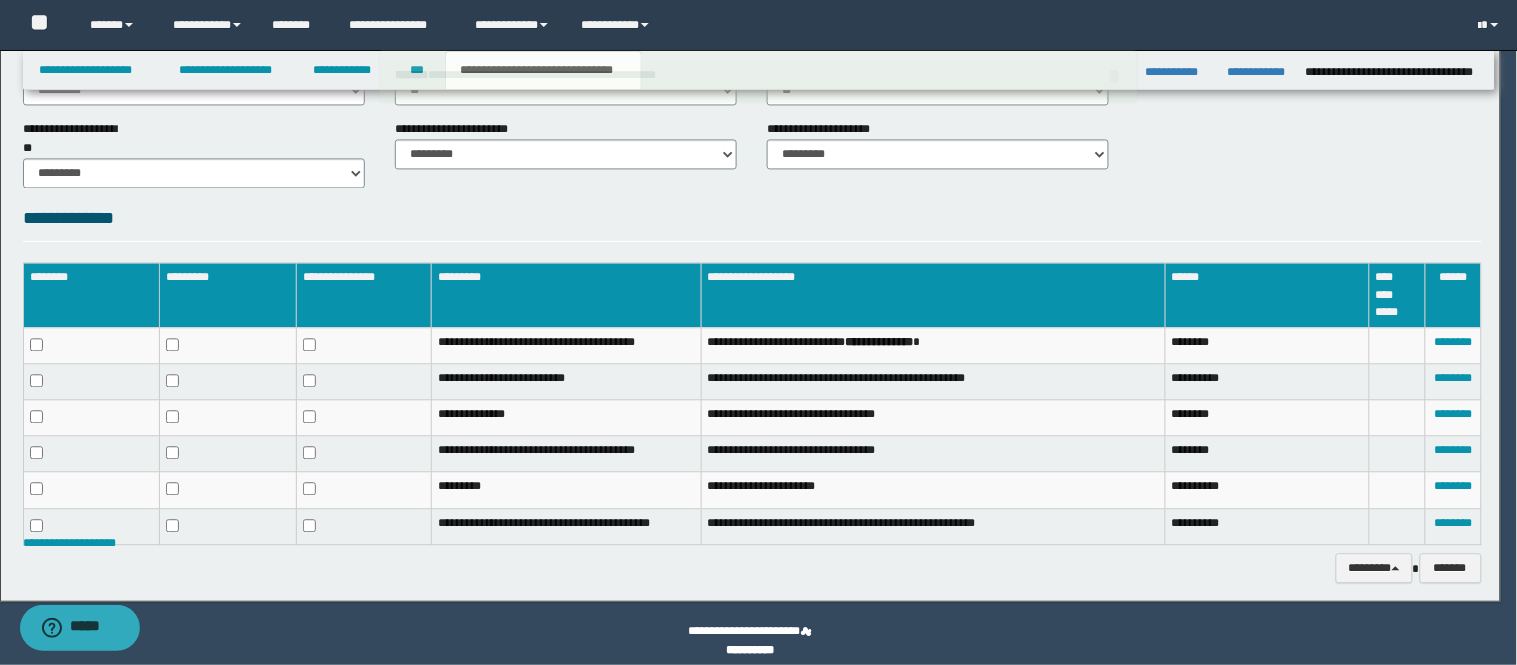 scroll, scrollTop: 981, scrollLeft: 0, axis: vertical 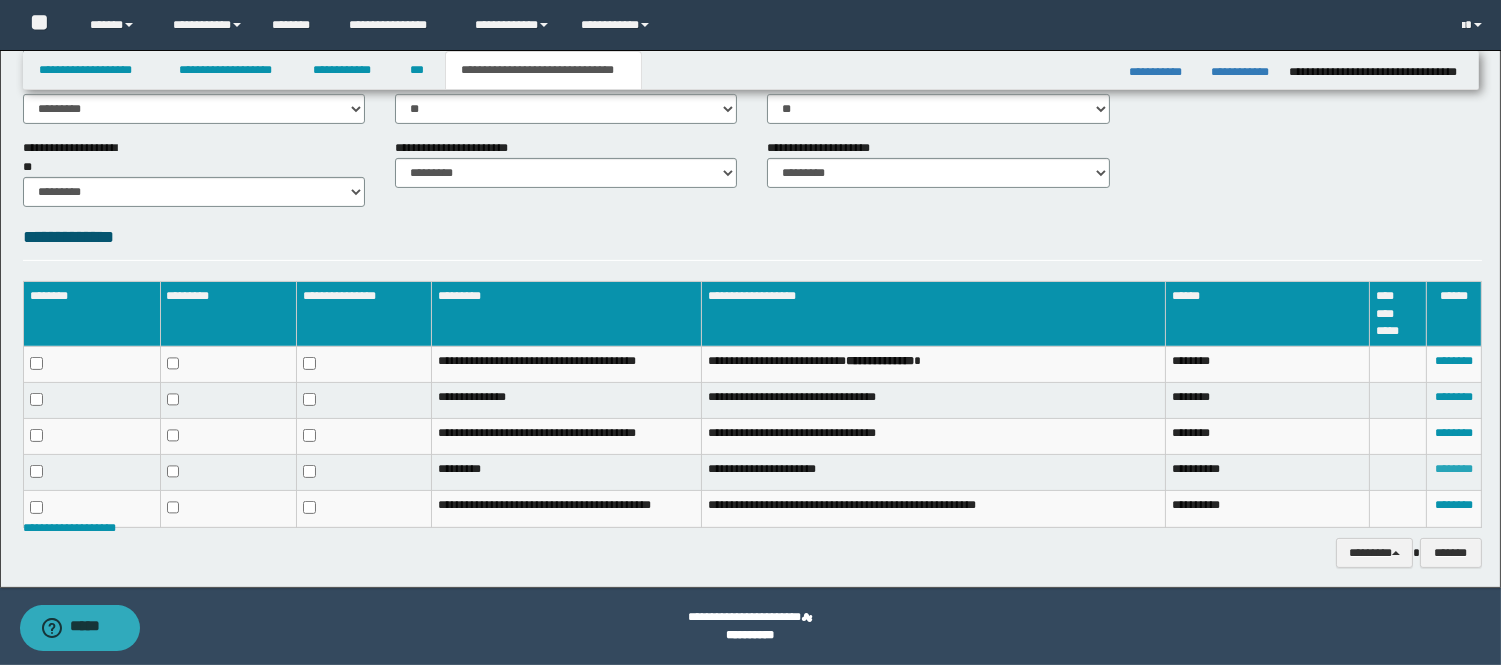 click on "********" at bounding box center [1454, 469] 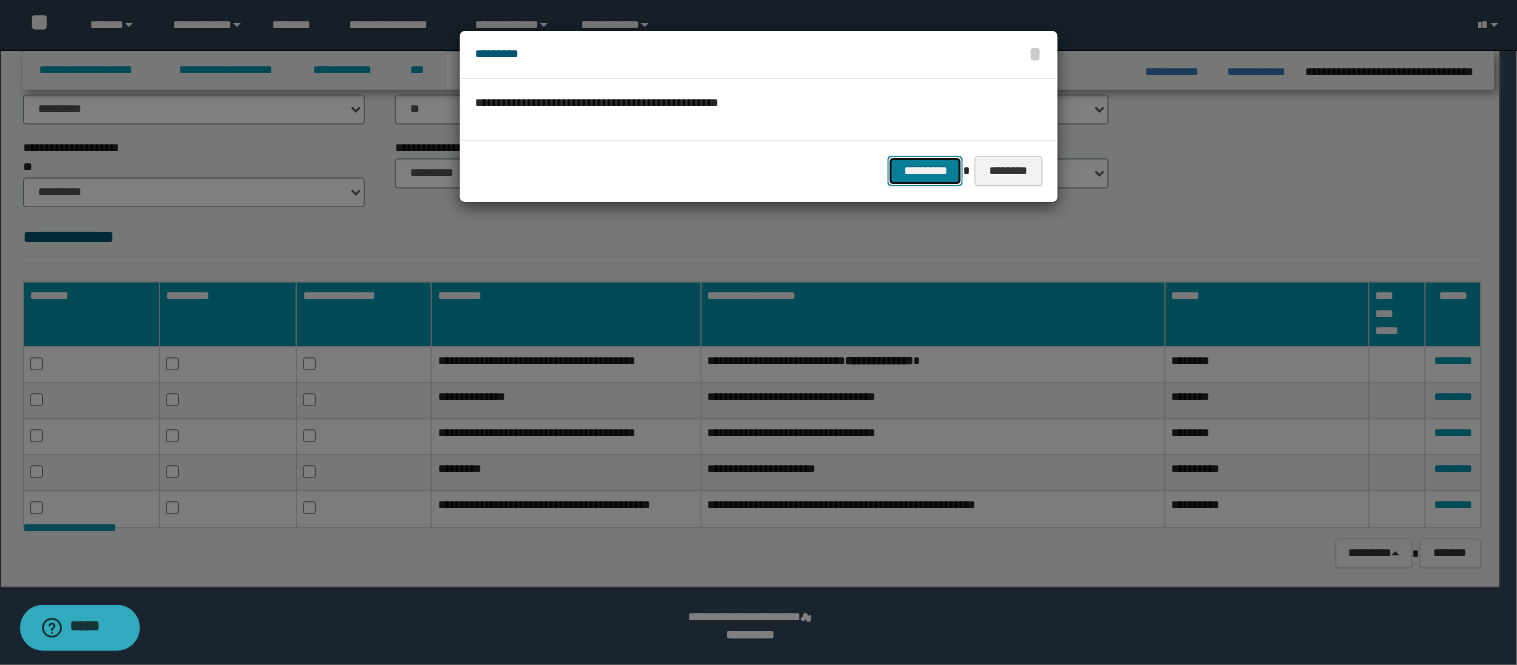 click on "*********" at bounding box center (925, 171) 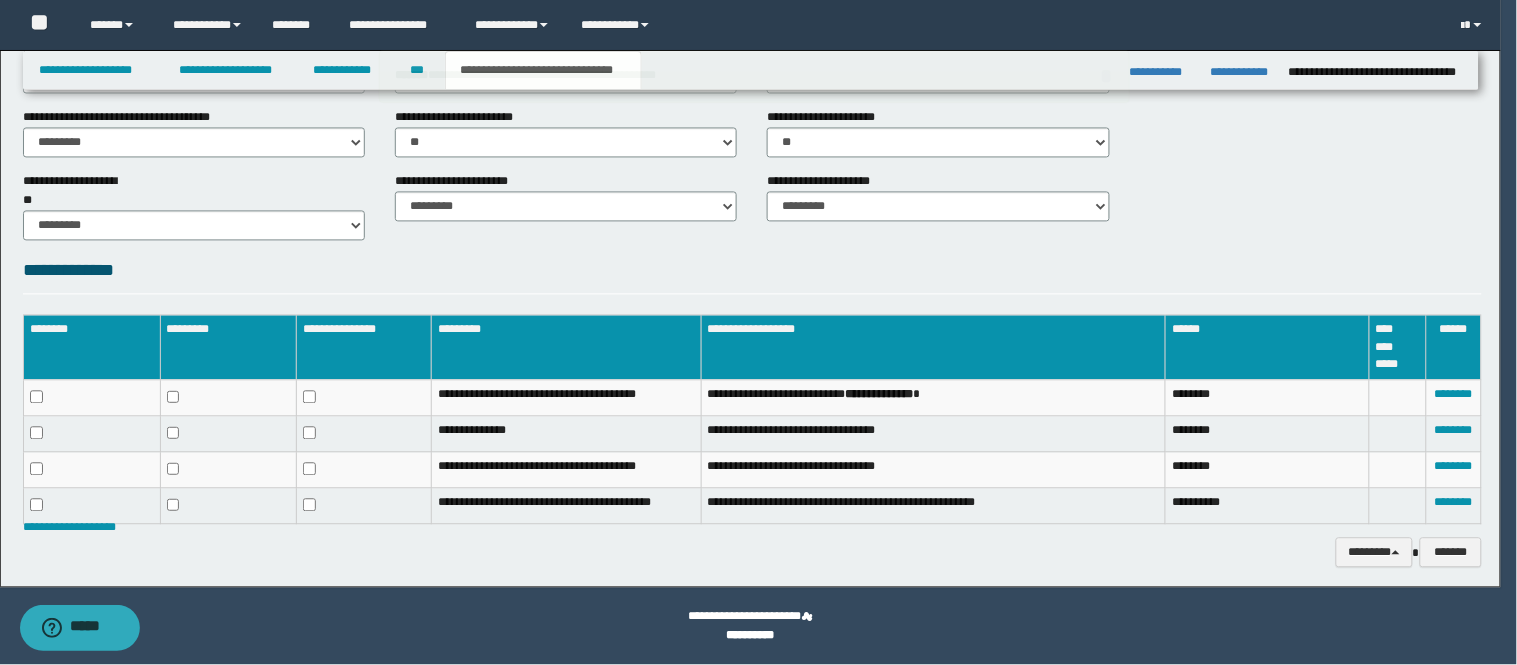 scroll, scrollTop: 946, scrollLeft: 0, axis: vertical 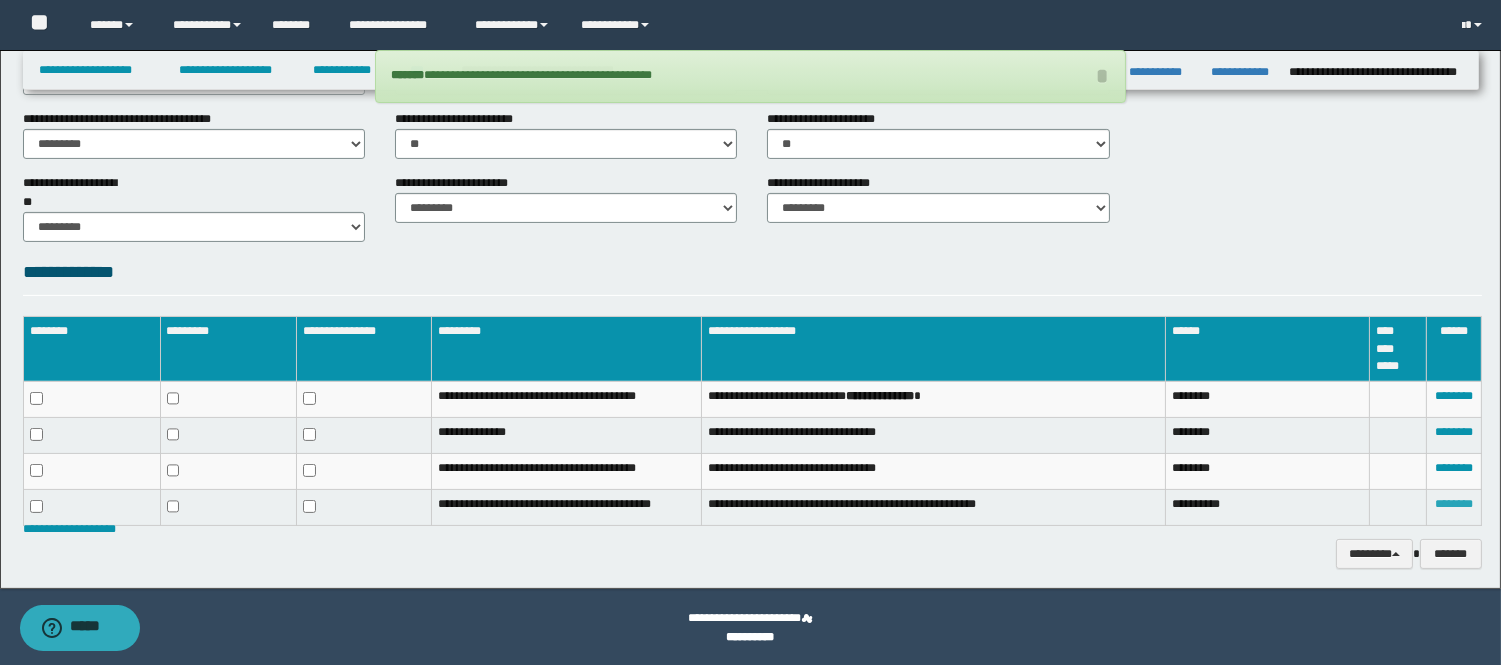 click on "********" at bounding box center [1454, 504] 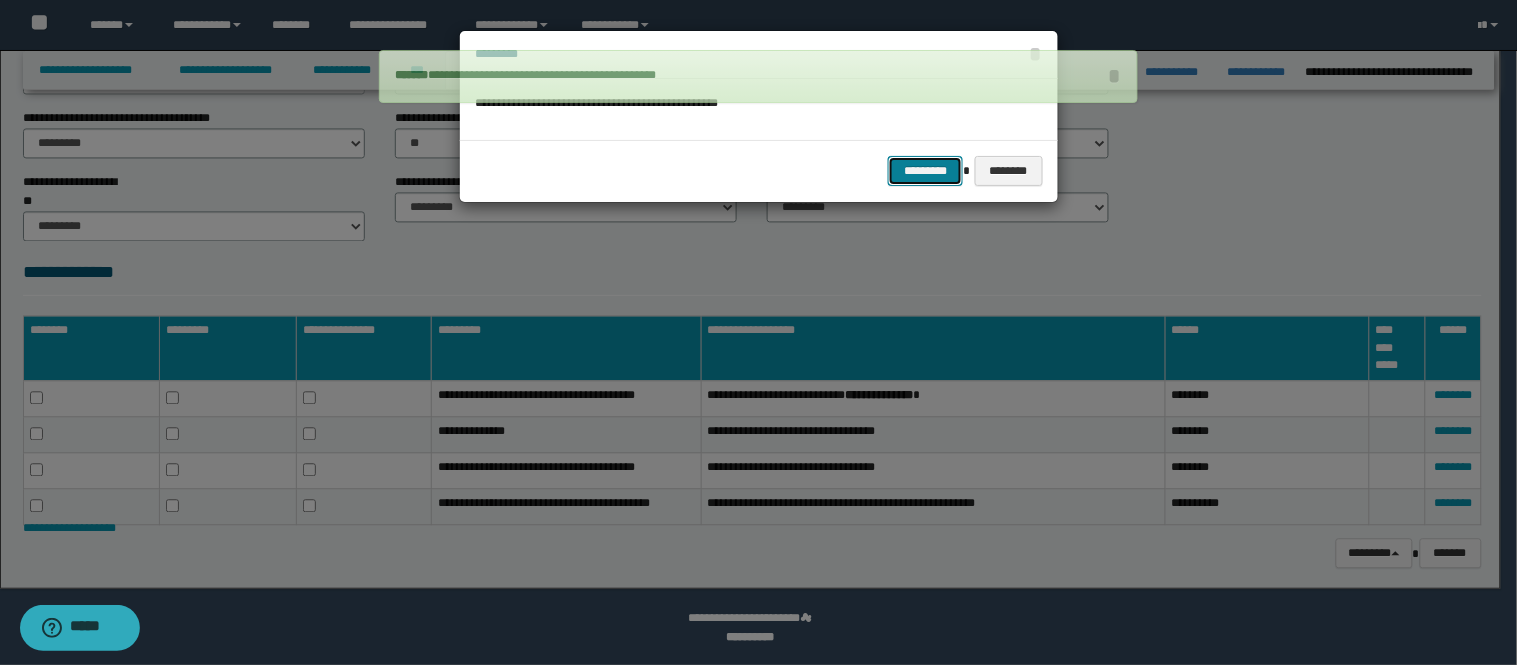 click on "*********" at bounding box center (925, 171) 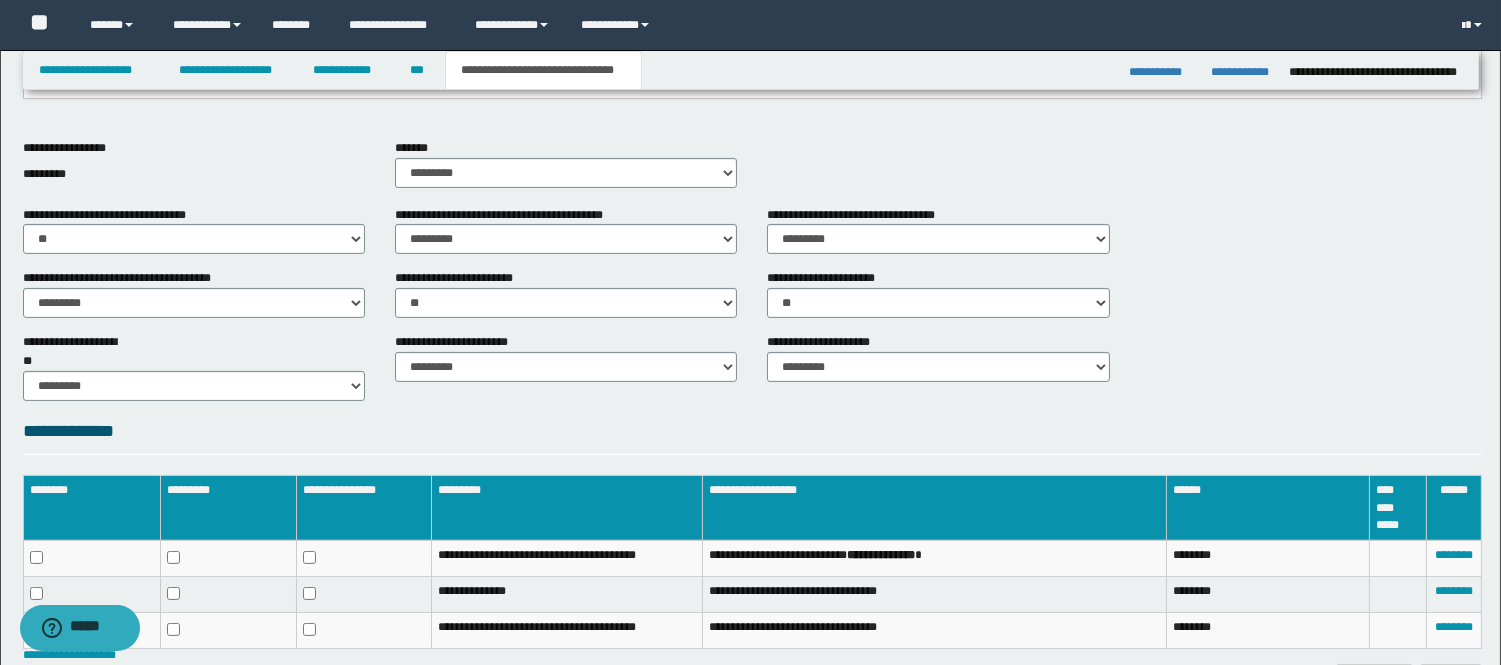 scroll, scrollTop: 913, scrollLeft: 0, axis: vertical 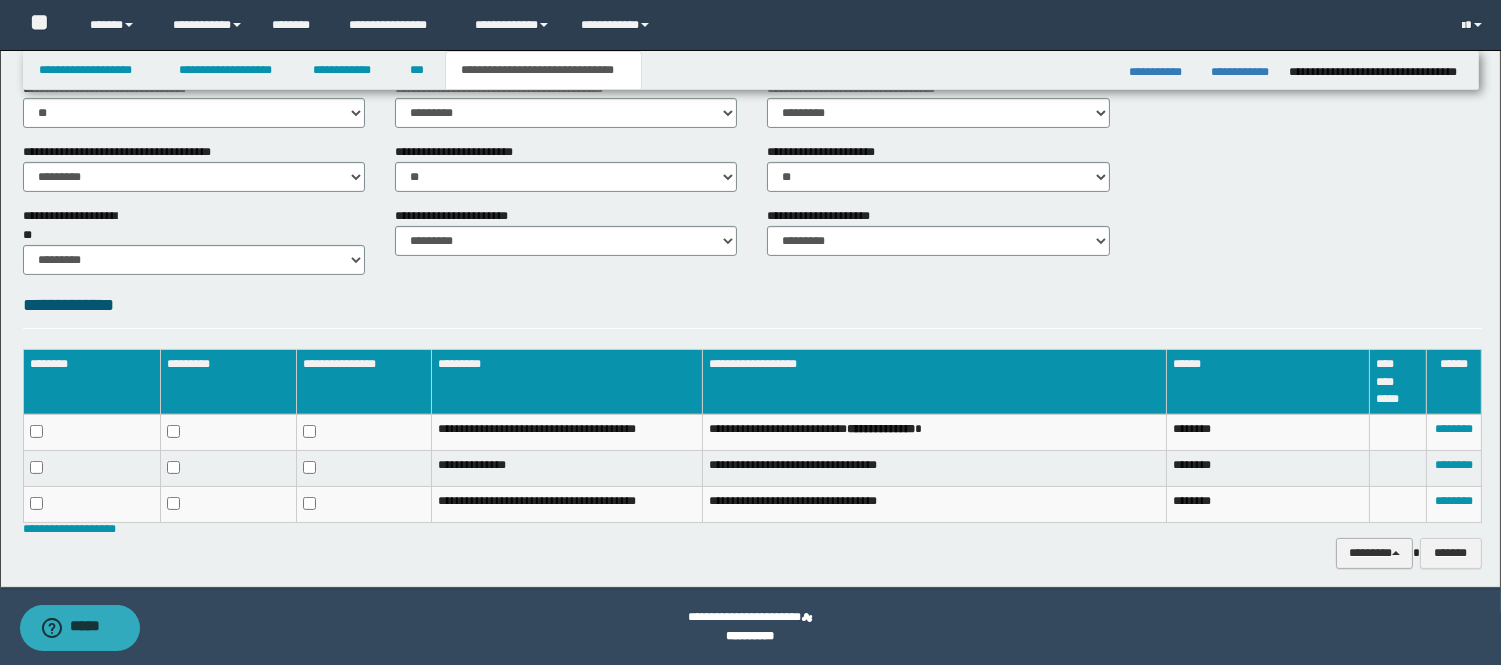 click on "********" at bounding box center [1374, 553] 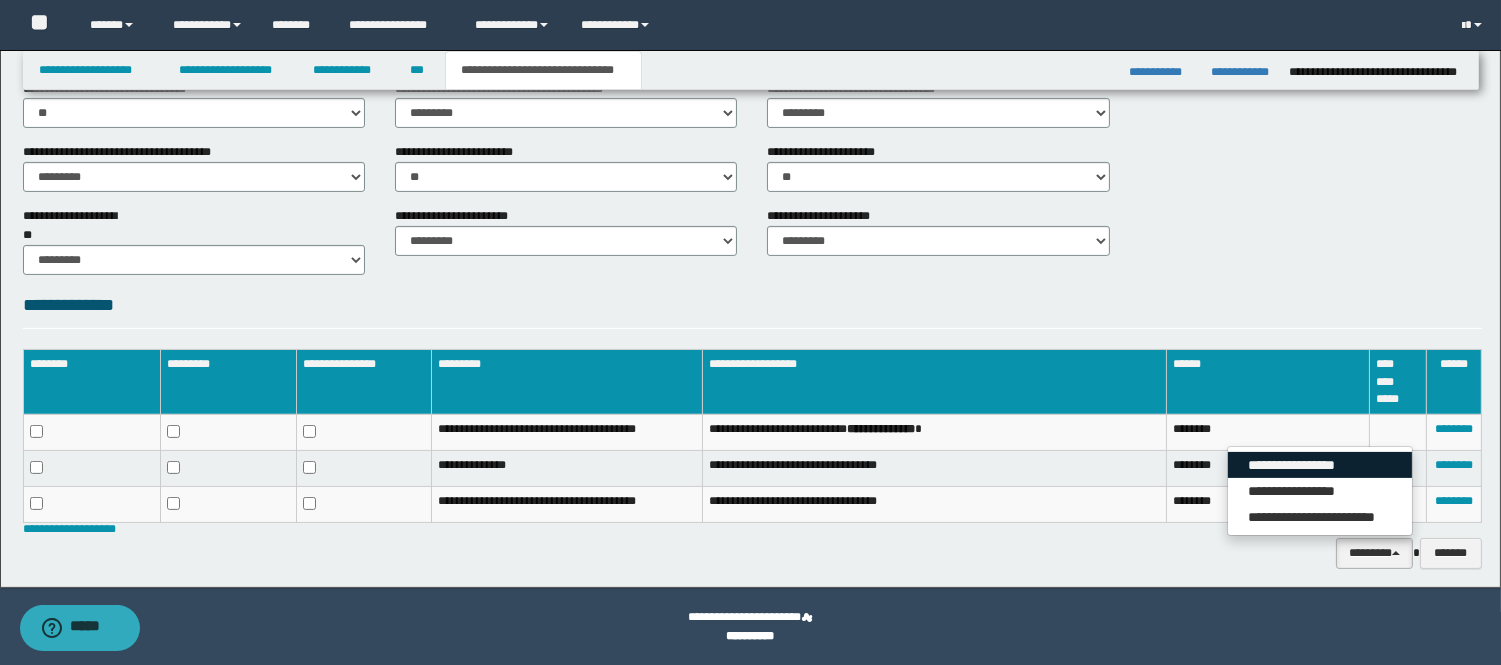 click on "**********" at bounding box center [1320, 465] 